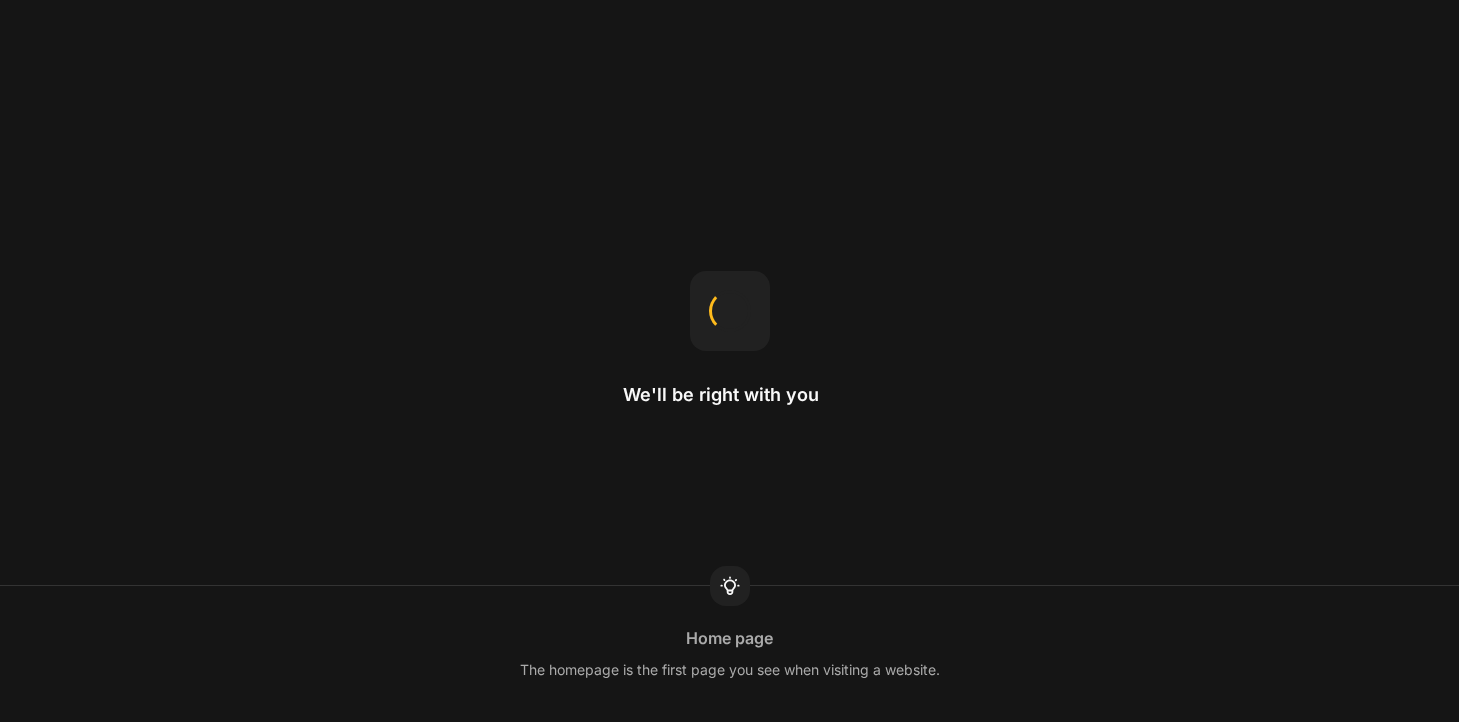 scroll, scrollTop: 0, scrollLeft: 0, axis: both 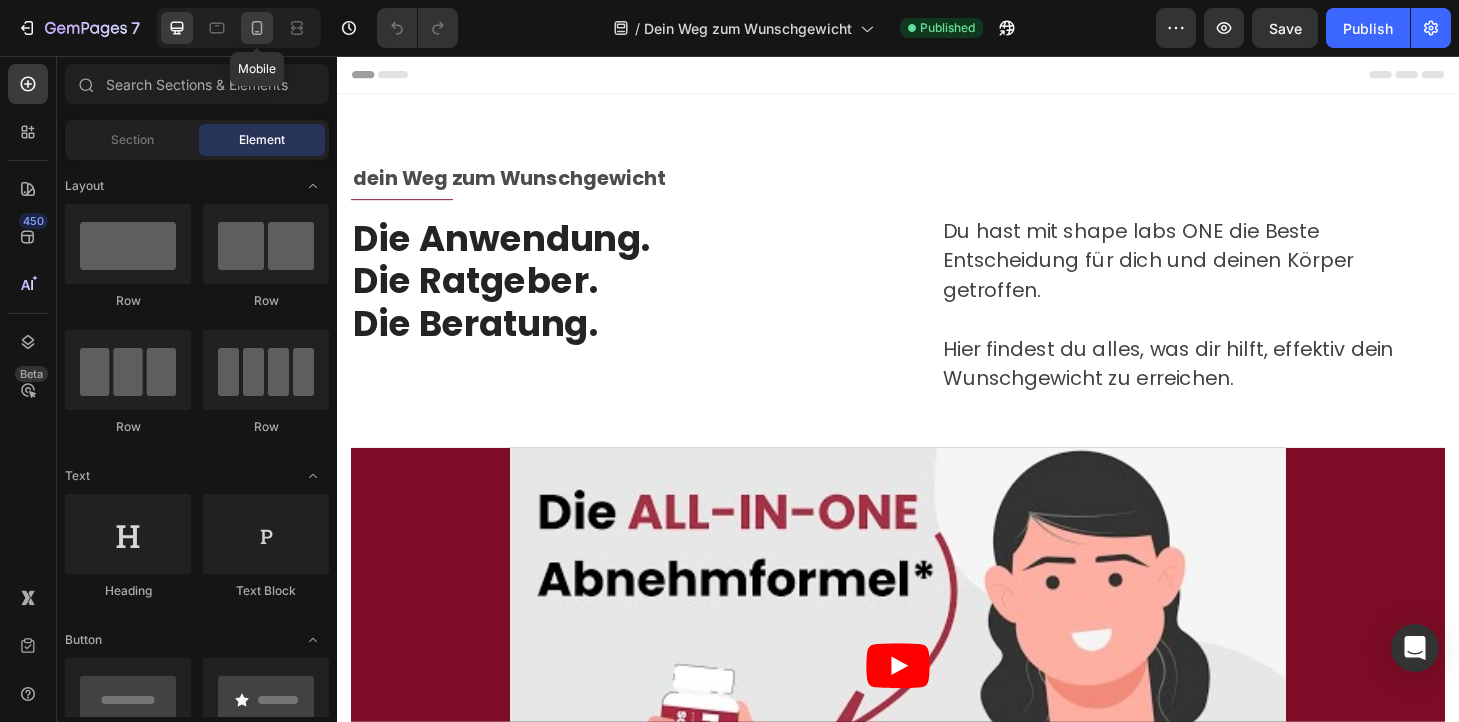 click 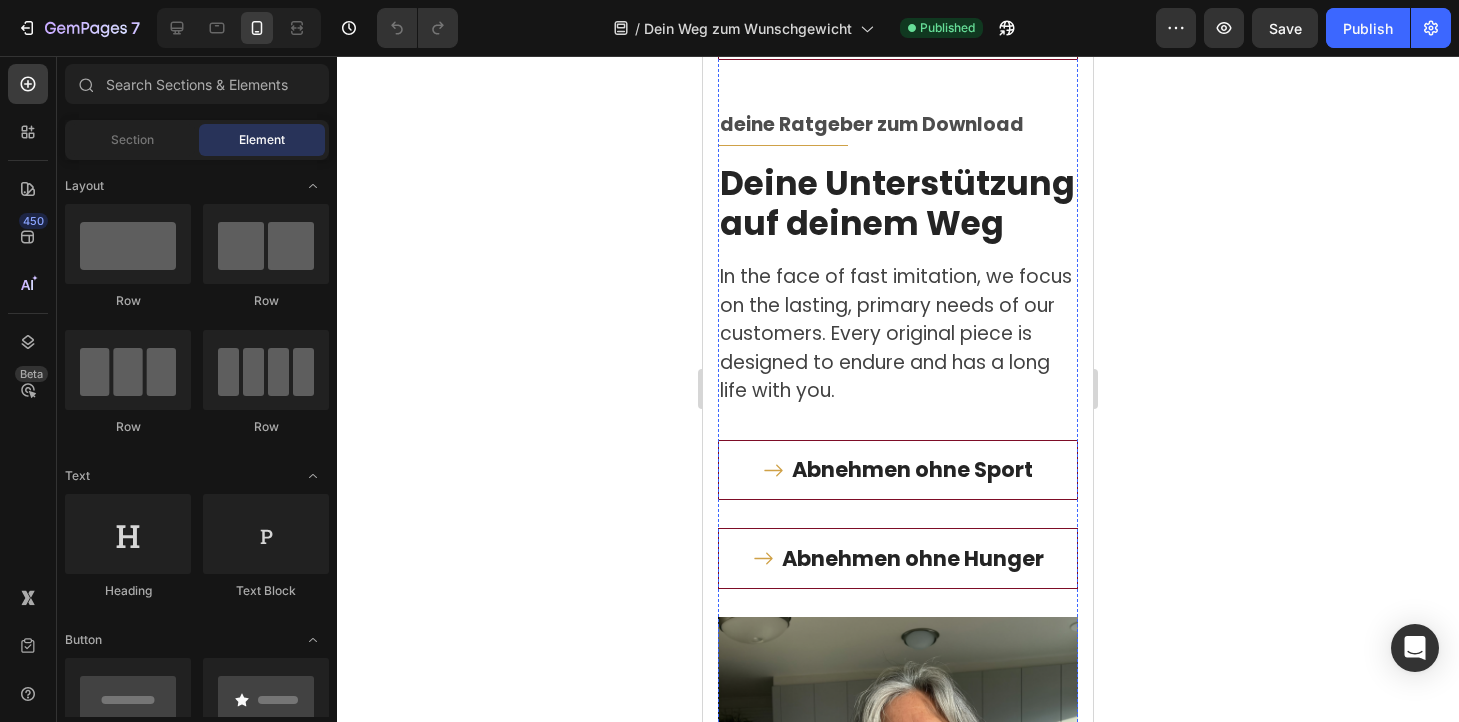 scroll, scrollTop: 1241, scrollLeft: 0, axis: vertical 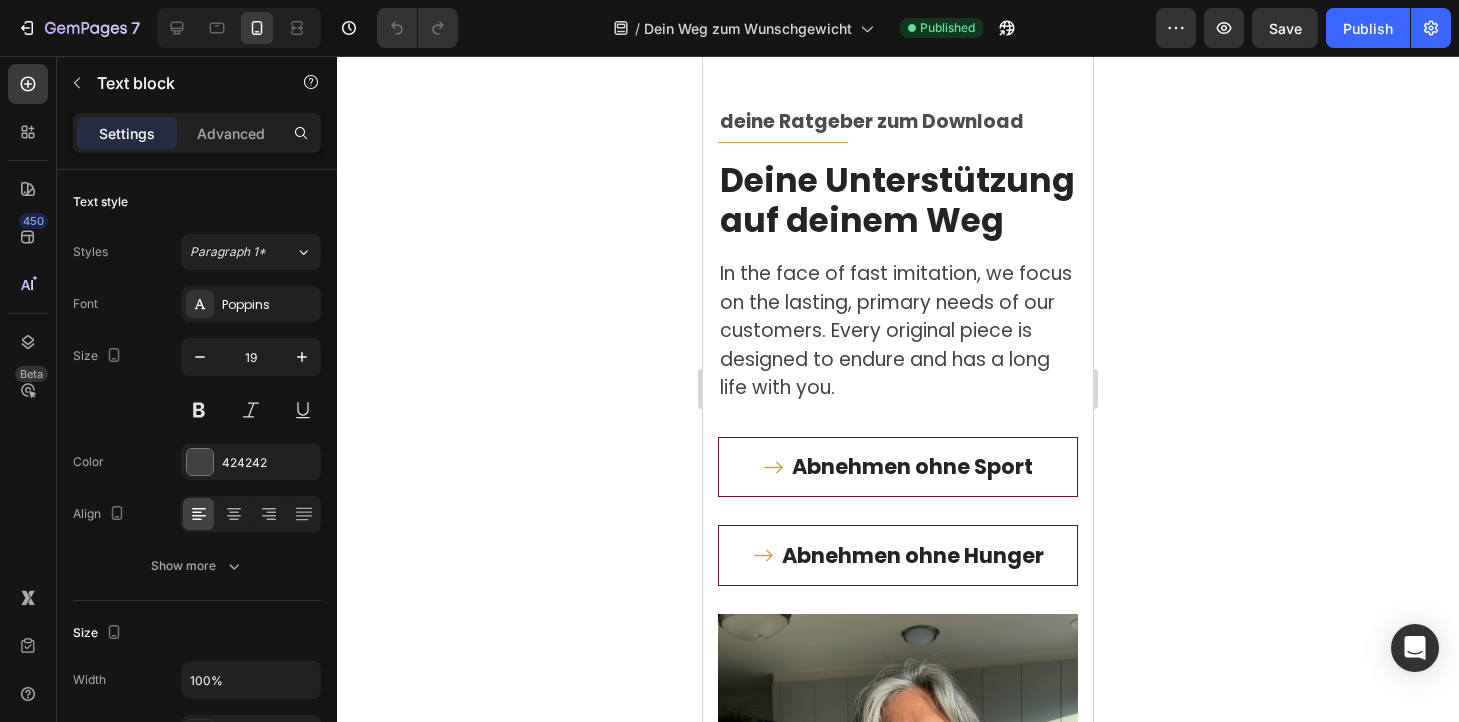 click on "More than just looking good. When it comes to your home, we believe you can have it all: thoughtfully designed, well-built, and affordable prices." at bounding box center (898, -95) 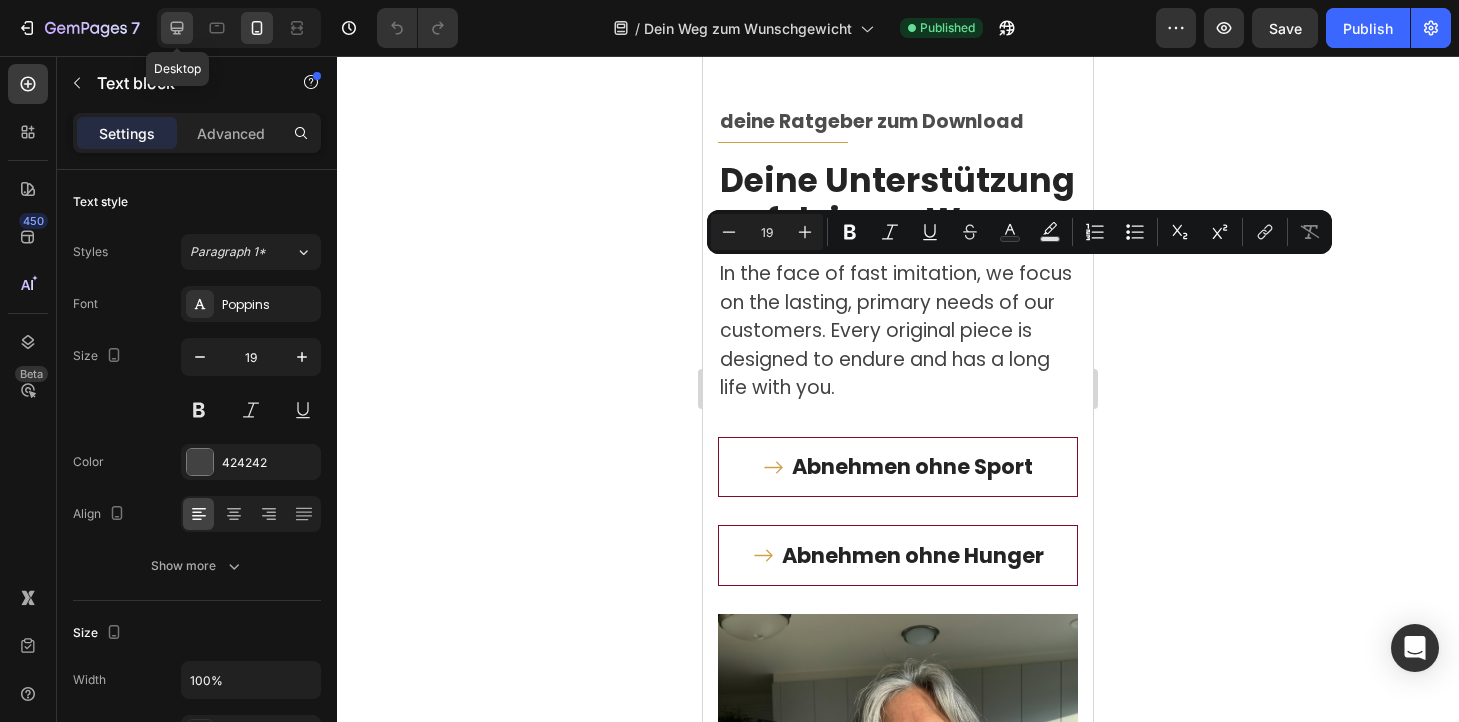 click 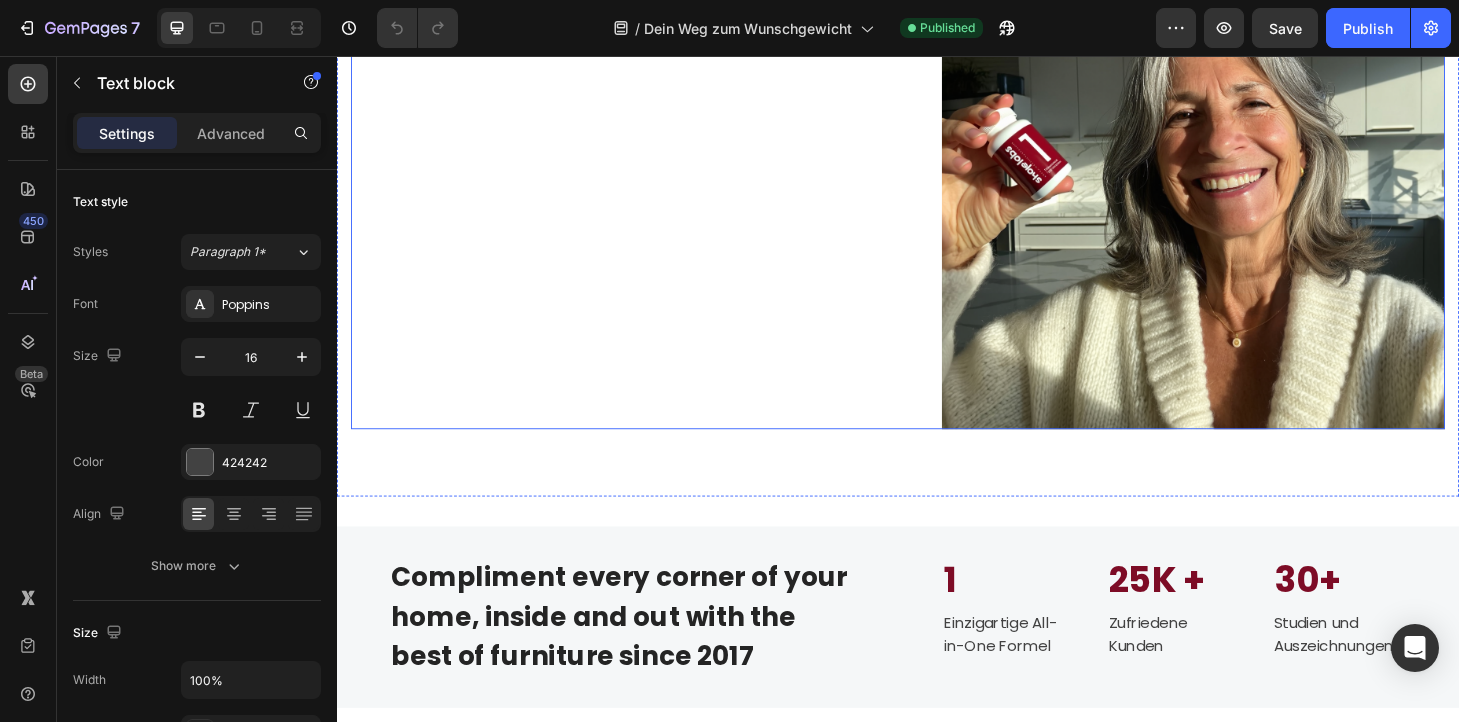 scroll, scrollTop: 1567, scrollLeft: 0, axis: vertical 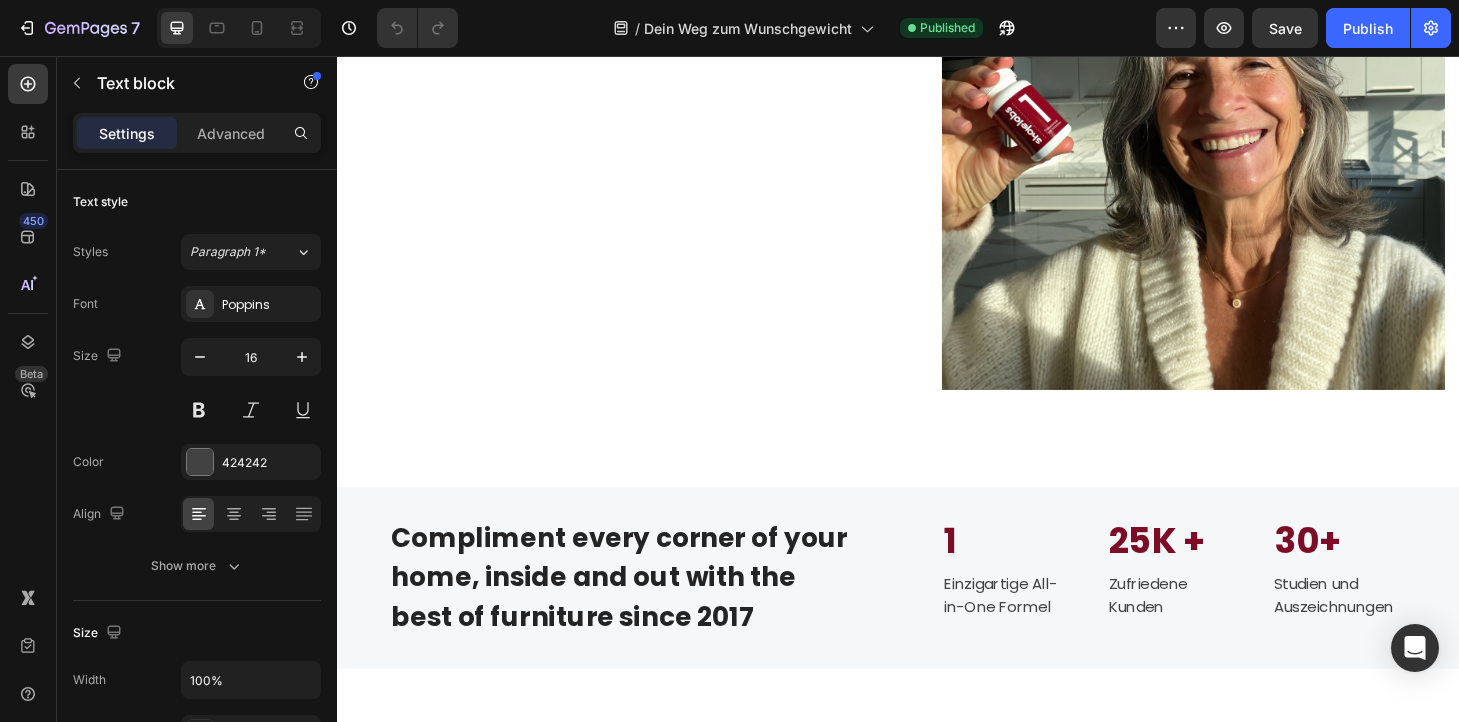click on "More than just looking good. When it comes to your home, we believe you can have it all: thoughtfully designed, well-built, and affordable prices." at bounding box center (621, -372) 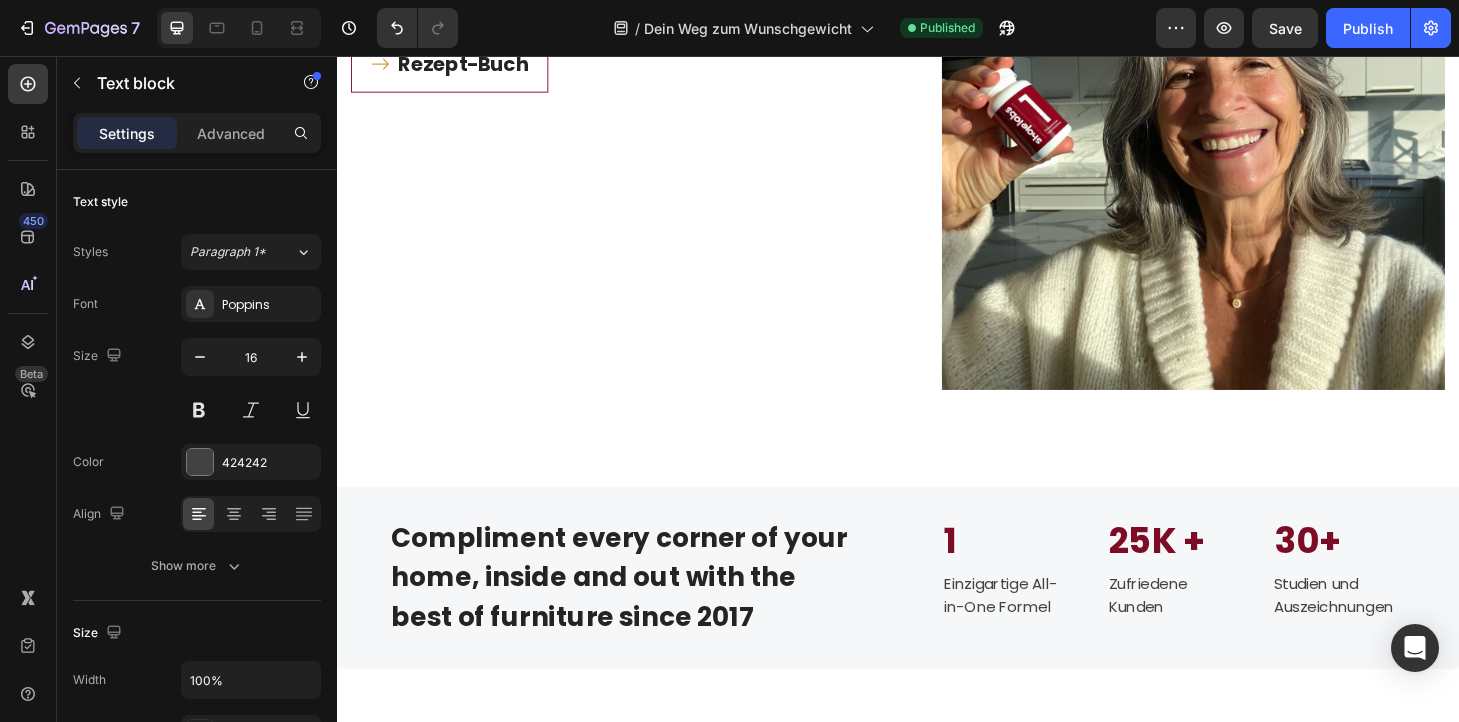 click on "Jetzt kostenlos downloaden und sofort loslegen!" at bounding box center (584, -301) 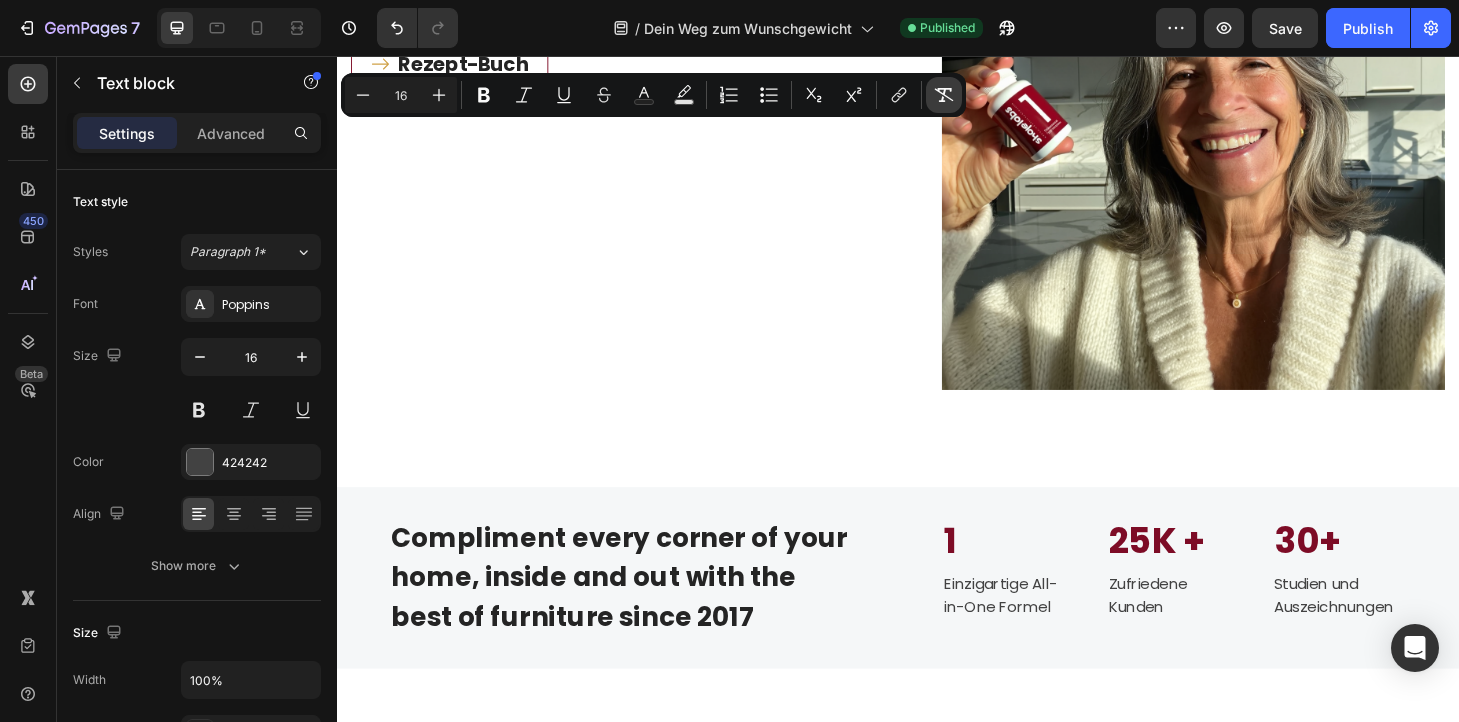 click 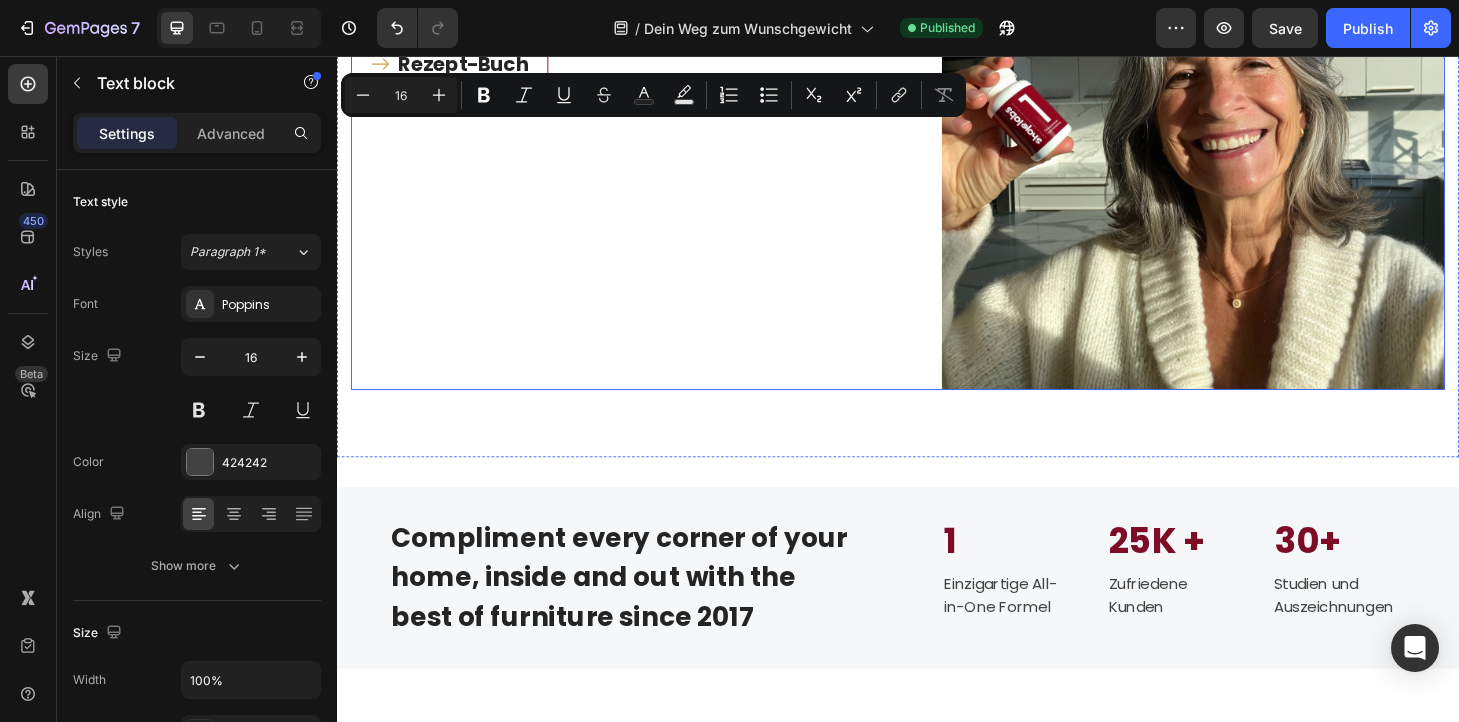 click on "Image dein Rezeptbuch zum Download Text block                Title Line 60 Rezepte für dich zusammengestellt Heading Du willst dich kalorienbewusst ernähren – ohne auf Geschmack zu verzichten? Dann ist unser exklusives Shape Labs ONE Rezeptbuch genau das Richtige für dich! 🔓 Jetzt kostenlos downloaden und sofort loslegen! Was dich erwartet: ✅ 60 abwechslungsreiche Rezepte – ideal zum Abnehmen ✅ Frühstück, Mittag, Abendessen & Snacks ✅ Schnell & einfach zubereitet – perfekt für den Alltag ✅ Mit exakten Kalorien- & Makronährwertangaben ✅ Alle Rezepte lassen sich optimal mit Shape Labs ONE kombinieren Ob herzhafte Bowls, proteinreiche Frühstücksideen oder sättigende Low-Carb-Gerichte – unser E-Book liefert dir Inspiration für jeden Tag deiner Abnehmreise. 👉 Hol dir jetzt das kostenlose Rezeptbuch und starte mit voller Motivation durch! Text block   32     Rezept-Buch Button deine Ratgeber zum Download Text block                Title Line Deine Unterstützung auf deinem Weg" at bounding box center (937, -110) 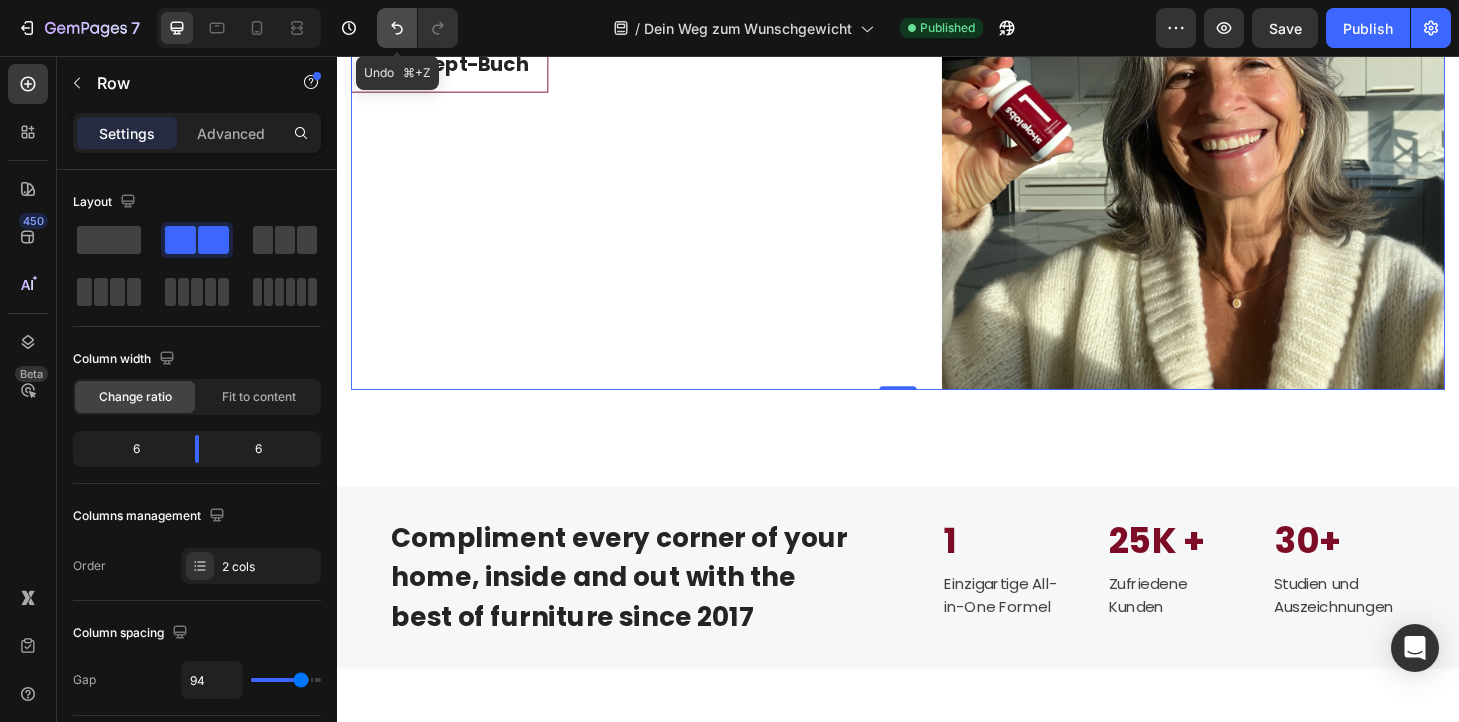 click 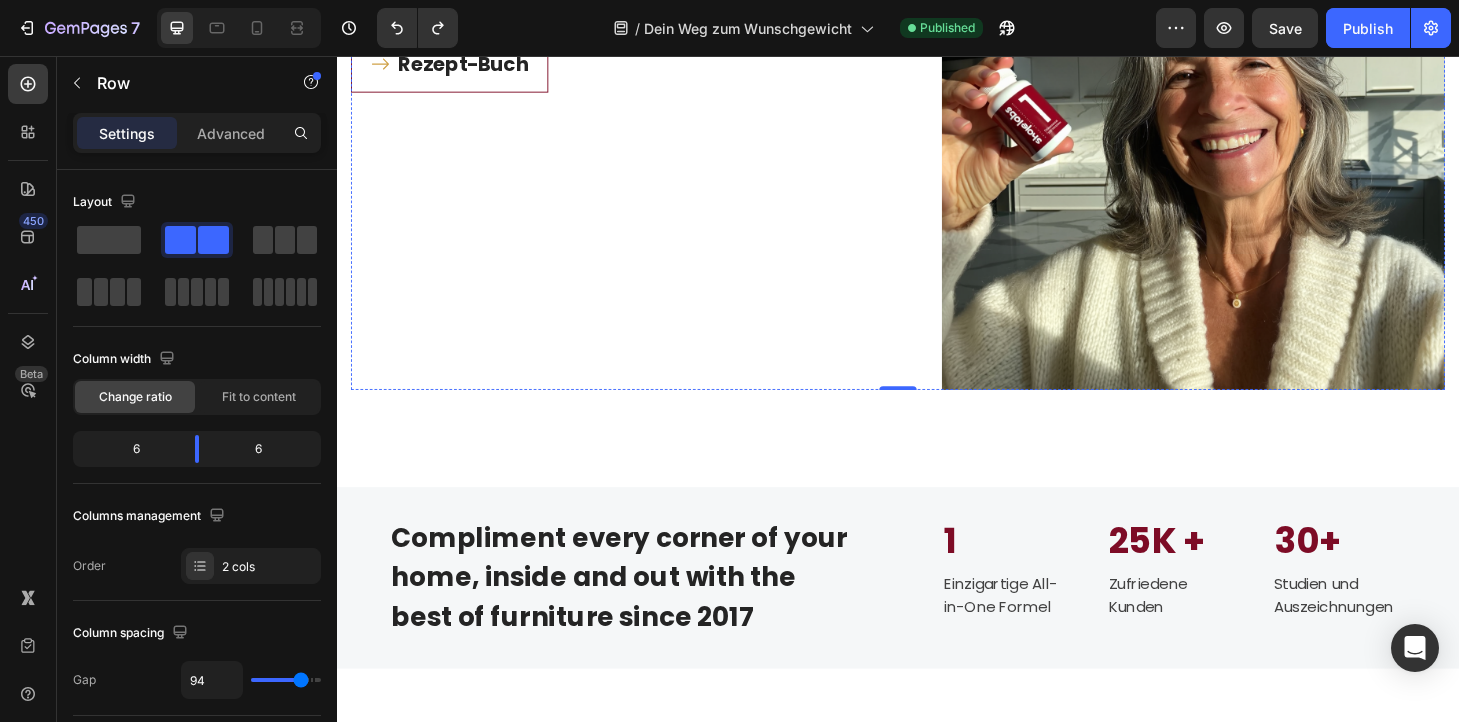 click on "Du willst dich kalorienbewusst ernähren – ohne auf Geschmack zu verzichten? Dann ist unser exklusives  Shape Labs ONE Rezeptbuch  genau das Richtige für dich!" at bounding box center (621, -360) 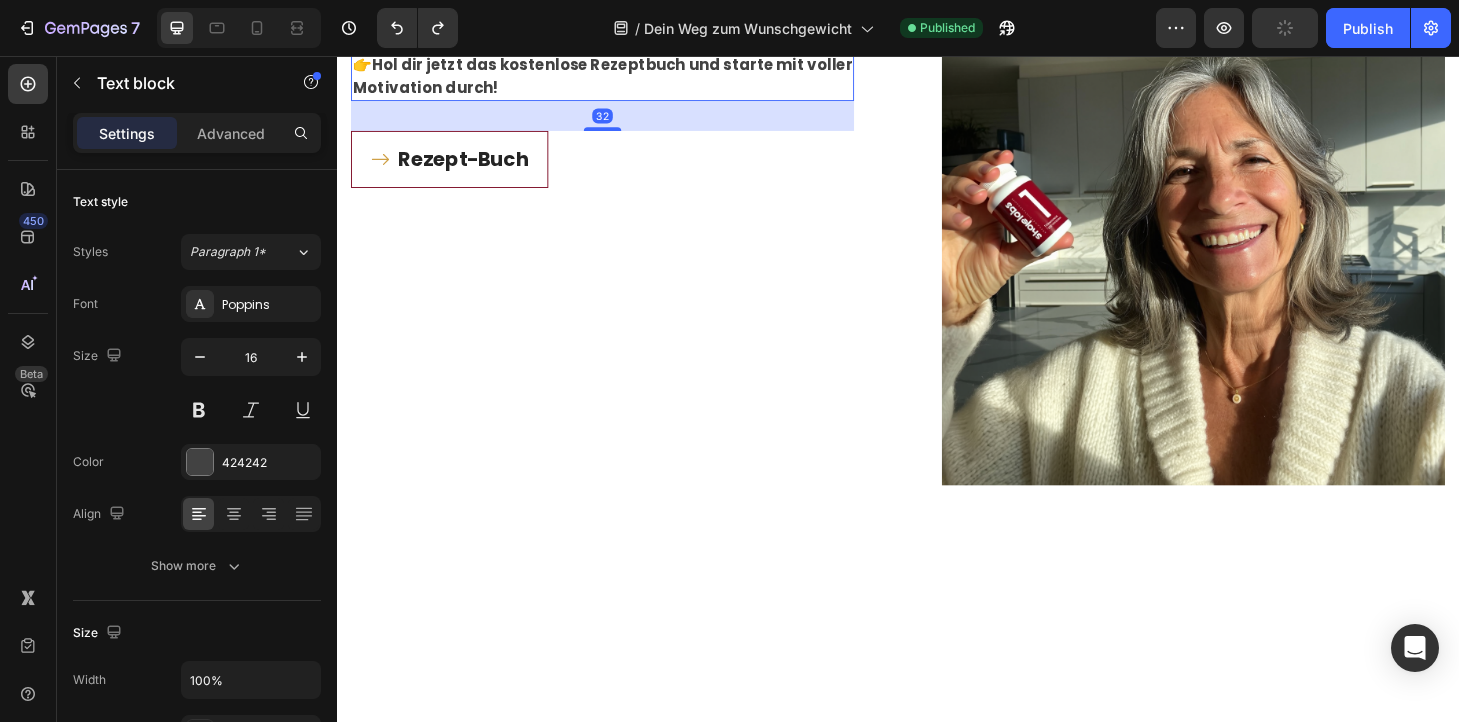 scroll, scrollTop: 1457, scrollLeft: 0, axis: vertical 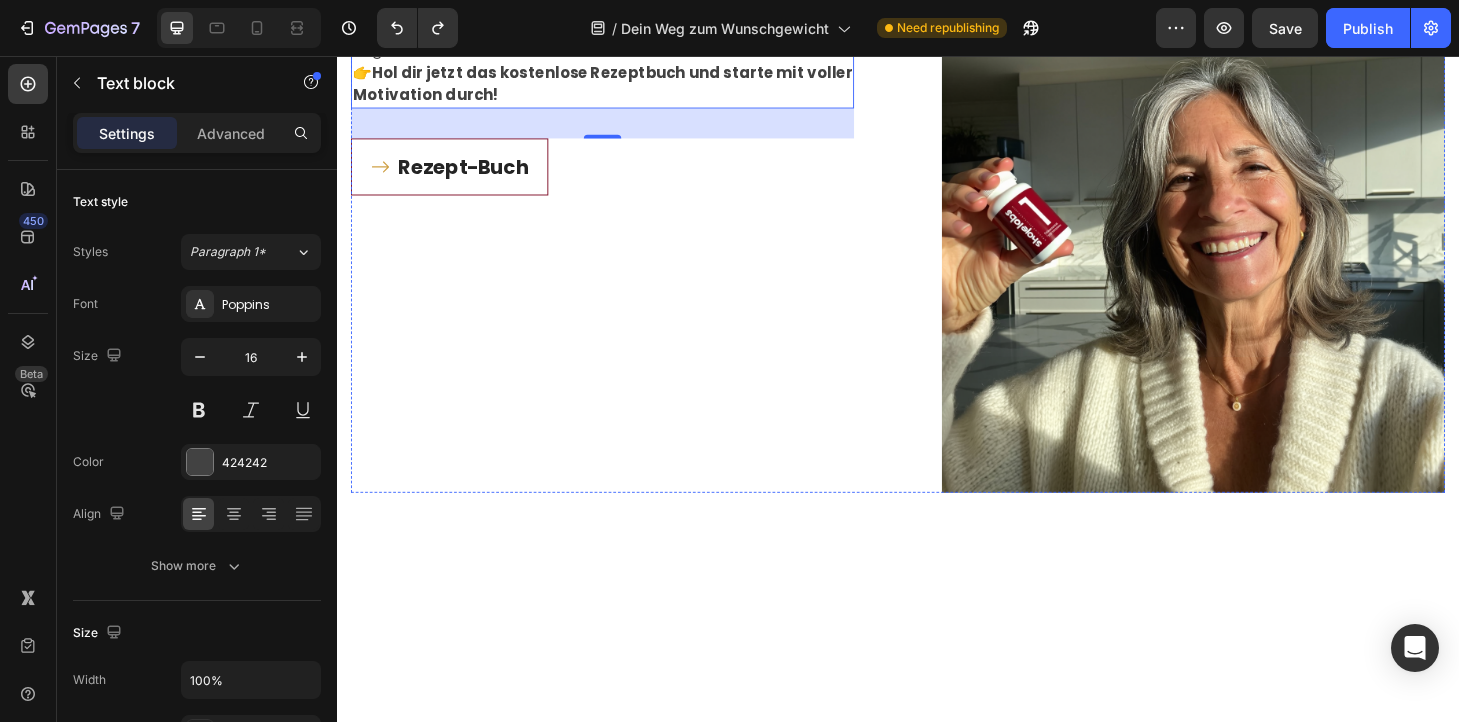 click on "60 Rezepte für dich zusammengestellt" at bounding box center (621, -364) 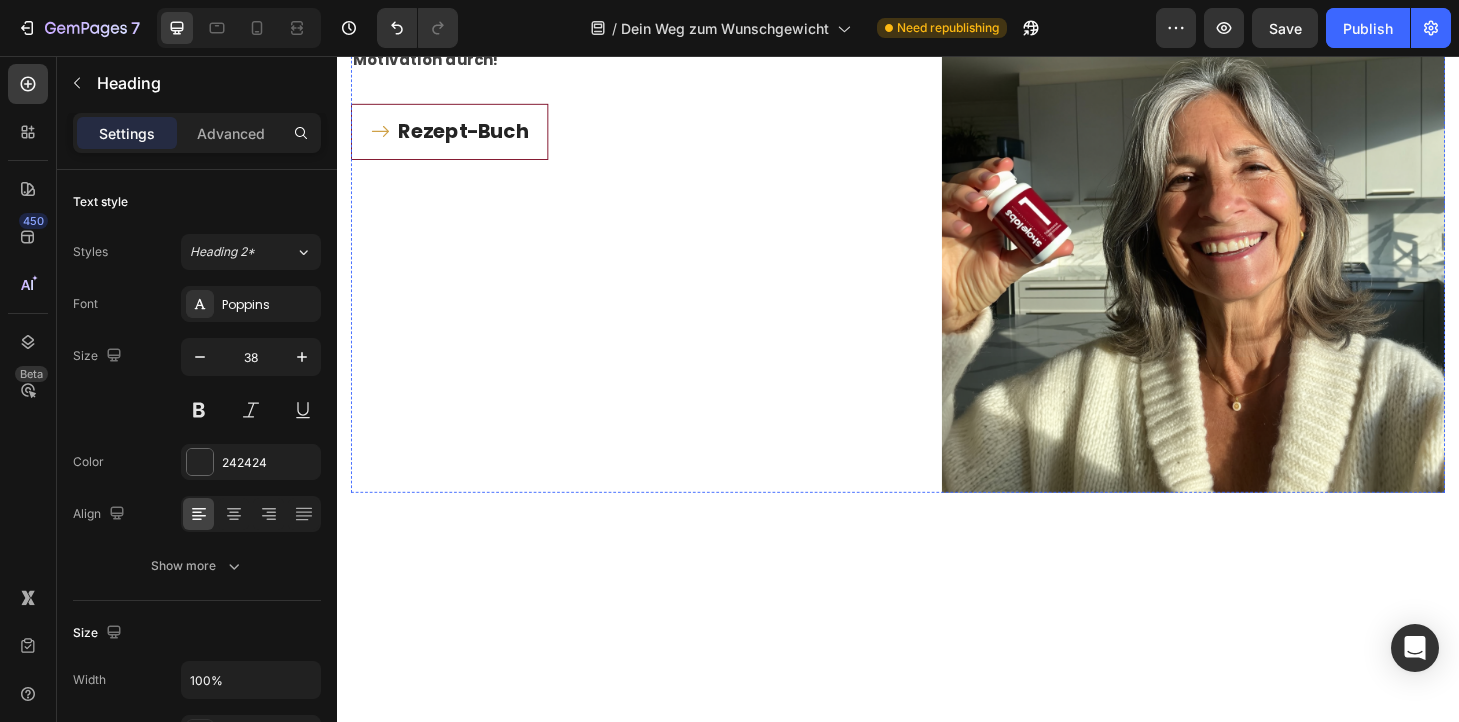 click on "dein Rezeptbuch zum Download" at bounding box center (621, -449) 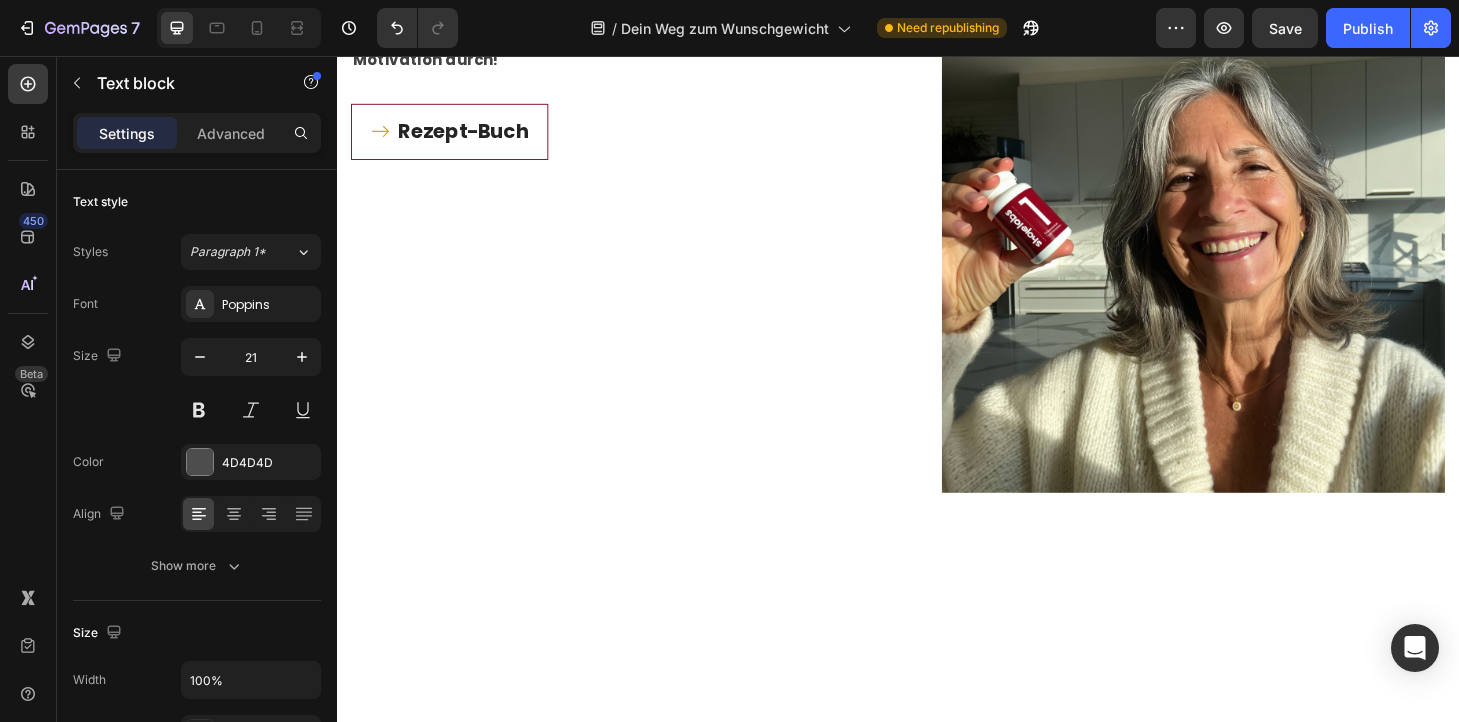 click on "dein Rezeptbuch zum Download" at bounding box center (621, -449) 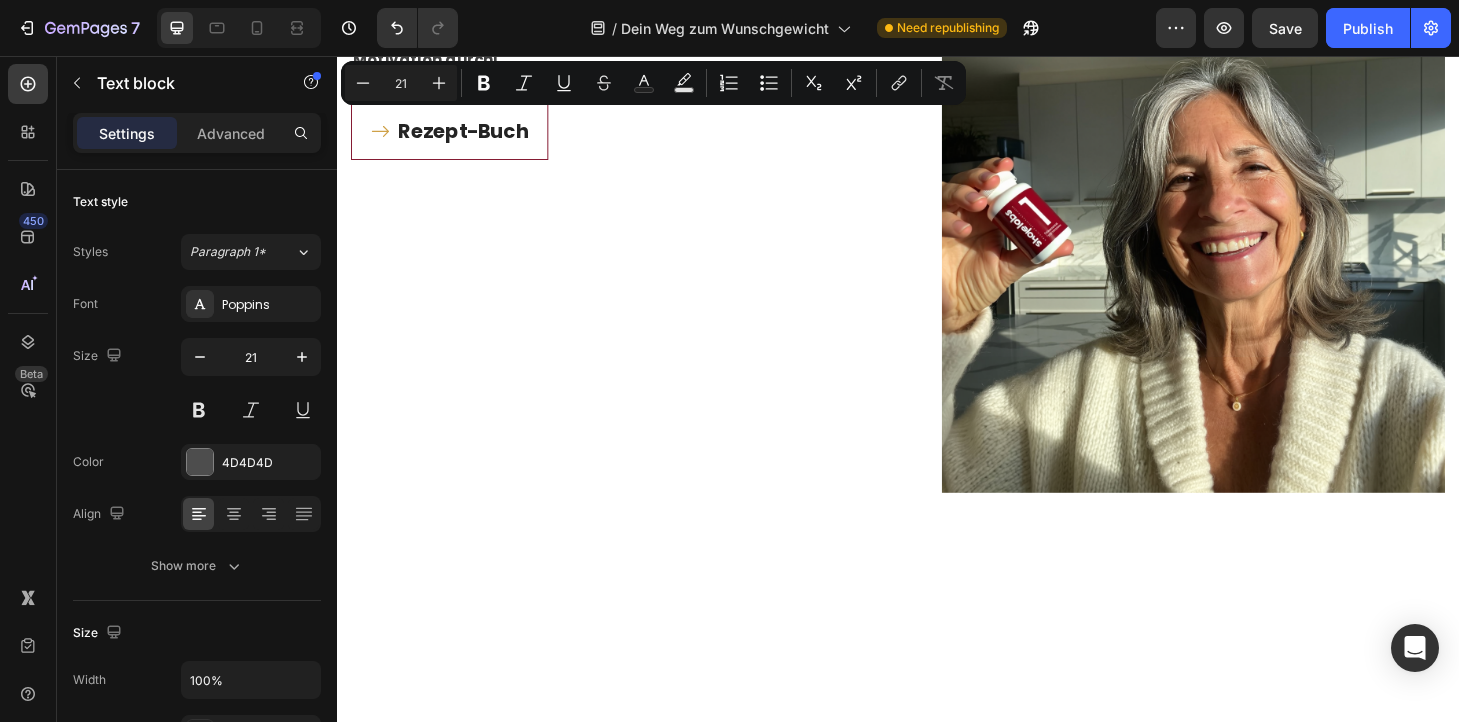 type 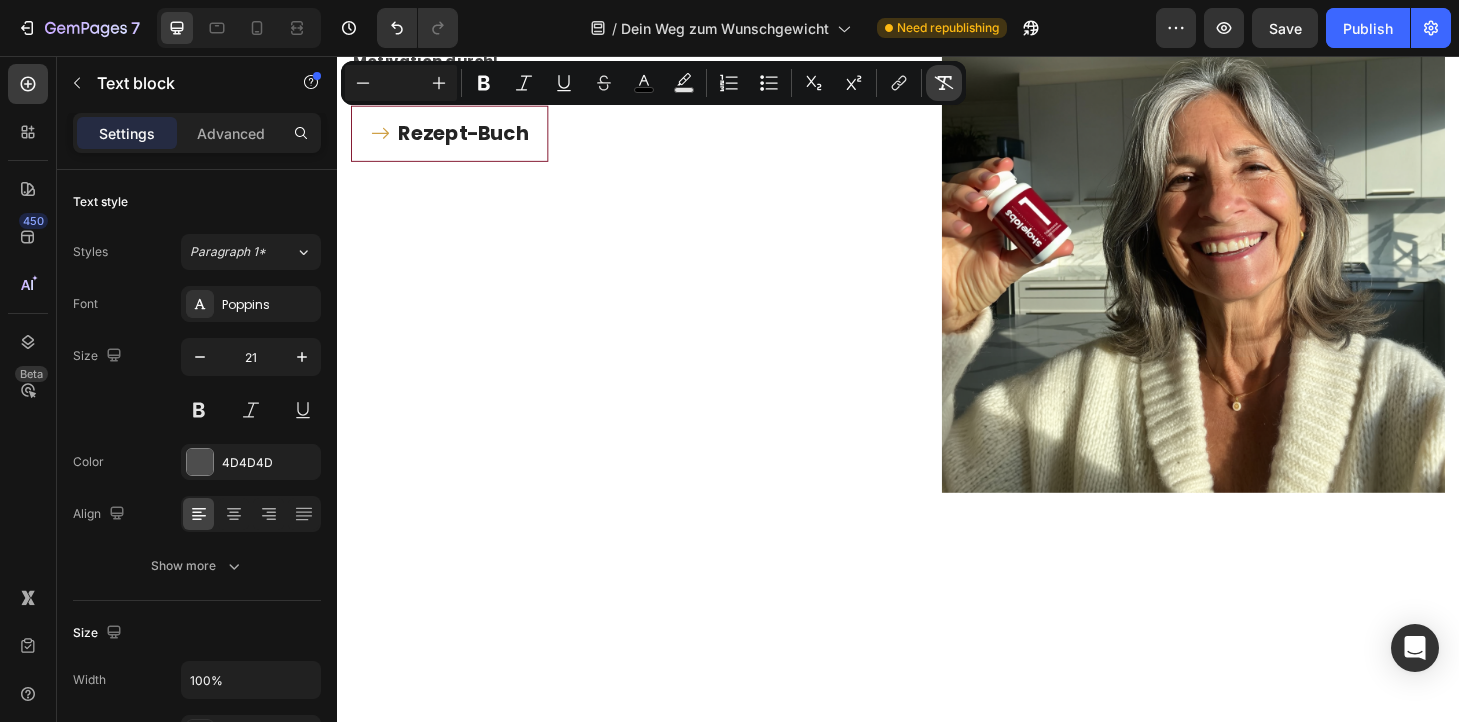click 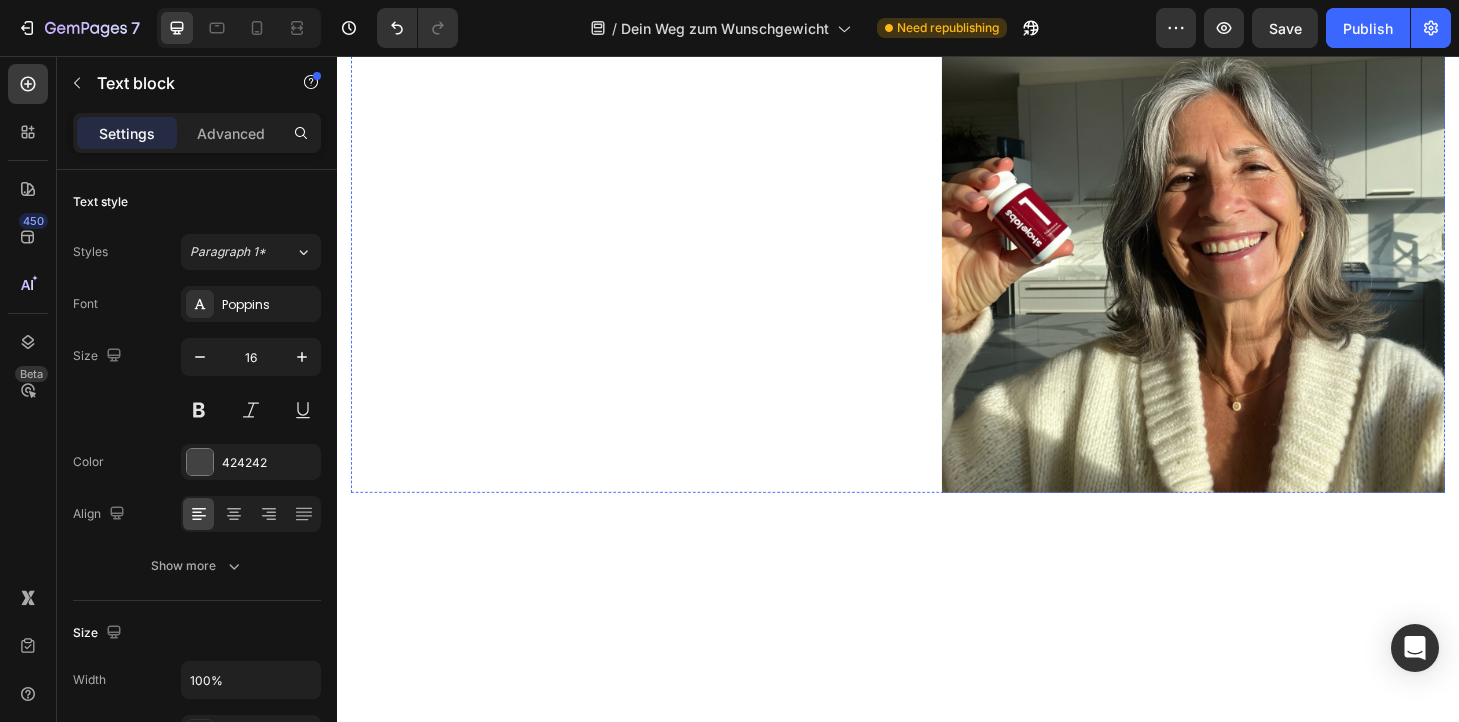 click on "Dein kostenloses Rezeptbuch mit 60 schlanken Rezepten" at bounding box center (595, -347) 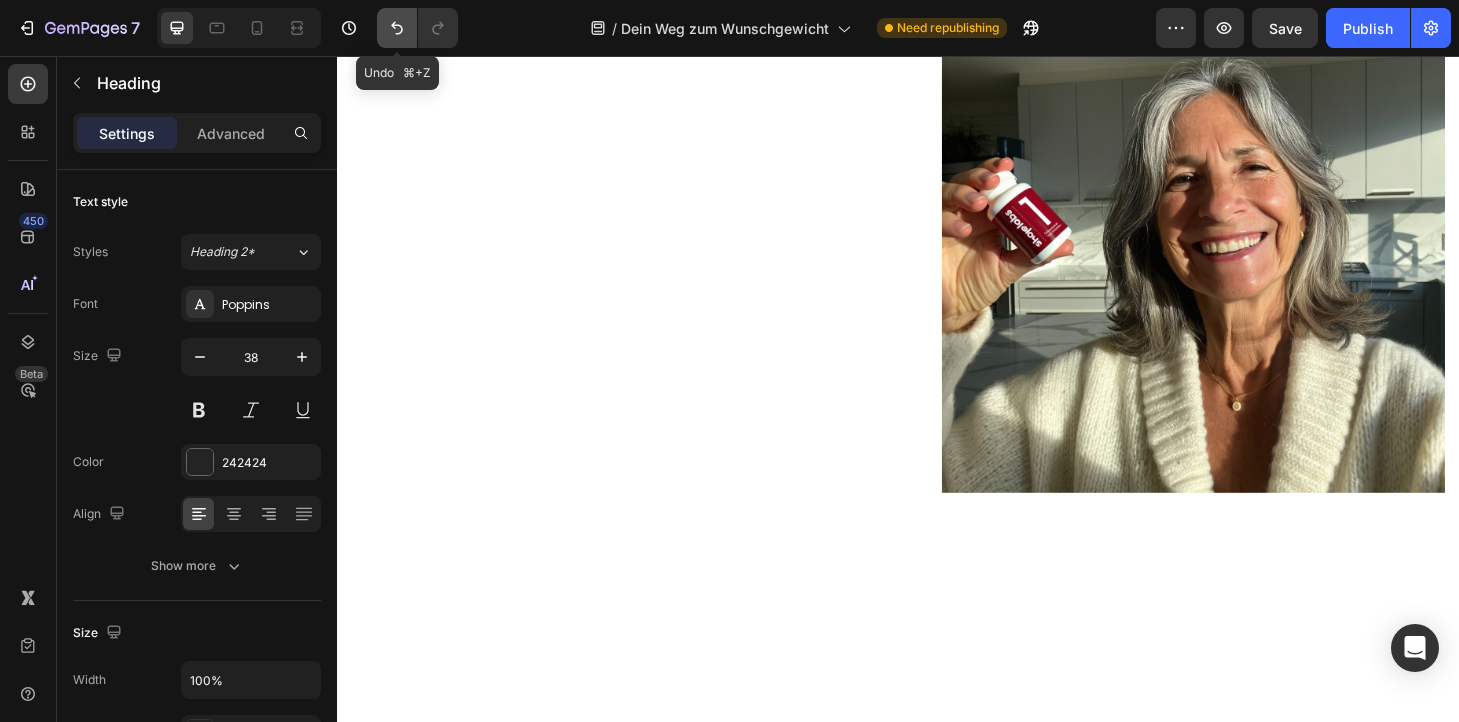 click 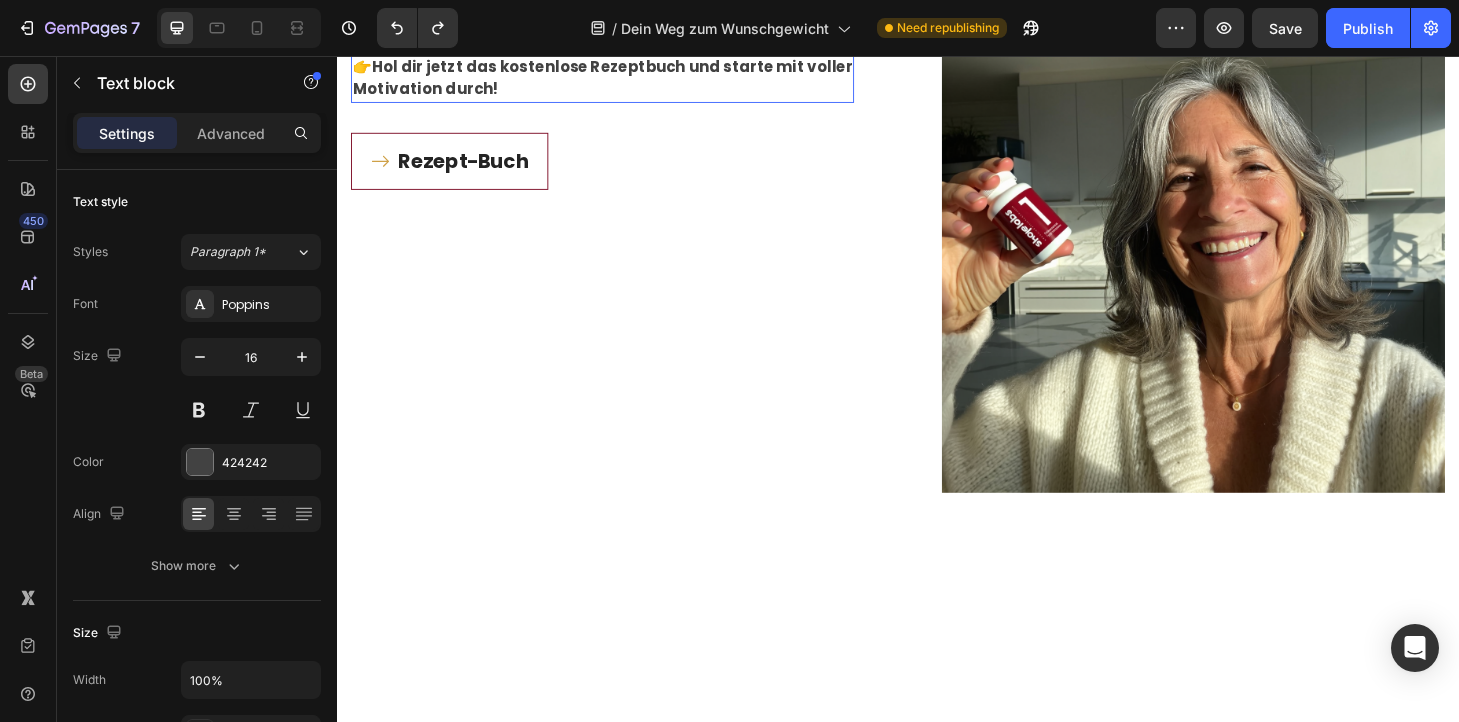 click on "Shape Labs ONE Rezeptbuch" at bounding box center [667, -245] 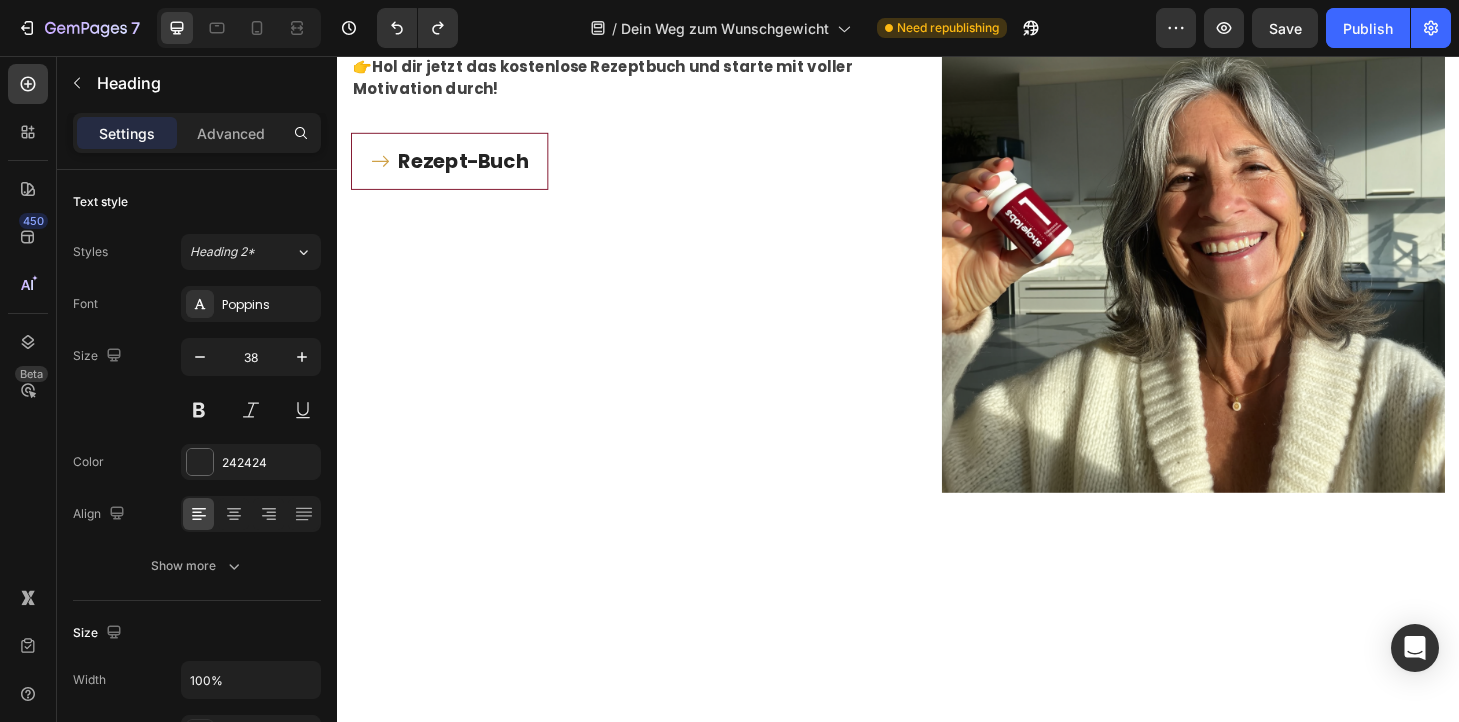 click on "Dein kostenloses Rezeptbuch mit 60 schlanken Rezepten" at bounding box center (595, -347) 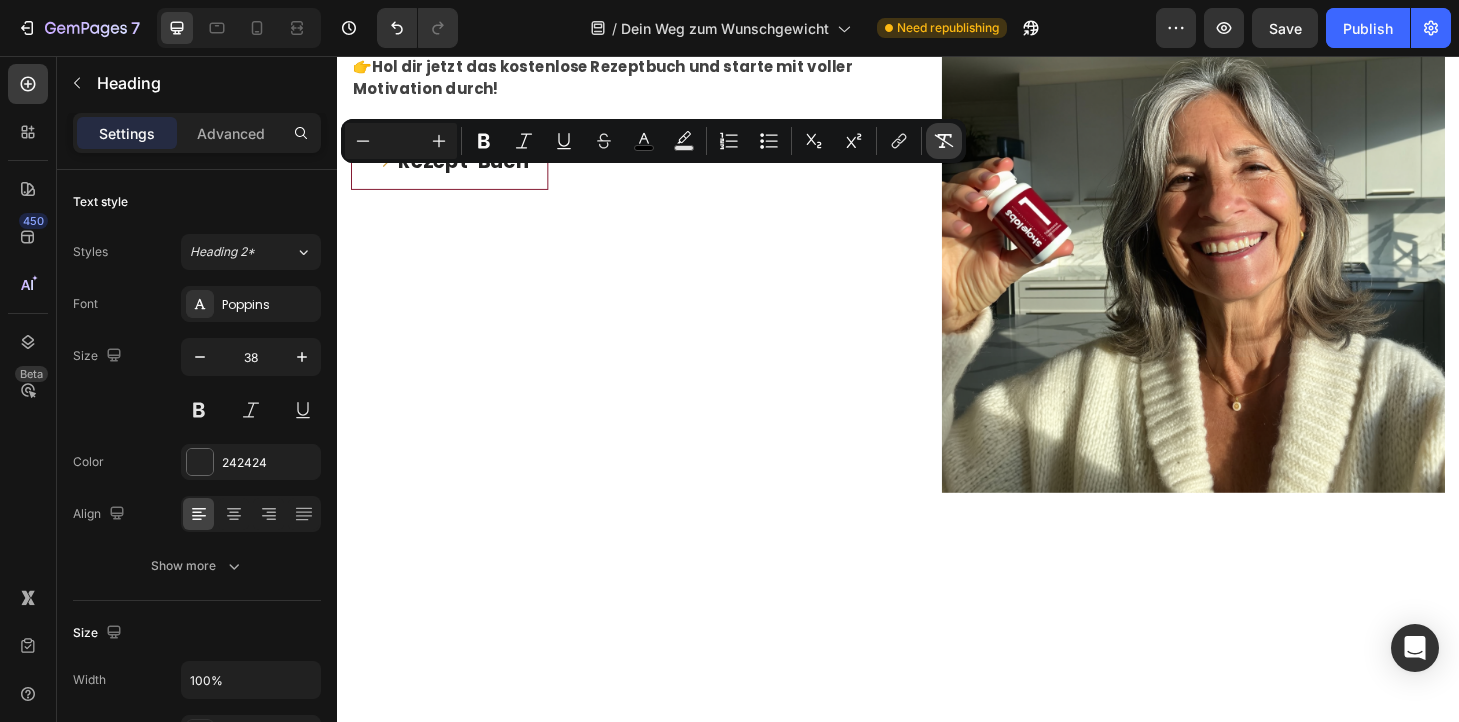 click 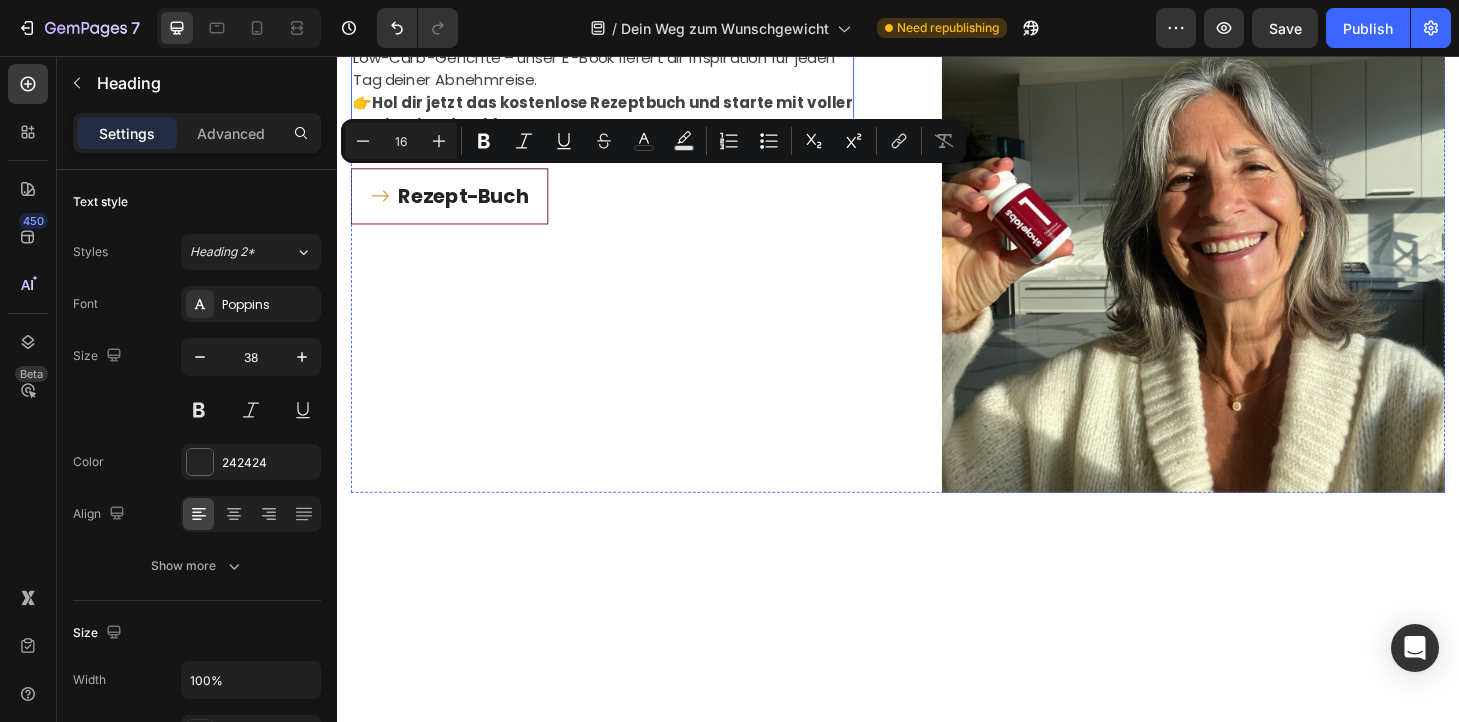 click on "Du willst dich kalorienbewusst ernähren – ohne auf Geschmack zu verzichten? Dann ist unser exklusives  Shape Labs ONE Rezeptbuch  genau das Richtige für dich!" at bounding box center (621, -218) 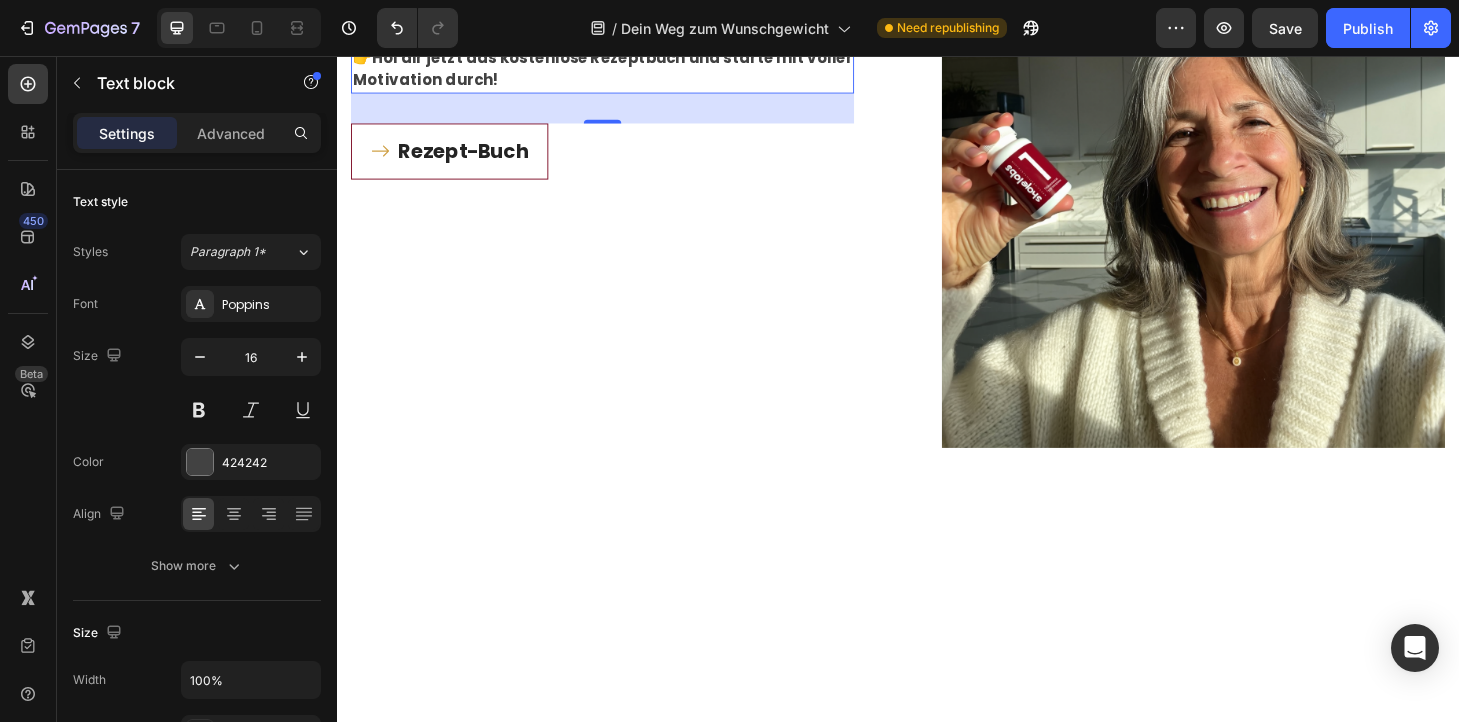 scroll, scrollTop: 1510, scrollLeft: 0, axis: vertical 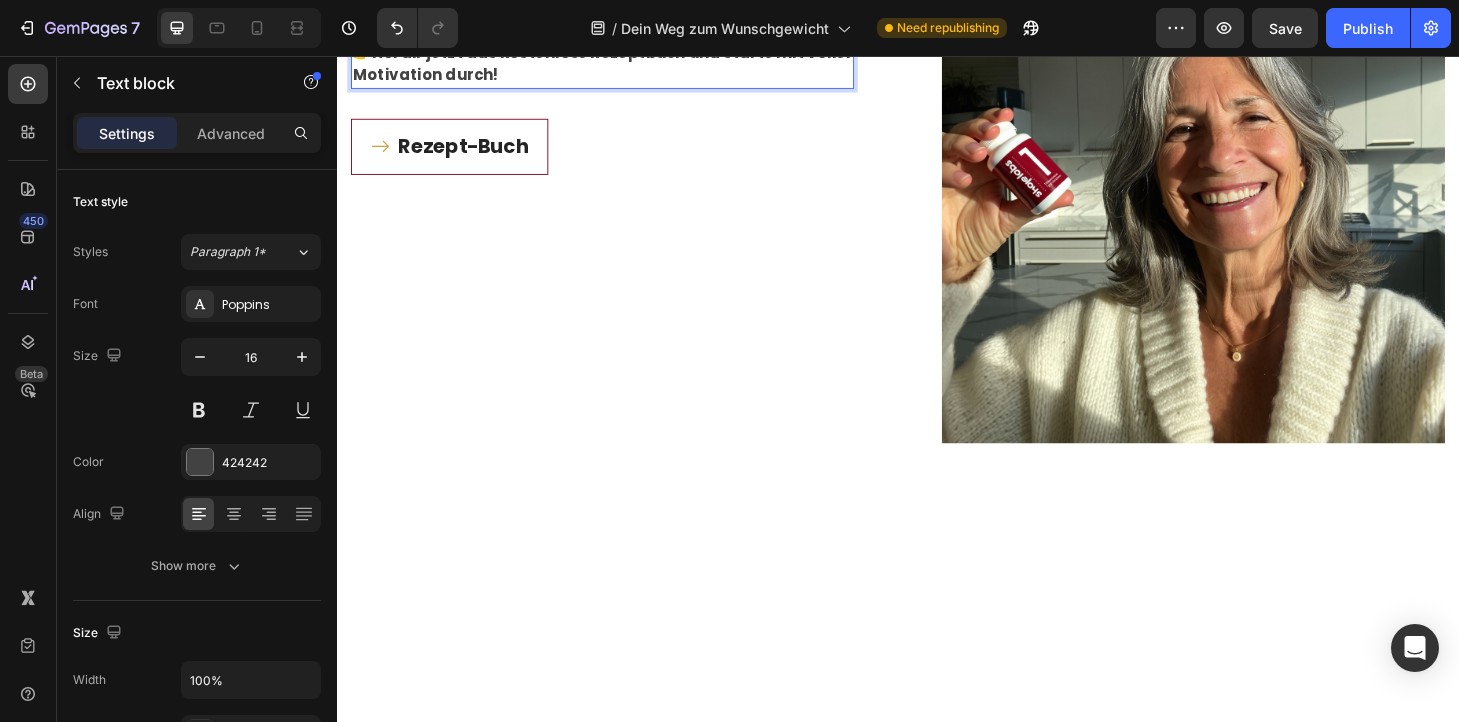 click on "Du willst dich kalorienbewusst ernähren – ohne auf Geschmack zu verzichten? Dann ist unser exklusives  Shape Labs ONE Rezeptbuch  genau das Richtige für dich!" at bounding box center (621, -271) 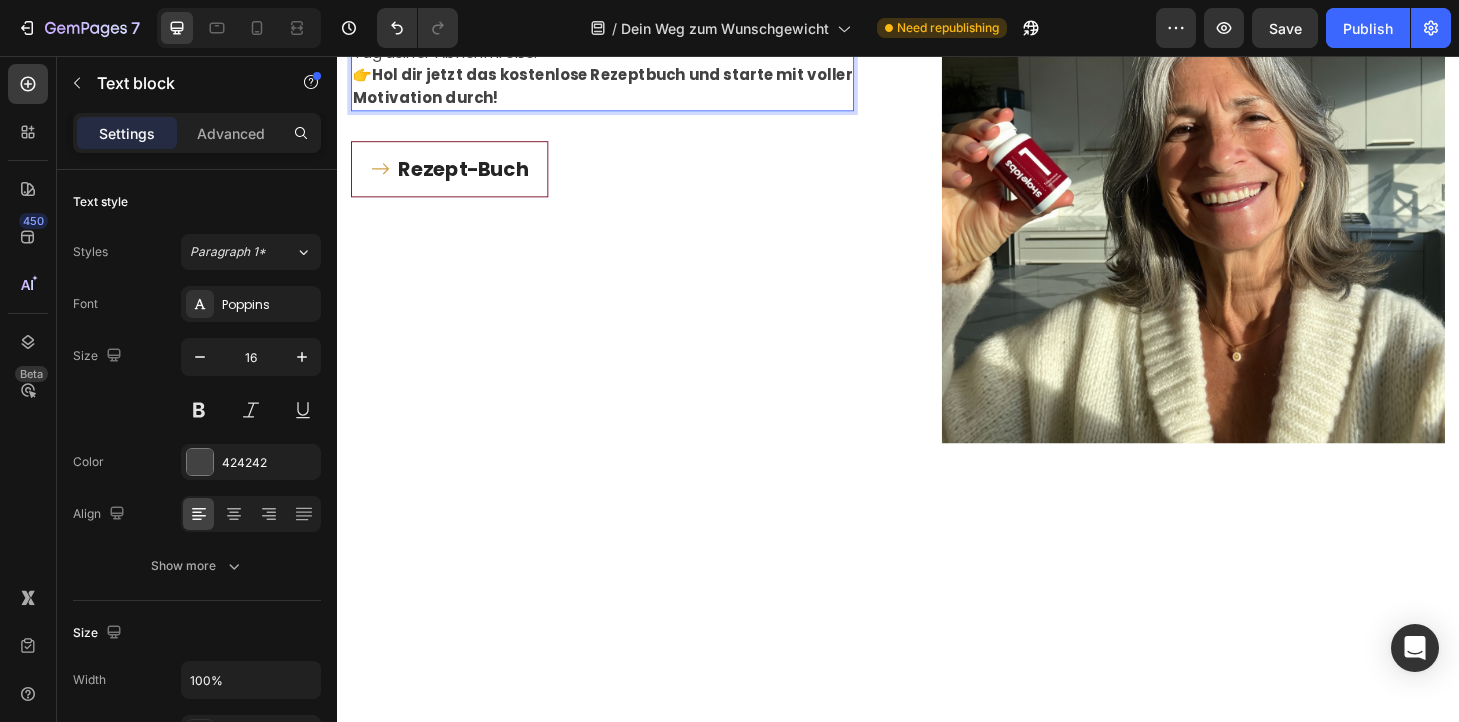 click on "Jetzt kostenlos downloaden und sofort loslegen!" at bounding box center [584, -188] 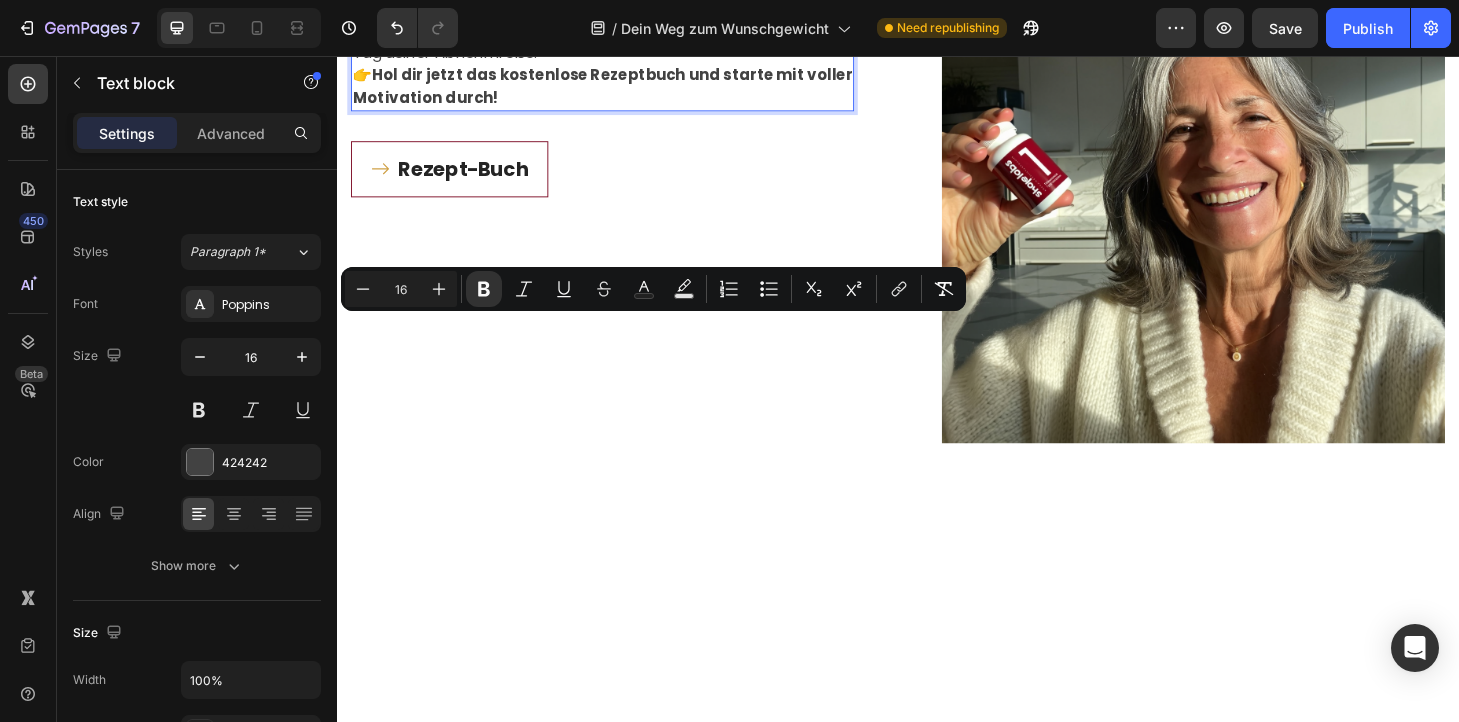 click on "Was dich erwartet:" at bounding box center [621, -163] 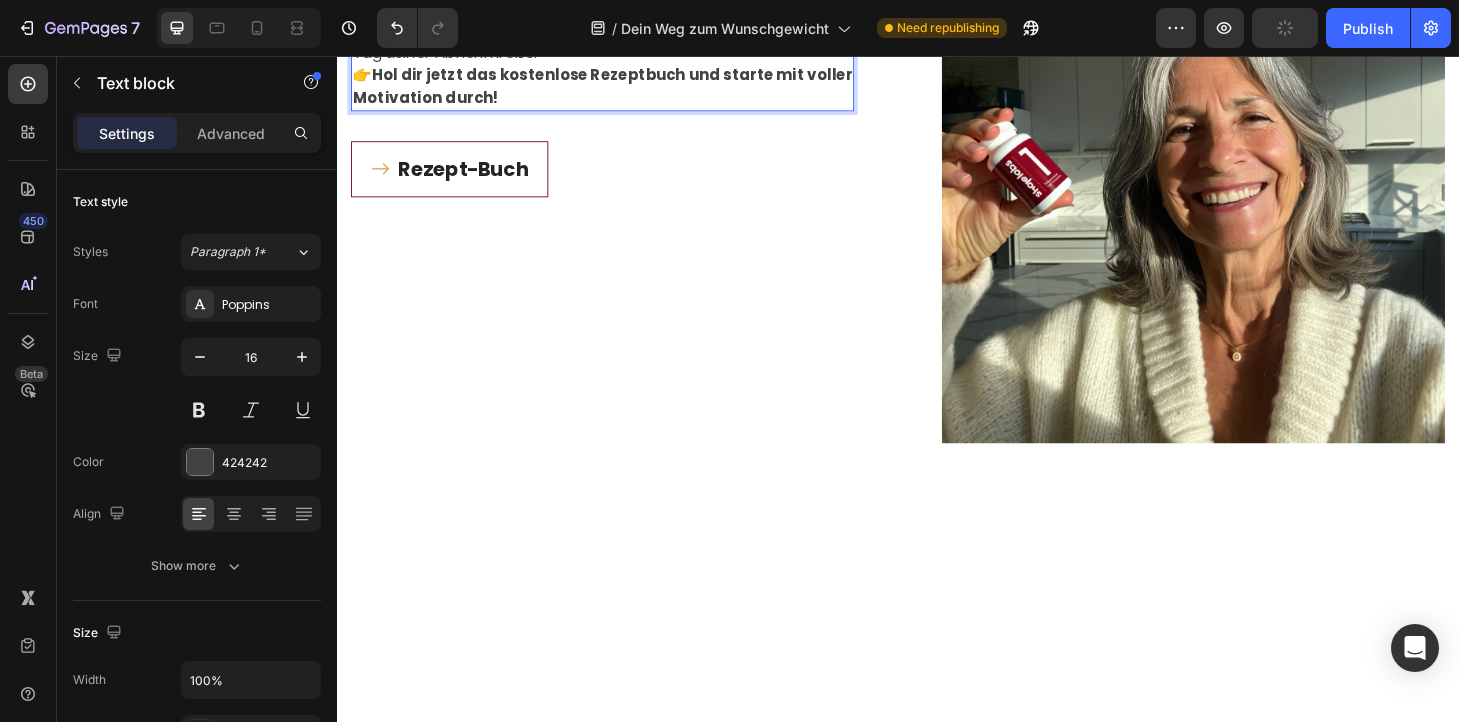 click on "✅ Alle Rezepte lassen sich optimal mit Shape Labs ONE kombinieren" at bounding box center (621, -31) 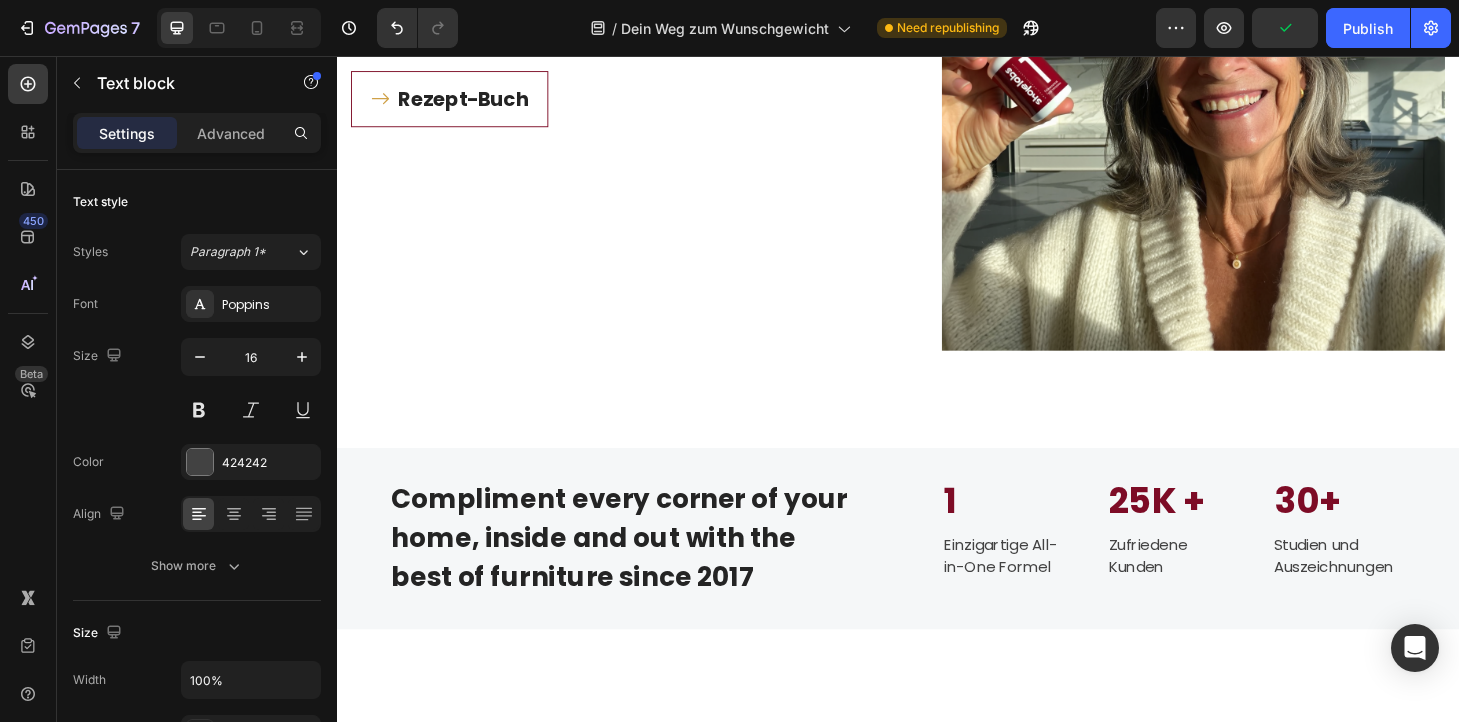 scroll, scrollTop: 1615, scrollLeft: 0, axis: vertical 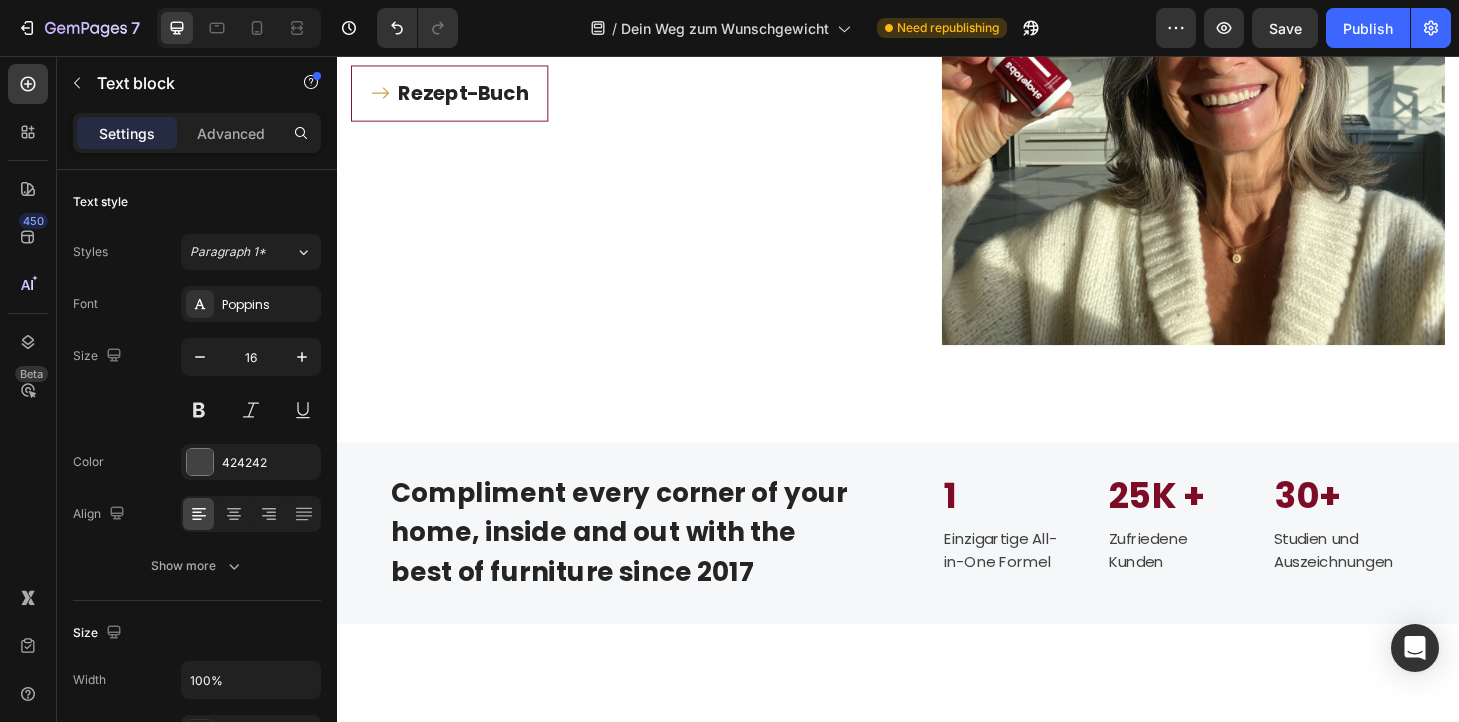 click on "Ob herzhafte Bowls, proteinreiche Frühstücksideen oder sättigende Low-Carb-Gerichte – unser E-Book liefert dir Inspiration für jeden Tag deiner Abnehmreise." at bounding box center (621, -52) 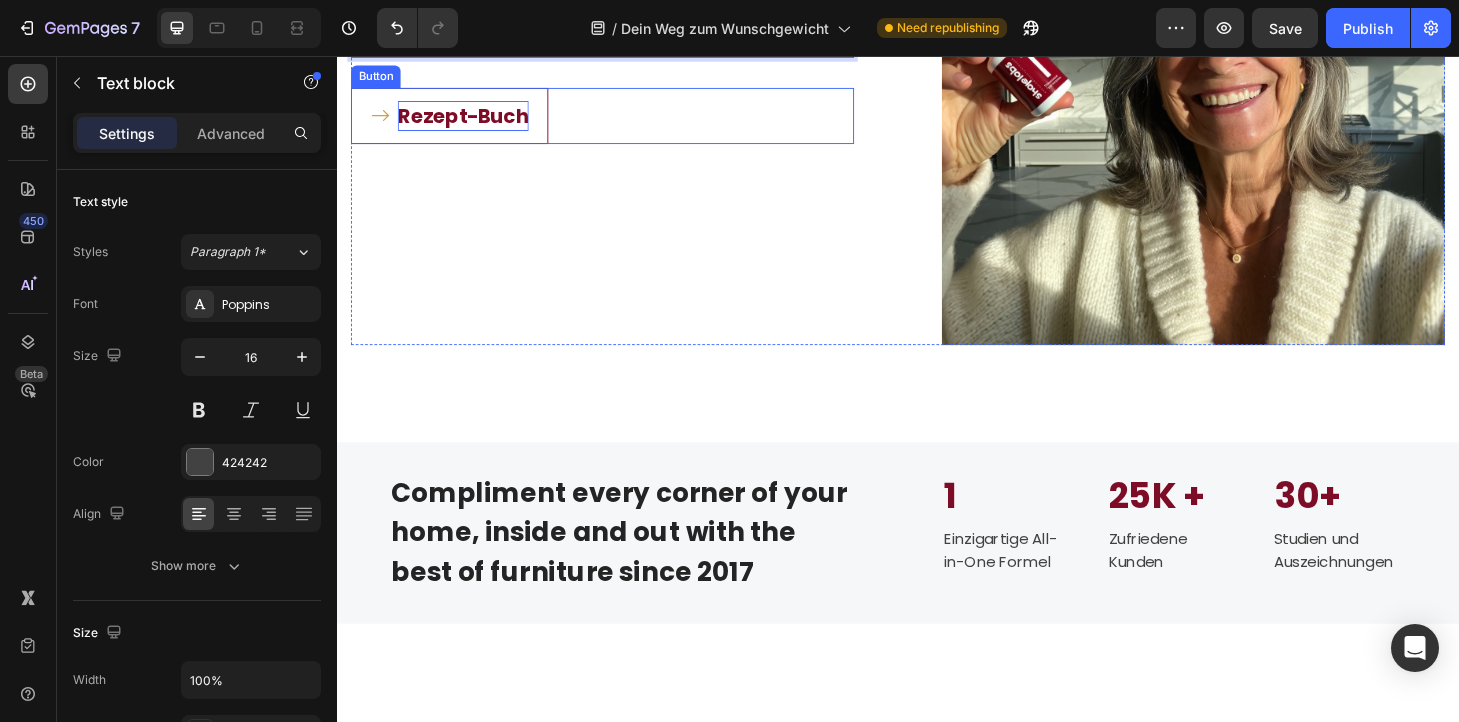 click on "Rezept-Buch" at bounding box center [472, 120] 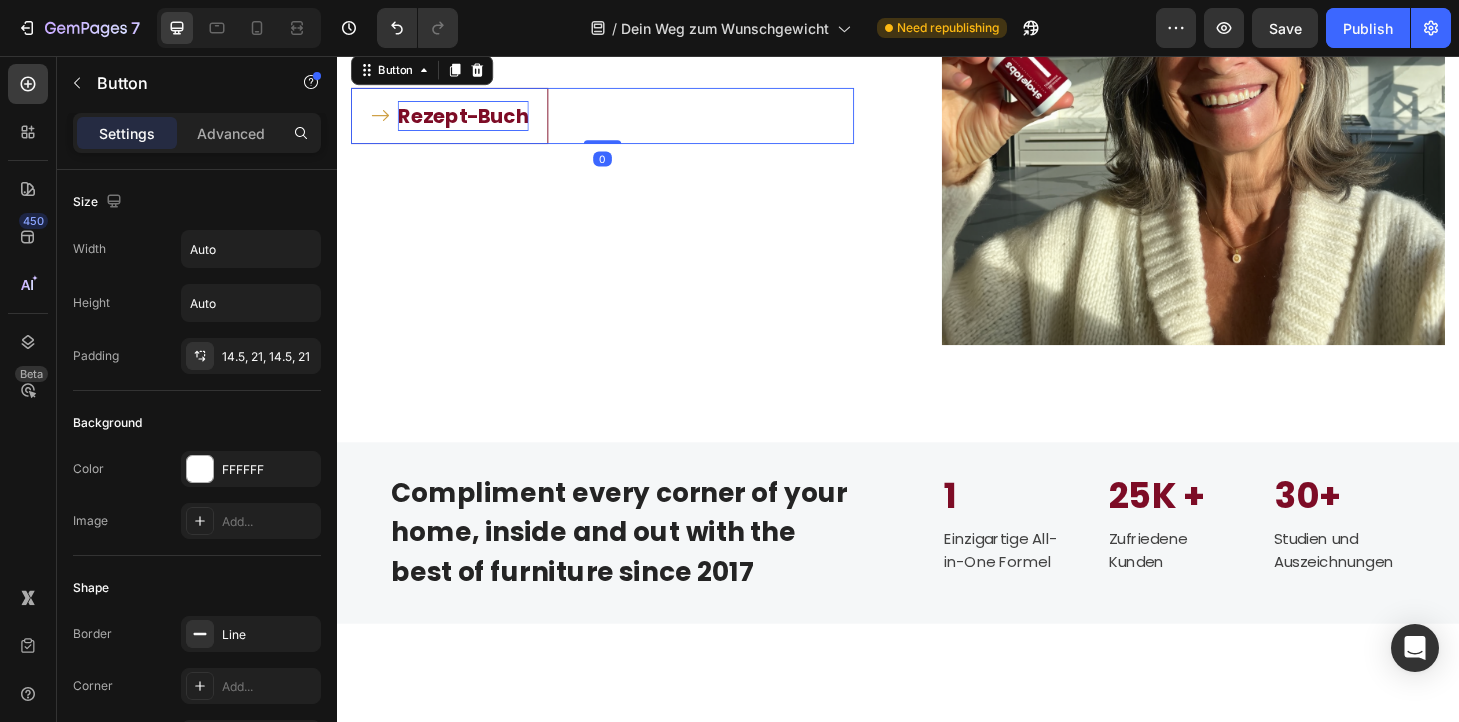 click on "Rezept-Buch" at bounding box center [472, 120] 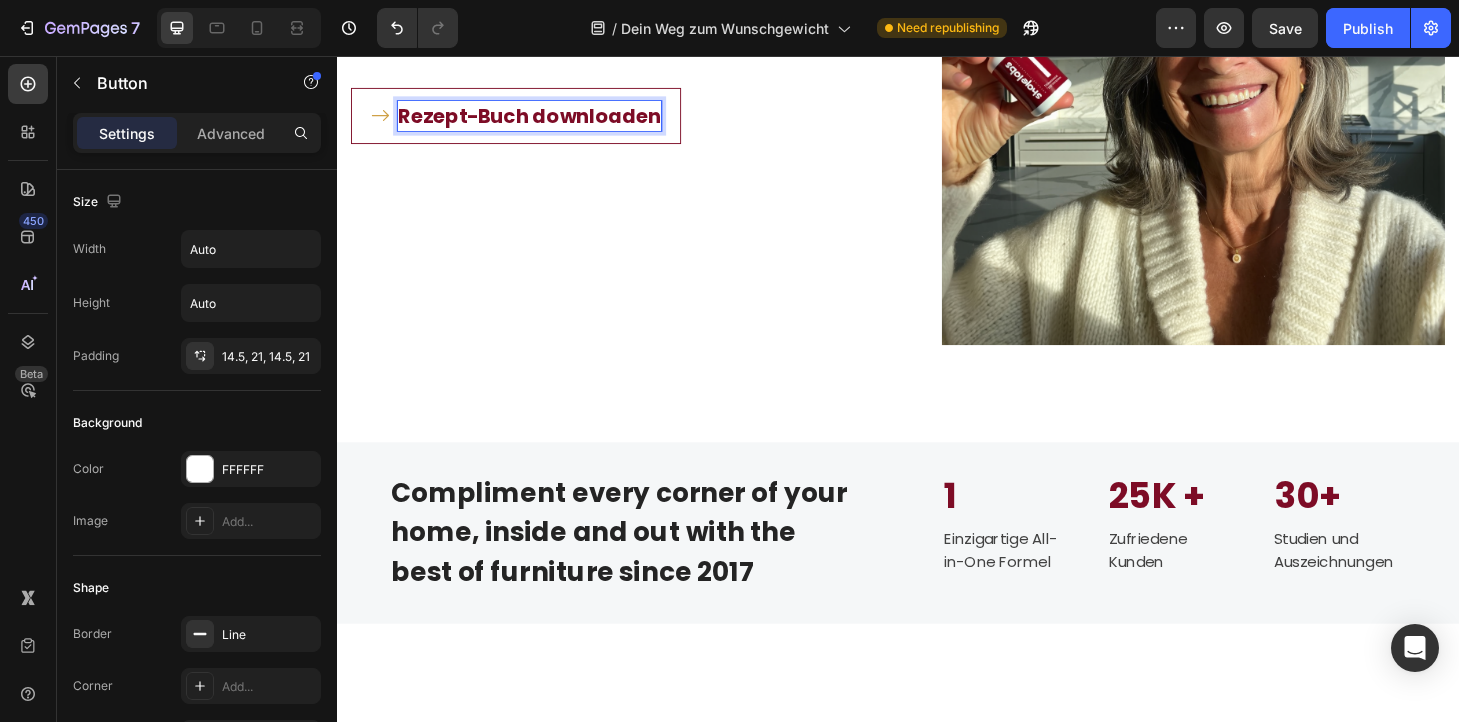 click on "Rezept-Buch downloaden" at bounding box center (543, 120) 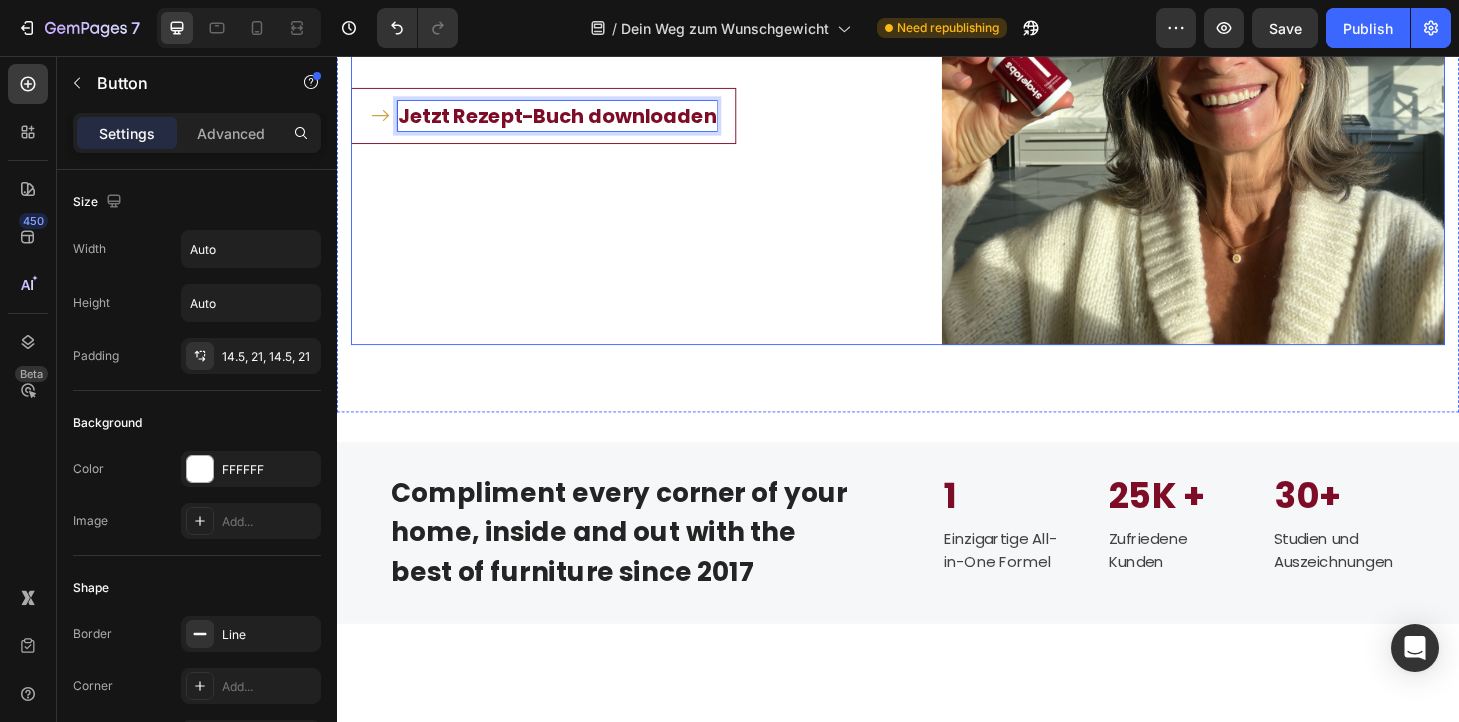 click on "Image Dein kostenloses Rezeptbuch mit 60 schlanken Rezepten Text block                Title Line Abnehmen war noch nie so lecker! Heading Du willst dich kalorienbewusst ernähren – ohne auf Geschmack zu verzichten? Dann ist unser exklusives  Shape Labs ONE Rezeptbuch  genau das Richtige für dich! 🔓  Jetzt kostenlos downloaden und sofort loslegen! Was dich erwartet: ✅ 60 abwechslungsreiche Rezepte – ideal zum Abnehmen ✅ Frühstück, Mittag, Abendessen & Snacks ✅ Schnell & einfach zubereitet – perfekt für den Alltag ✅ Mit exakten Kalorien- & Makronährwertangaben ✅ Alle Rezepte lassen sich optimal mit Shape Labs ONE kombinieren Ob herzhafte Bowls, proteinreiche Frühstücksideen oder sättigende Low-Carb-Gerichte – unser E-Book liefert dir Inspiration für jeden Tag deiner Abnehmreise. 👉  Hol dir jetzt das kostenlose Rezeptbuch und starte mit voller Motivation durch! Text block     Jetzt Rezept-Buch downloaden Button   [NUMBER] deine Ratgeber zum Download Text block                Title Line" at bounding box center (937, -158) 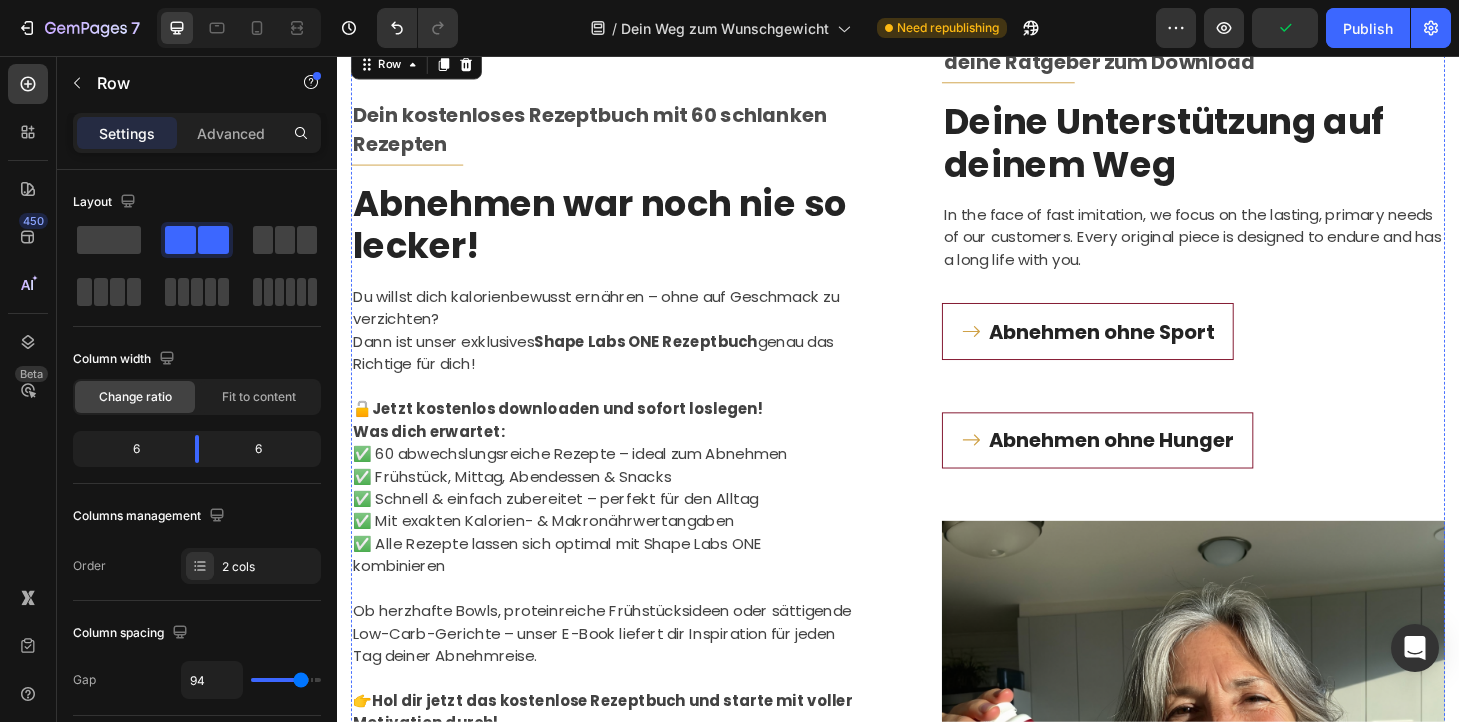 scroll, scrollTop: 855, scrollLeft: 0, axis: vertical 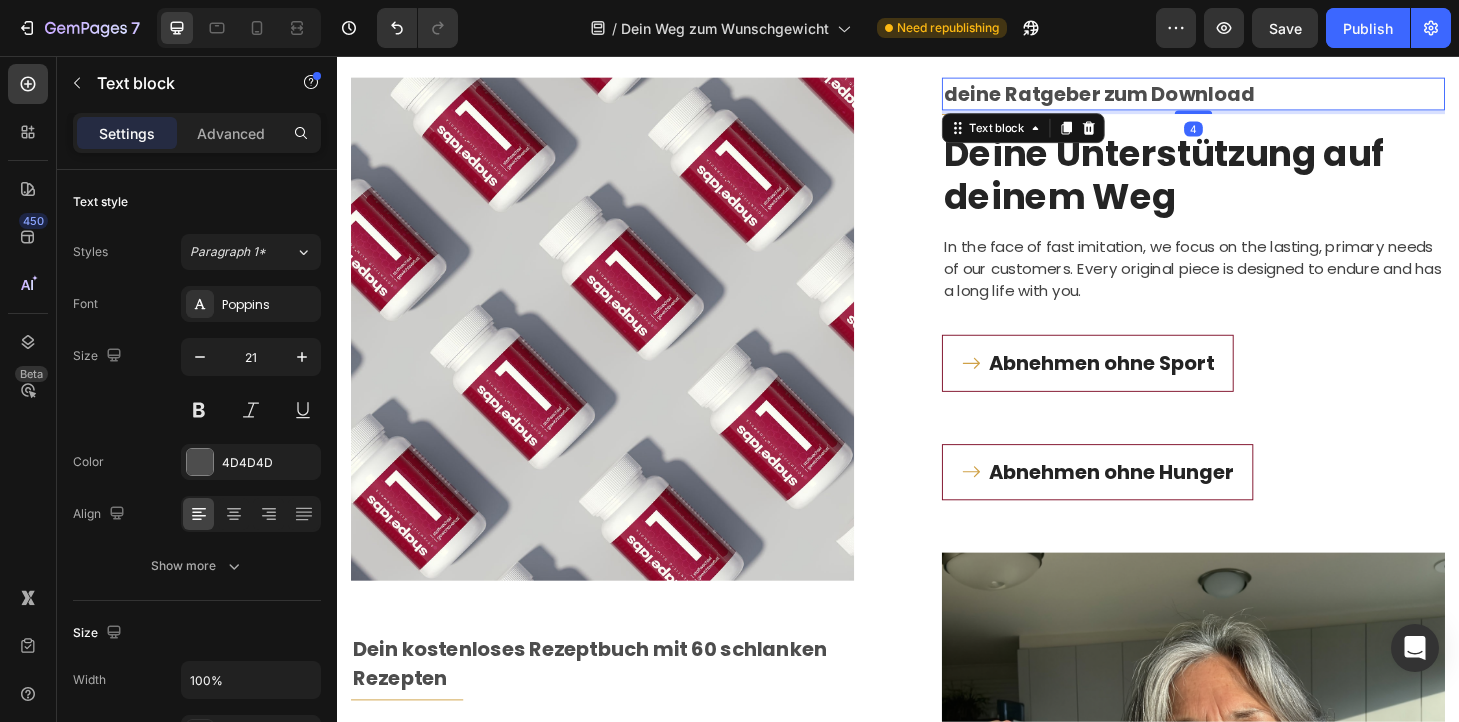 click on "deine Ratgeber zum Download" at bounding box center (1253, 97) 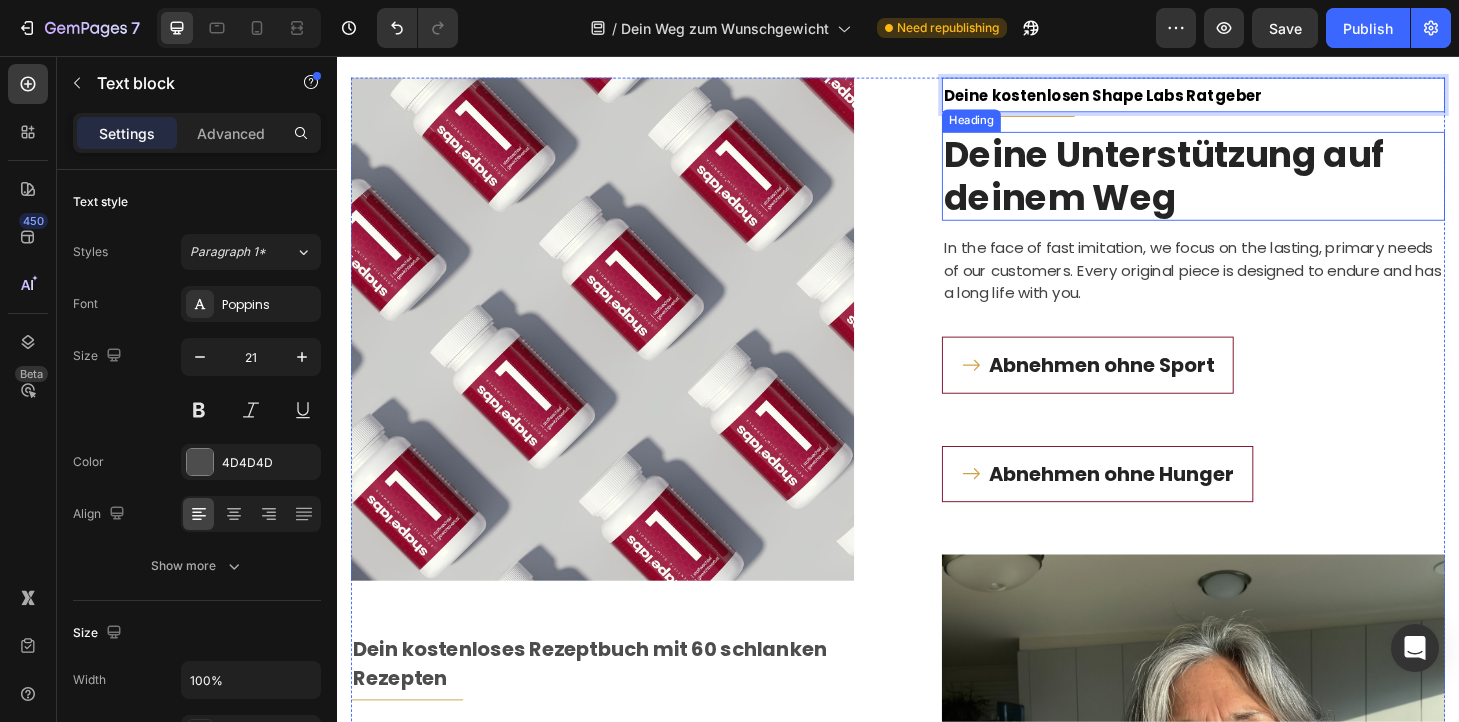 click on "Deine Unterstützung auf deinem Weg" at bounding box center (1253, 184) 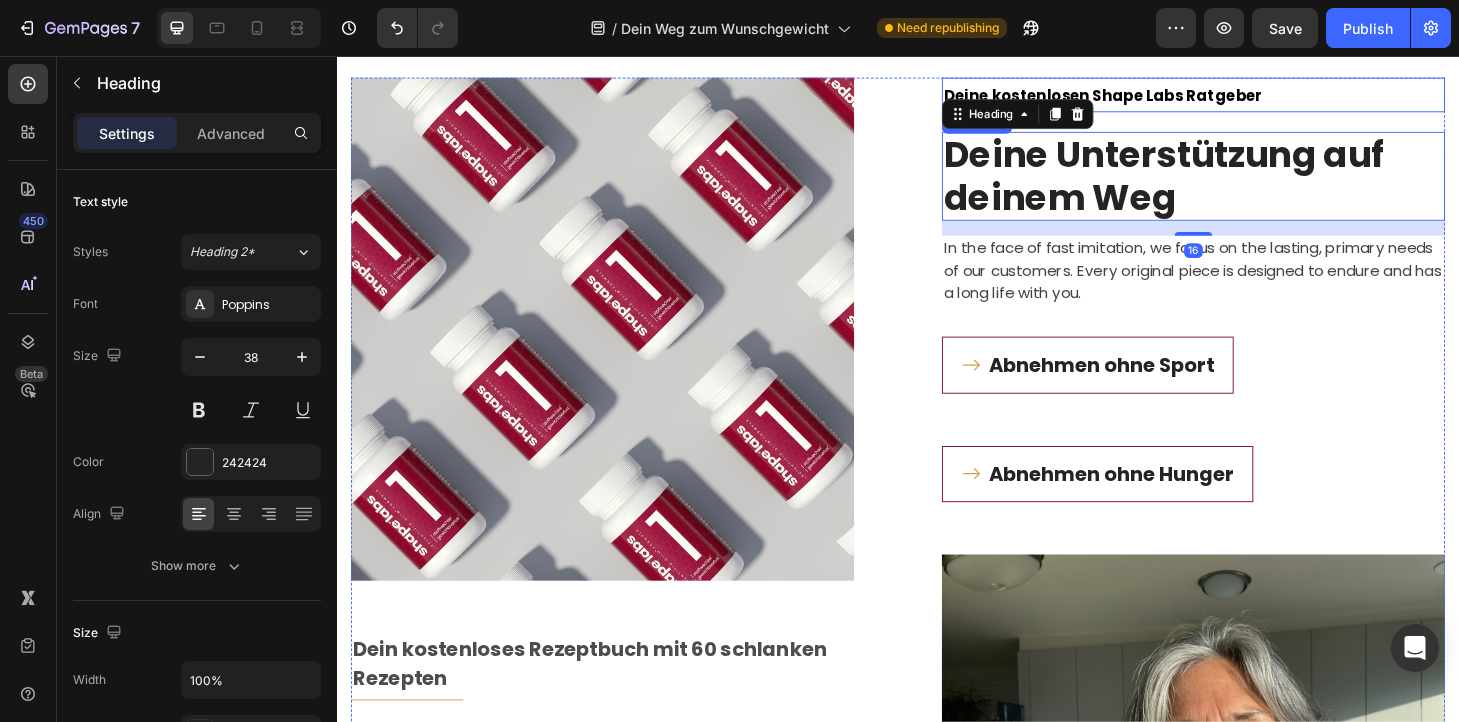 click on "Deine kostenlosen Shape Labs Ratgeber" at bounding box center (1156, 98) 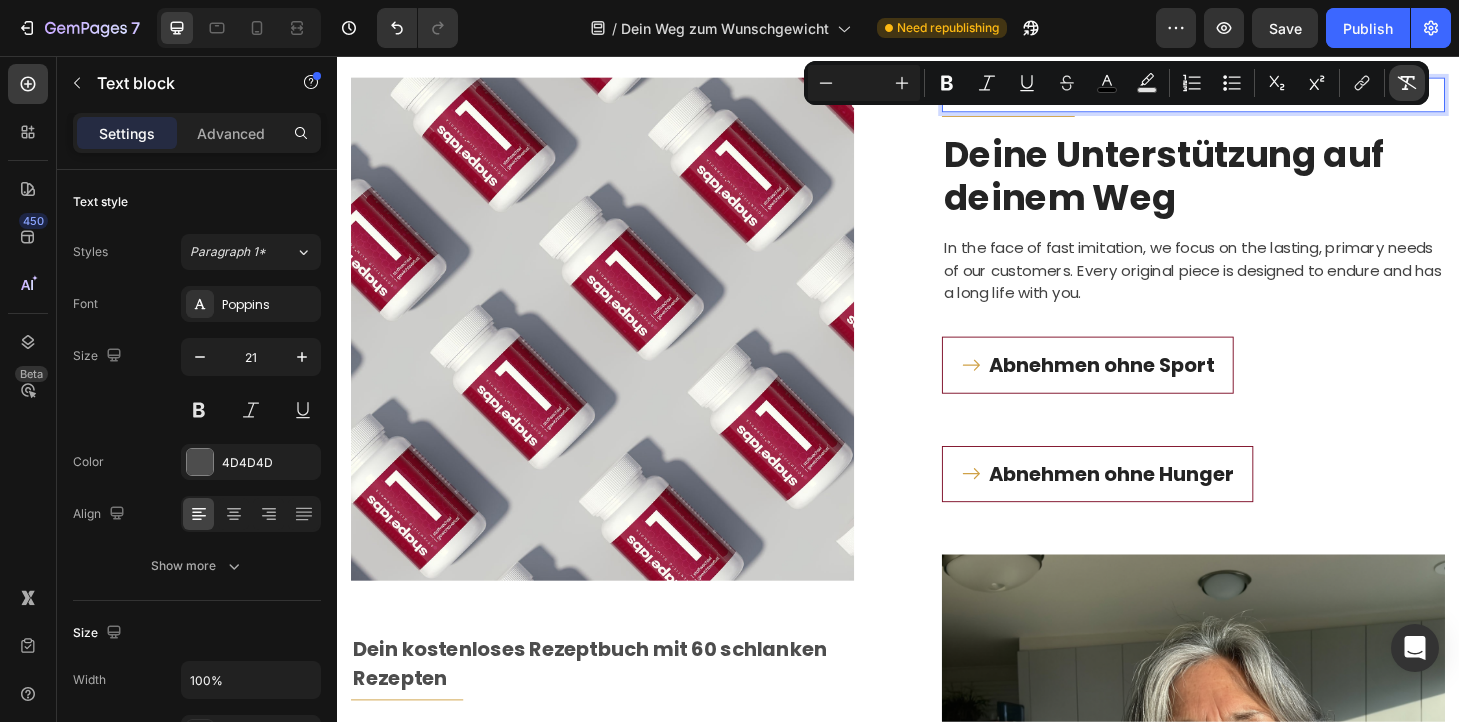 click 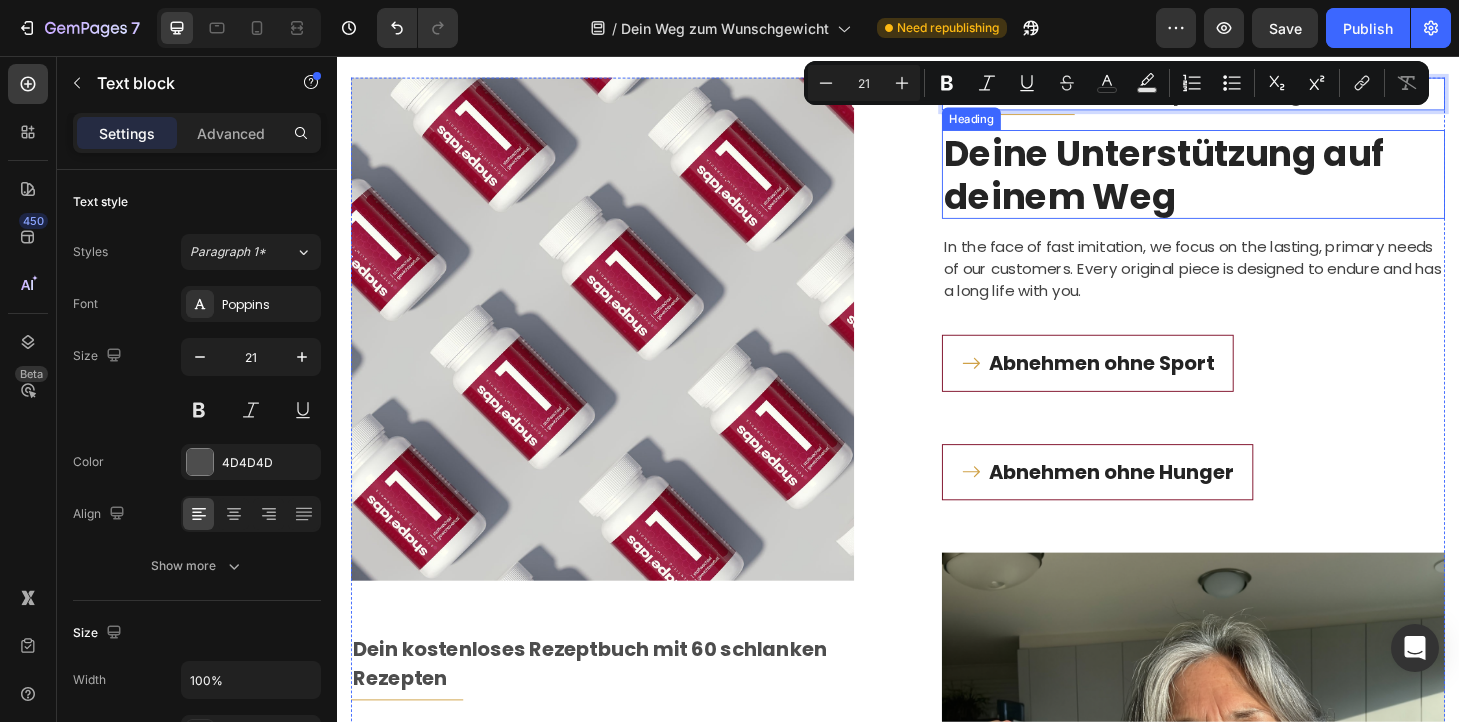 click on "Deine Unterstützung auf deinem Weg" at bounding box center [1253, 182] 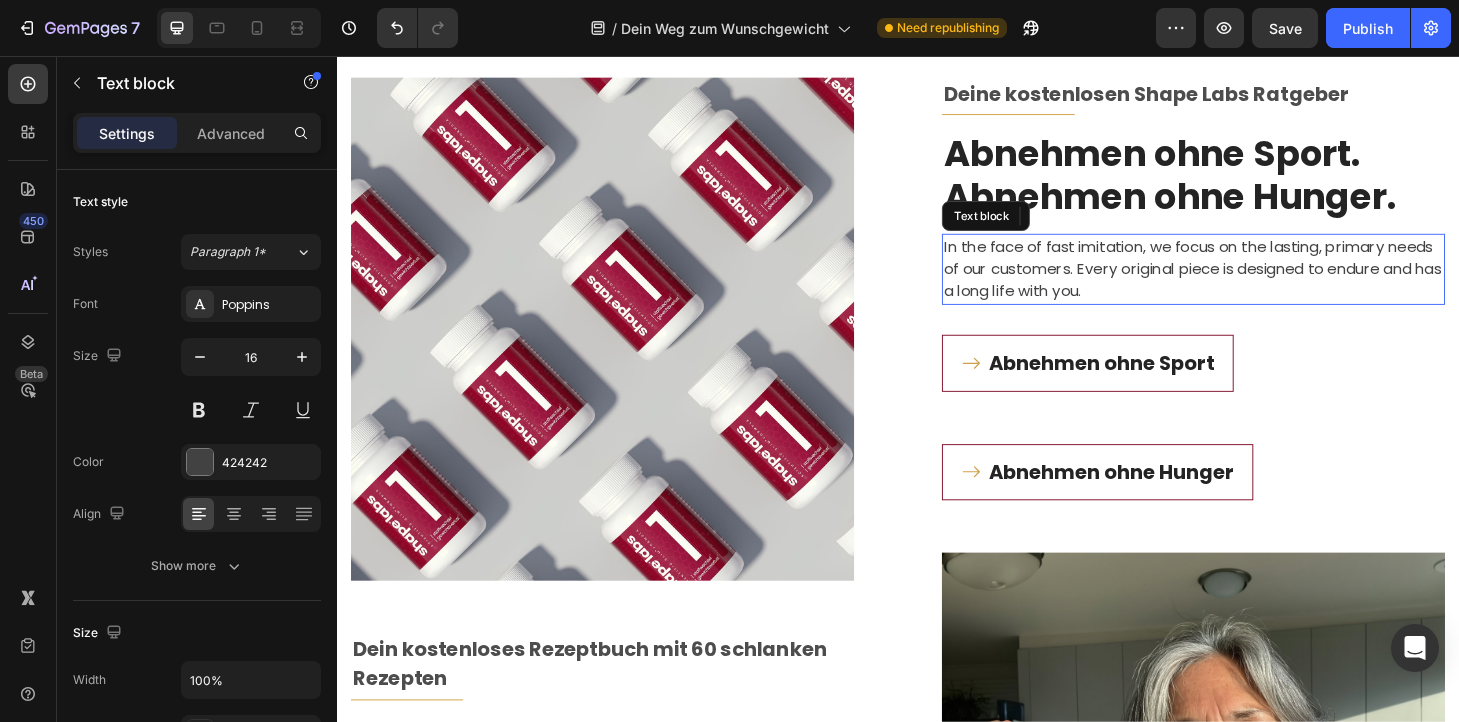 click on "In the face of fast imitation, we focus on the lasting, primary needs of our customers. Every original piece is designed to endure and has a long life with you." at bounding box center (1253, 284) 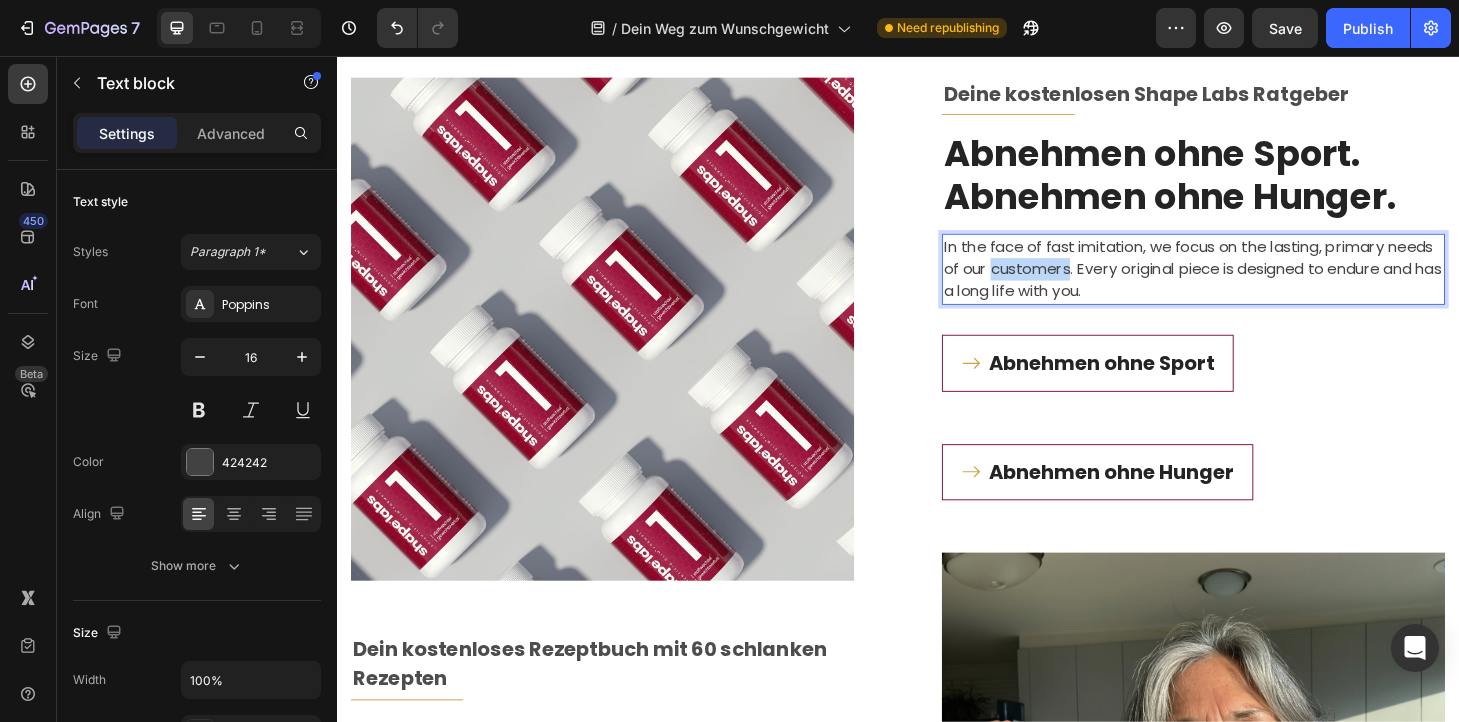 click on "In the face of fast imitation, we focus on the lasting, primary needs of our customers. Every original piece is designed to endure and has a long life with you." at bounding box center (1253, 284) 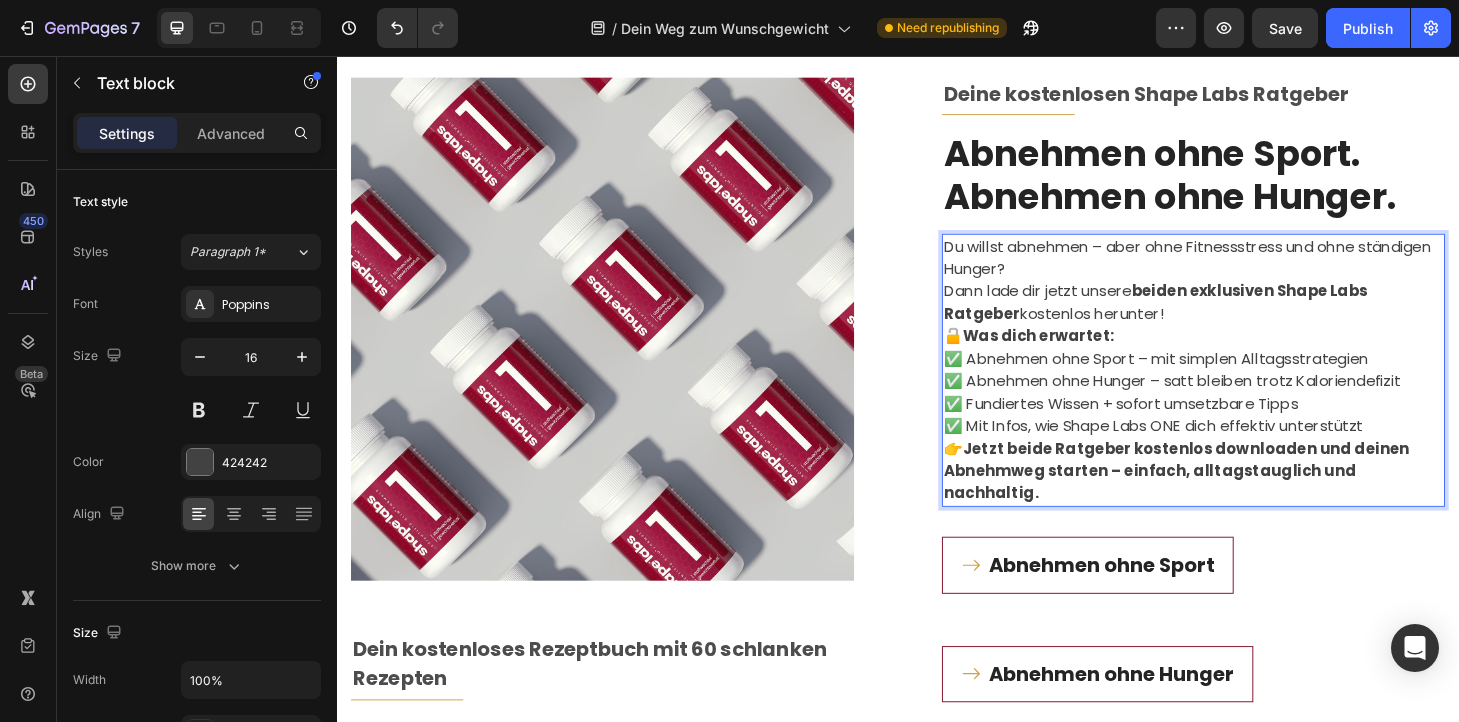 click on "Du willst abnehmen – aber ohne Fitnessstress und ohne ständigen Hunger? Dann lade dir jetzt unsere  beiden exklusiven Shape Labs Ratgeber  kostenlos herunter!" at bounding box center [1253, 296] 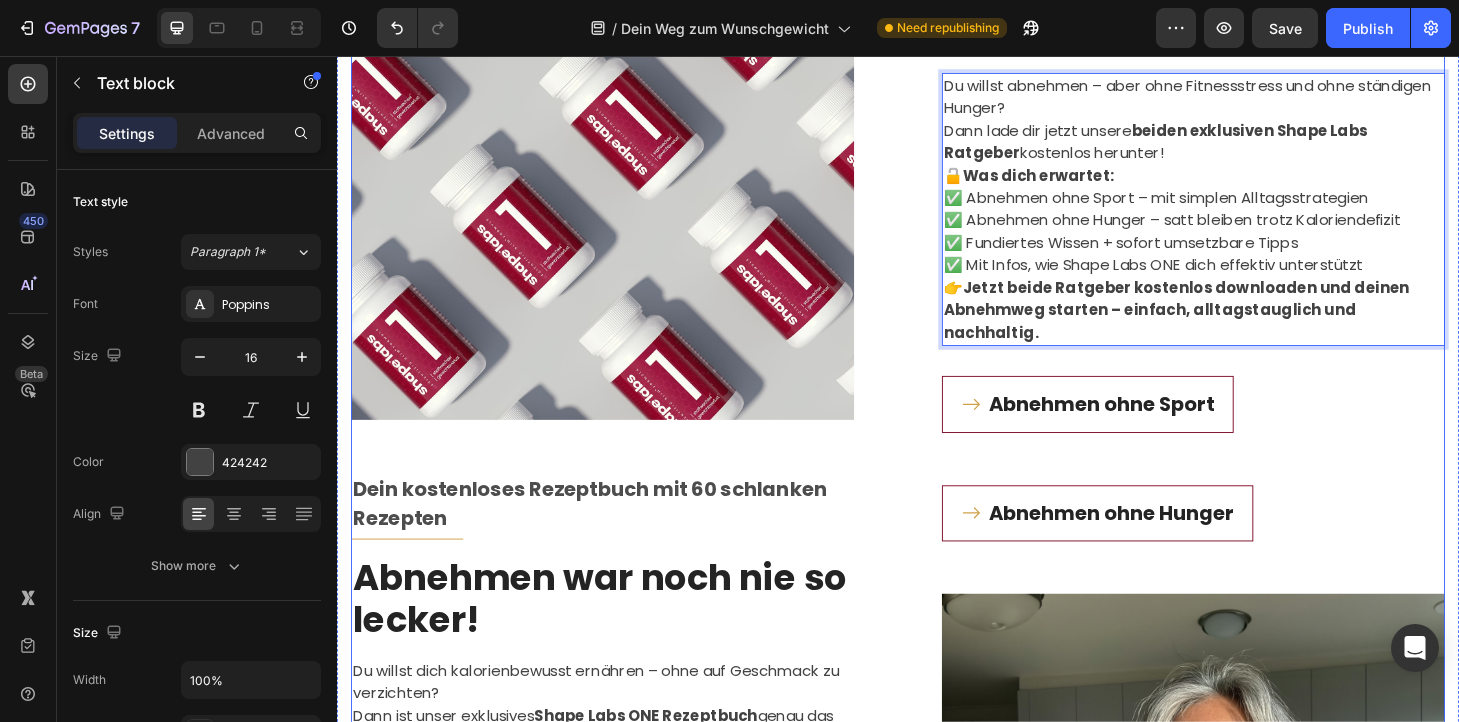 scroll, scrollTop: 995, scrollLeft: 0, axis: vertical 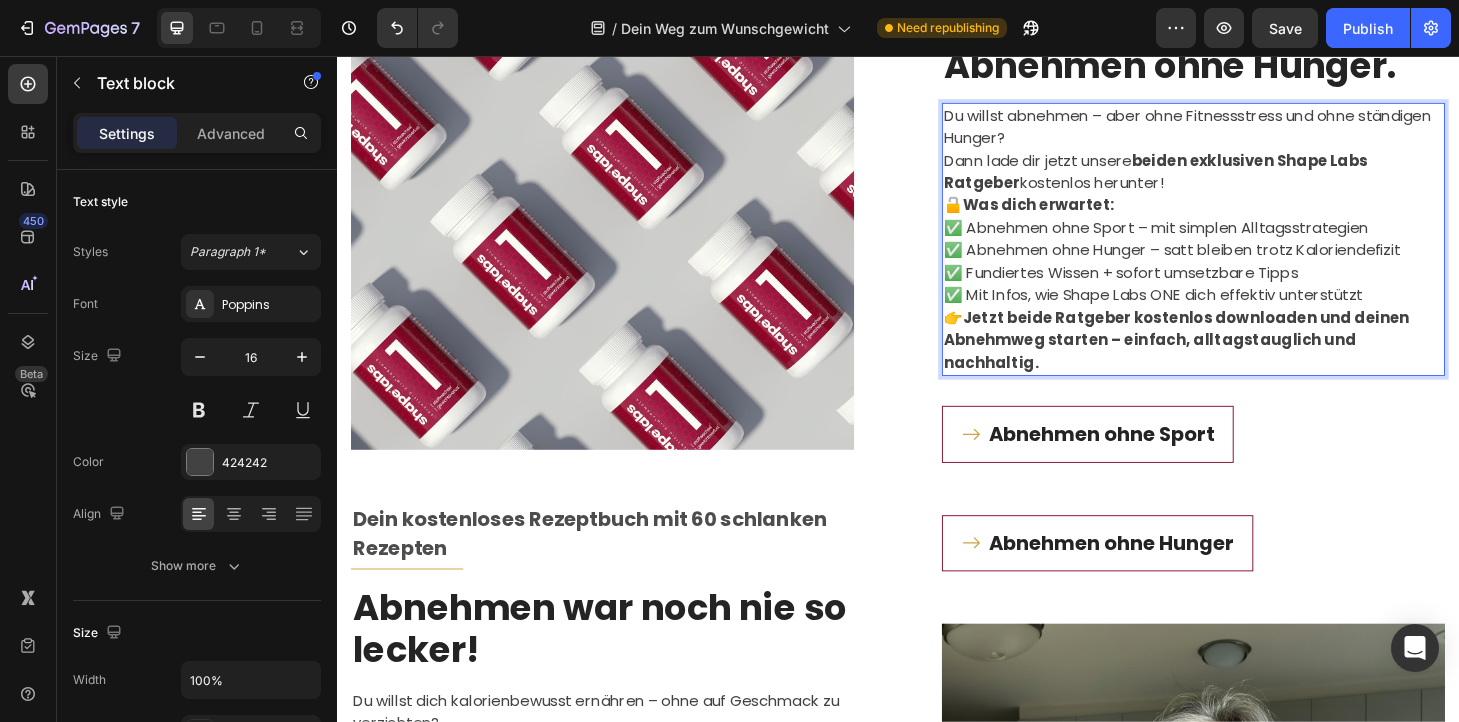 click on "Du willst abnehmen – aber ohne Fitnessstress und ohne ständigen Hunger? Dann lade dir jetzt unsere  beiden exklusiven Shape Labs Ratgeber  kostenlos herunter!" at bounding box center (1253, 156) 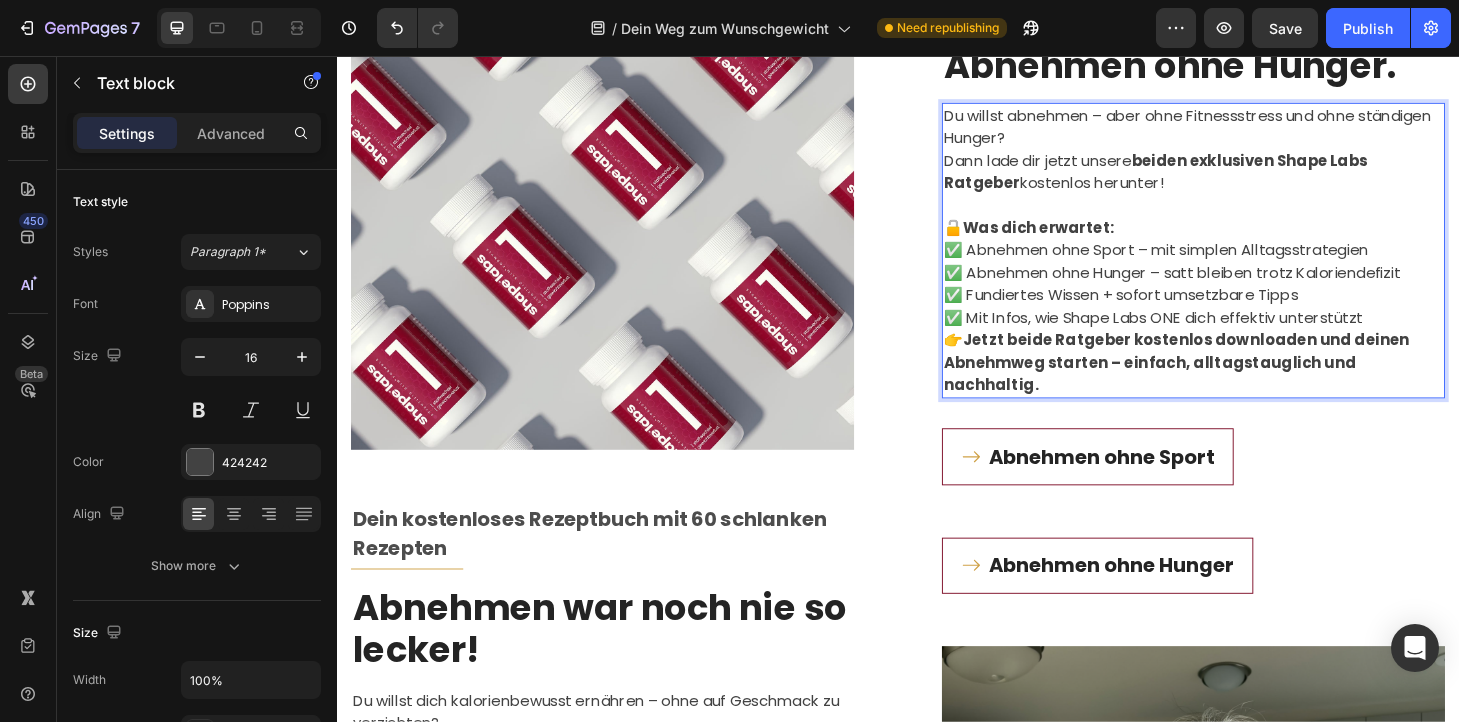 click on "✅ Mit Infos, wie Shape Labs ONE dich effektiv unterstützt" at bounding box center [1253, 336] 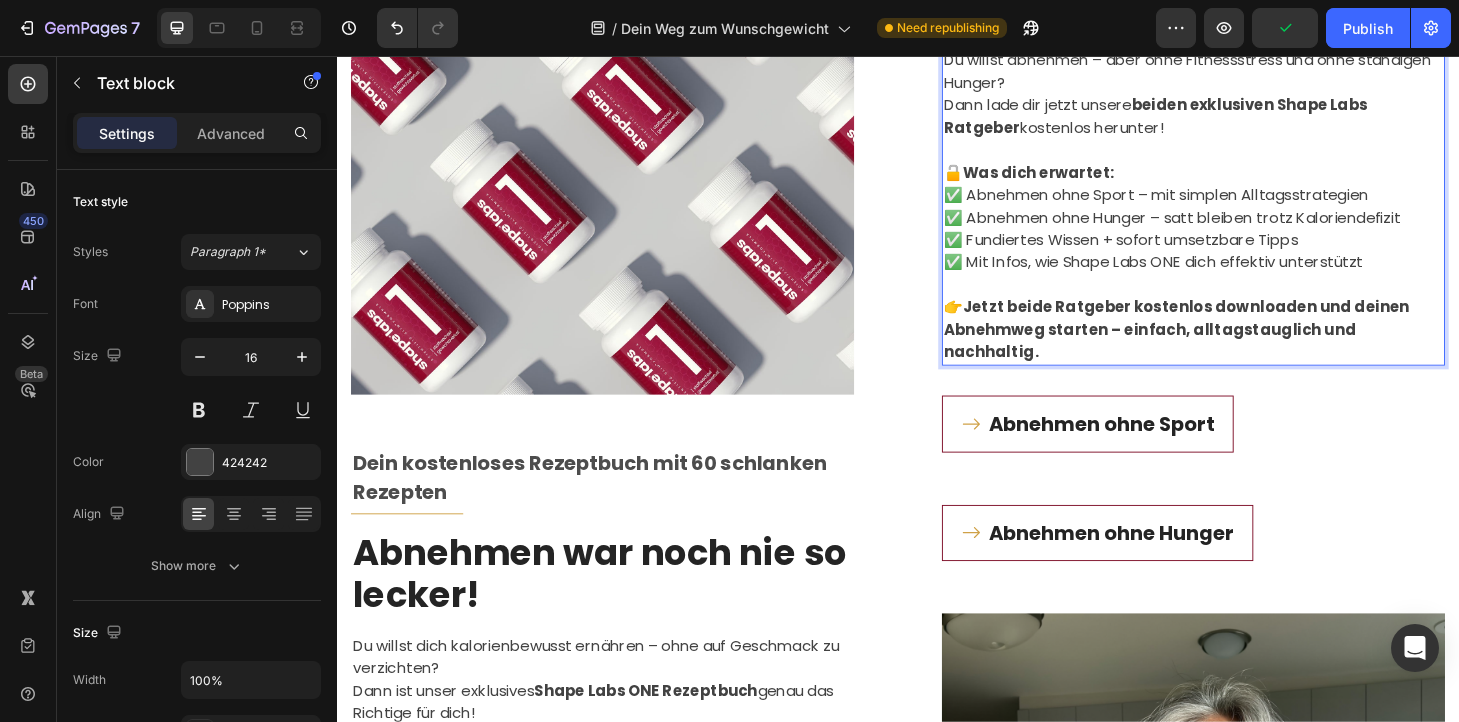 scroll, scrollTop: 1078, scrollLeft: 0, axis: vertical 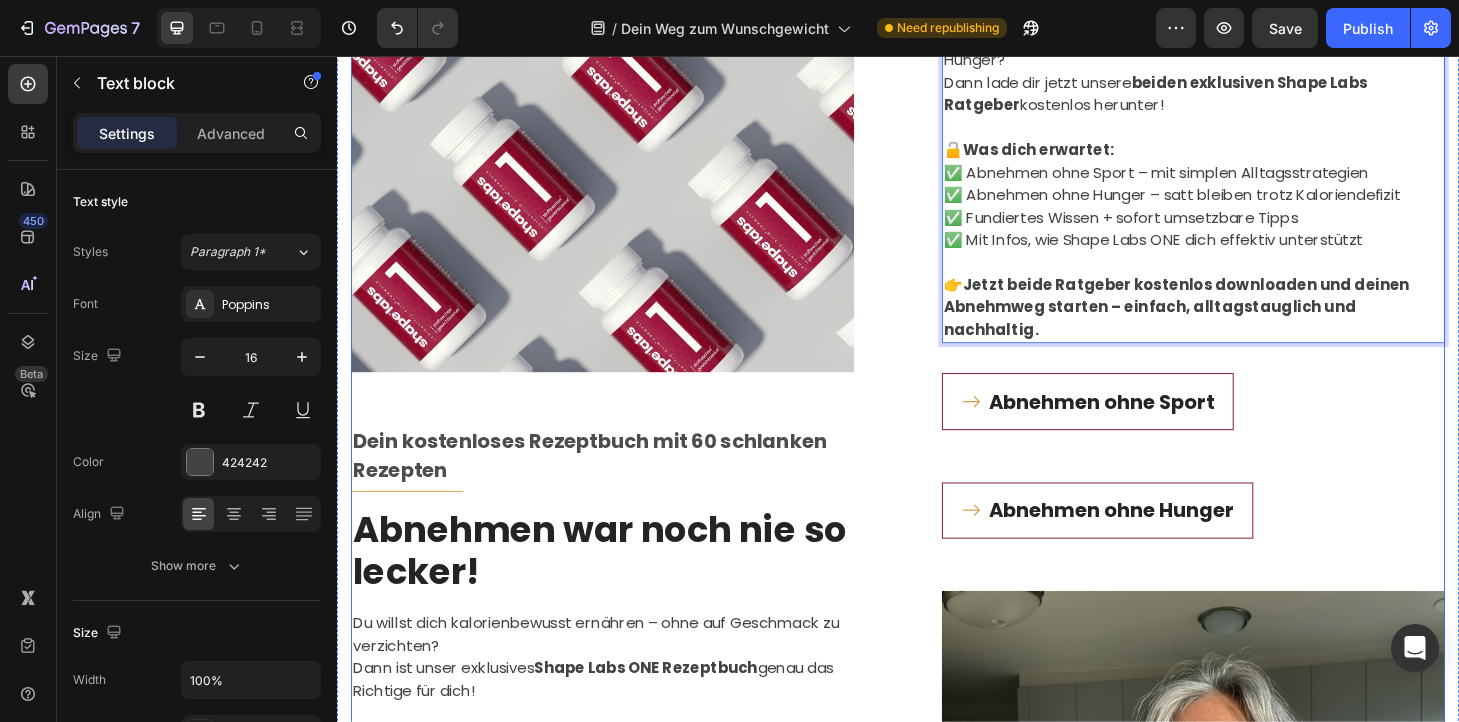 click on "Image Dein kostenloses Rezeptbuch mit 60 schlanken Rezepten Text block Title Line Abnehmen war noch nie so lecker! Heading Du willst dich kalorienbewusst ernähren – ohne auf Geschmack zu verzichten? Dann ist unser exklusives Shape Labs ONE Rezeptbuch genau das Richtige für dich! 🔓 Jetzt kostenlos downloaden und sofort loslegen! Was dich erwartet: ✅ 60 abwechslungsreiche Rezepte – ideal zum Abnehmen ✅ Frühstück, Mittag, Abendessen & Snacks ✅ Schnell & einfach zubereitet – perfekt für den Alltag ✅ Mit exakten Kalorien- & Makronährwertangaben ✅ Alle Rezepte lassen sich optimal mit Shape Labs ONE kombinieren Ob herzhafte Bowls, proteinreiche Frühstücksideen oder sättigende Low-Carb-Gerichte – unser E-Book liefert dir Inspiration für jeden Tag deiner Abnehmreise. 👉 Hol dir jetzt das kostenlose Rezeptbuch und starte mit voller Motivation durch! Text block Jetzt Rezept-Buch downloaden Button Deine kostenlosen Shape Labs Ratgeber Text block Title Line Abnehmen ohne Sport. Abnehmen ohne Hunger. Heading Du willst abnehmen – aber ohne Fitnessstress und ohne ständigen Hunger? Dann lade dir jetzt unsere beiden exklusiven Shape Labs Ratgeber kostenlos herunter! 🔓 Text block" at bounding box center (937, 541) 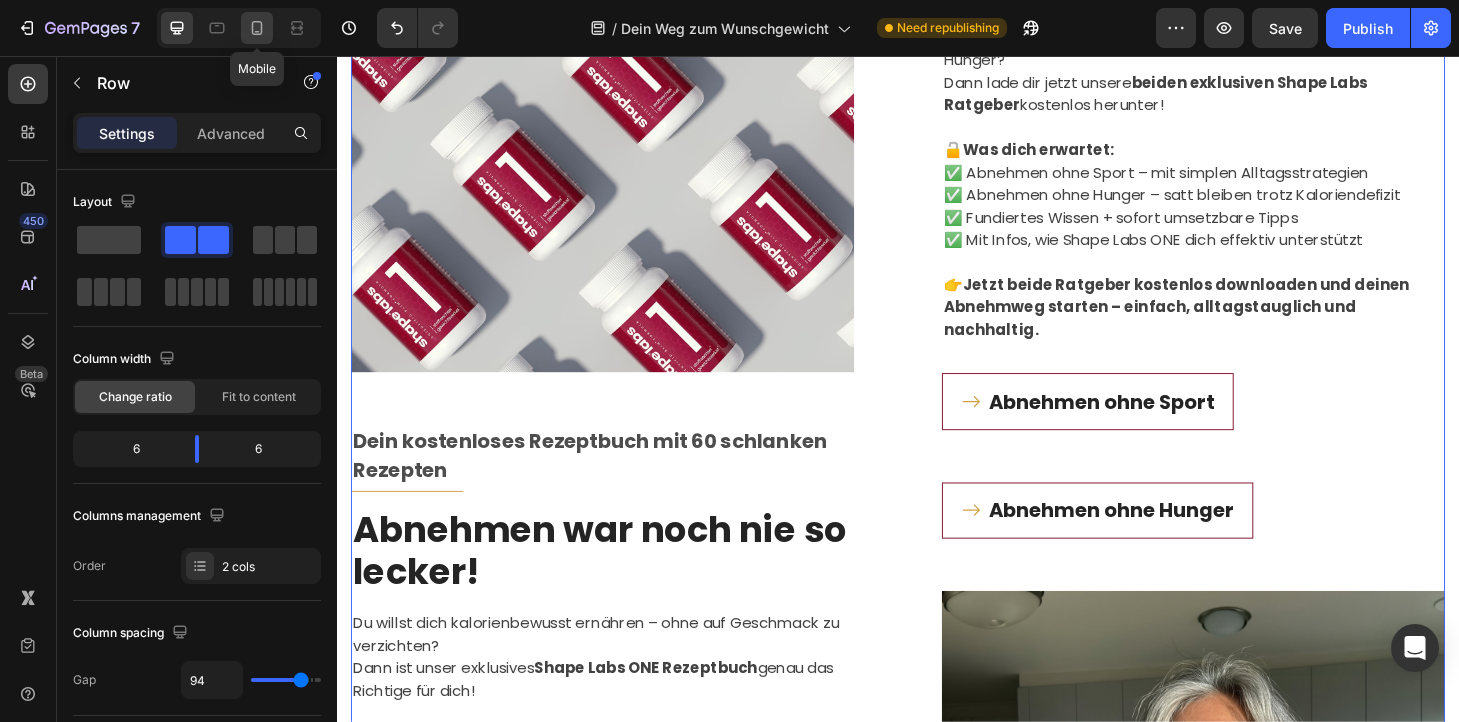 click 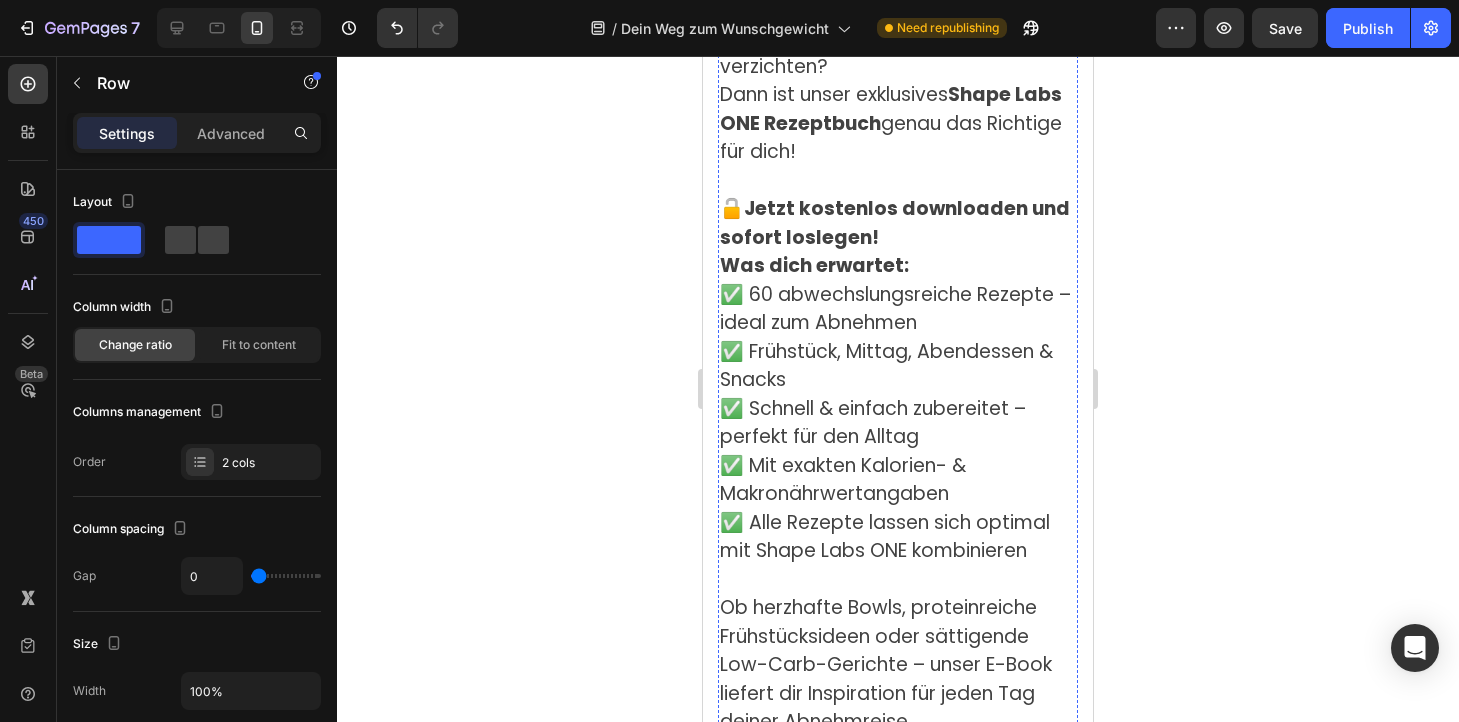 scroll, scrollTop: 1488, scrollLeft: 0, axis: vertical 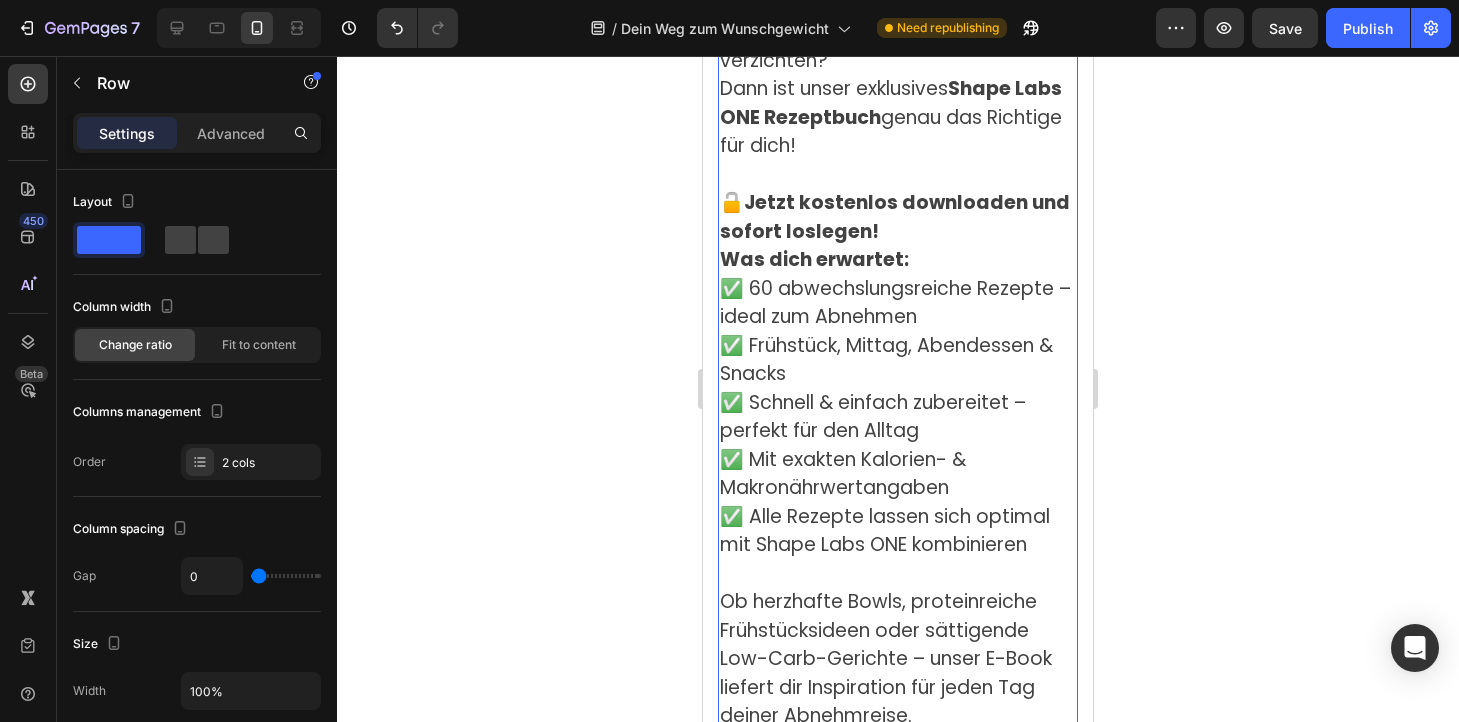 click on "✅ Frühstück, Mittag, Abendessen & Snacks" at bounding box center (898, 360) 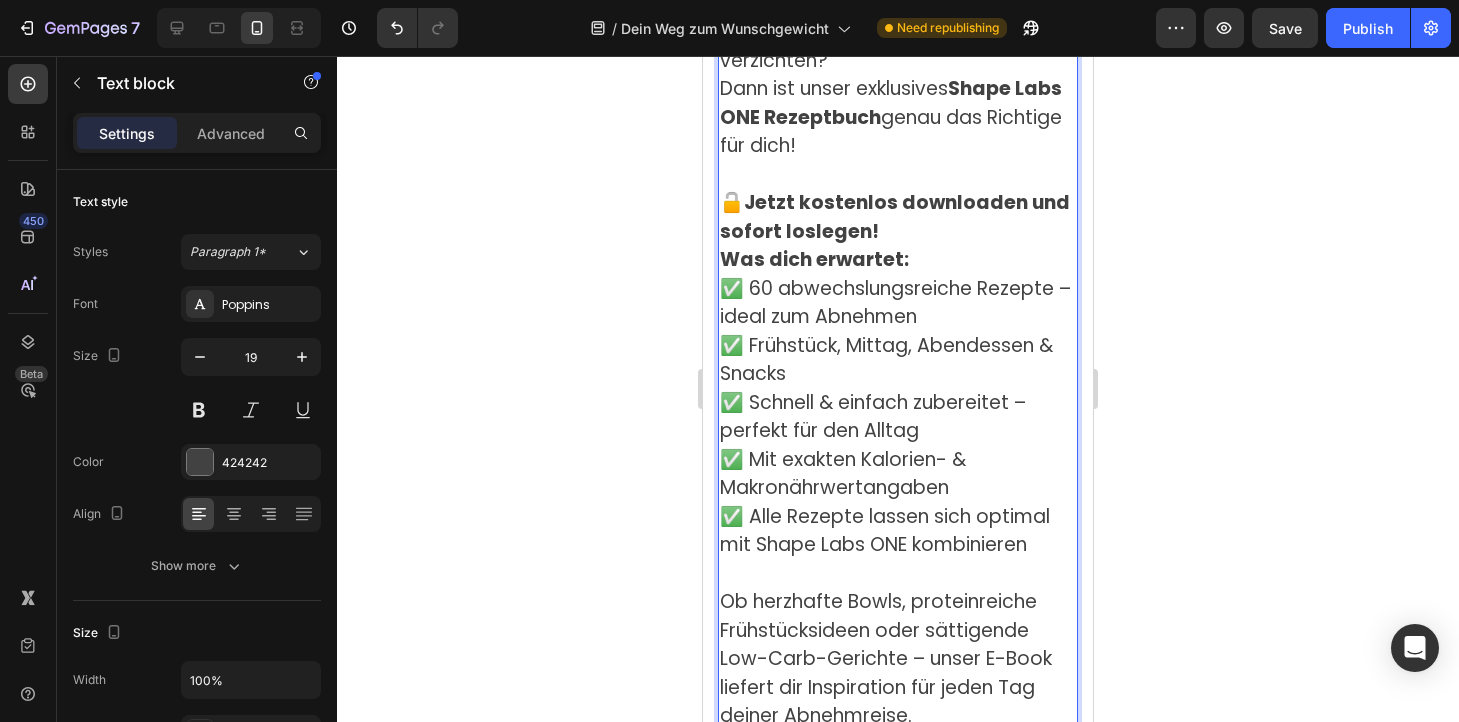 scroll, scrollTop: 1100, scrollLeft: 0, axis: vertical 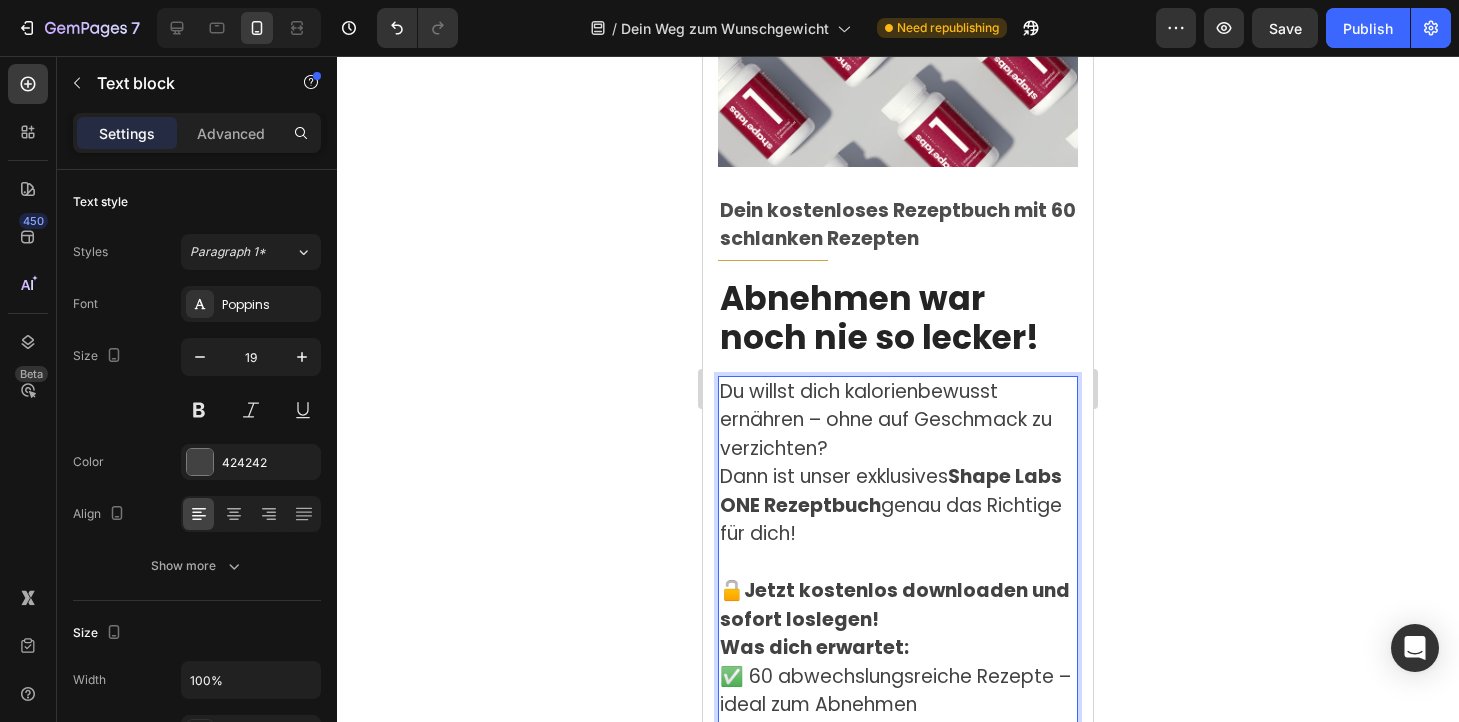click on "Du willst dich kalorienbewusst ernähren – ohne auf Geschmack zu verzichten? Dann ist unser exklusives  Shape Labs ONE Rezeptbuch  genau das Richtige für dich!" at bounding box center [898, 463] 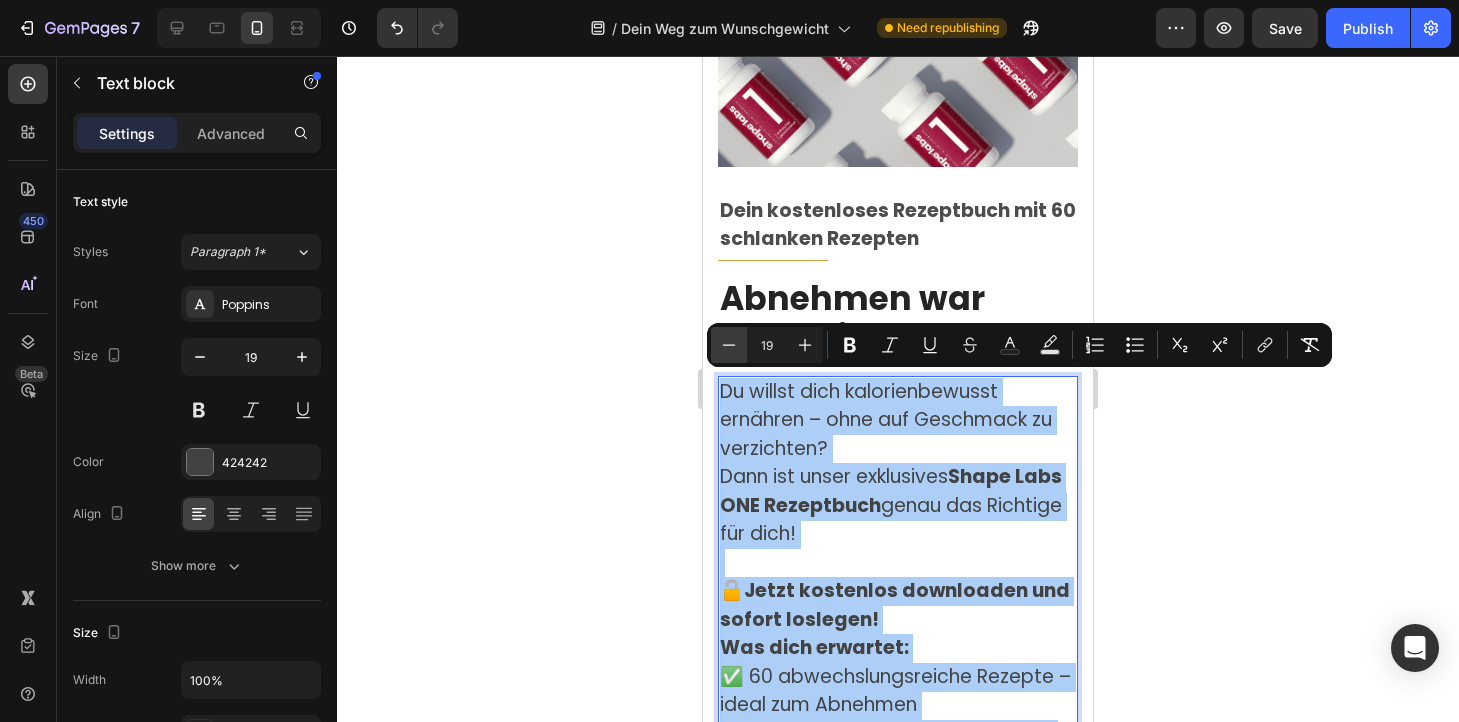 click 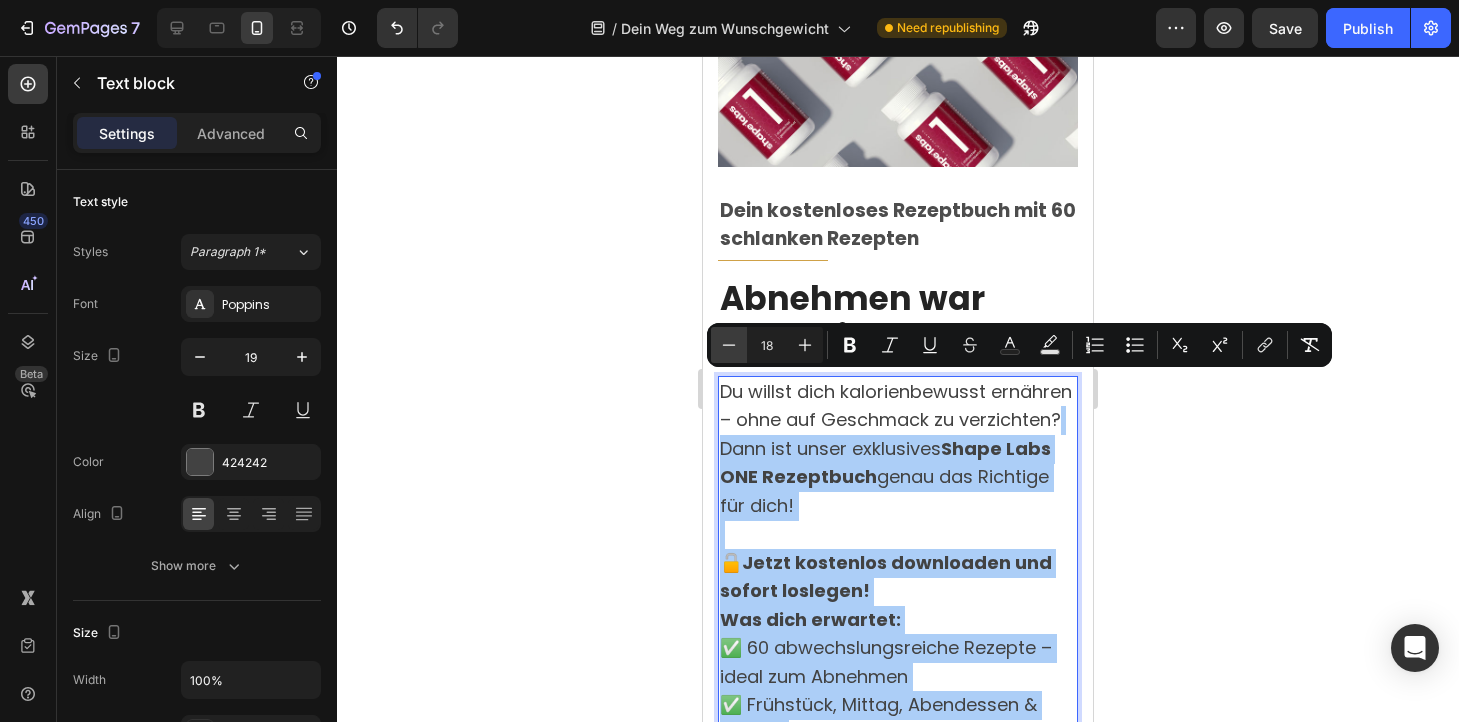 click 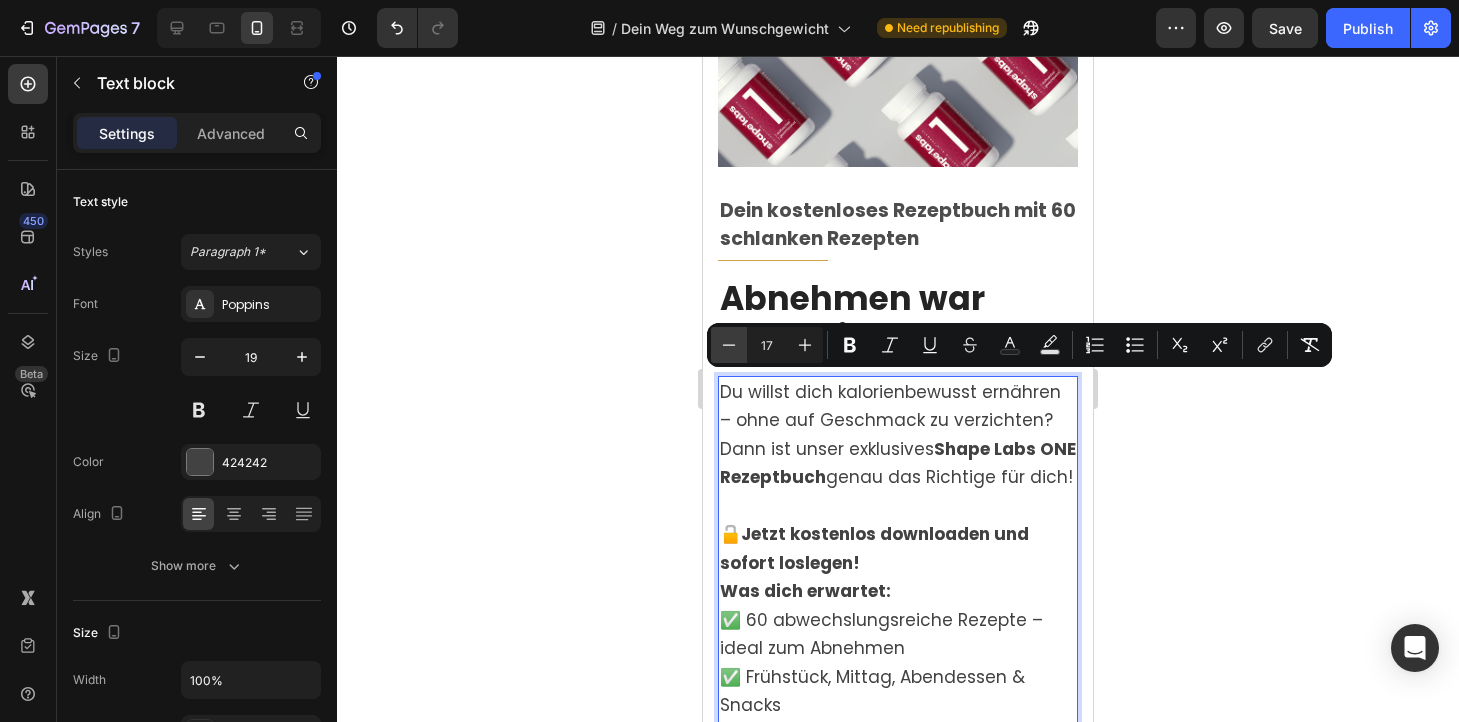 click 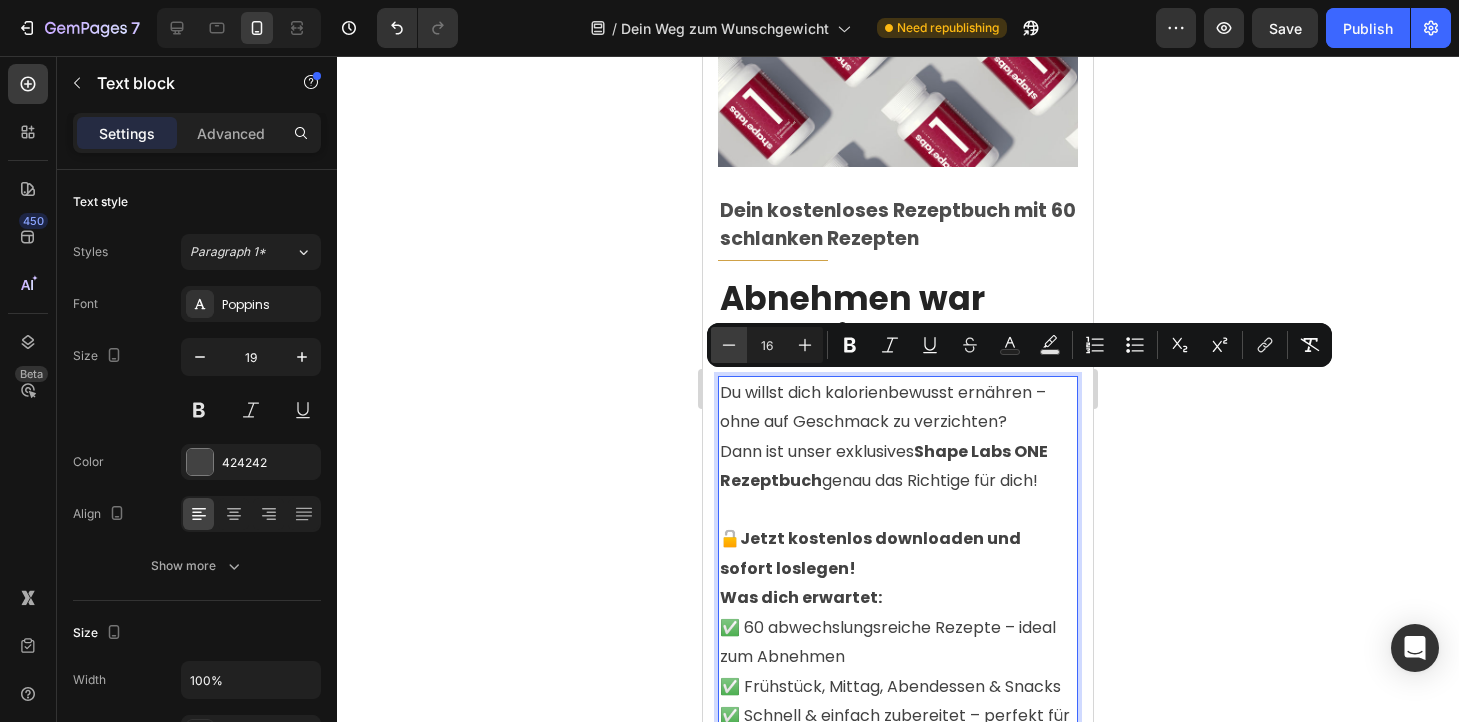 click 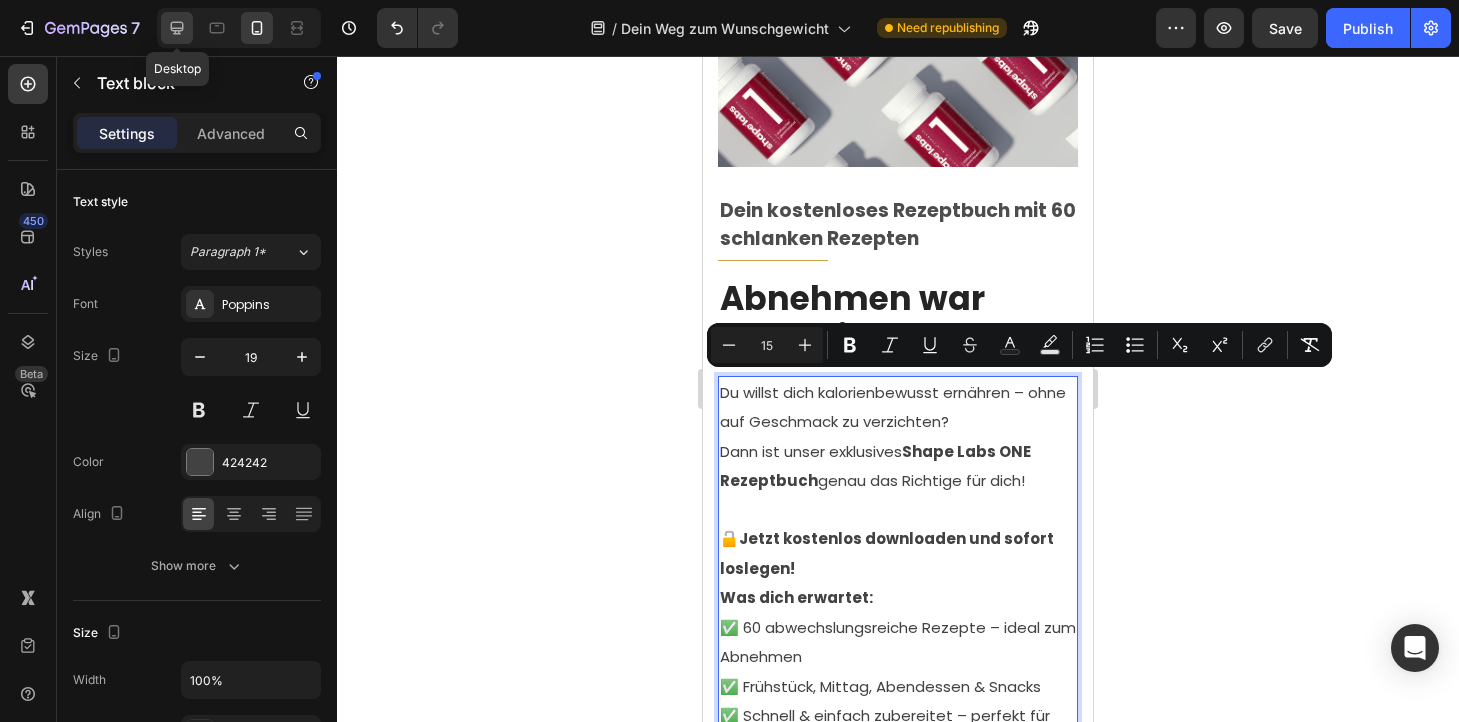 click 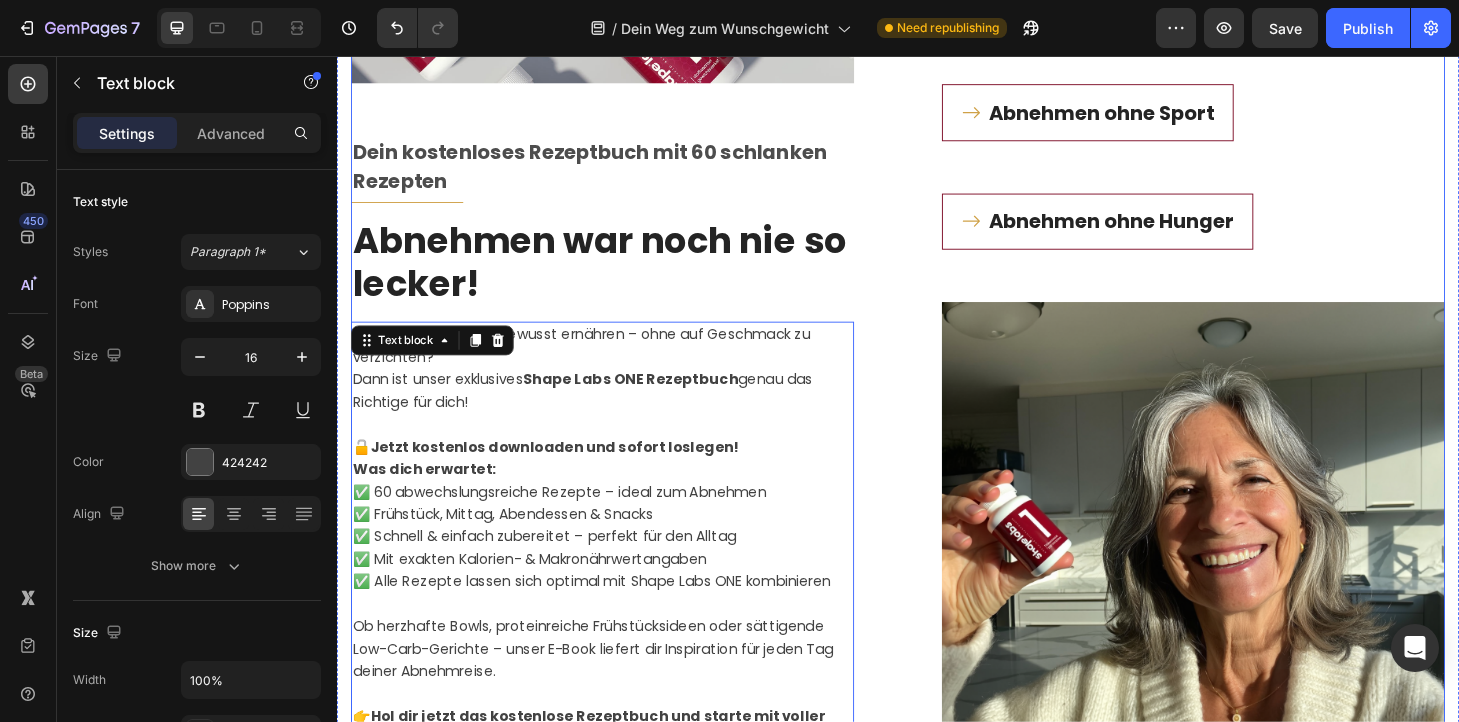 scroll, scrollTop: 1598, scrollLeft: 0, axis: vertical 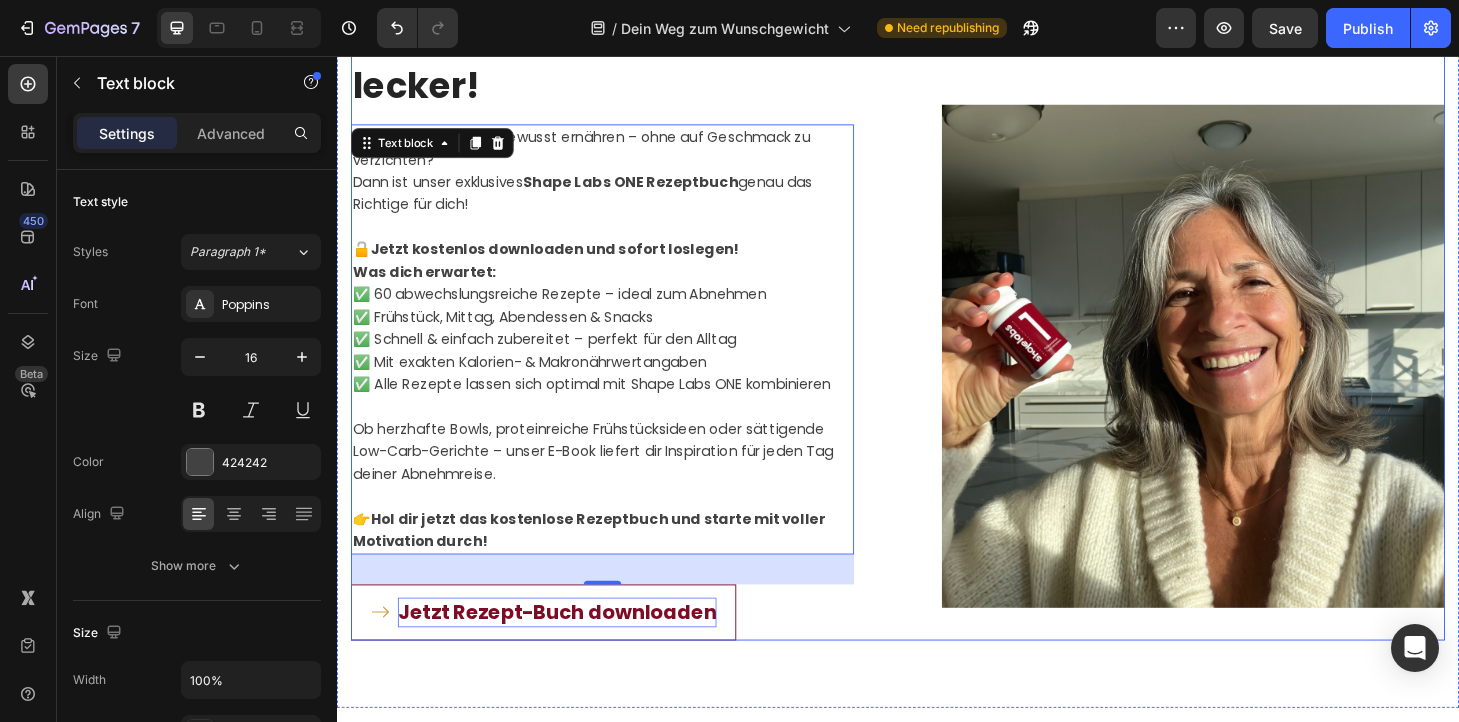 click on "Image Dein kostenloses Rezeptbuch mit 60 schlanken Rezepten Text block                Title Line Abnehmen war noch nie so lecker! Heading Du willst dich kalorienbewusst ernähren – ohne auf Geschmack zu verzichten? Dann ist unser exklusives  Shape Labs ONE Rezeptbuch  genau das Richtige für dich! 🔓  Jetzt kostenlos downloaden und sofort loslegen! Was dich erwartet: ✅ 60 abwechslungsreiche Rezepte – ideal zum Abnehmen ✅ Frühstück, Mittag, Abendessen & Snacks ✅ Schnell & einfach zubereitet – perfekt für den Alltag ✅ Mit exakten Kalorien- & Makronährwertangaben ✅ Alle Rezepte lassen sich optimal mit Shape Labs ONE kombinieren Ob herzhafte Bowls, proteinreiche Frühstücksideen oder sättigende Low-Carb-Gerichte – unser E-Book liefert dir Inspiration für jeden Tag deiner Abnehmreise. 👉  Hol dir jetzt das kostenlose Rezeptbuch und starte mit voller Motivation durch! Text block   32     Jetzt Rezept-Buch downloaden Button Deine kostenlosen Shape Labs Ratgeber Text block" at bounding box center [937, 9] 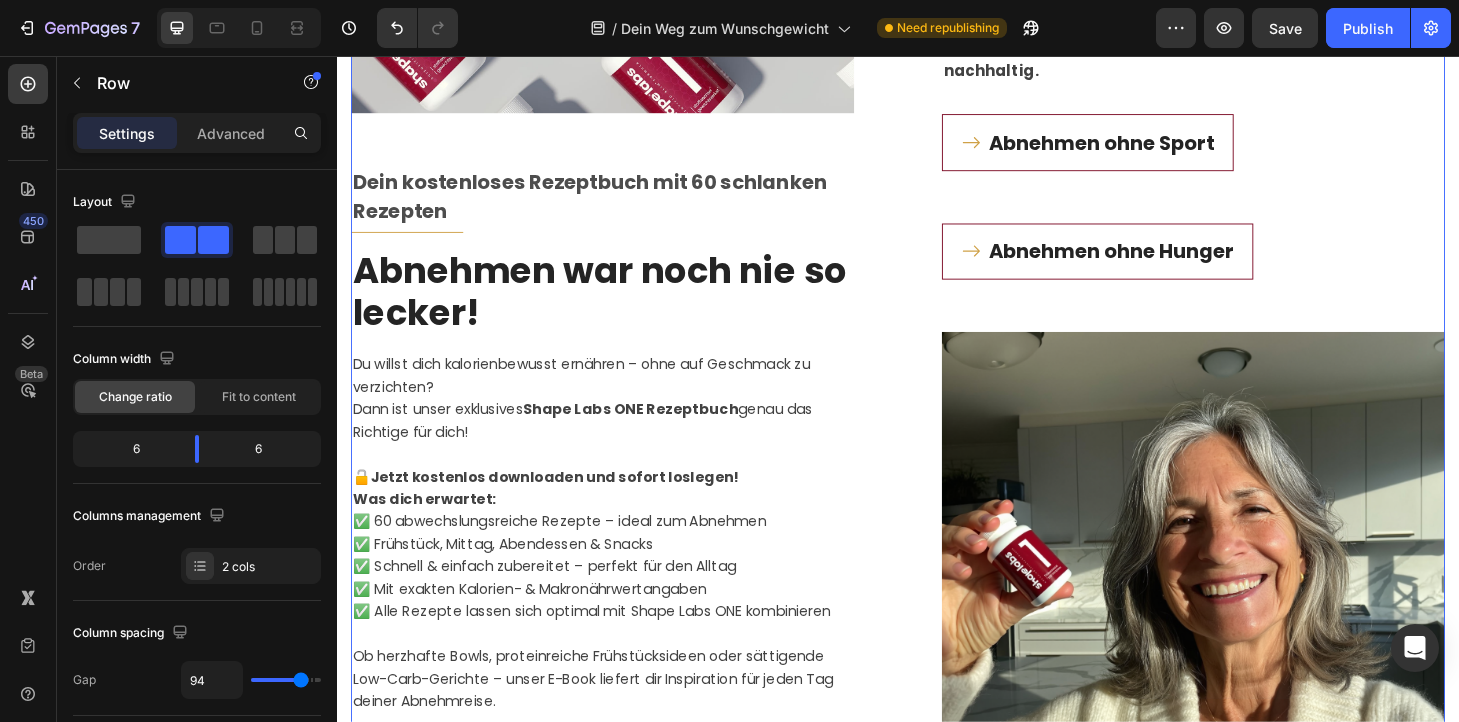 scroll, scrollTop: 1312, scrollLeft: 0, axis: vertical 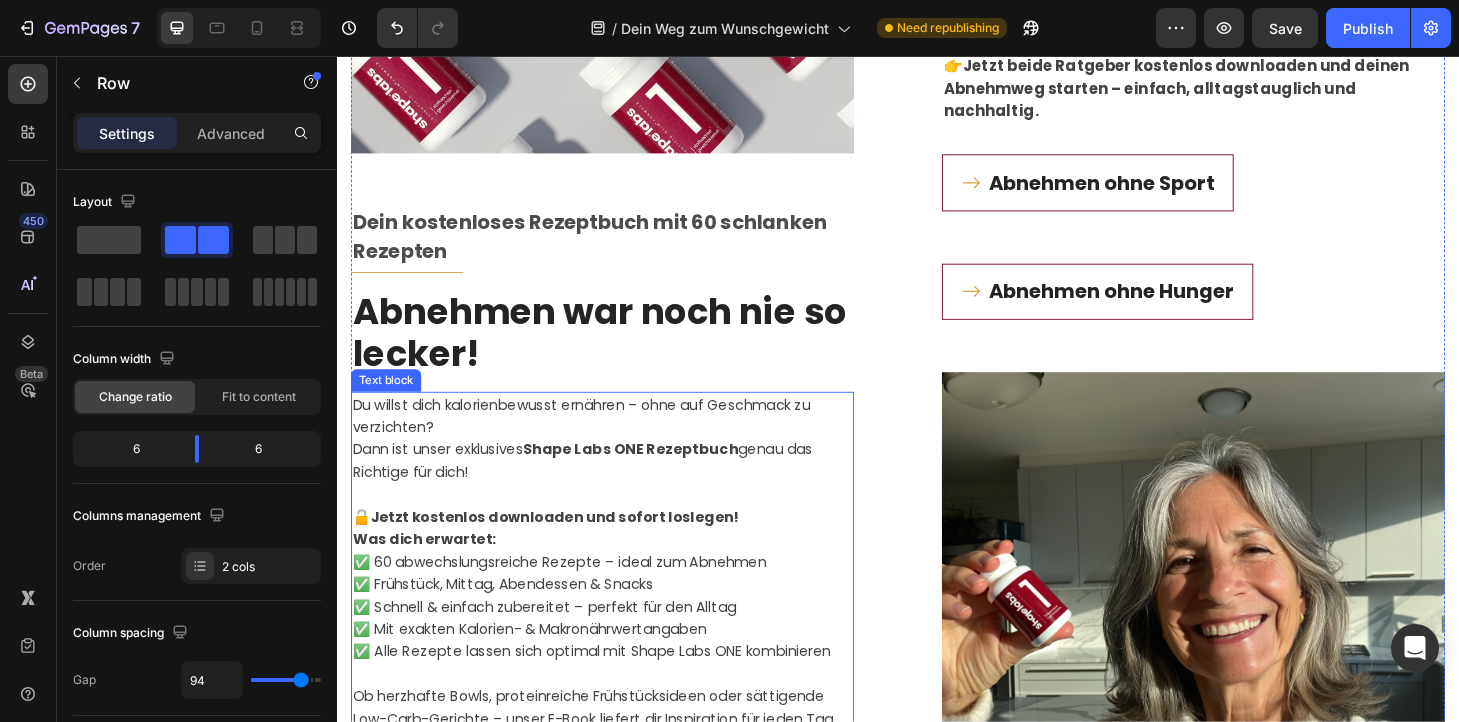 click on "Shape Labs ONE Rezeptbuch" at bounding box center (651, 476) 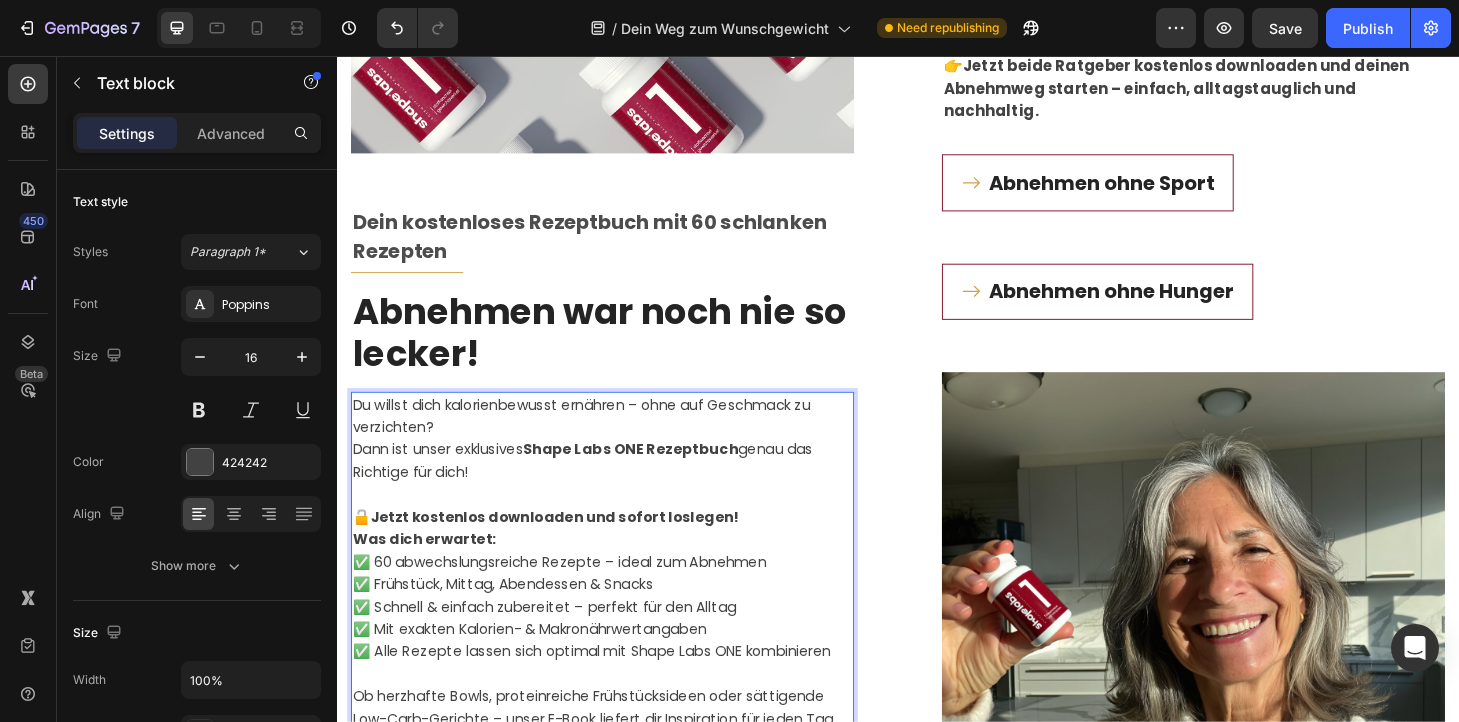 click on "Shape Labs ONE Rezeptbuch" at bounding box center (651, 476) 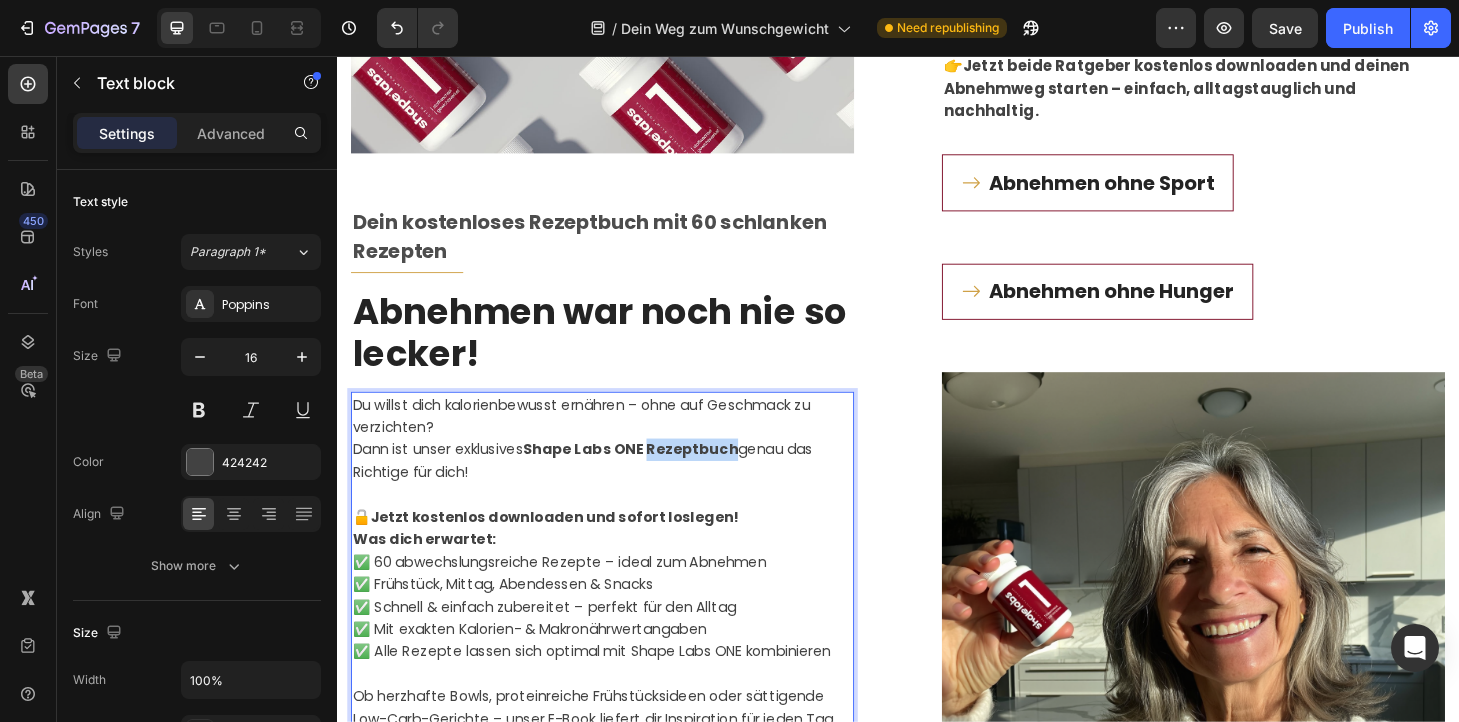 click on "Shape Labs ONE Rezeptbuch" at bounding box center [651, 476] 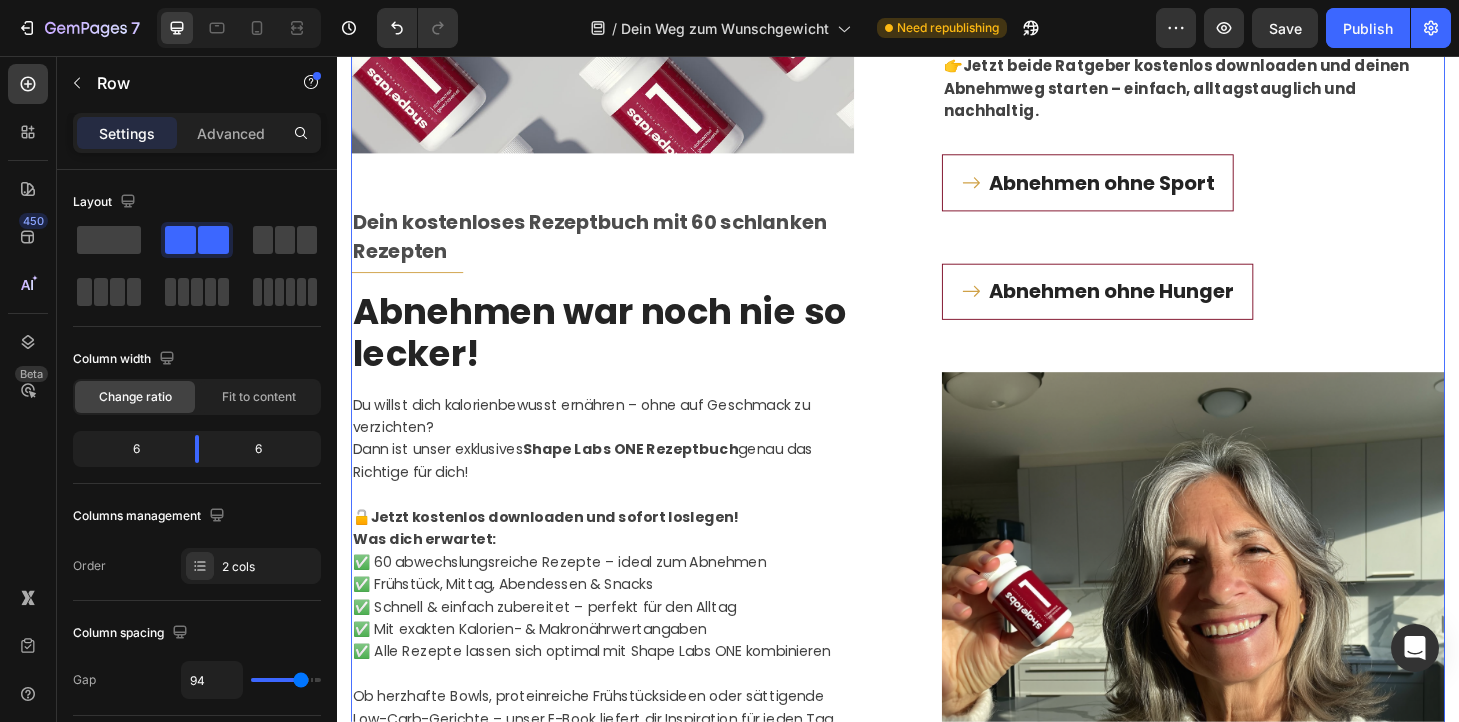 click on "Image Dein kostenloses Rezeptbuch mit 60 schlanken Rezepten Text block                Title Line Abnehmen war noch nie so lecker! Heading Du willst dich kalorienbewusst ernähren – ohne auf Geschmack zu verzichten? Dann ist unser exklusives  Shape Labs ONE Rezeptbuch  genau das Richtige für dich! 🔓  Jetzt kostenlos downloaden und sofort loslegen! Was dich erwartet: ✅ 60 abwechslungsreiche Rezepte – ideal zum Abnehmen ✅ Frühstück, Mittag, Abendessen & Snacks ✅ Schnell & einfach zubereitet – perfekt für den Alltag ✅ Mit exakten Kalorien- & Makronährwertangaben ✅ Alle Rezepte lassen sich optimal mit Shape Labs ONE kombinieren Ob herzhafte Bowls, proteinreiche Frühstücksideen oder sättigende Low-Carb-Gerichte – unser E-Book liefert dir Inspiration für jeden Tag deiner Abnehmreise. 👉  Hol dir jetzt das kostenlose Rezeptbuch und starte mit voller Motivation durch! Text block   32     Jetzt Rezept-Buch downloaden Button Deine kostenlosen Shape Labs Ratgeber Text block" at bounding box center (937, 295) 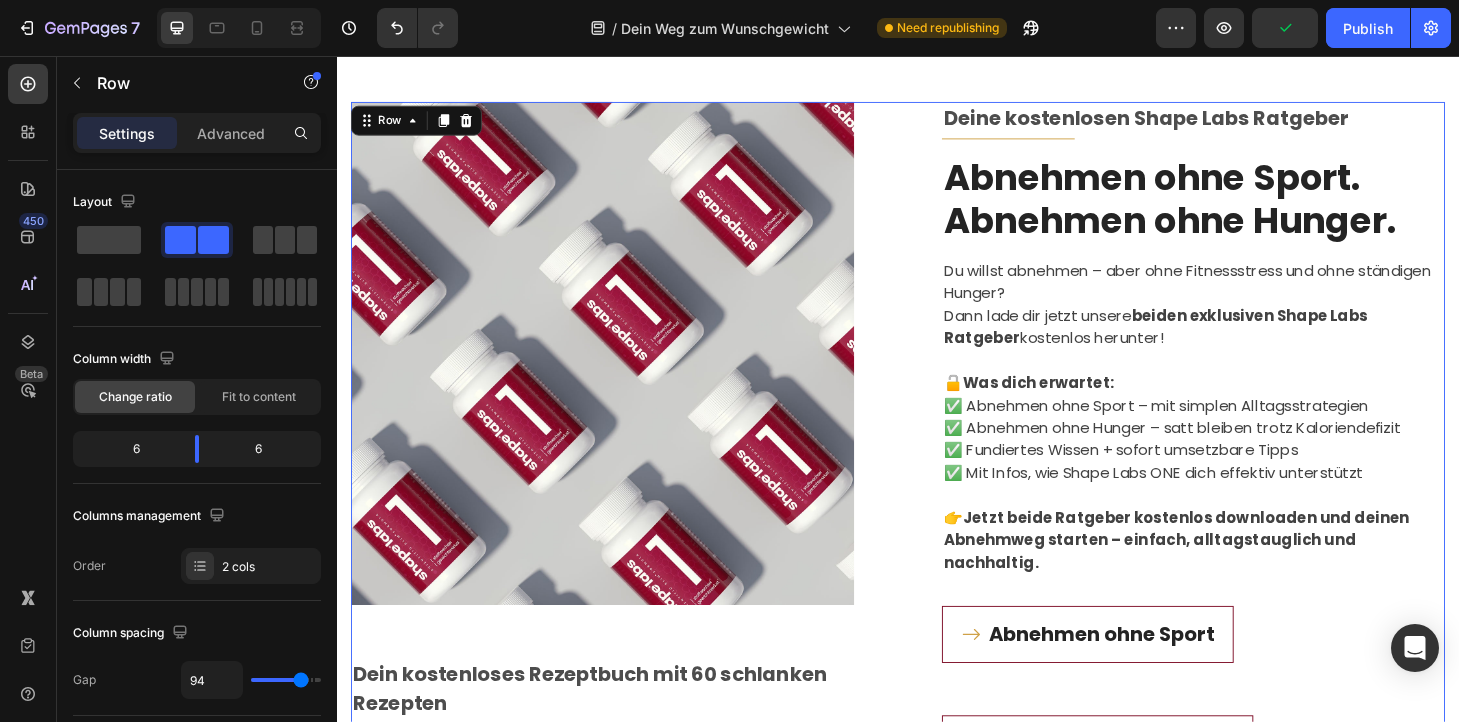 scroll, scrollTop: 816, scrollLeft: 0, axis: vertical 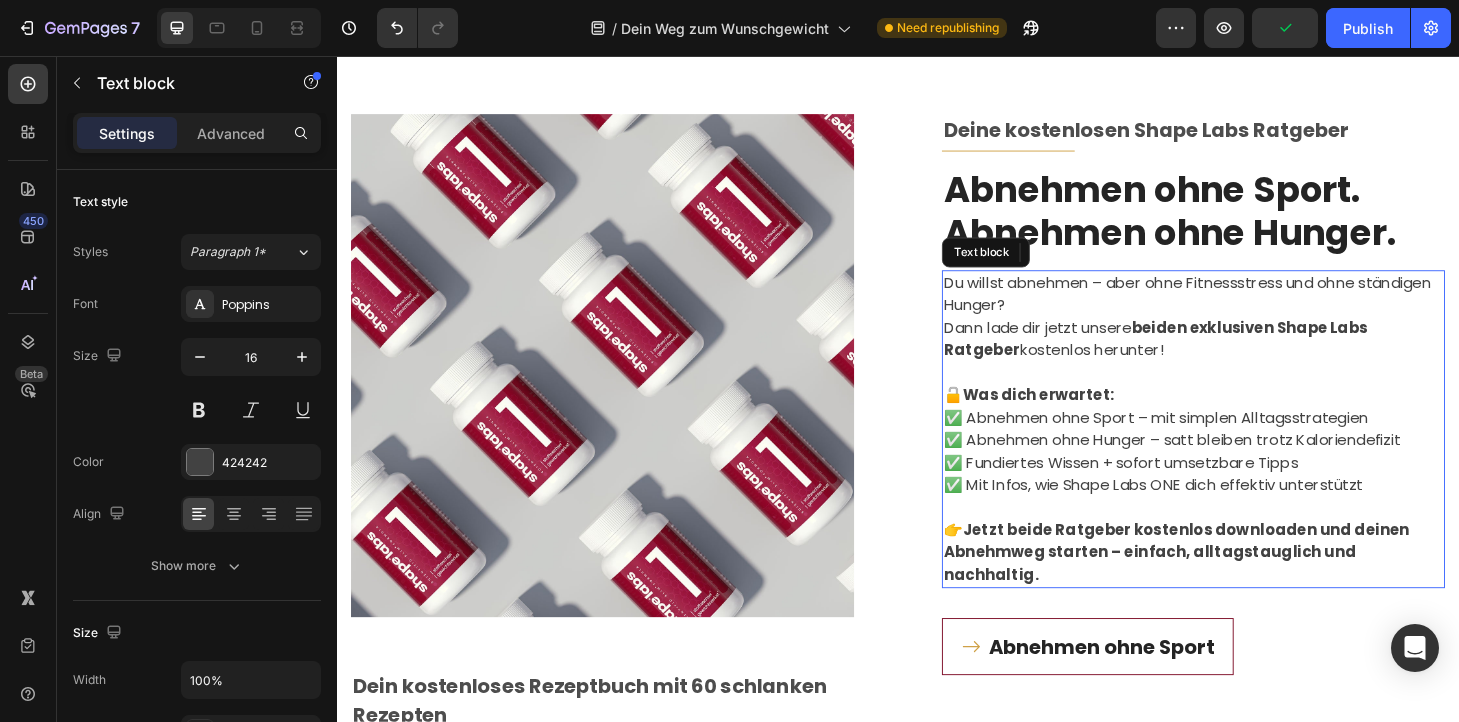 click at bounding box center (1253, 395) 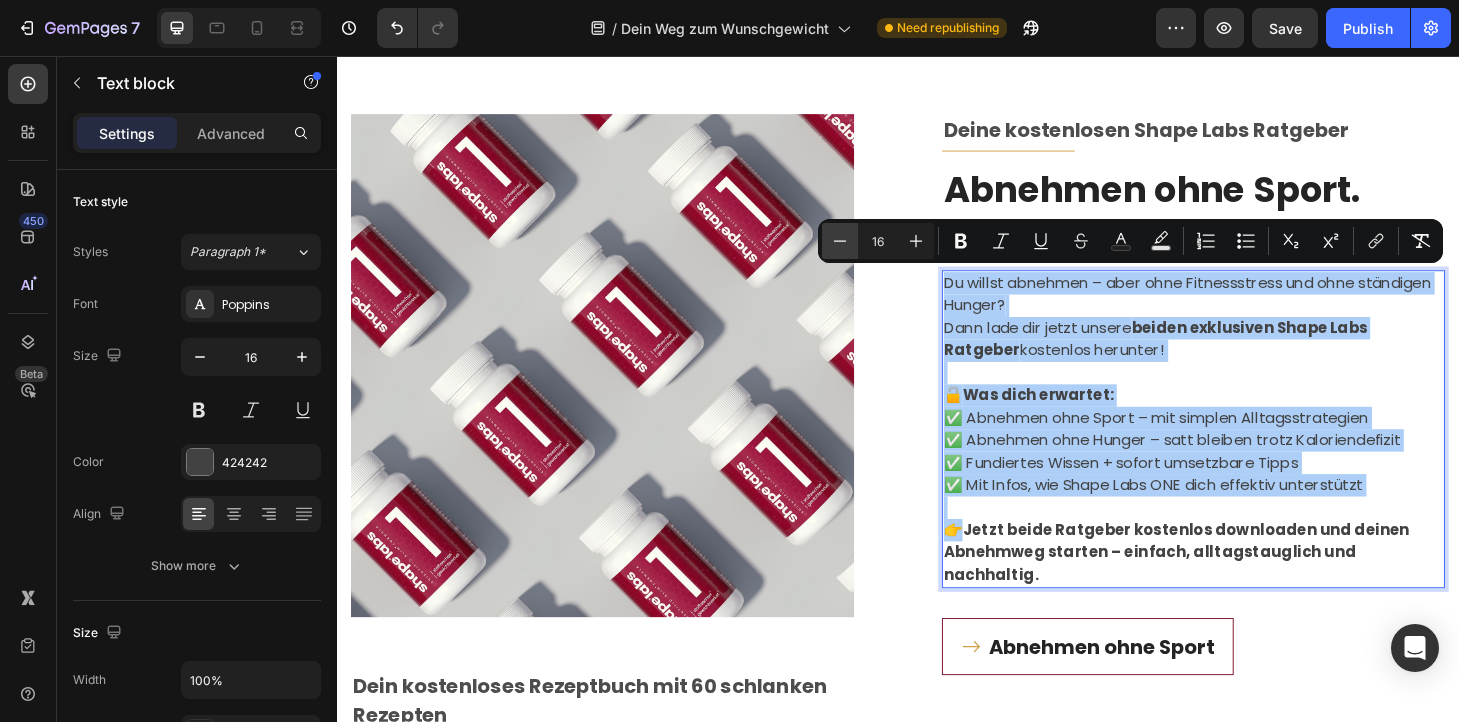 click 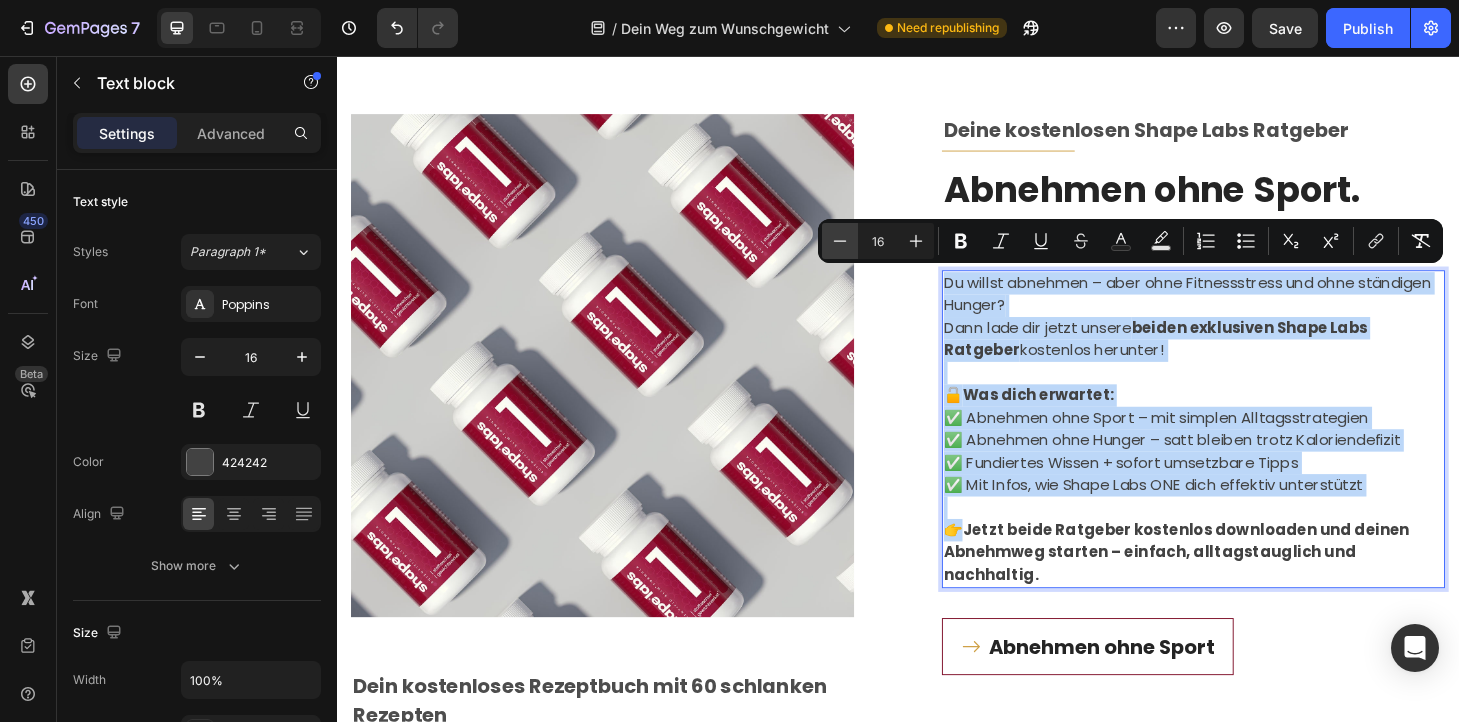 type on "15" 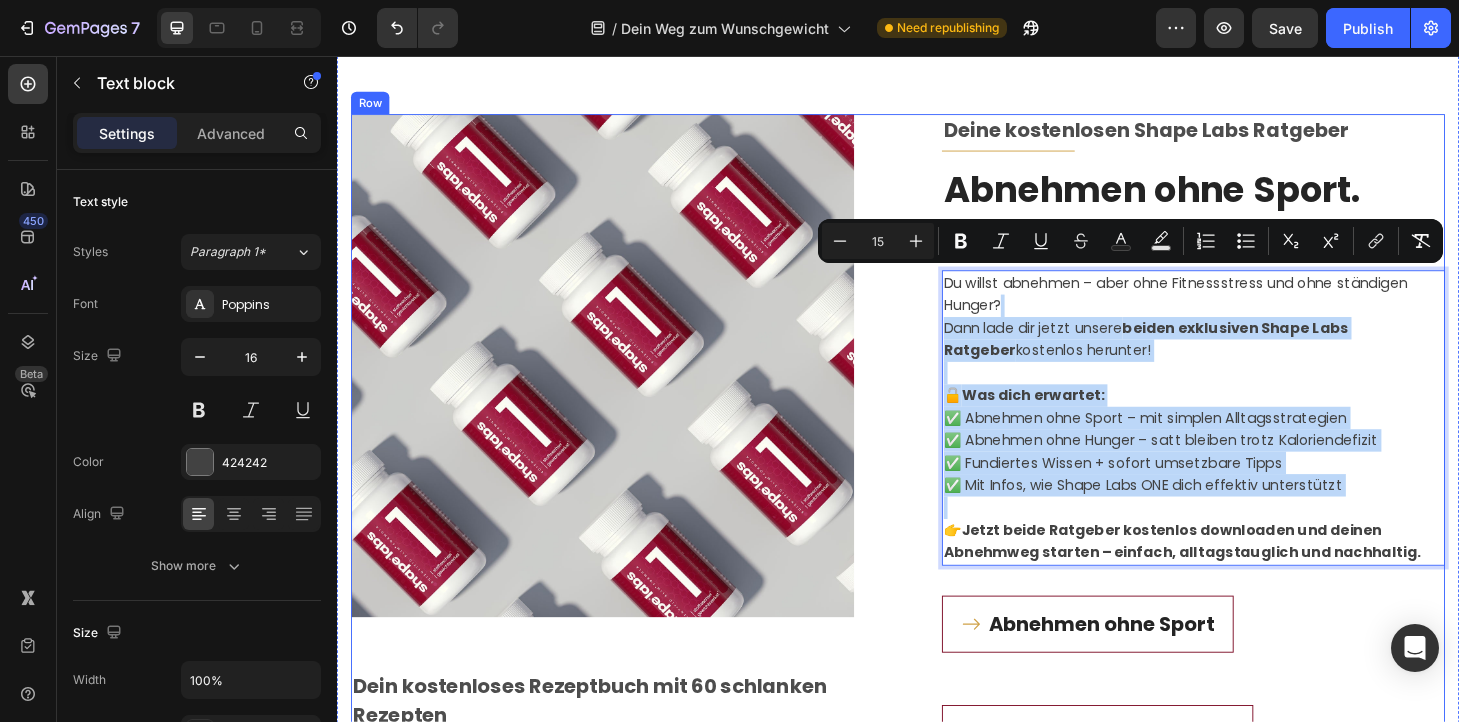 click on "Image Dein kostenloses Rezeptbuch mit 60 schlanken Rezepten Text block Title Line Abnehmen war noch nie so lecker! Heading Du willst dich kalorienbewusst ernähren – ohne auf Geschmack zu verzichten? Dann ist unser exklusives Shape Labs ONE Rezeptbuch genau das Richtige für dich! 🔓 Jetzt kostenlos downloaden und sofort loslegen! Was dich erwartet: ✅ 60 abwechslungsreiche Rezepte – ideal zum Abnehmen ✅ Frühstück, Mittag, Abendessen & Snacks ✅ Schnell & einfach zubereitet – perfekt für den Alltag ✅ Mit exakten Kalorien- & Makronährwertangaben ✅ Alle Rezepte lassen sich optimal mit Shape Labs ONE kombinieren Ob herzhafte Bowls, proteinreiche Frühstücksideen oder sättigende Low-Carb-Gerichte – unser E-Book liefert dir Inspiration für jeden Tag deiner Abnehmreise. 👉 Hol dir jetzt das kostenlose Rezeptbuch und starte mit voller Motivation durch! Text block Jetzt Rezept-Buch downloaden Button Deine kostenlosen Shape Labs Ratgeber Text block Title Line Abnehmen ohne Sport. Abnehmen ohne Hunger. Heading Du willst abnehmen – aber ohne Fitnessstress und ohne ständigen Hunger? Dann lade dir jetzt unsere beiden exklusiven Shape Labs Ratgeber kostenlos herunter! 🔓 Text block" at bounding box center [937, 791] 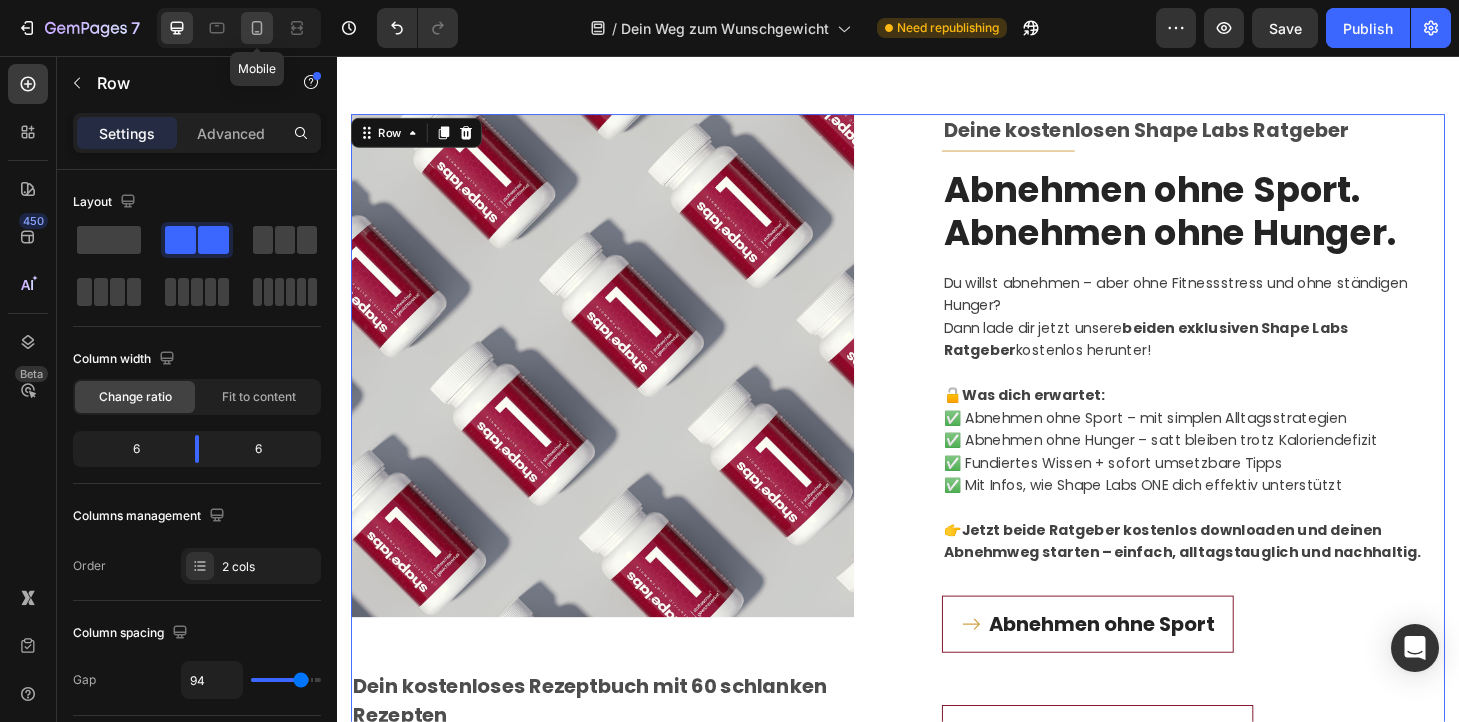 click 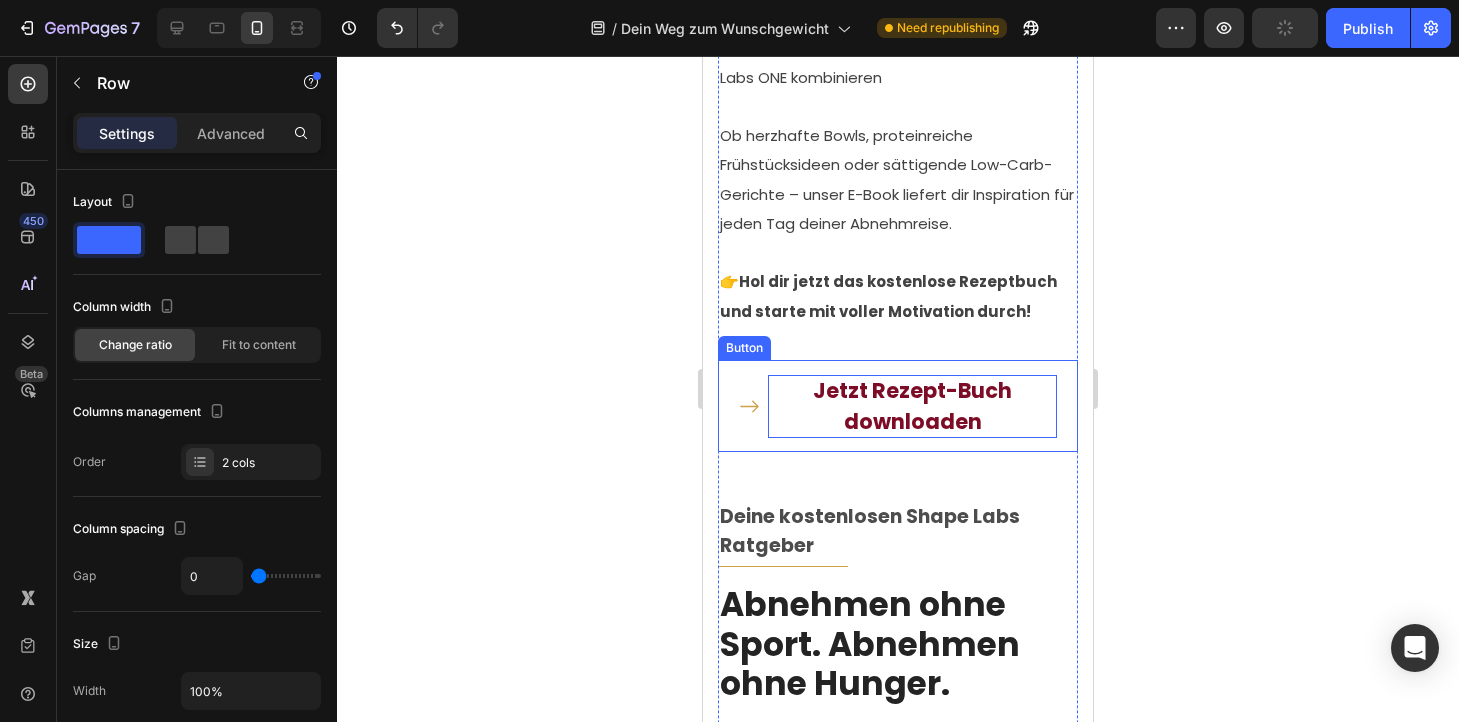 scroll, scrollTop: 1889, scrollLeft: 0, axis: vertical 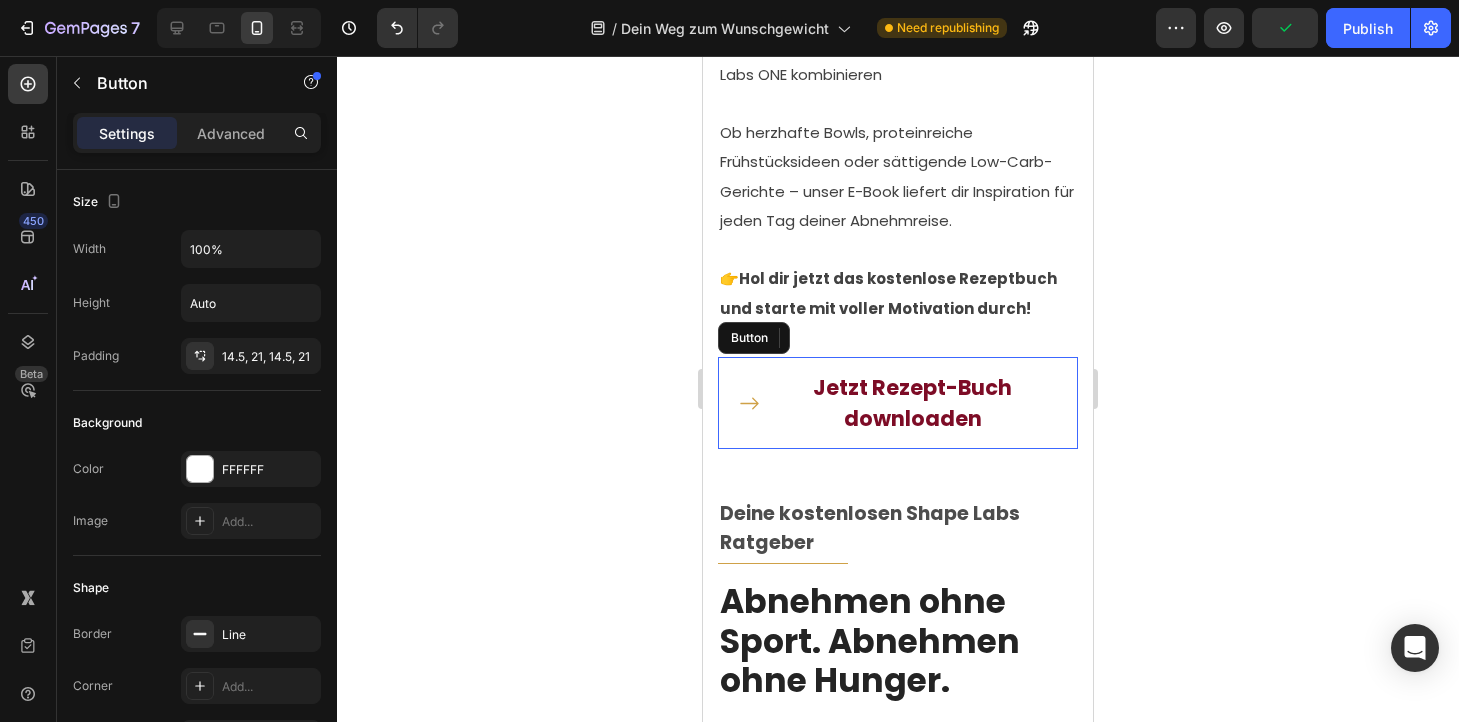 click 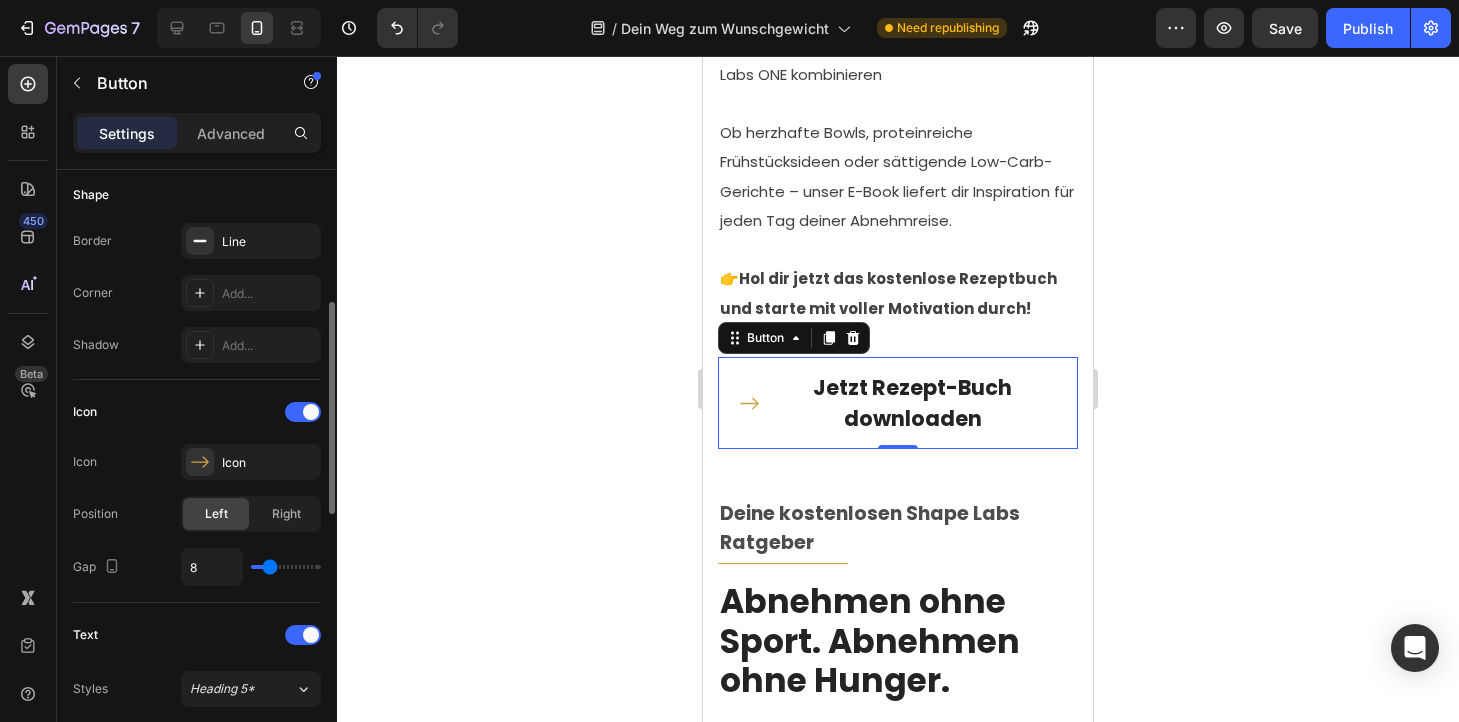 scroll, scrollTop: 409, scrollLeft: 0, axis: vertical 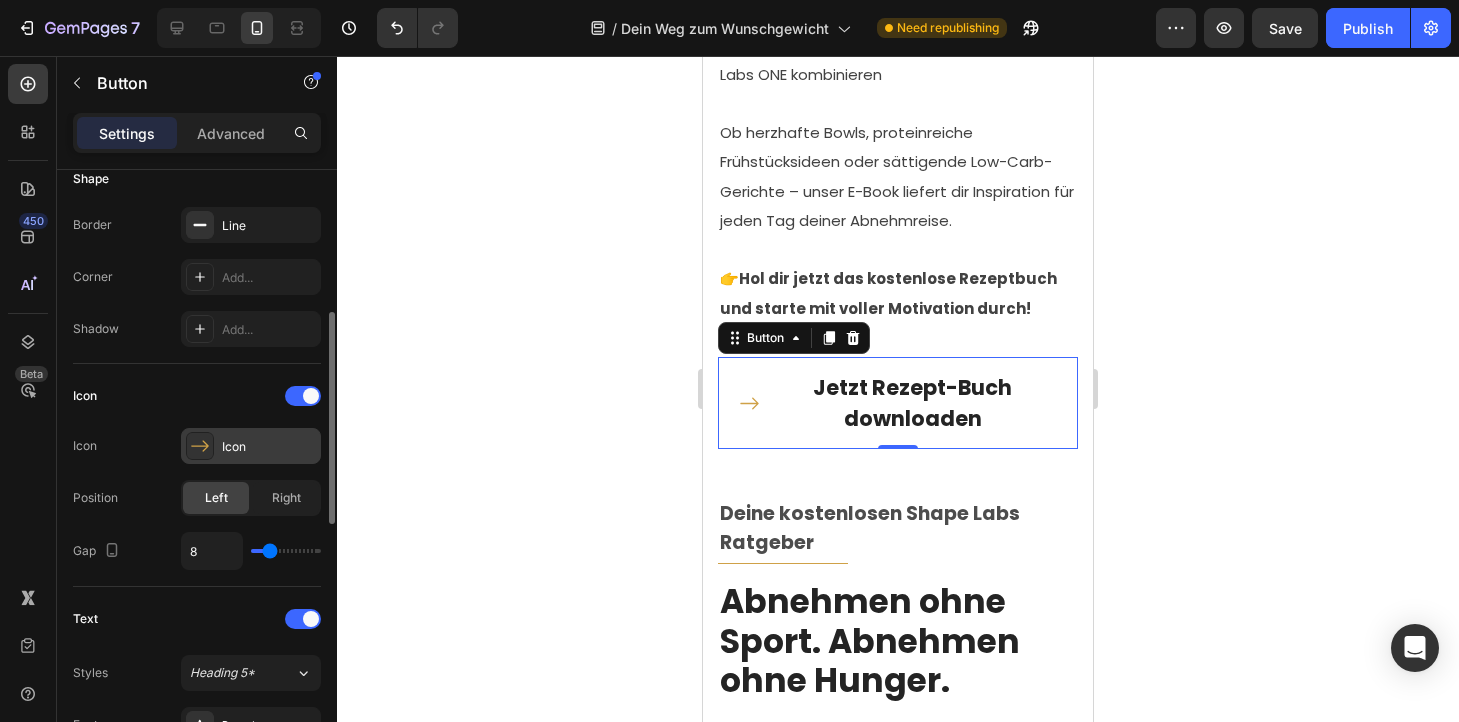 click 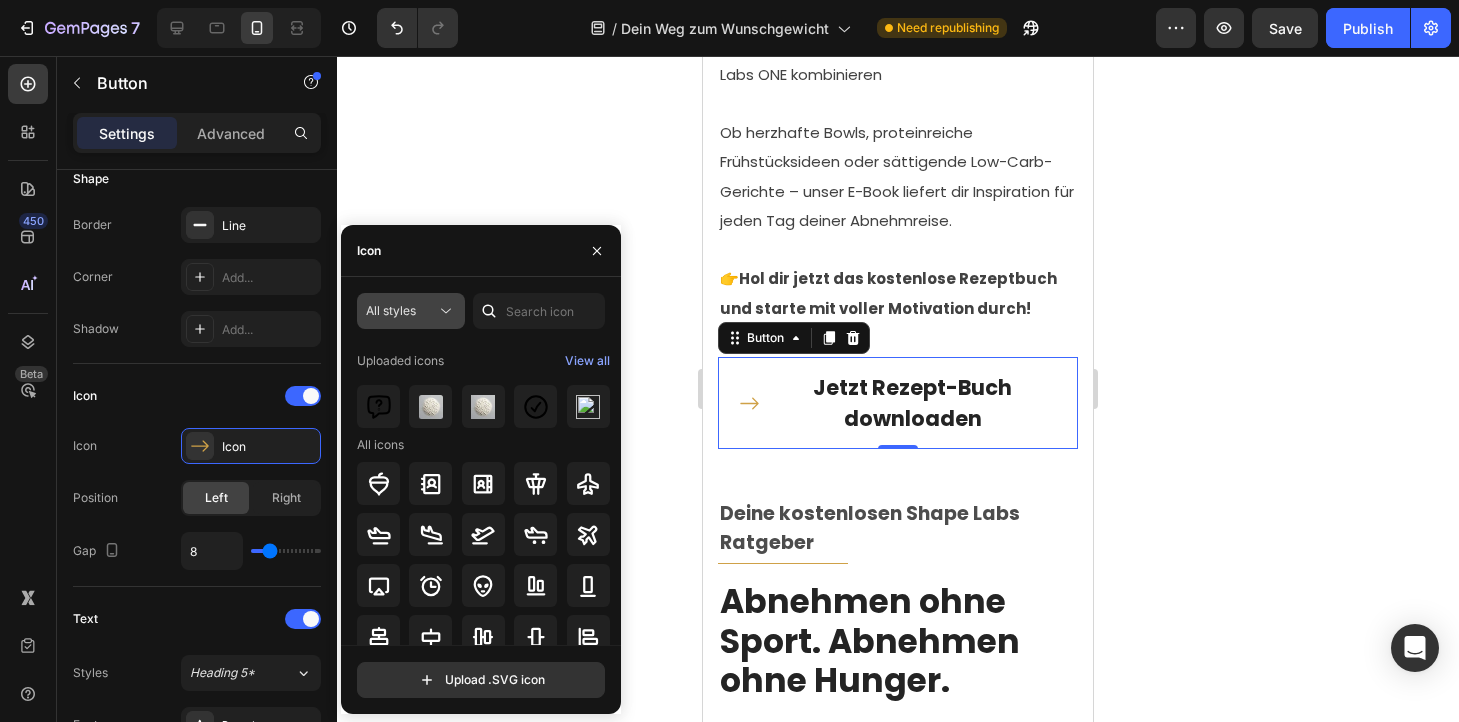 click 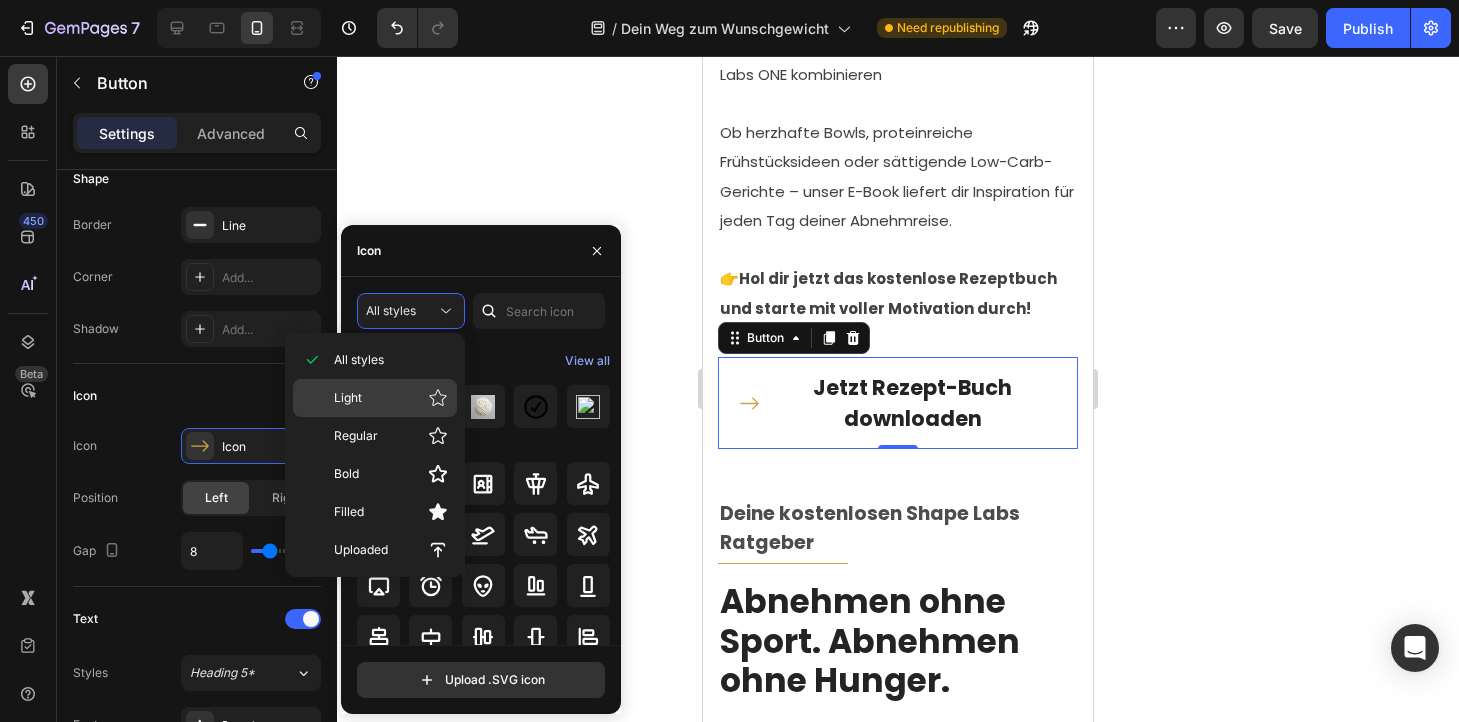 click on "Light" at bounding box center [391, 398] 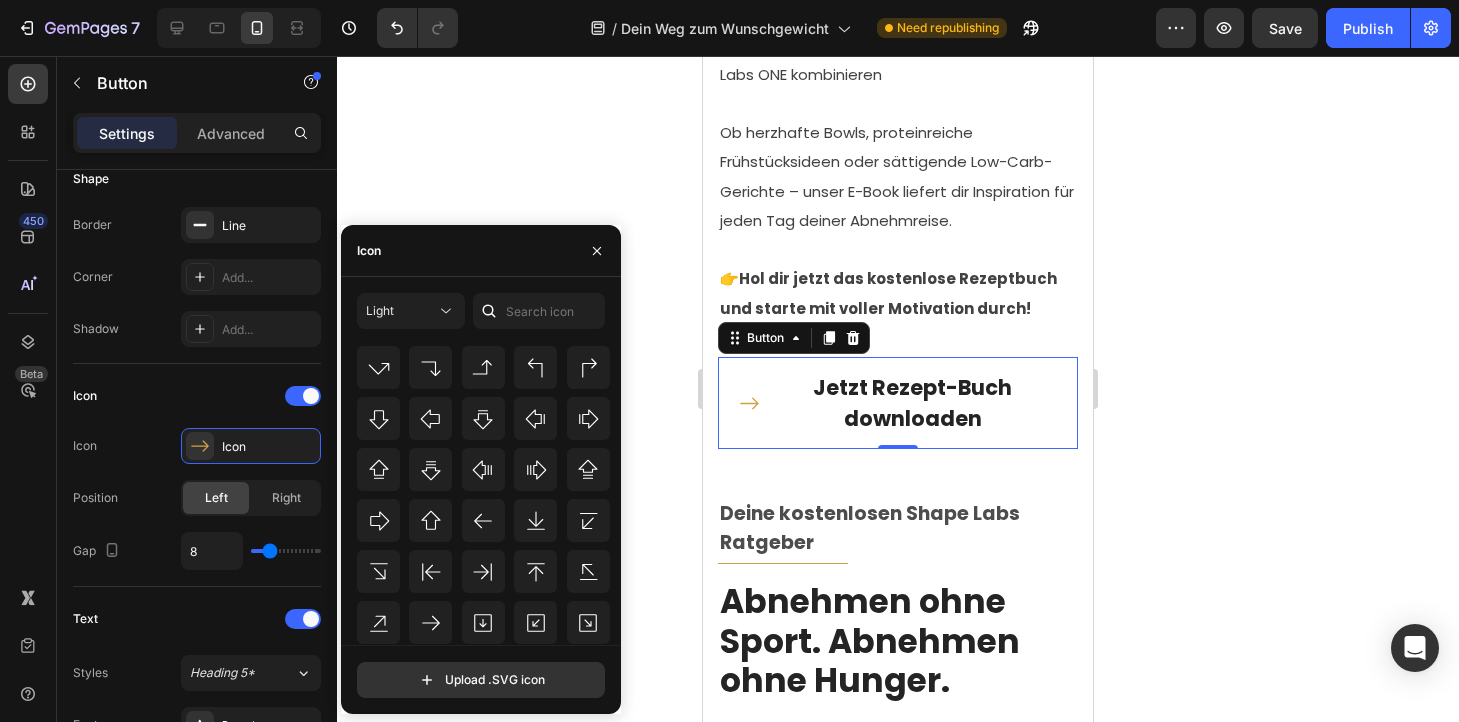 scroll, scrollTop: 650, scrollLeft: 0, axis: vertical 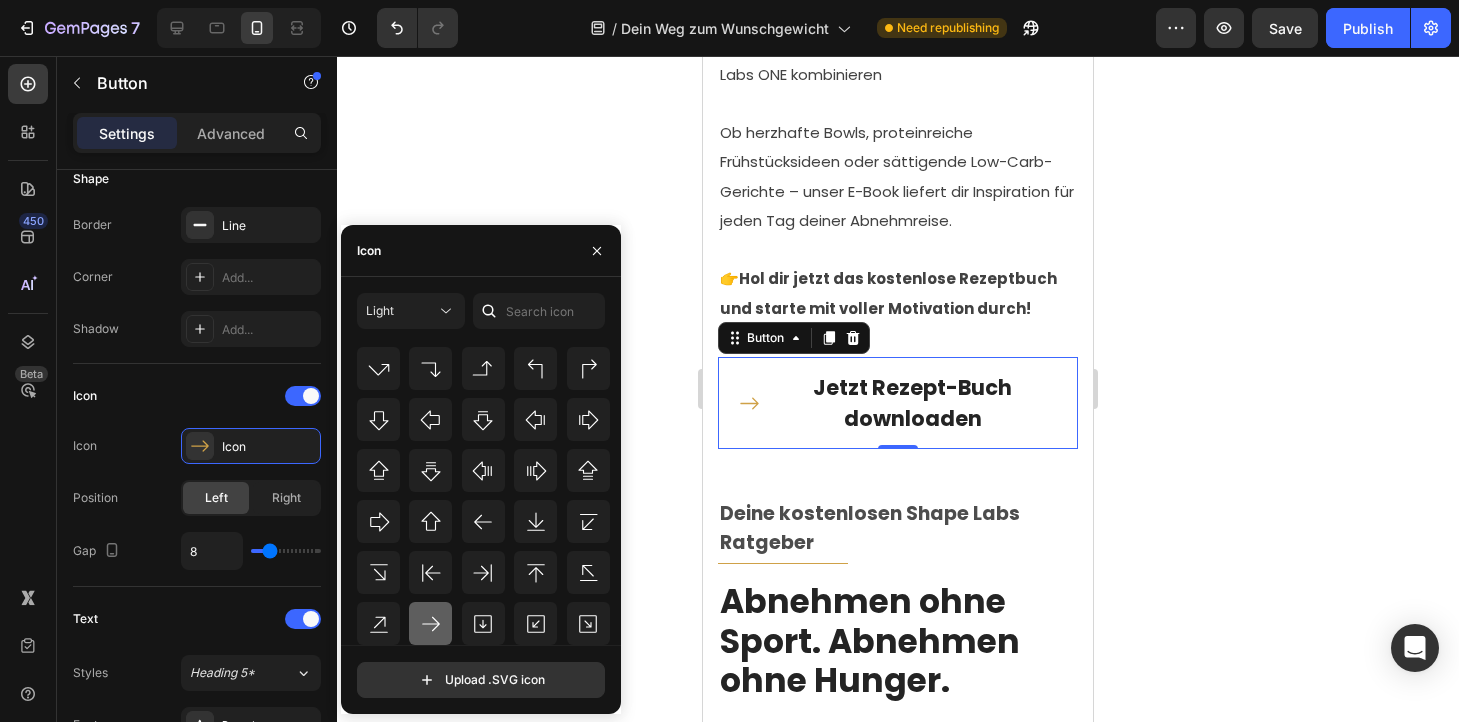 click 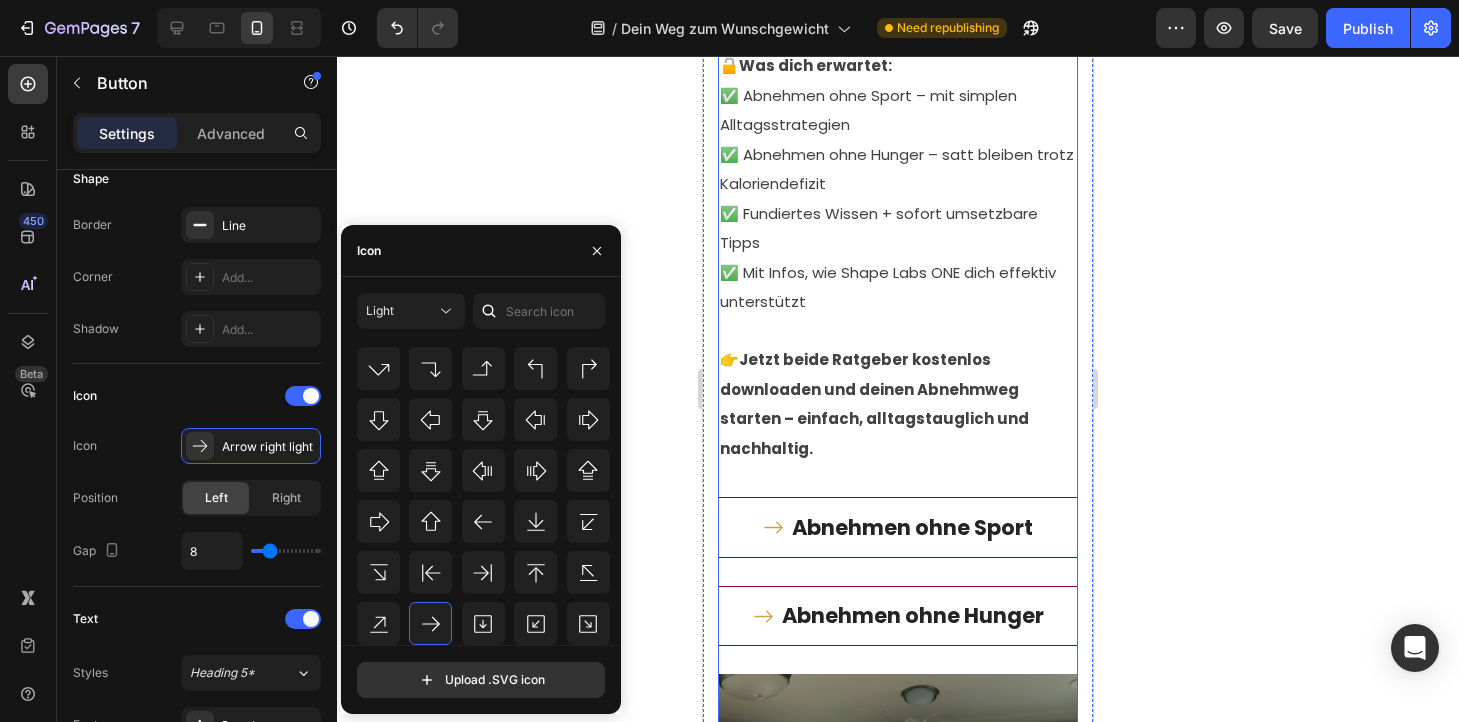 scroll, scrollTop: 2758, scrollLeft: 0, axis: vertical 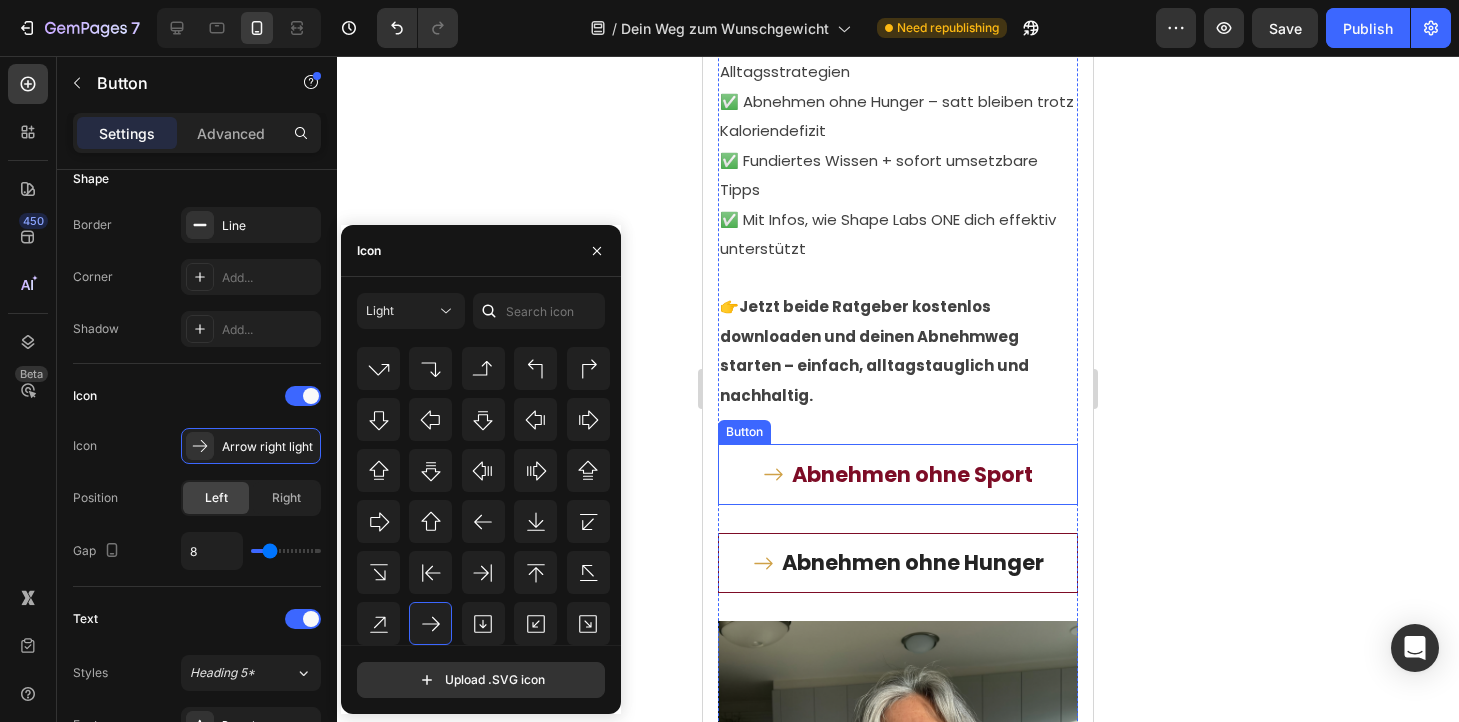 click 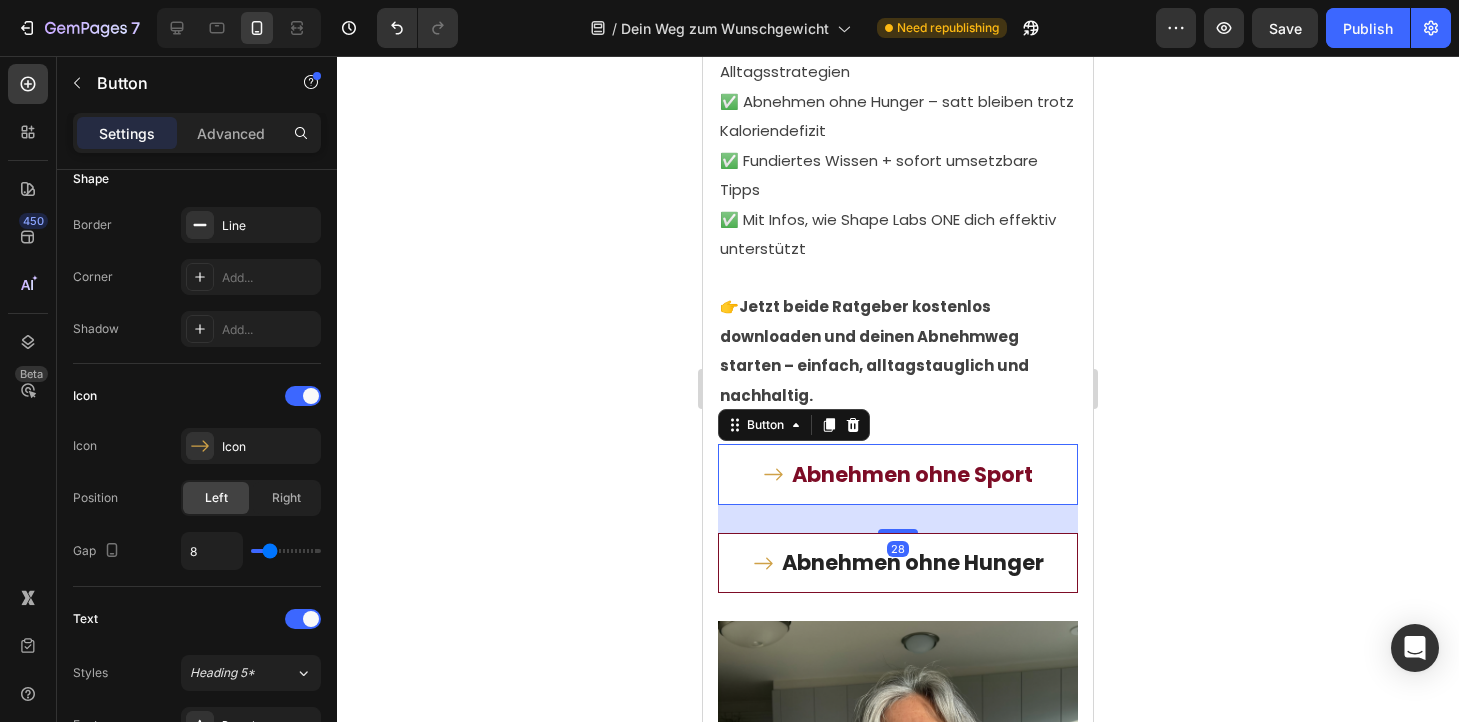 click 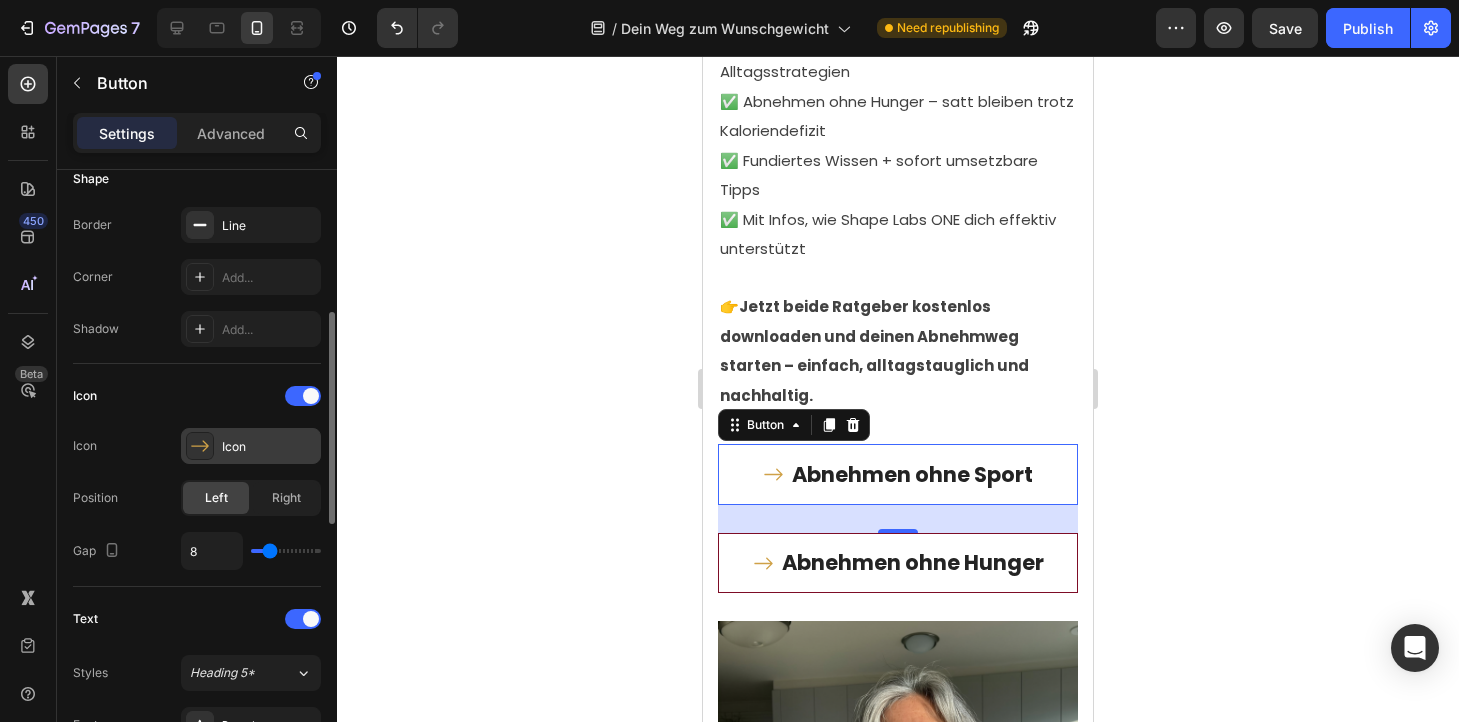 click 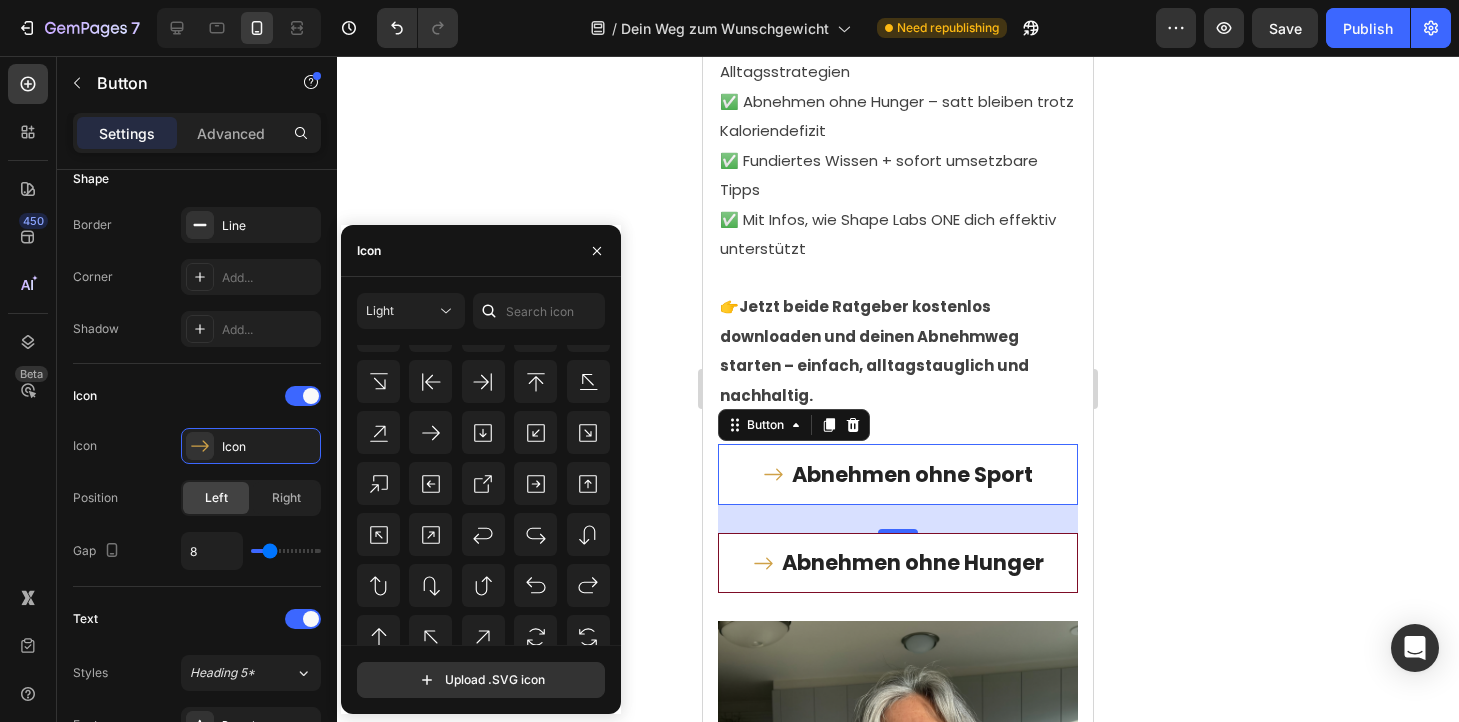 scroll, scrollTop: 822, scrollLeft: 0, axis: vertical 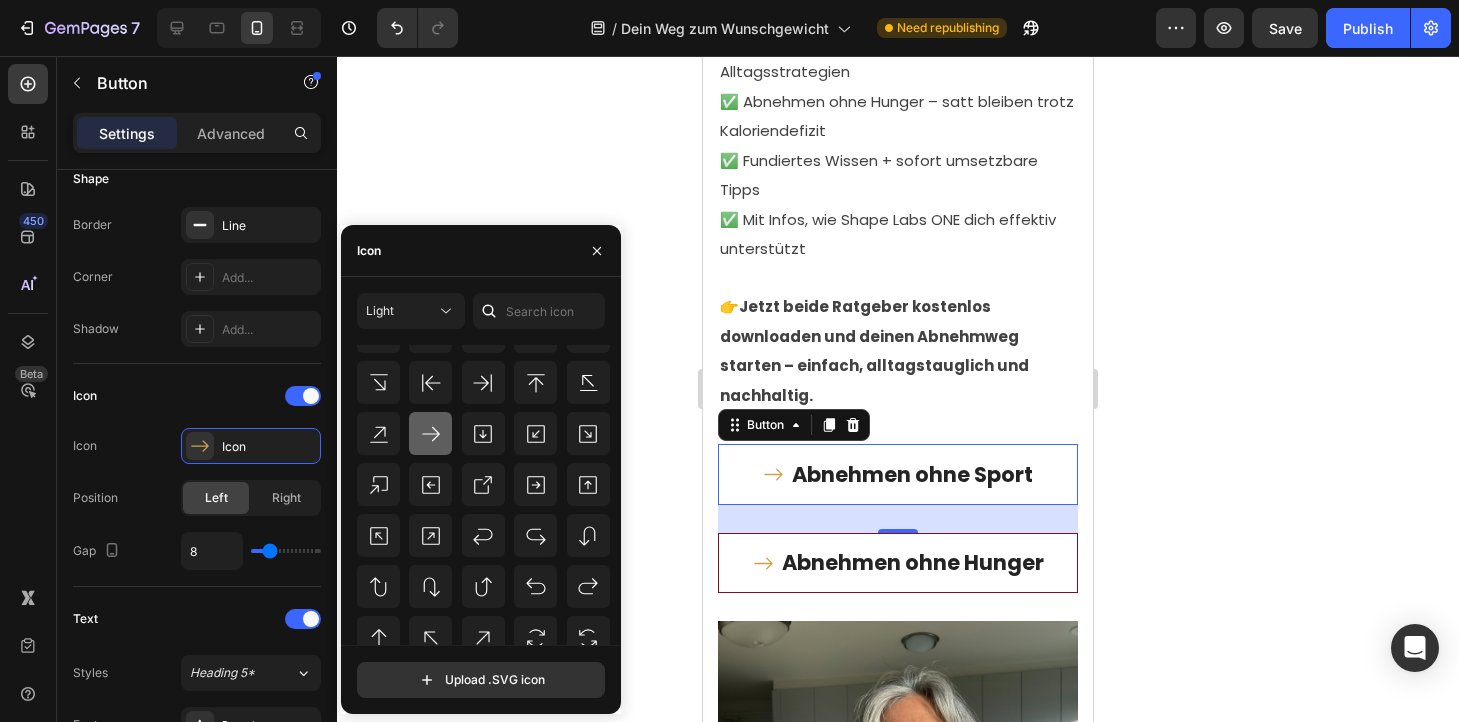 click 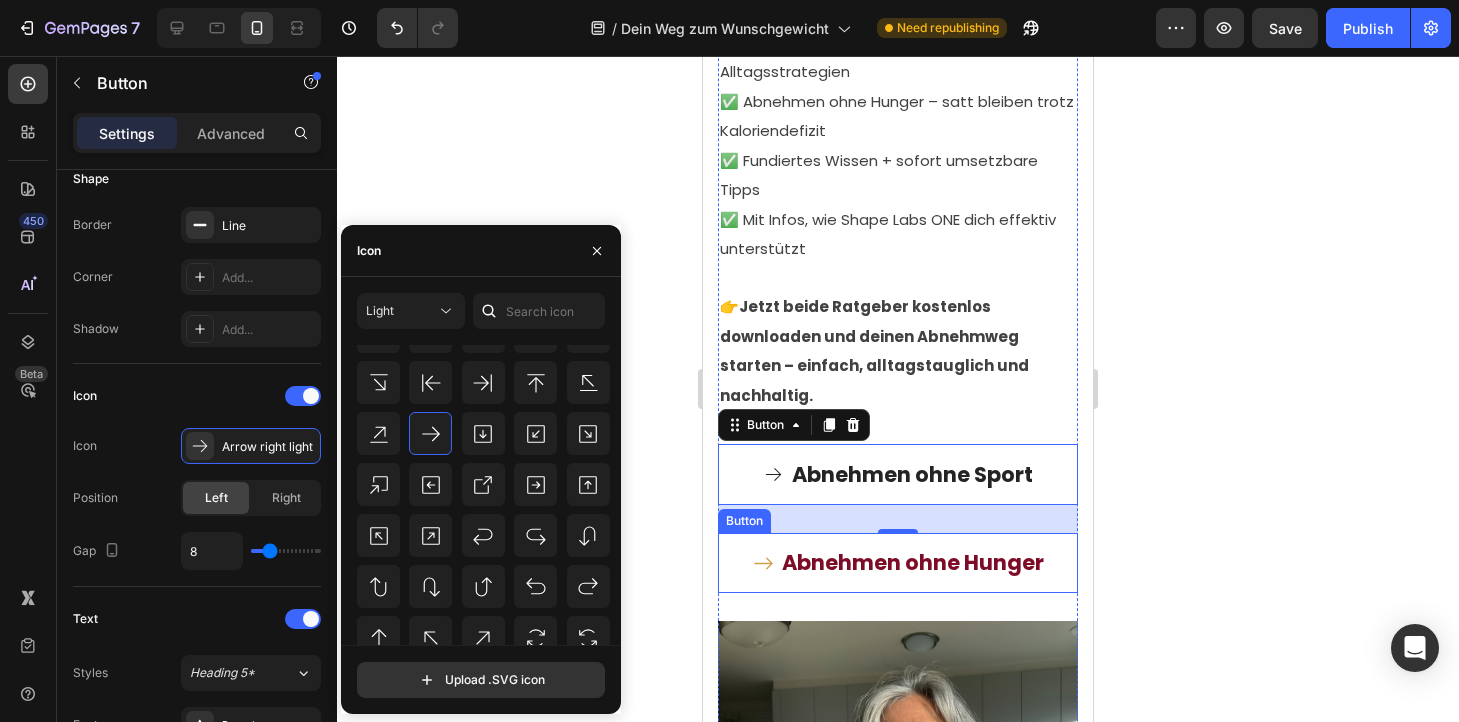click 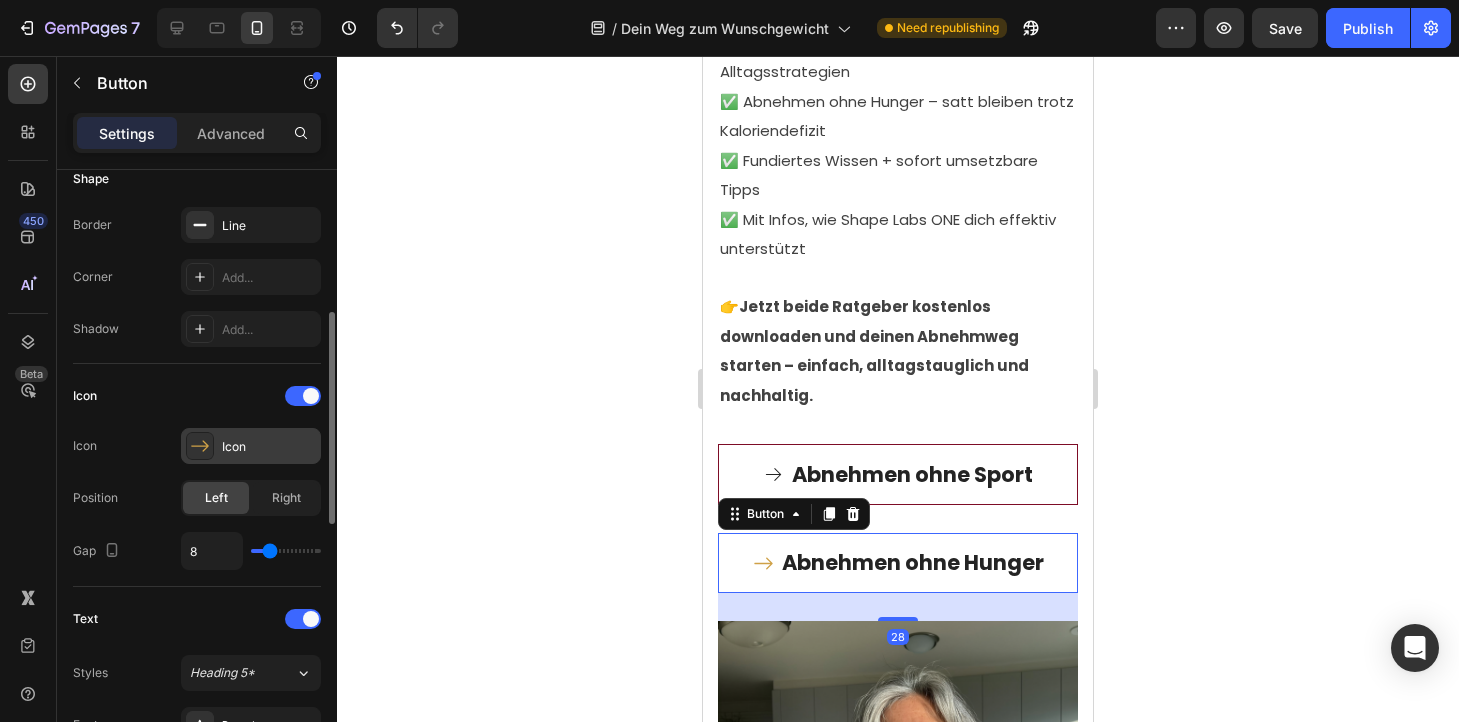 click 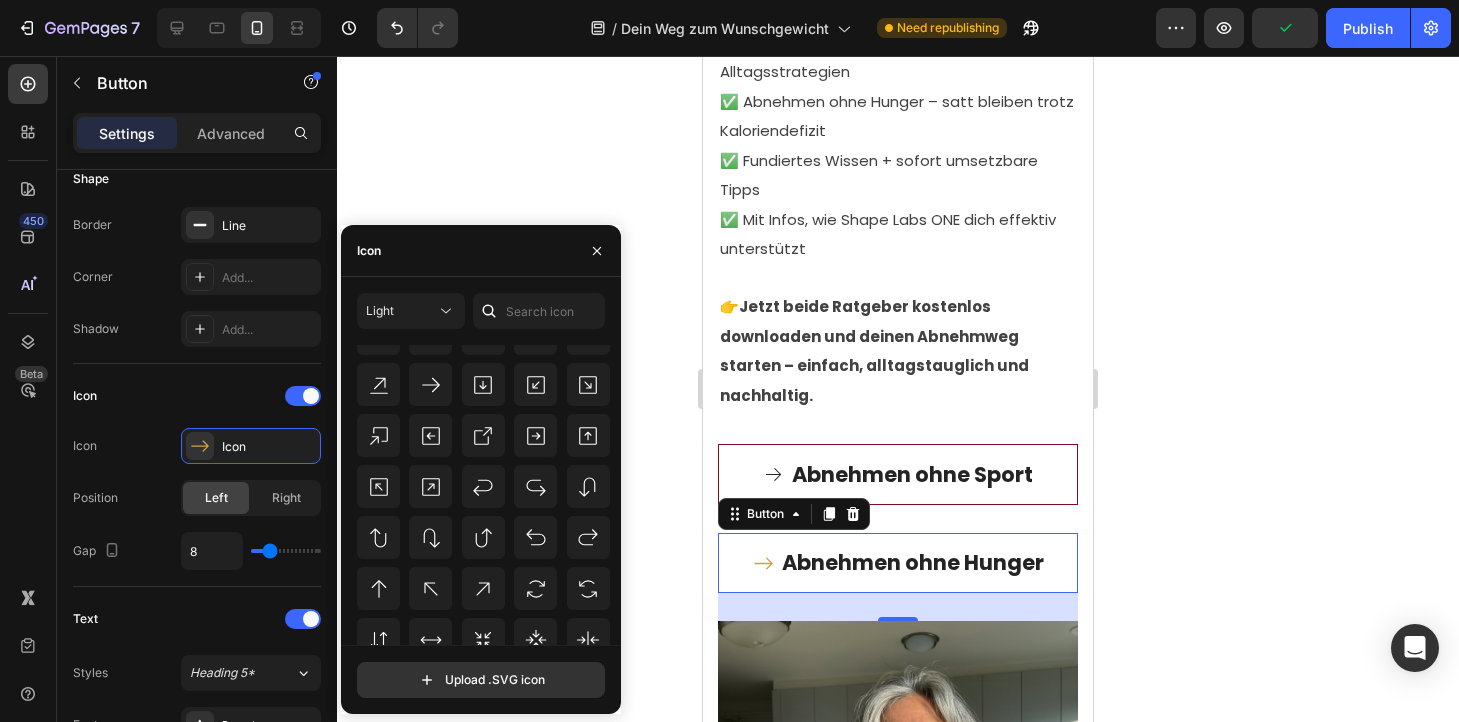 scroll, scrollTop: 860, scrollLeft: 0, axis: vertical 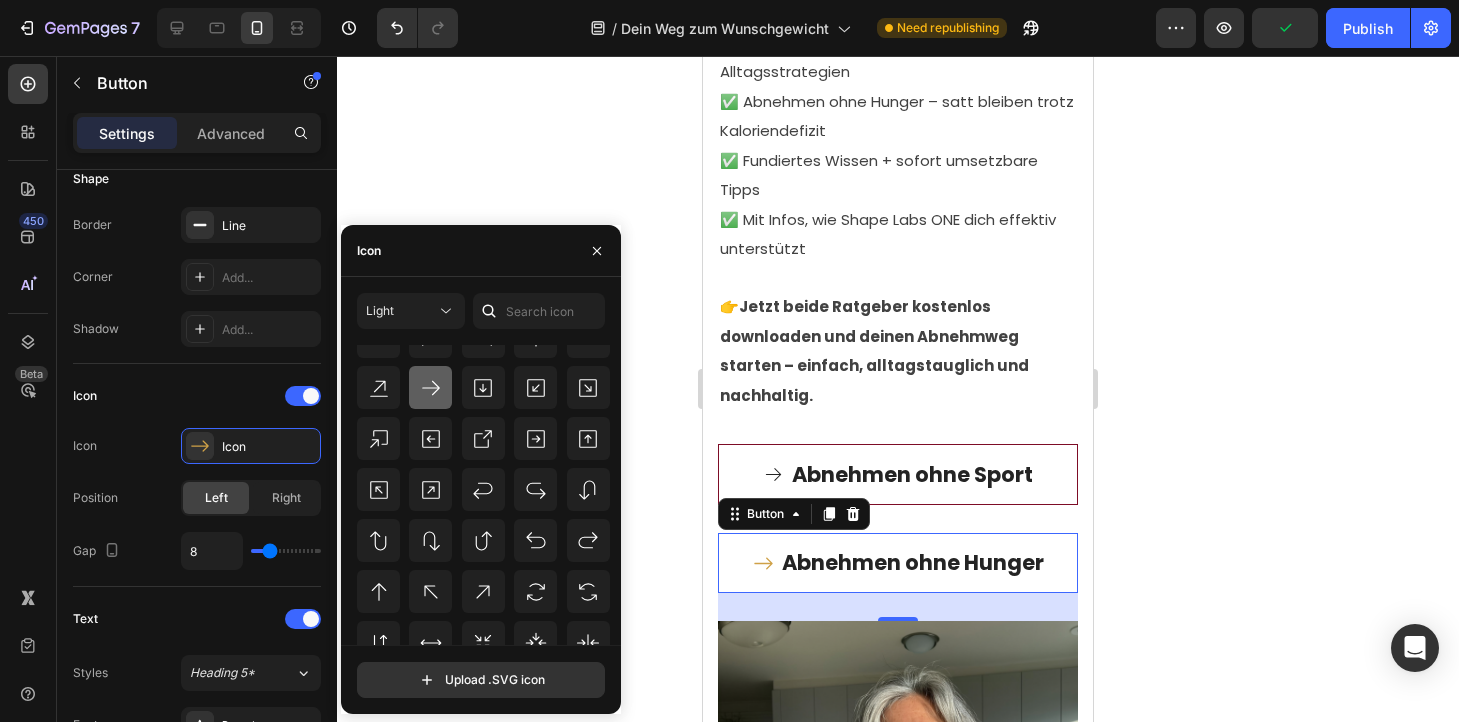 click 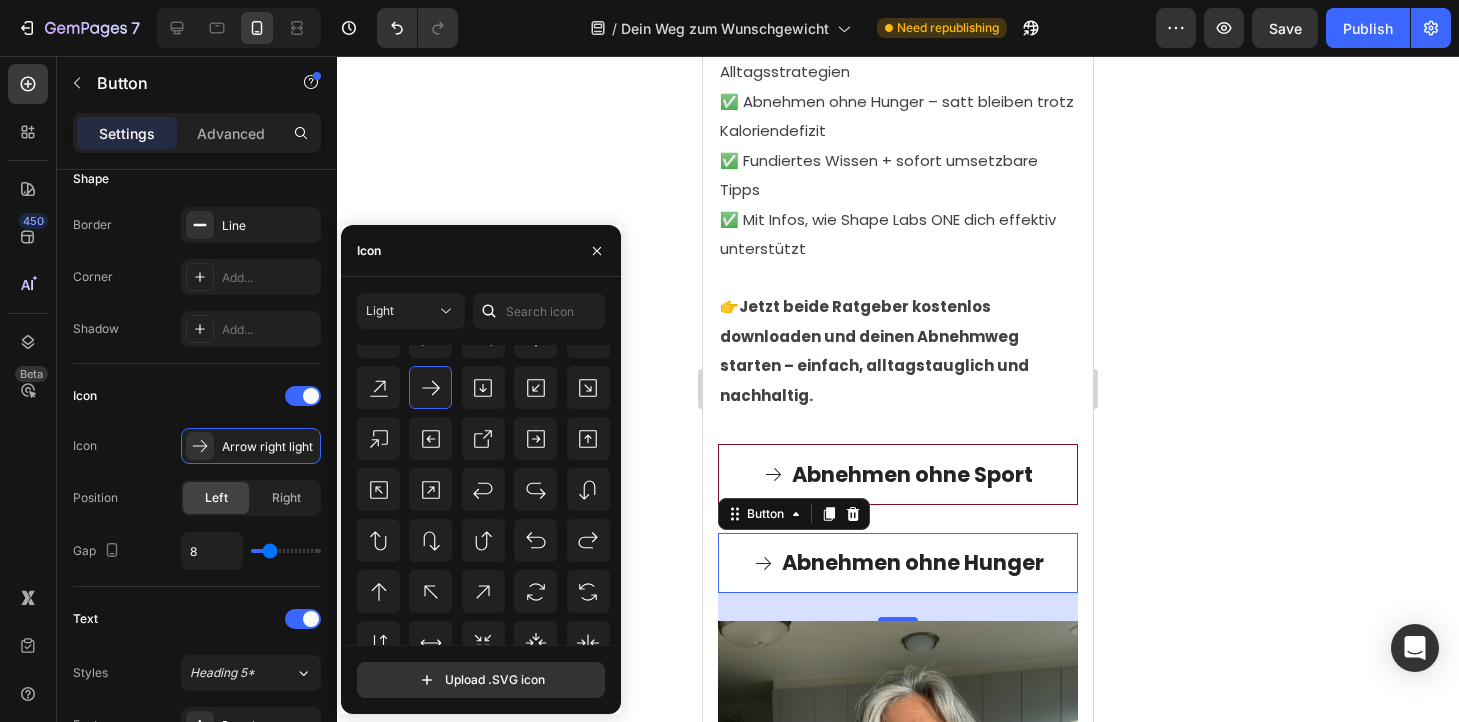 click 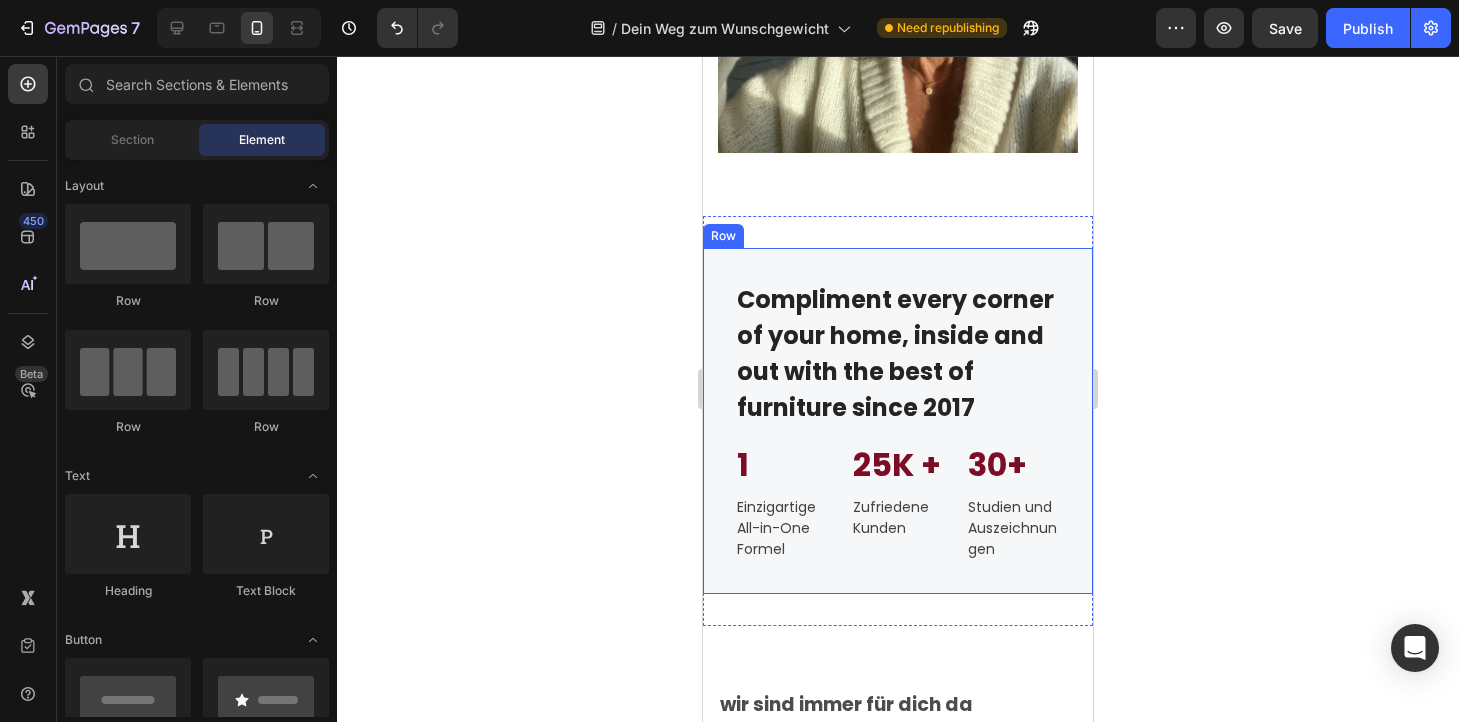 scroll, scrollTop: 3603, scrollLeft: 0, axis: vertical 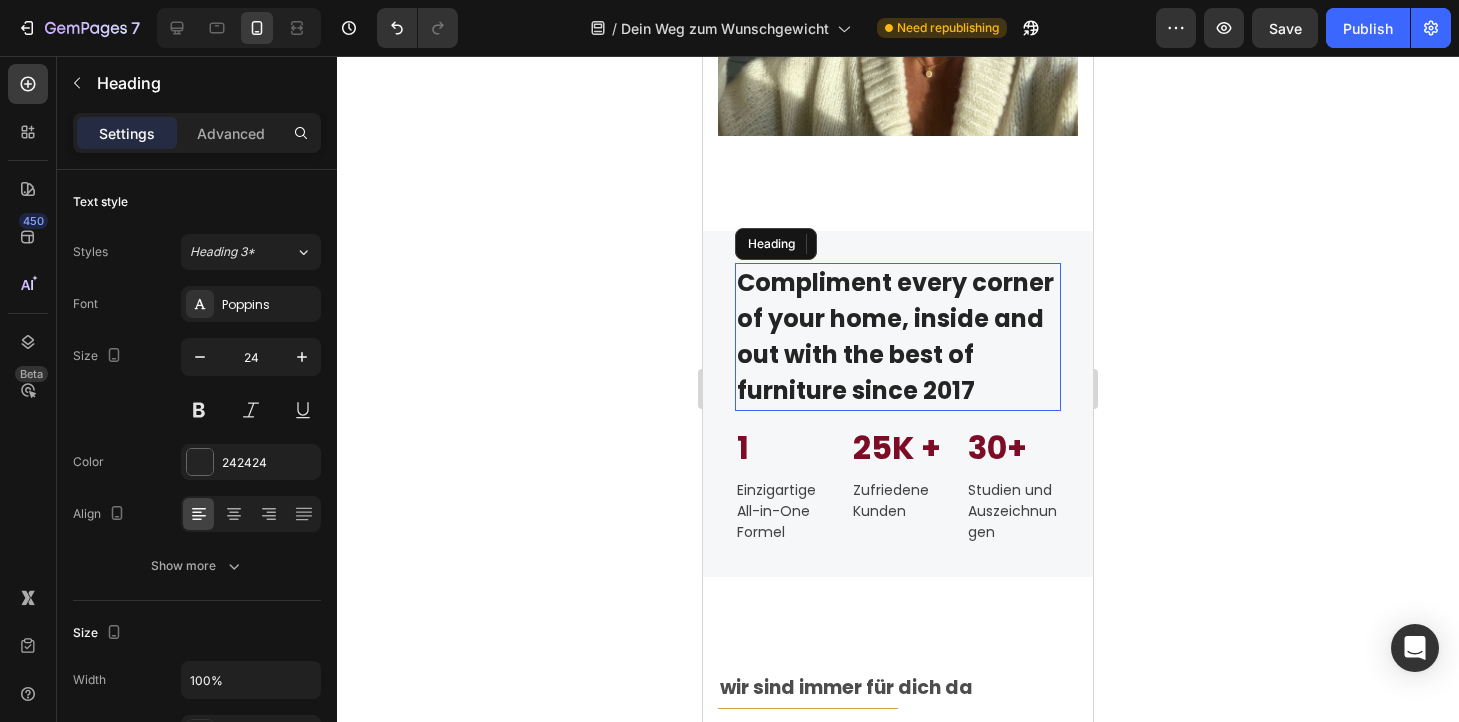 click on "Compliment every corner of your home, inside and out with the best of furniture since 2017" at bounding box center [898, 337] 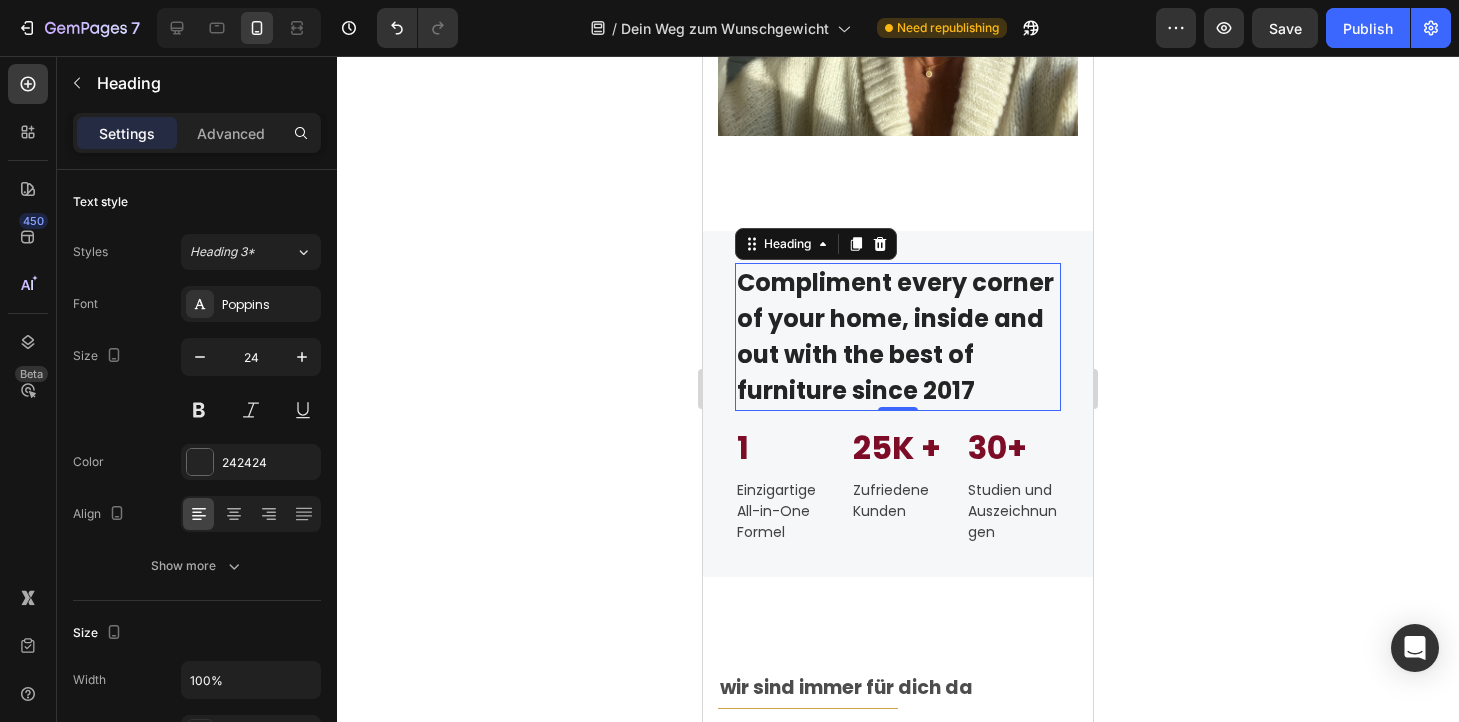click on "Compliment every corner of your home, inside and out with the best of furniture since 2017" at bounding box center [898, 337] 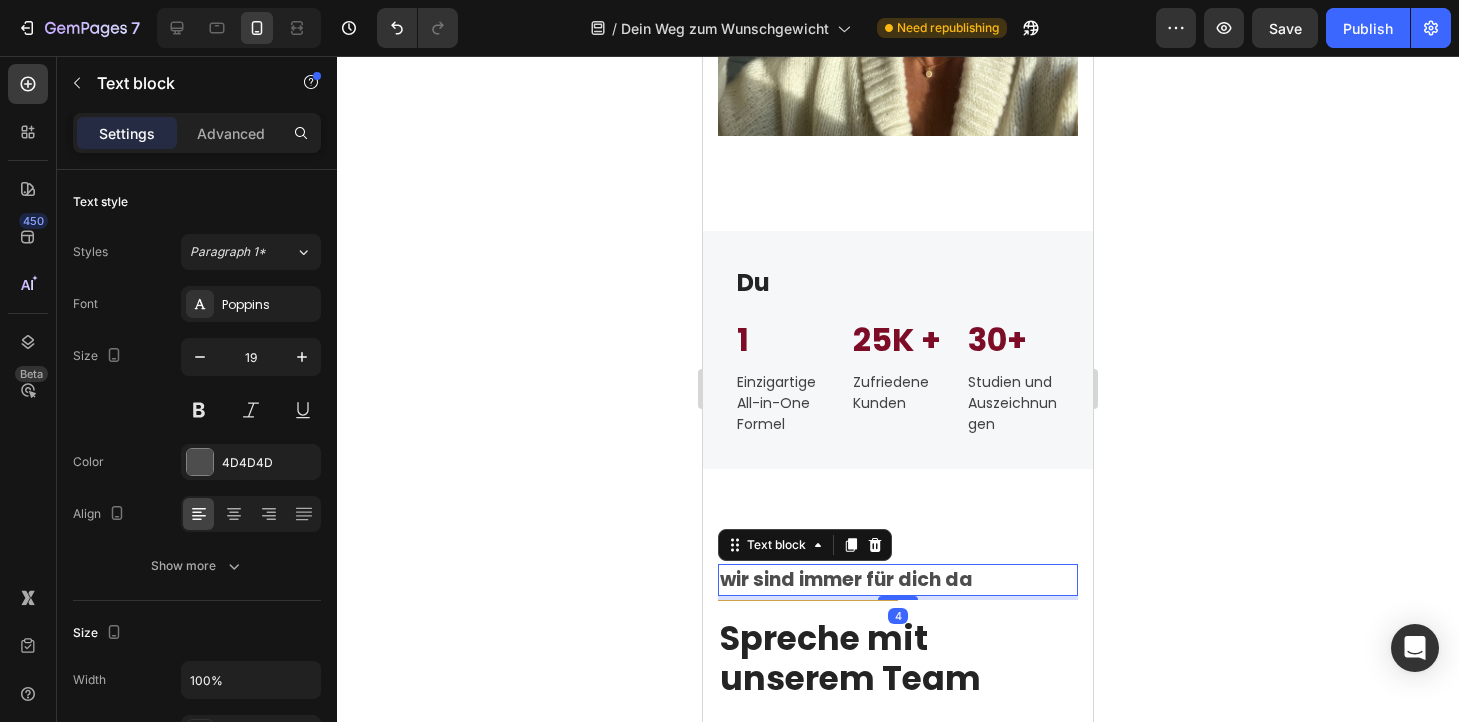 click on "wir sind immer für dich da" at bounding box center (898, 580) 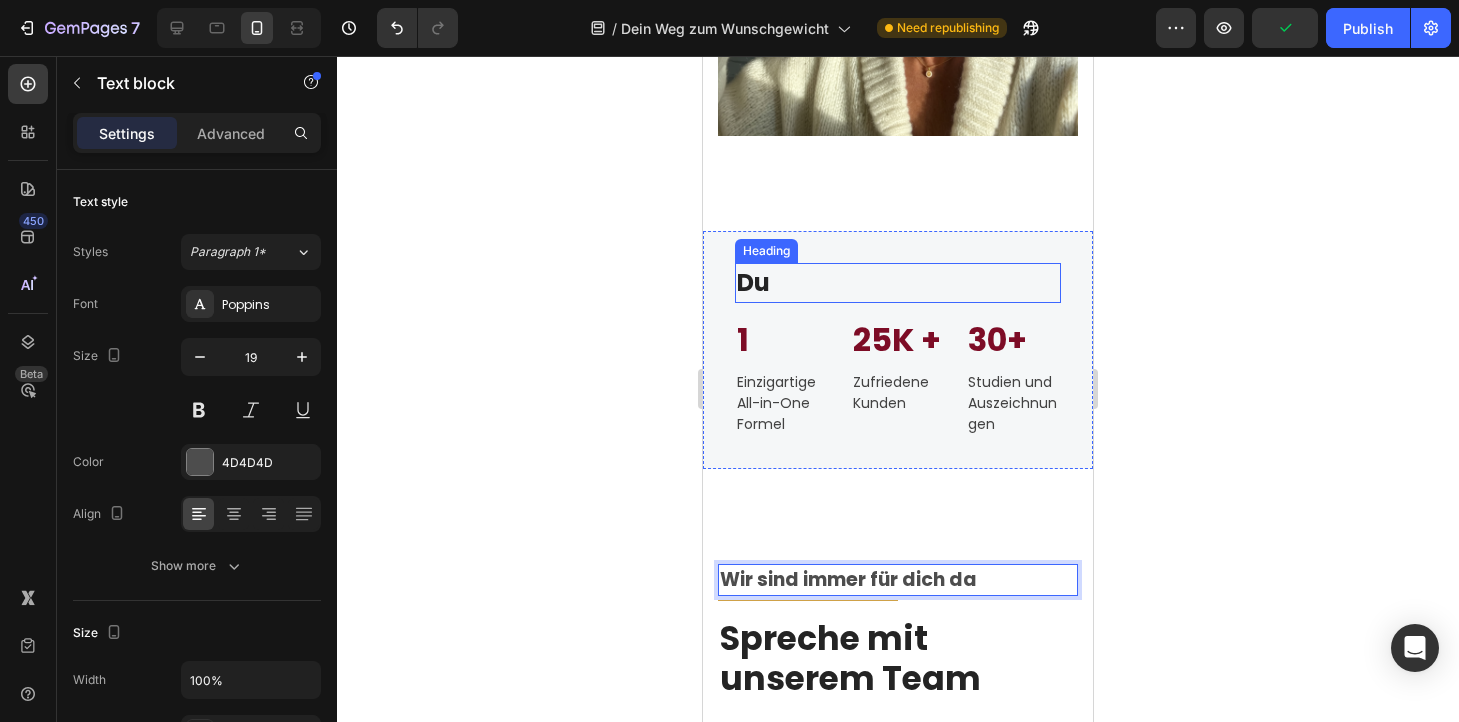 click on "Du" at bounding box center (898, 283) 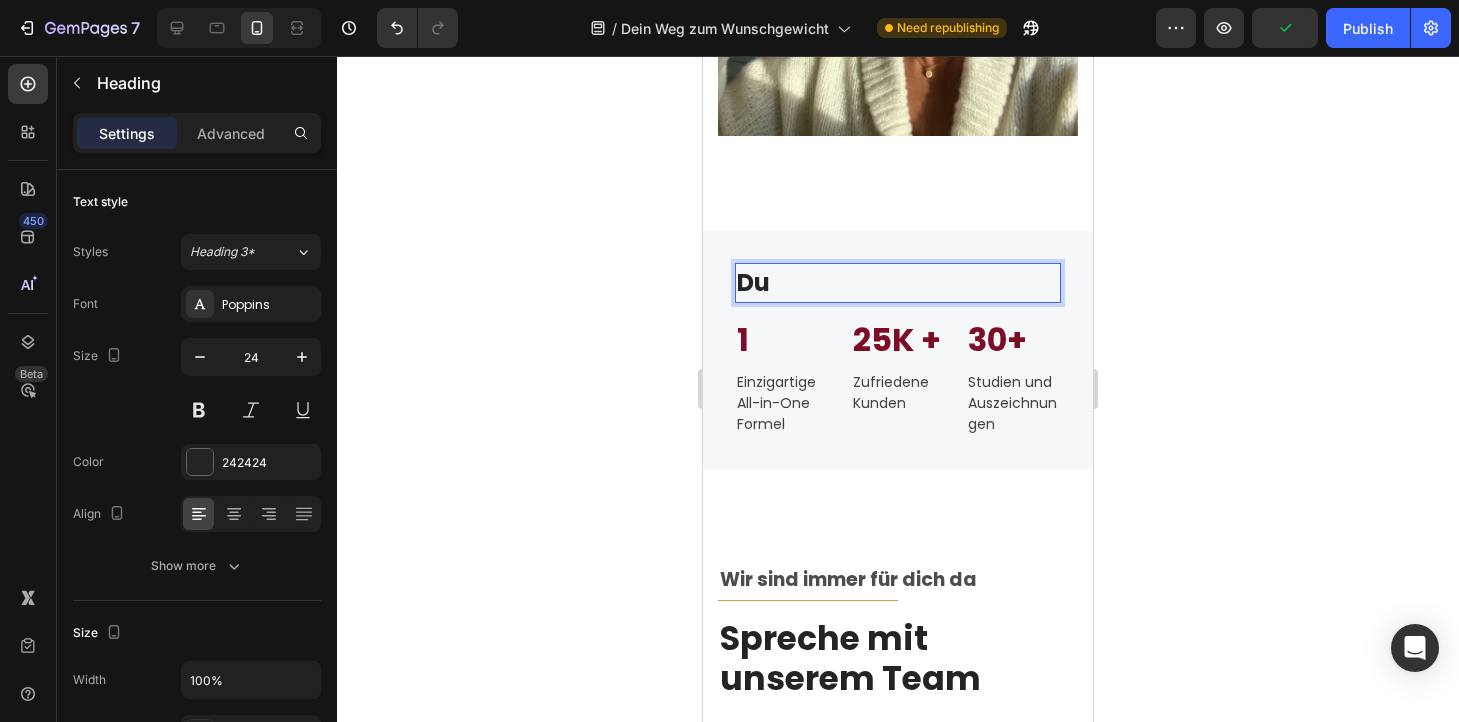 click on "Du" at bounding box center (898, 283) 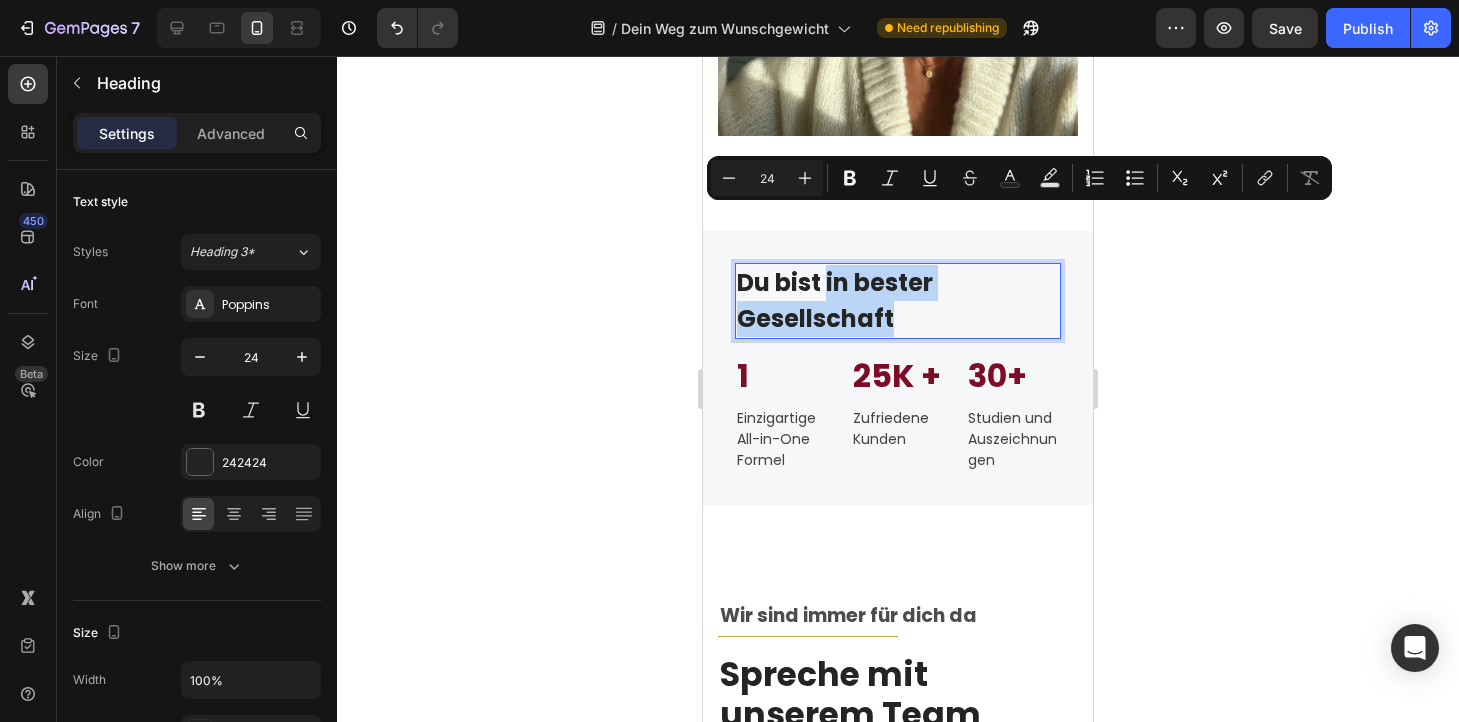 drag, startPoint x: 895, startPoint y: 258, endPoint x: 825, endPoint y: 230, distance: 75.39231 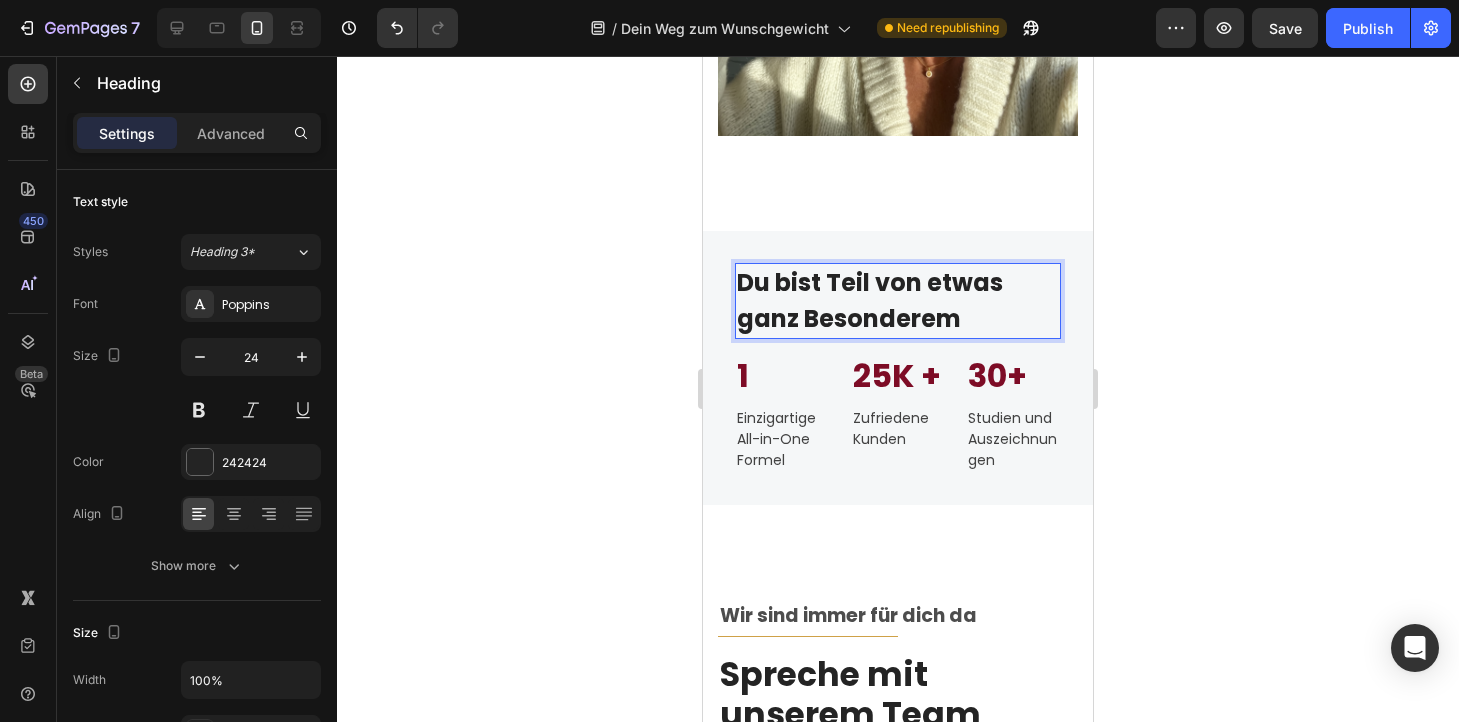 click 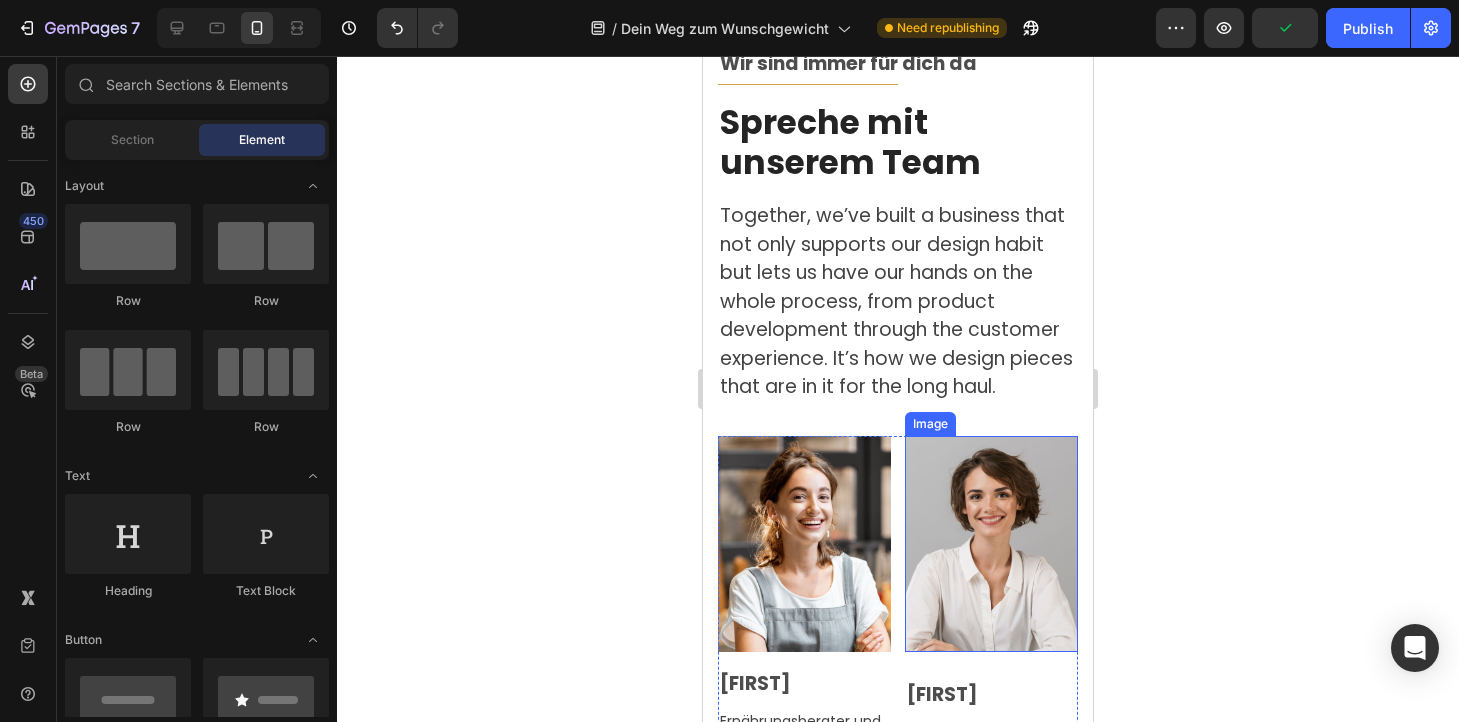 scroll, scrollTop: 4066, scrollLeft: 0, axis: vertical 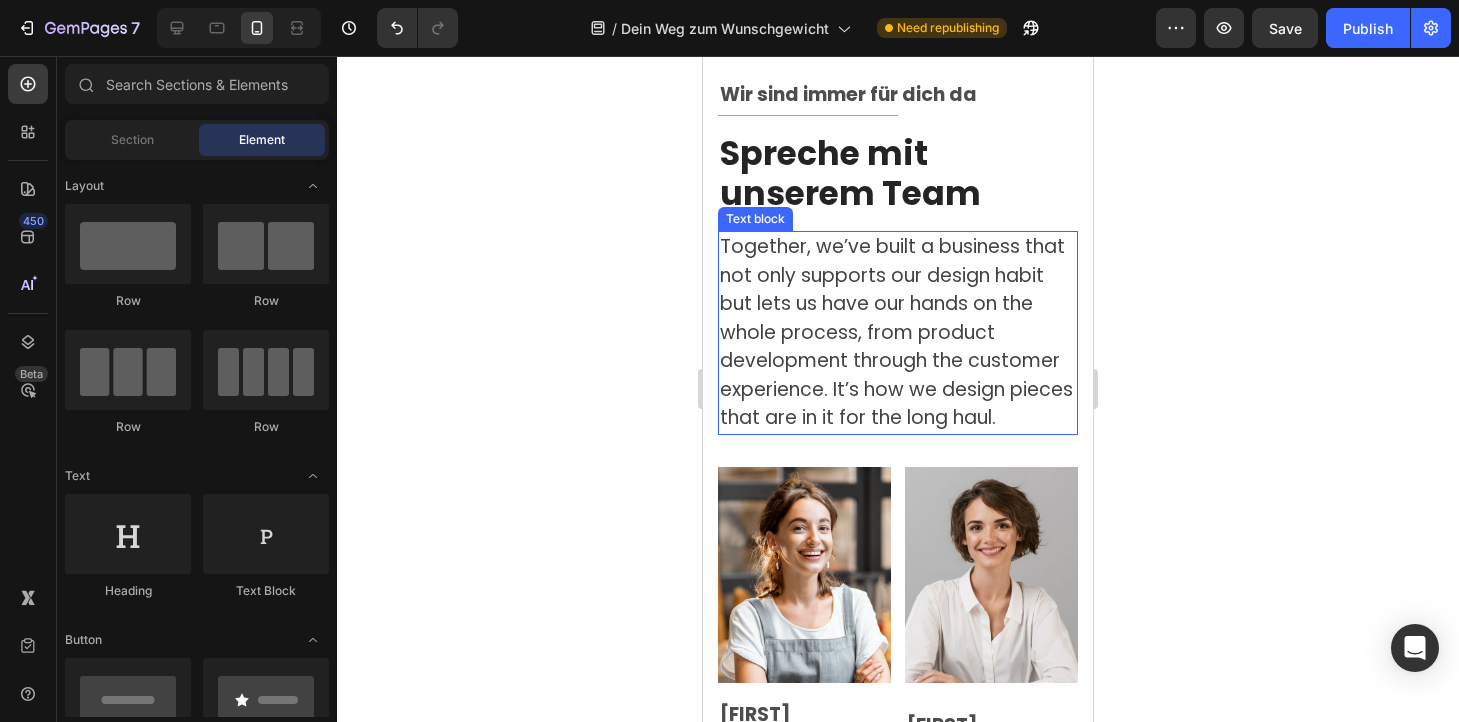 click on "Together, we’ve built a business that not only supports our design habit but lets us have our hands on the whole process, from product development through the customer experience. It’s how we design pieces that are in it for the long haul." at bounding box center (898, 333) 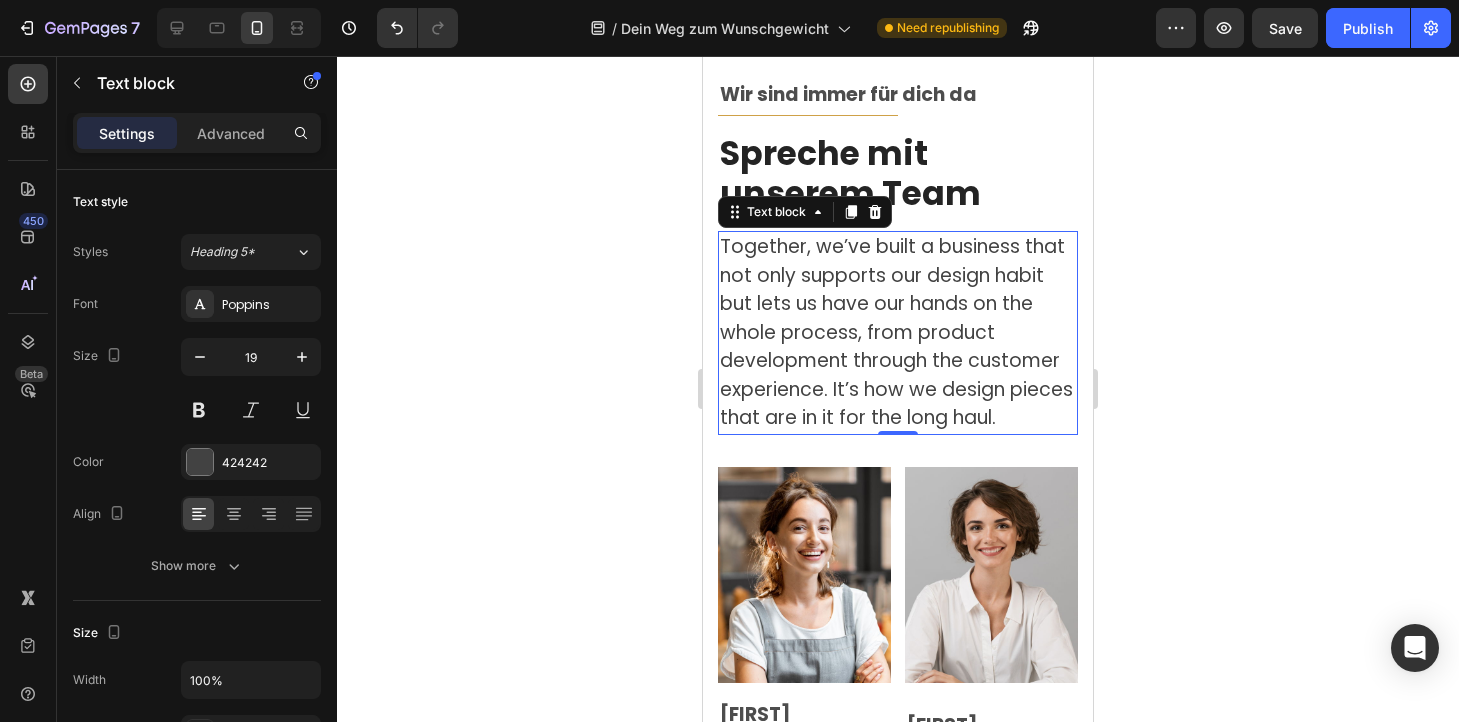 click on "Together, we’ve built a business that not only supports our design habit but lets us have our hands on the whole process, from product development through the customer experience. It’s how we design pieces that are in it for the long haul." at bounding box center [898, 333] 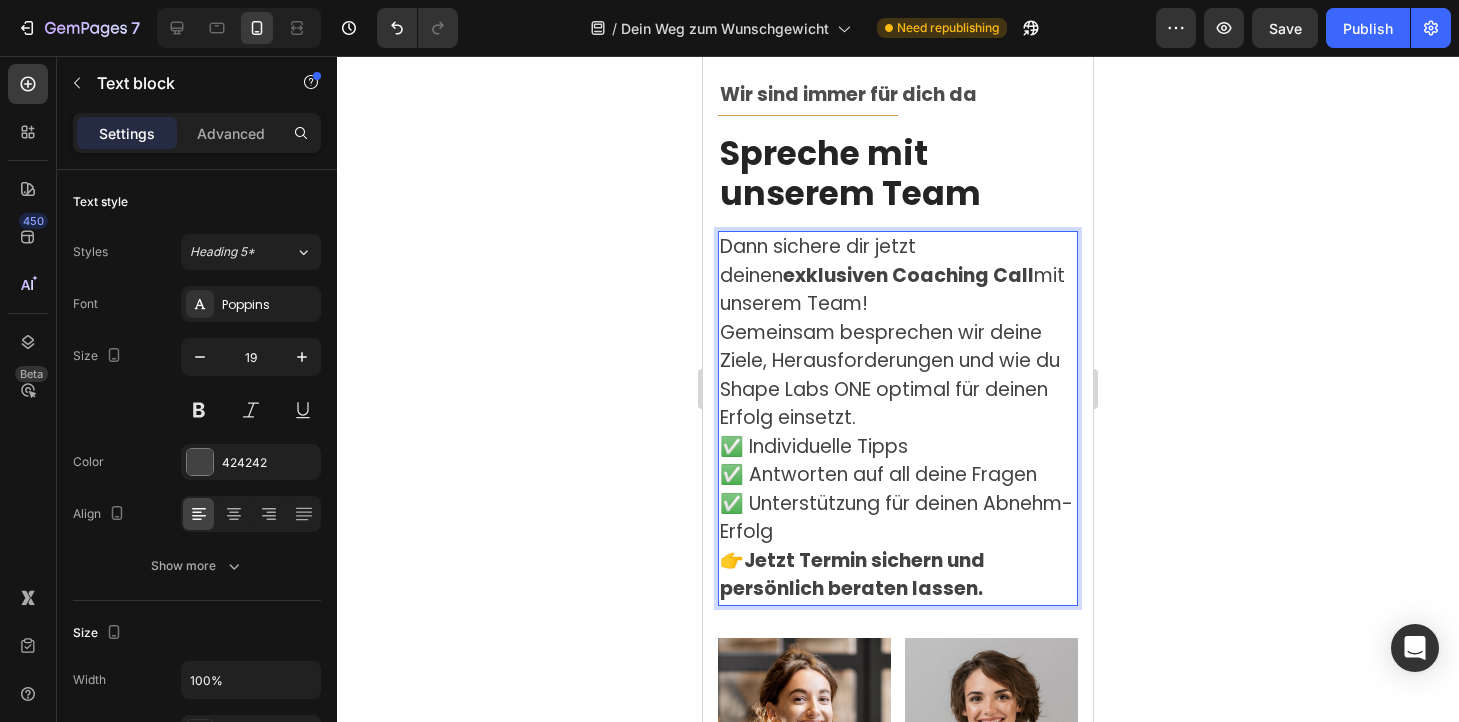 click on "Dann sichere dir jetzt deinen  exklusiven Coaching Call  mit unserem Team! Gemeinsam besprechen wir deine Ziele, Herausforderungen und wie du Shape Labs ONE optimal für deinen Erfolg einsetzt." at bounding box center (898, 333) 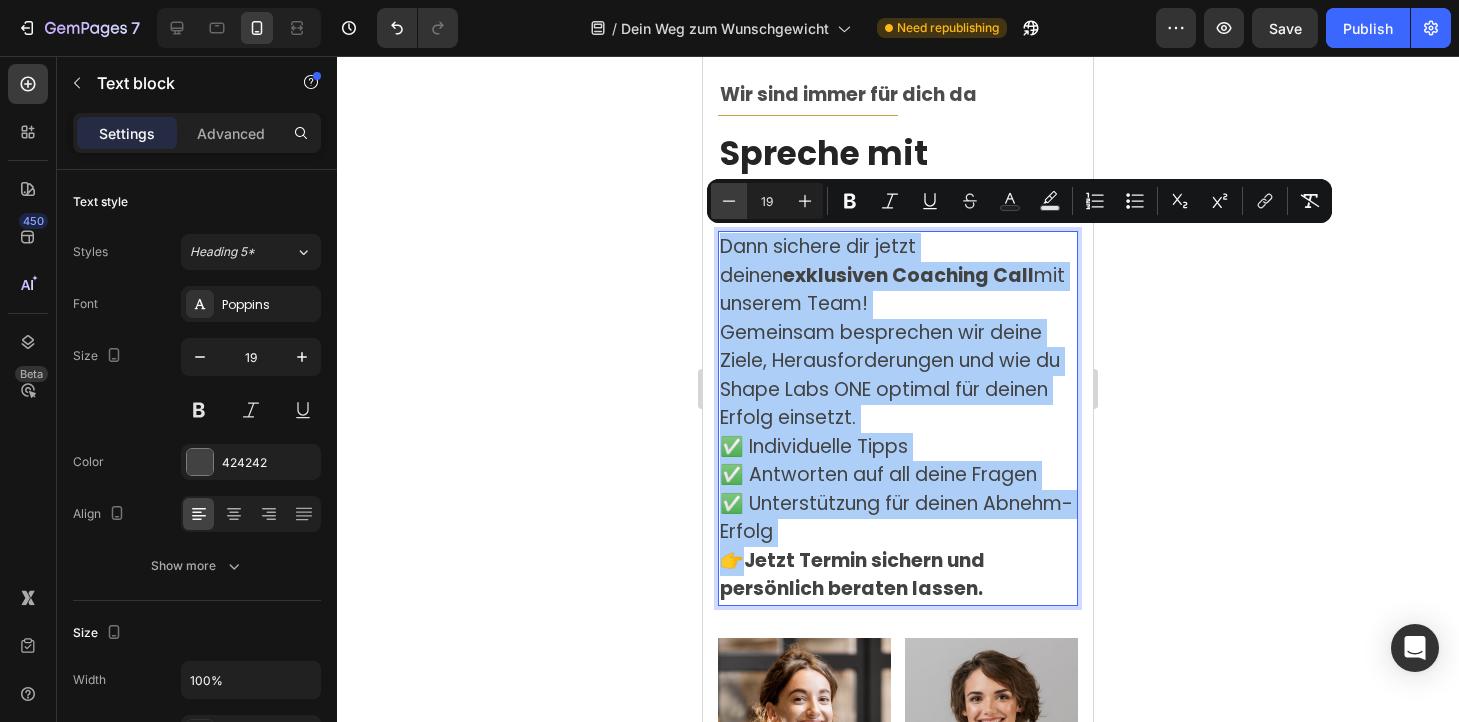 click 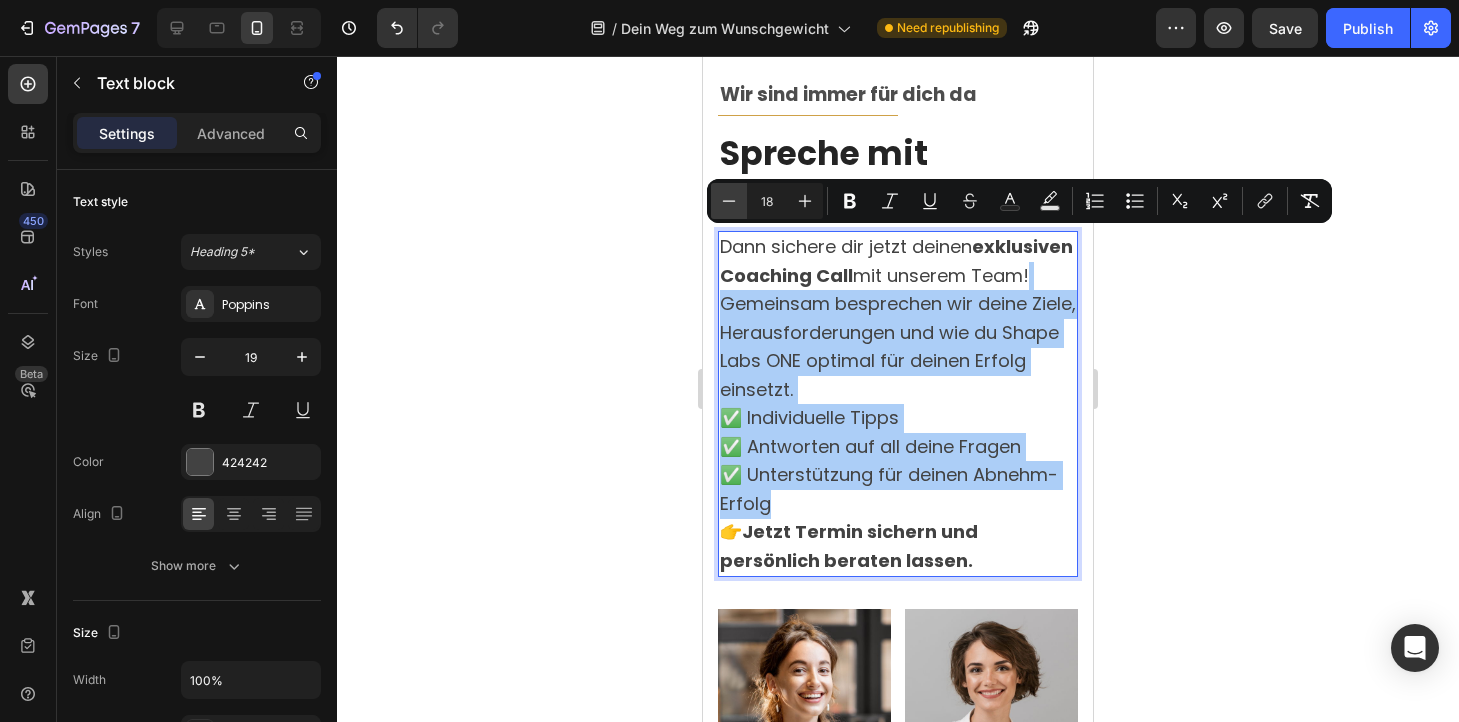 click 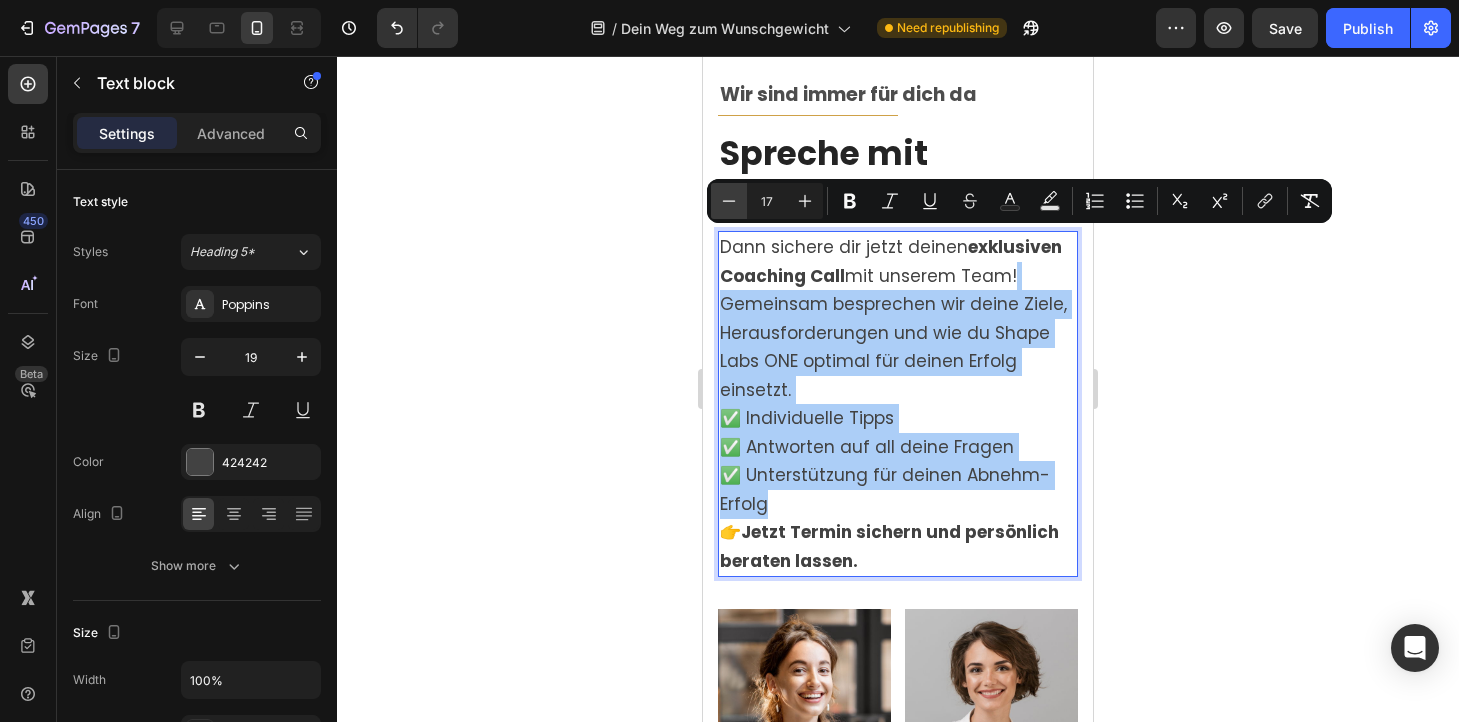 click 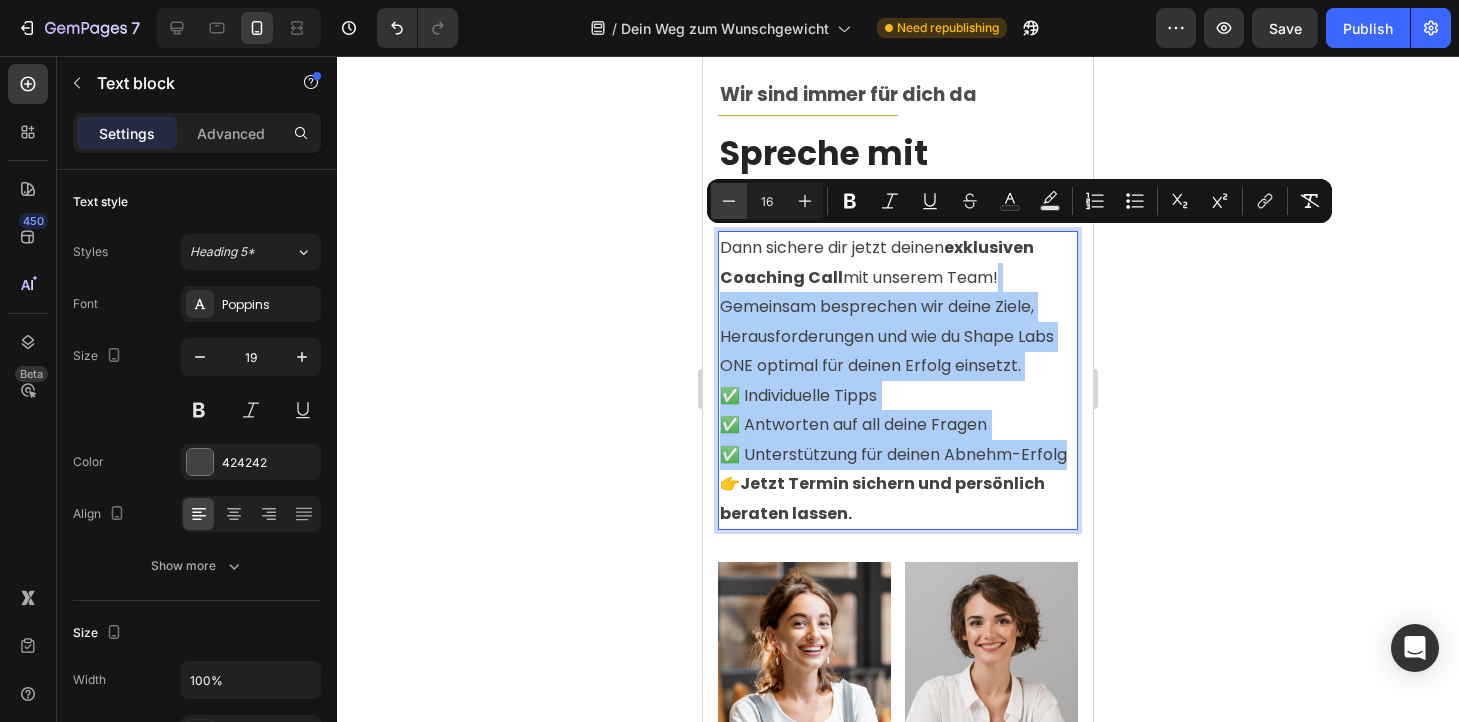 click 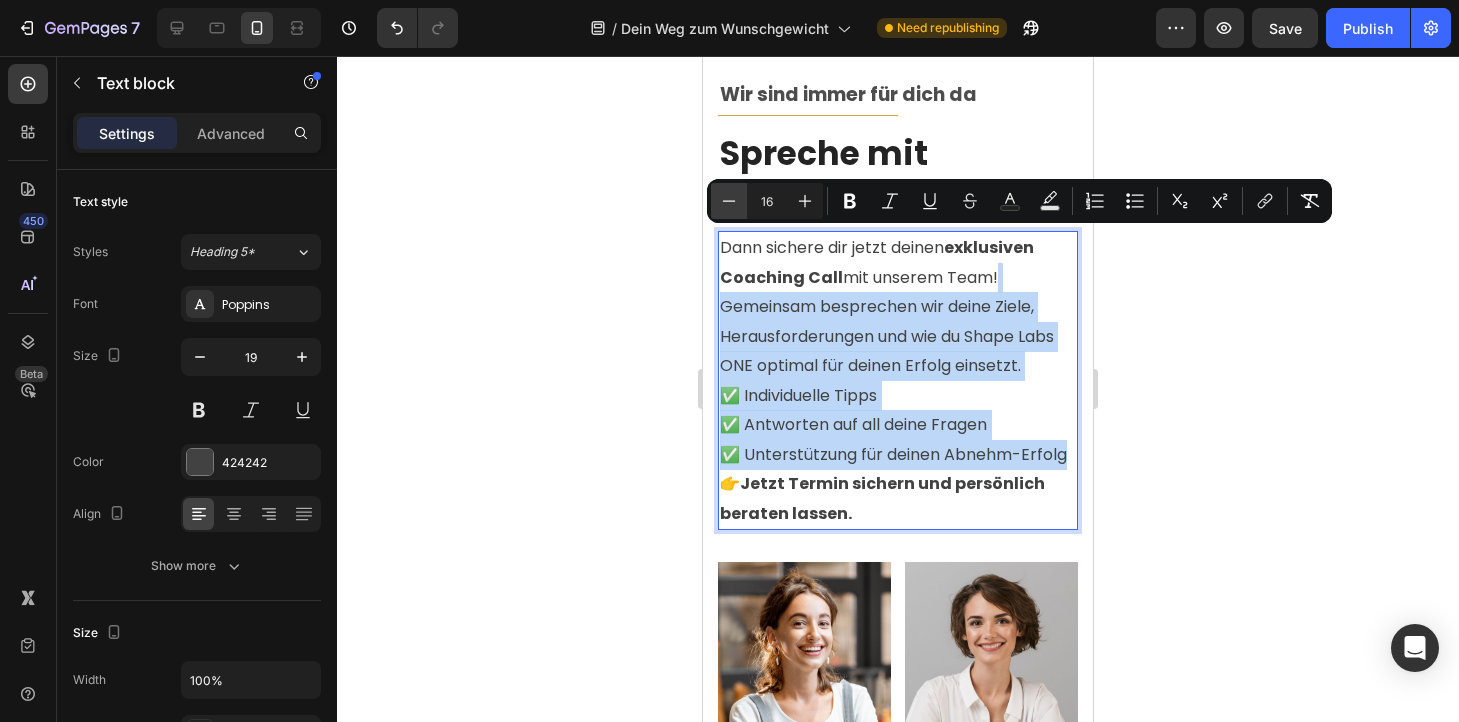 type on "15" 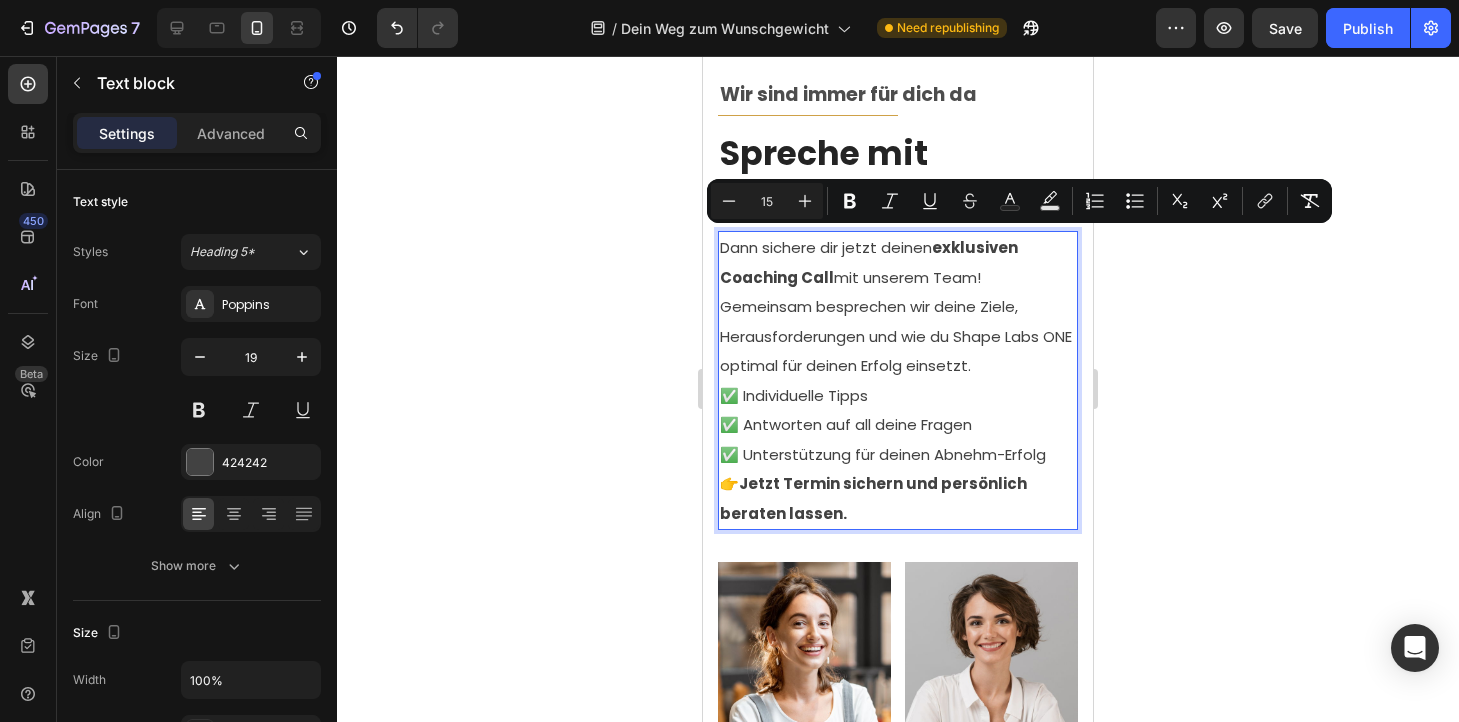 click 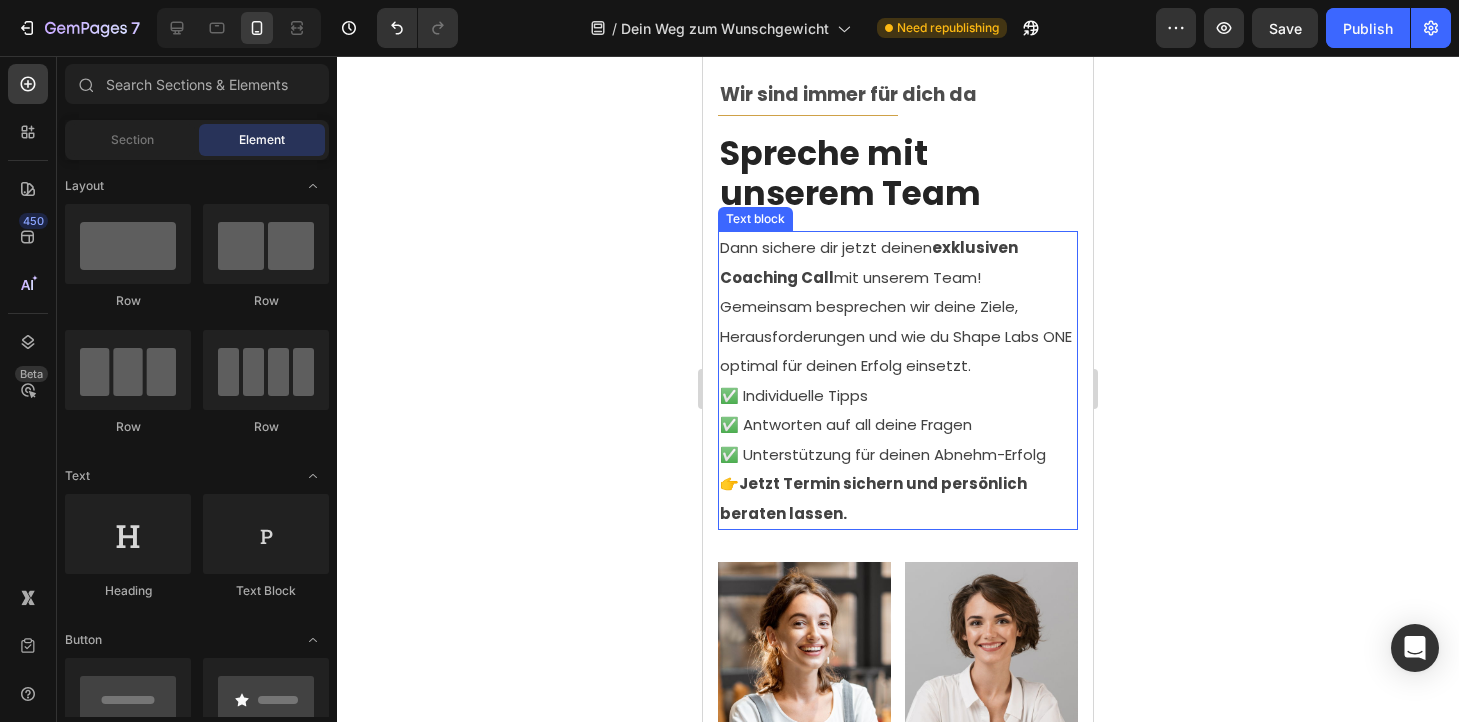 click on "Dann sichere dir jetzt deinen  exklusiven Coaching Call  mit unserem Team! Gemeinsam besprechen wir deine Ziele, Herausforderungen und wie du Shape Labs ONE optimal für deinen Erfolg einsetzt." at bounding box center (898, 307) 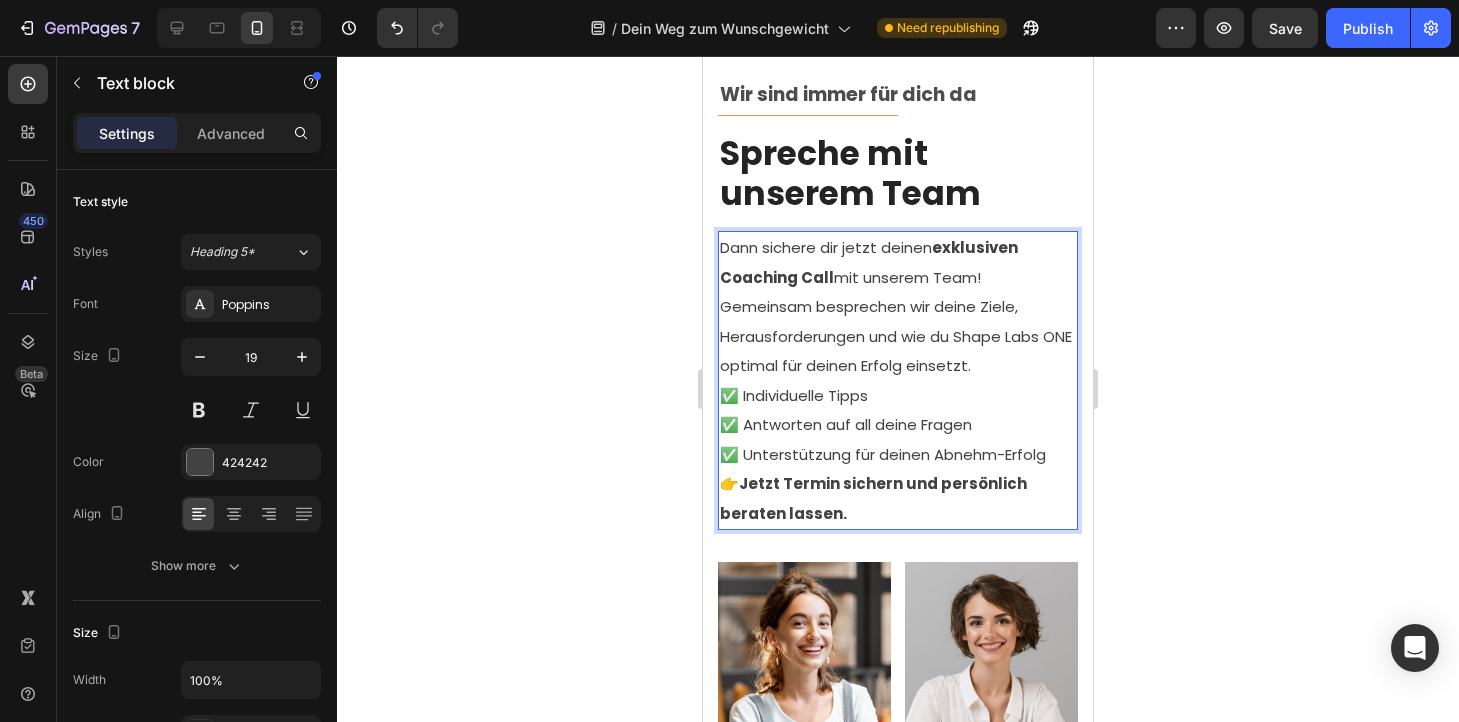 click on "Dann sichere dir jetzt deinen  exklusiven Coaching Call  mit unserem Team! Gemeinsam besprechen wir deine Ziele, Herausforderungen und wie du Shape Labs ONE optimal für deinen Erfolg einsetzt." at bounding box center (898, 307) 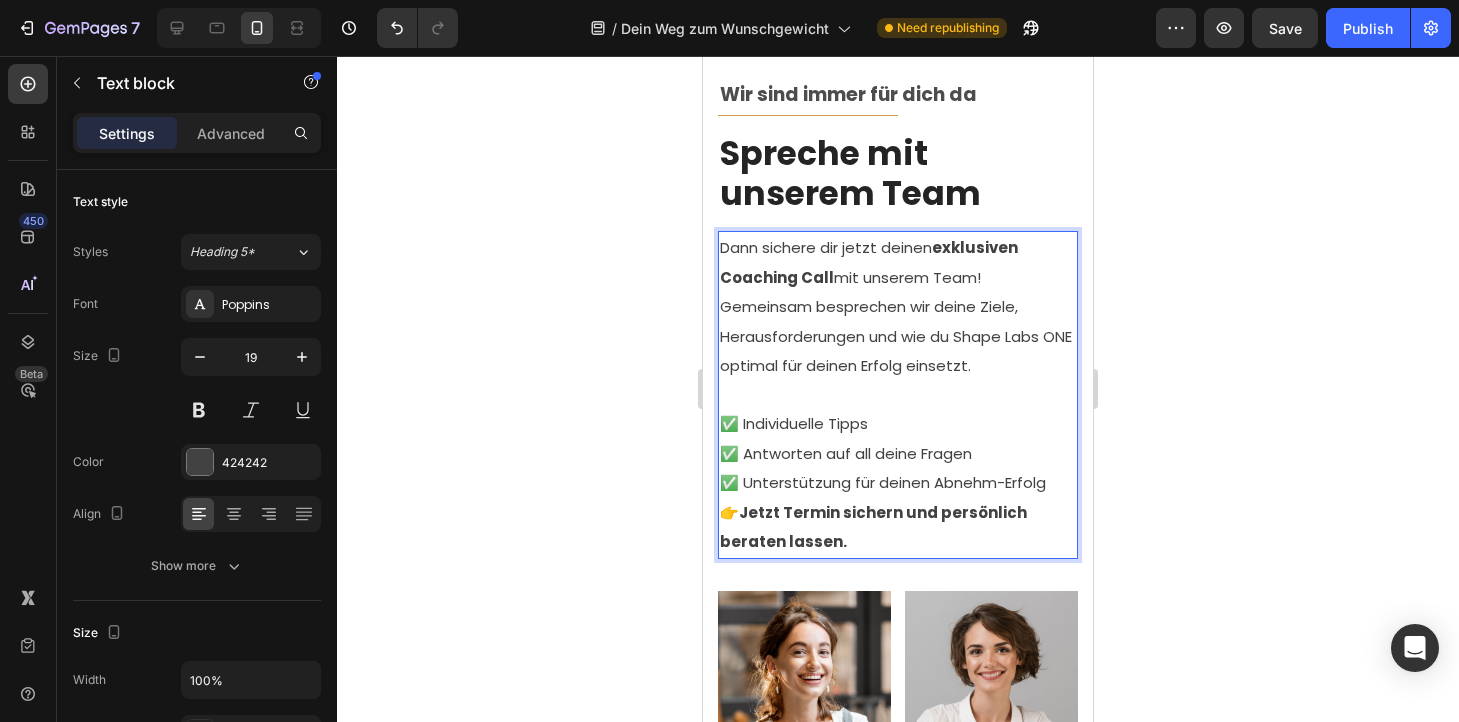 click on "✅ Individuelle Tipps ✅ Antworten auf all deine Fragen ✅ Unterstützung für deinen Abnehm-Erfolg" at bounding box center (898, 453) 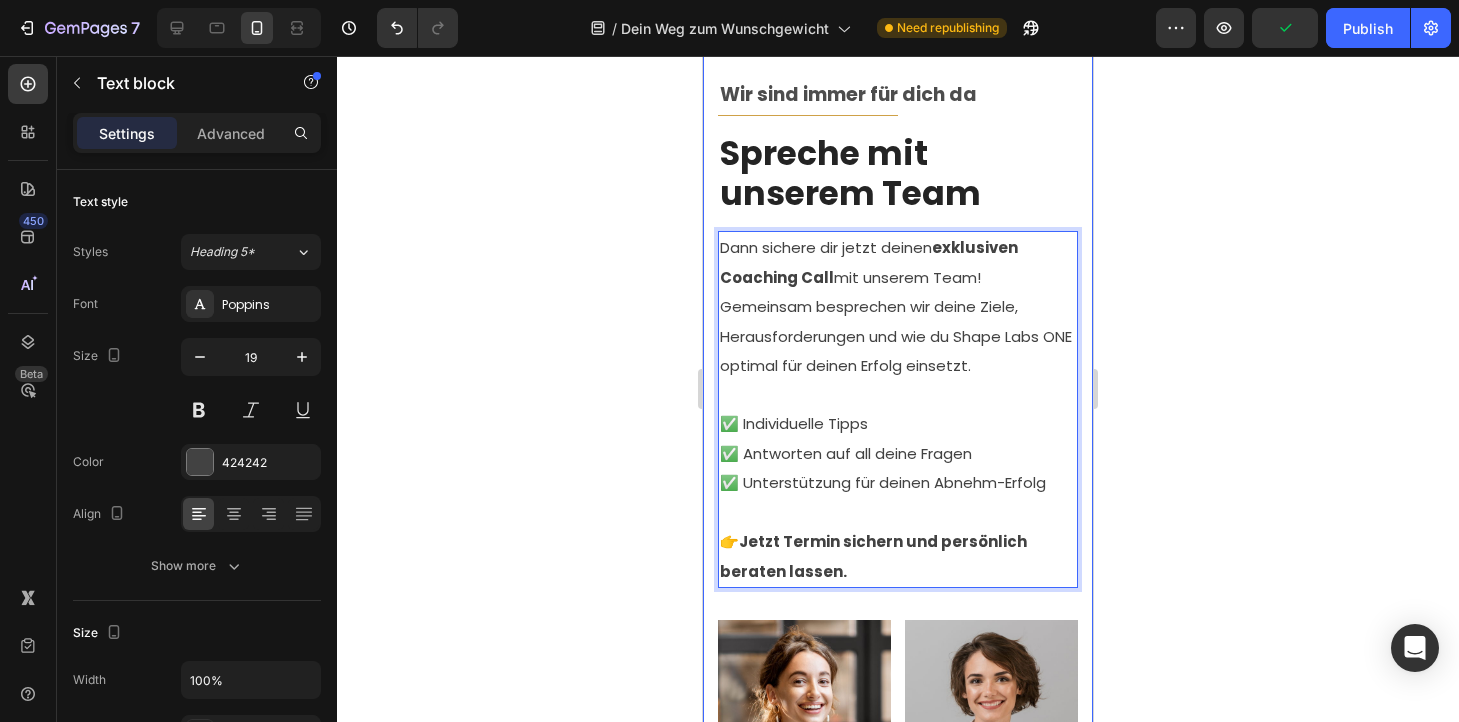 click 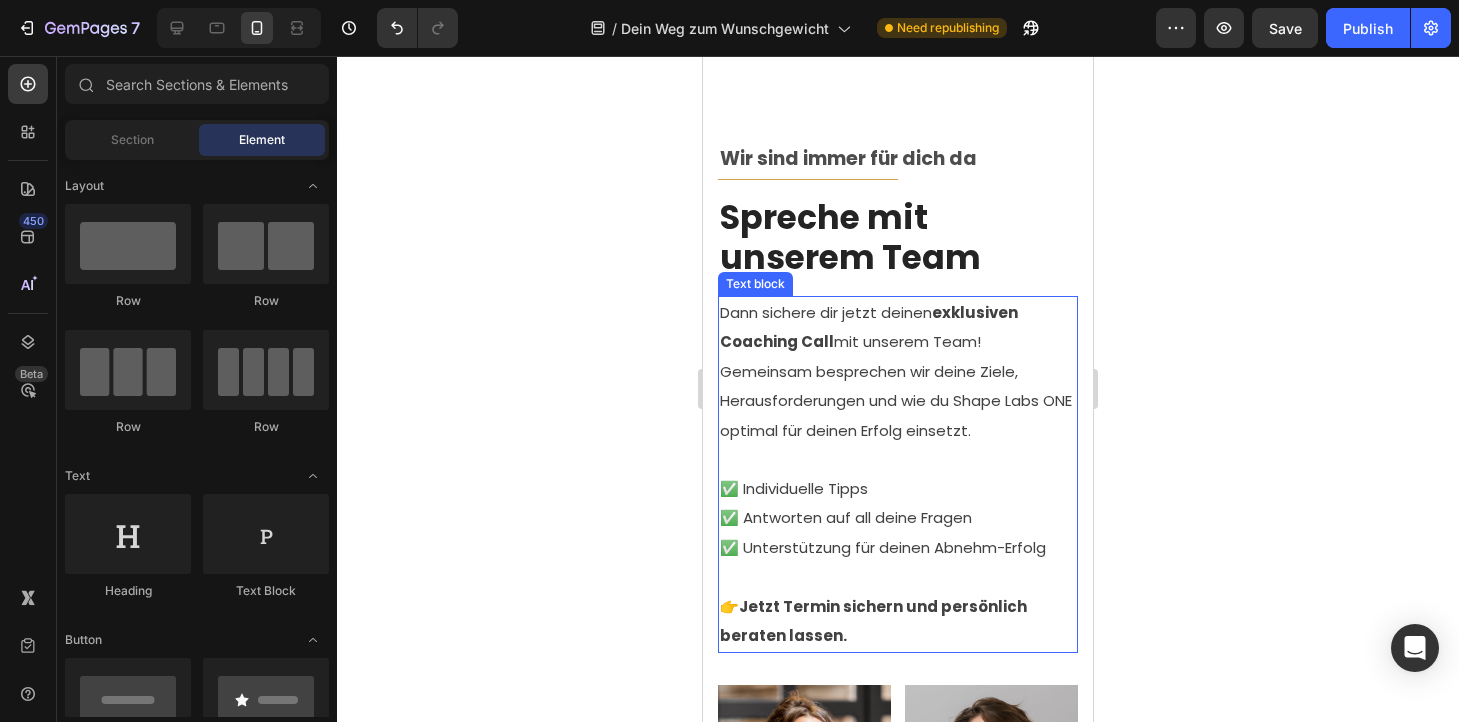 scroll, scrollTop: 3984, scrollLeft: 0, axis: vertical 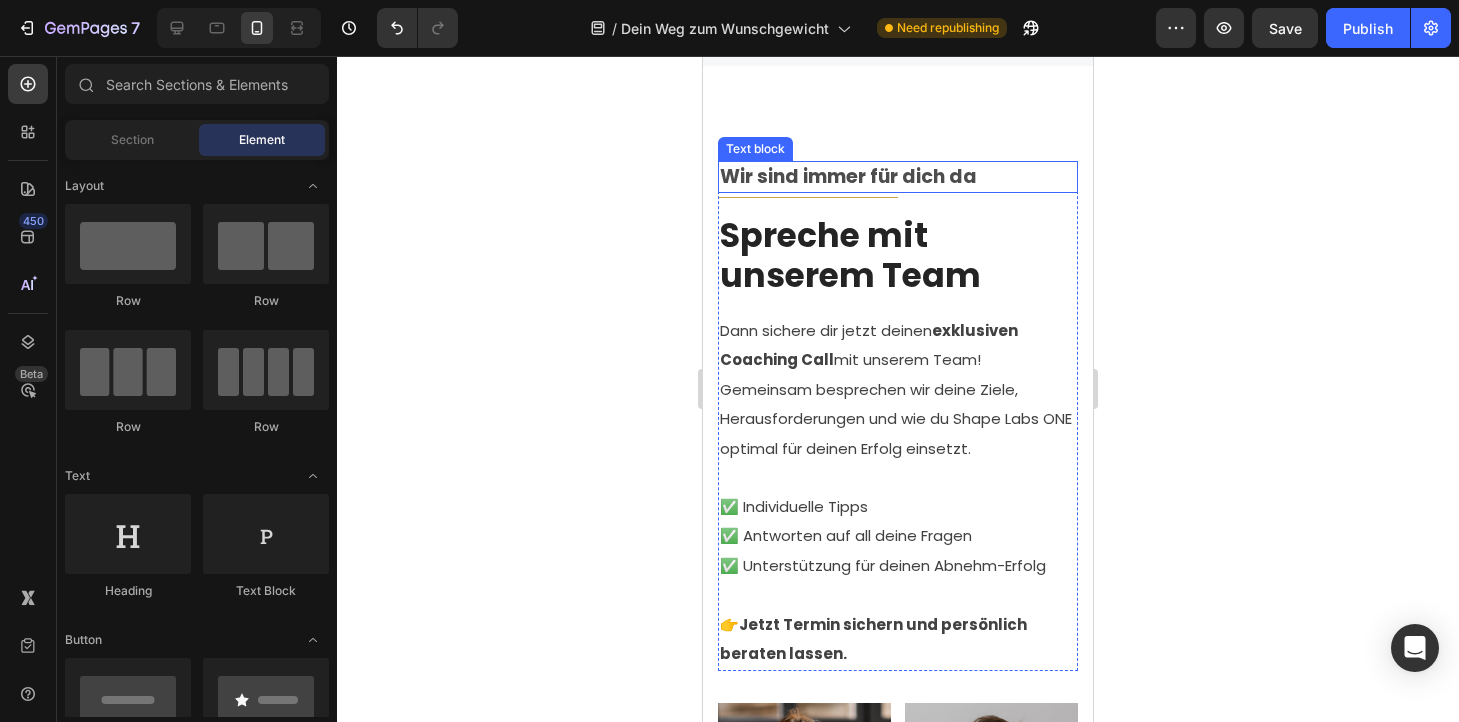 click on "Wir sind immer für dich da" at bounding box center (898, 177) 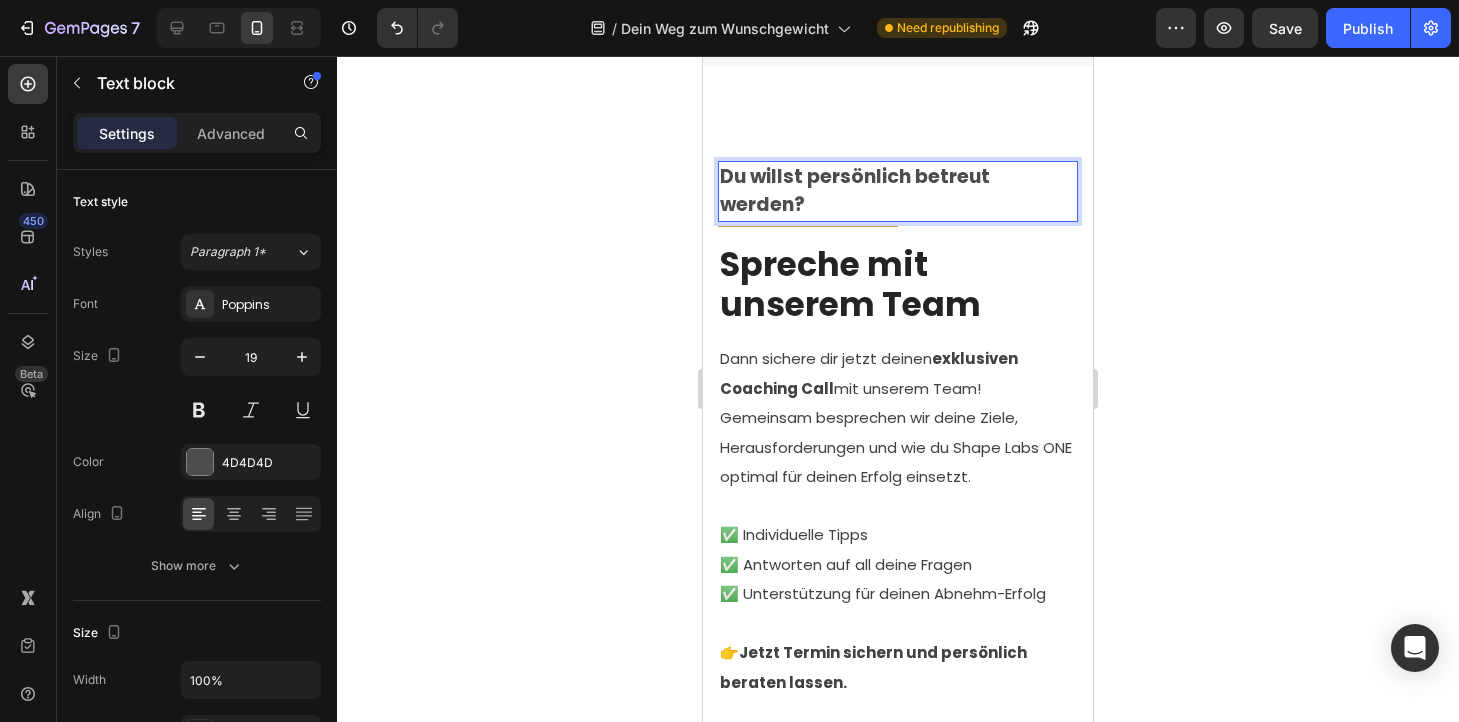 click 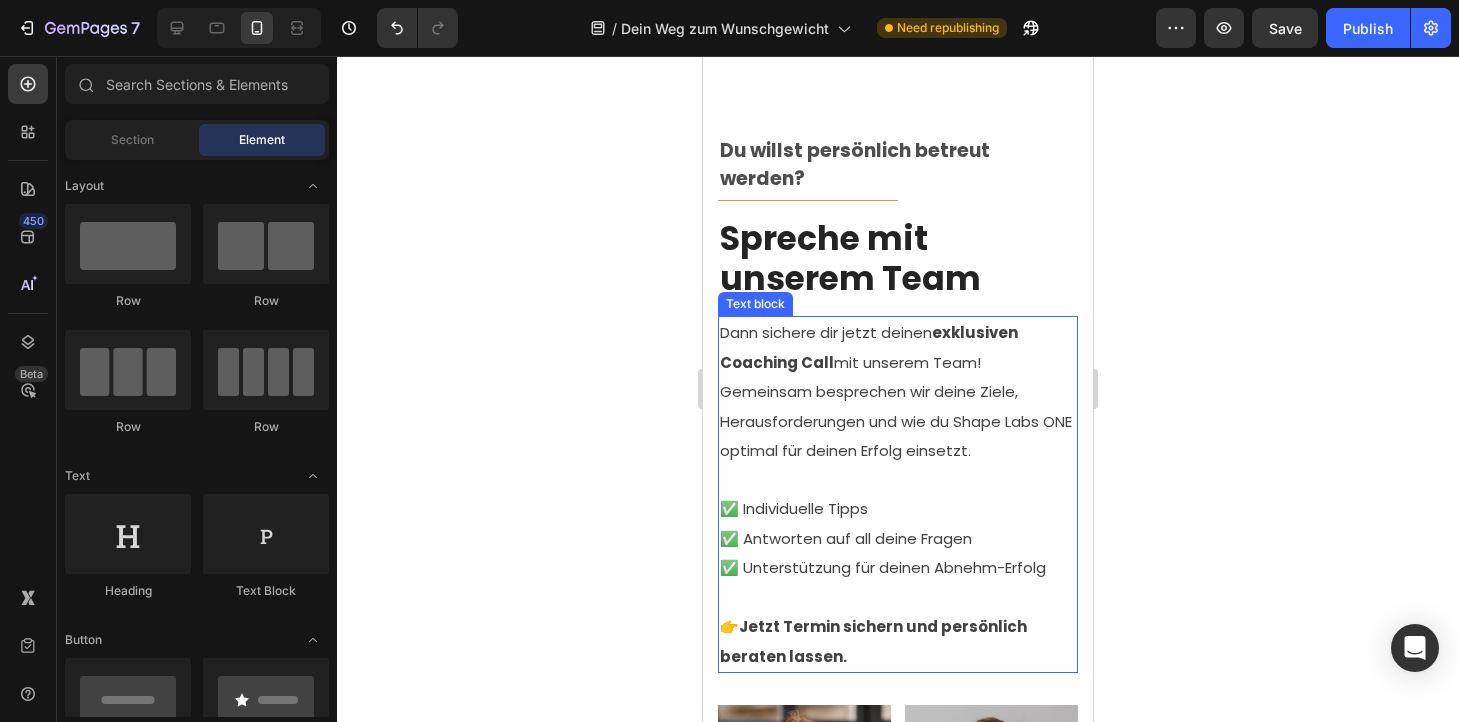 scroll, scrollTop: 4014, scrollLeft: 0, axis: vertical 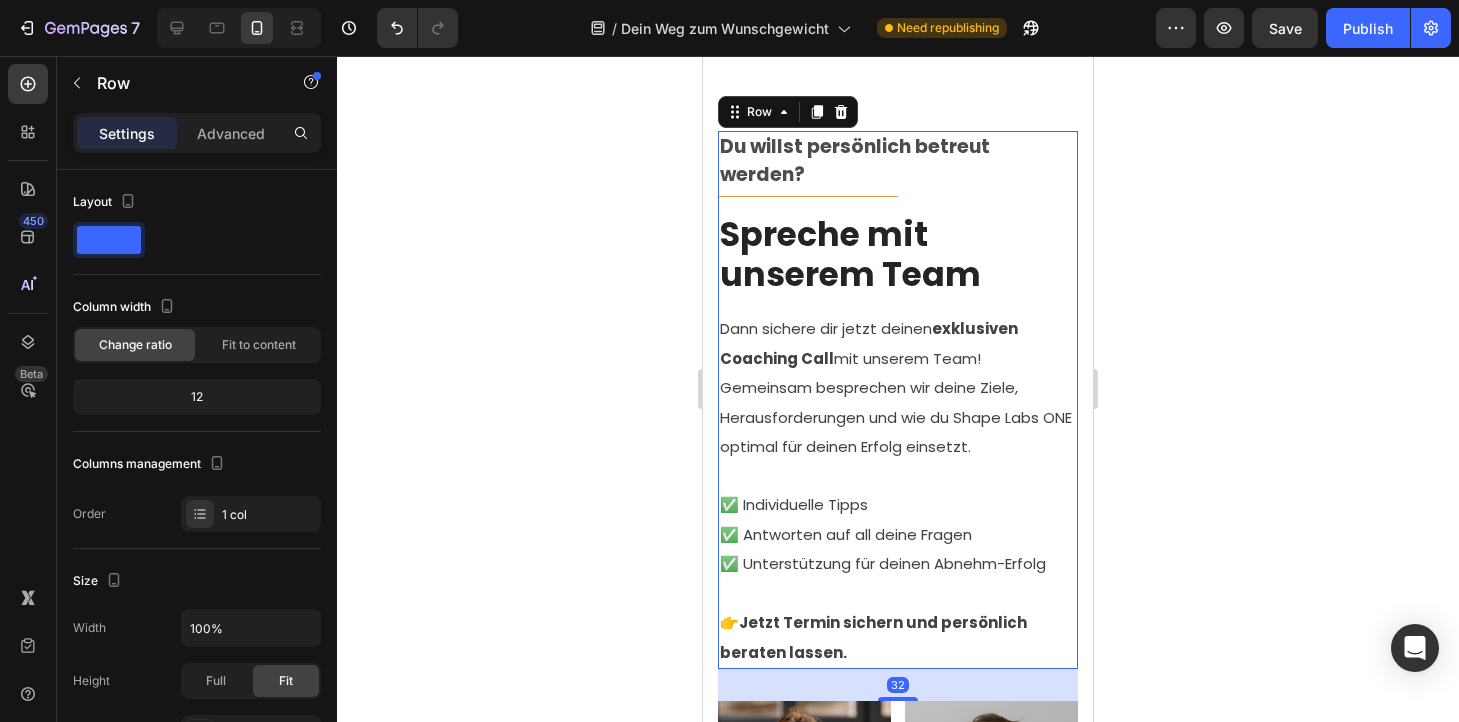 click on "Du willst persönlich betreut werden? Text block                Title Line Spreche mit unserem Team Heading Dann sichere dir jetzt deinen  exklusiven Coaching Call  mit unserem Team! Gemeinsam besprechen wir deine Ziele, Herausforderungen und wie du Shape Labs ONE optimal für deinen Erfolg einsetzt. ✅ Individuelle Tipps ✅ Antworten auf all deine Fragen ✅ Unterstützung für deinen Abnehm-Erfolg 👉  Jetzt Termin sichern und persönlich beraten lassen. Text block Row" at bounding box center (898, 400) 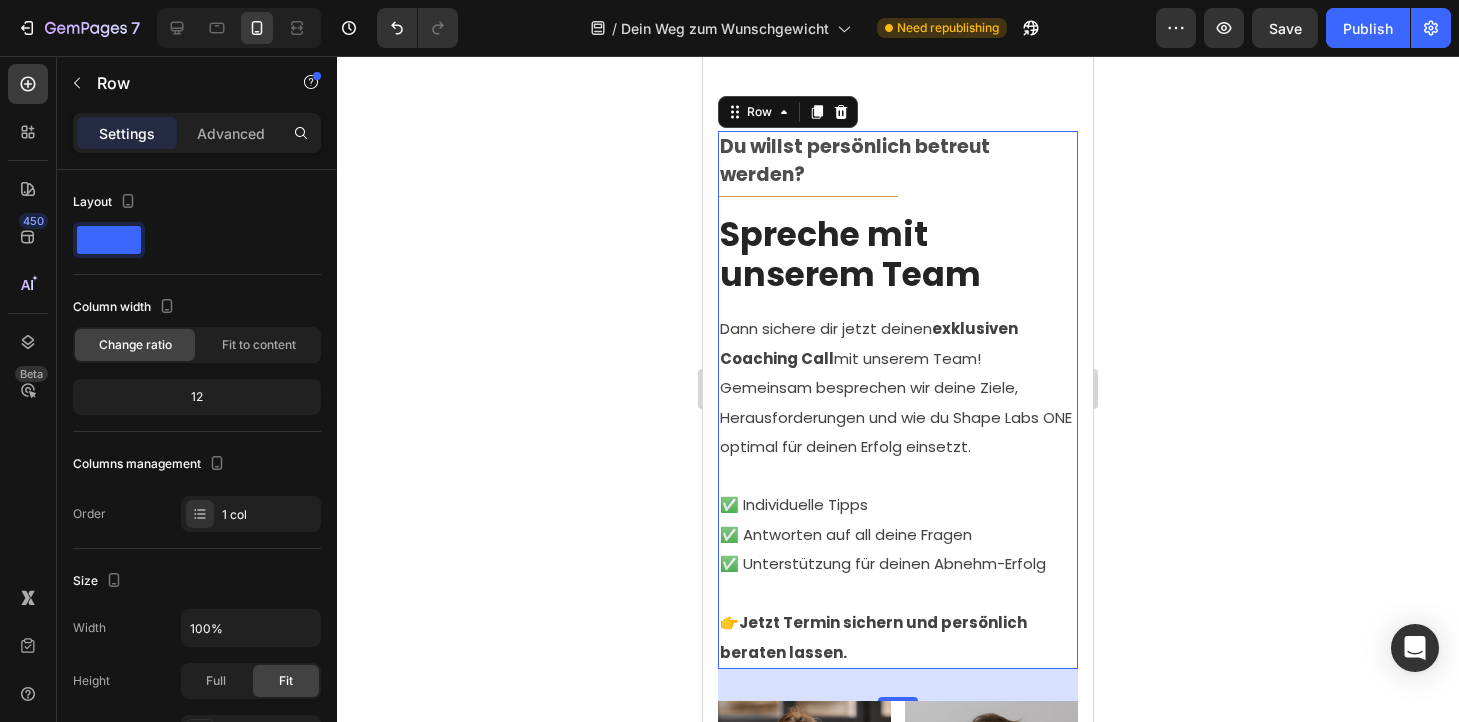 click on "Du willst persönlich betreut werden? Text block                Title Line Spreche mit unserem Team Heading Dann sichere dir jetzt deinen  exklusiven Coaching Call  mit unserem Team! Gemeinsam besprechen wir deine Ziele, Herausforderungen und wie du Shape Labs ONE optimal für deinen Erfolg einsetzt. ✅ Individuelle Tipps ✅ Antworten auf all deine Fragen ✅ Unterstützung für deinen Abnehm-Erfolg 👉  Jetzt Termin sichern und persönlich beraten lassen. Text block Row" at bounding box center [898, 400] 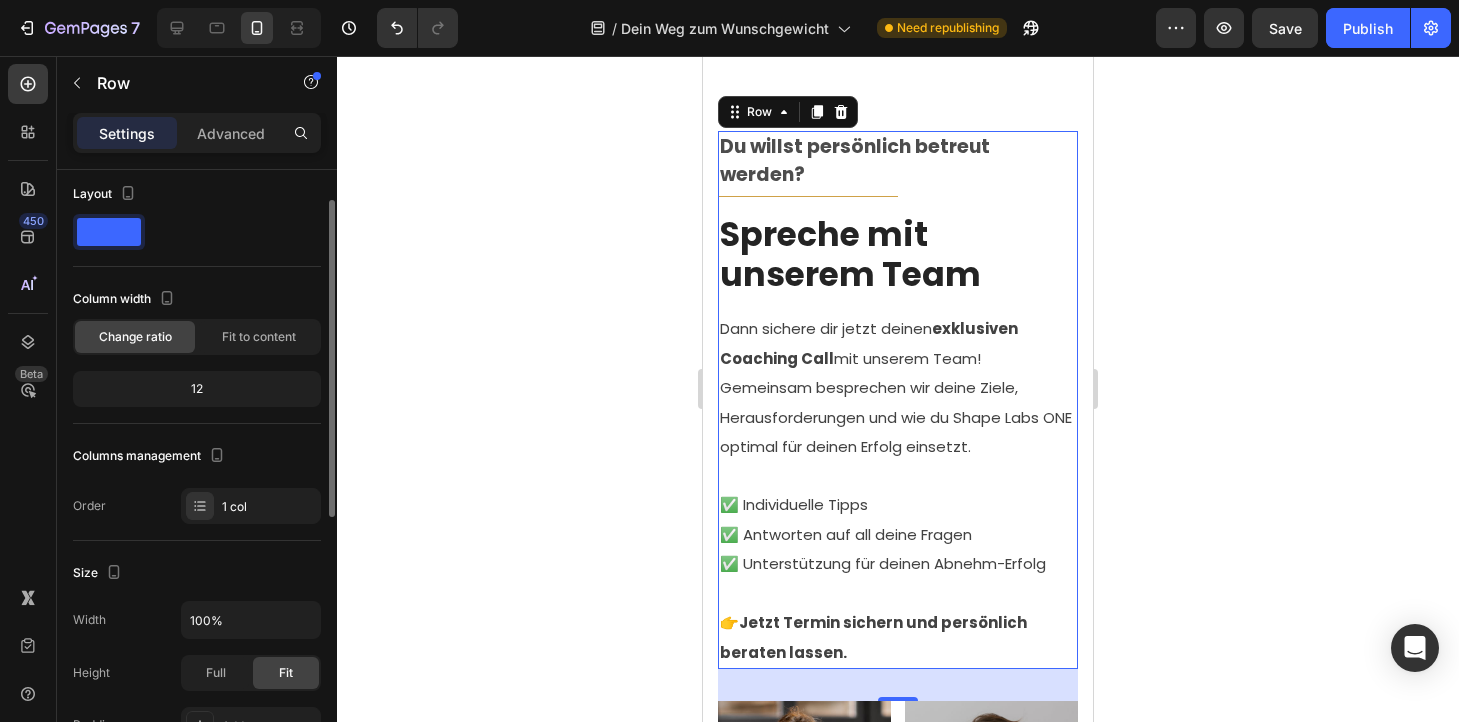 scroll, scrollTop: 0, scrollLeft: 0, axis: both 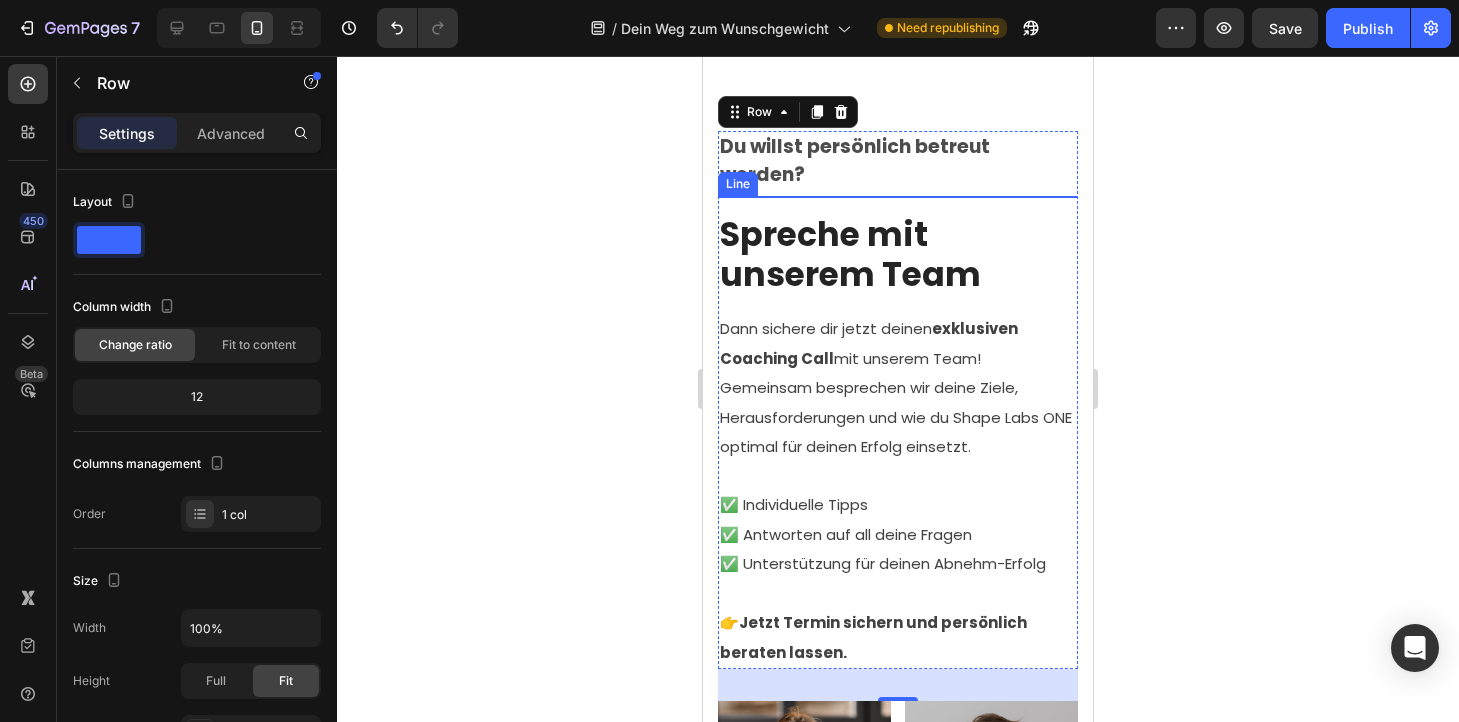 click on "Title Line" at bounding box center (898, 196) 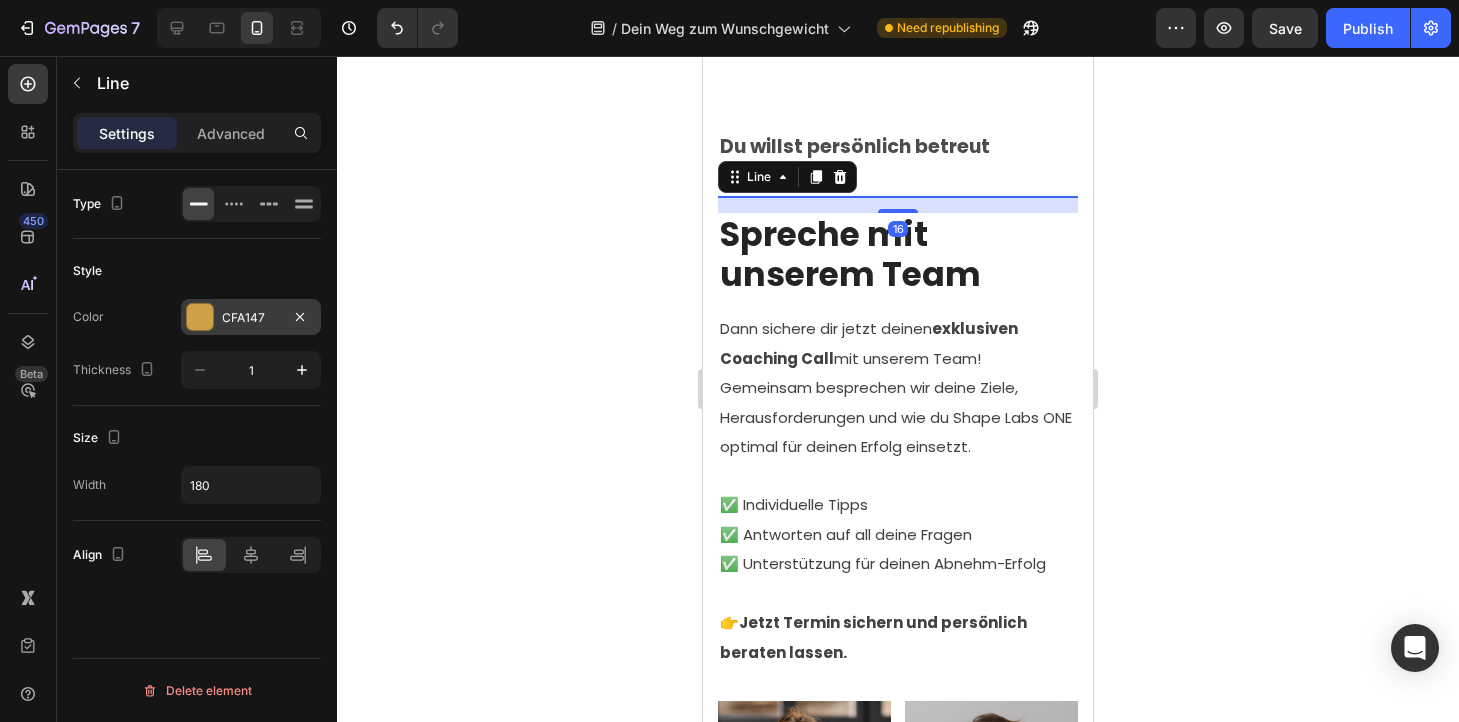 click at bounding box center [200, 317] 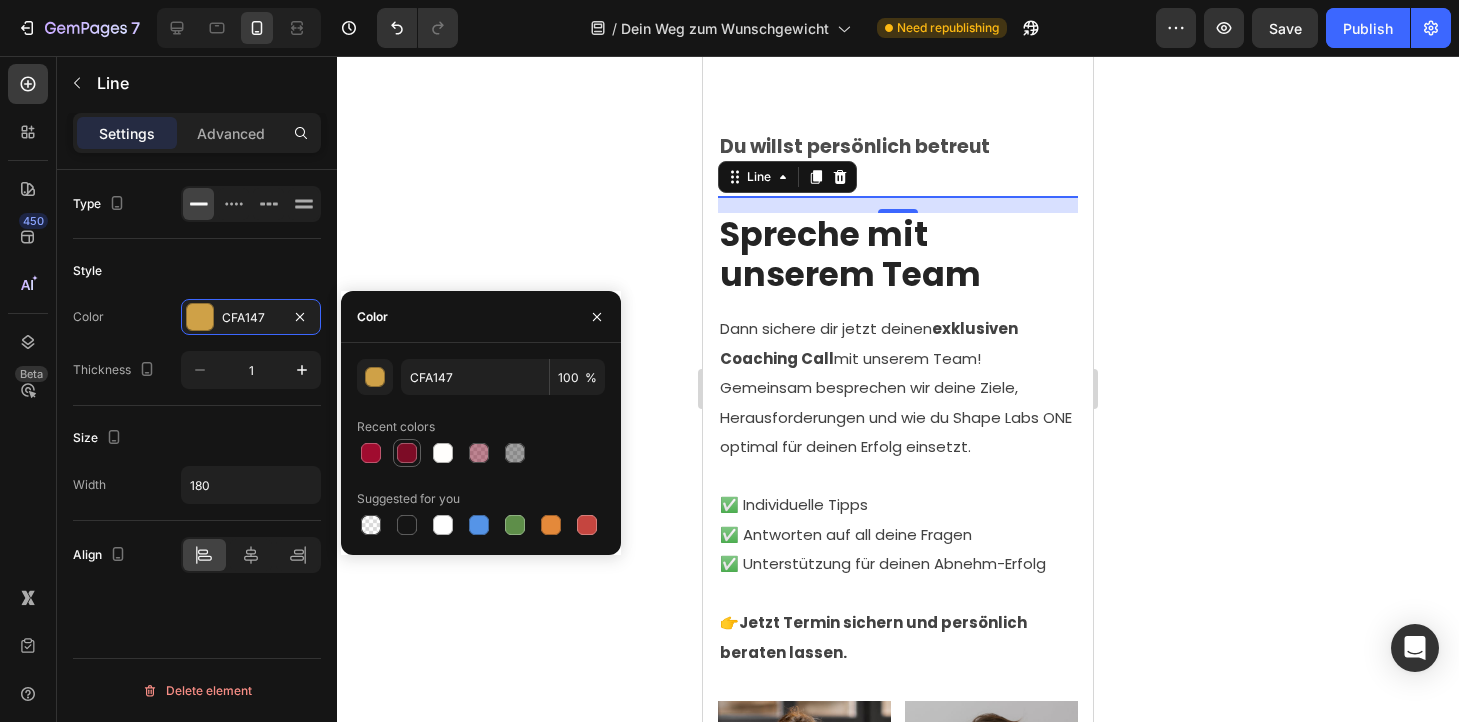 click at bounding box center (407, 453) 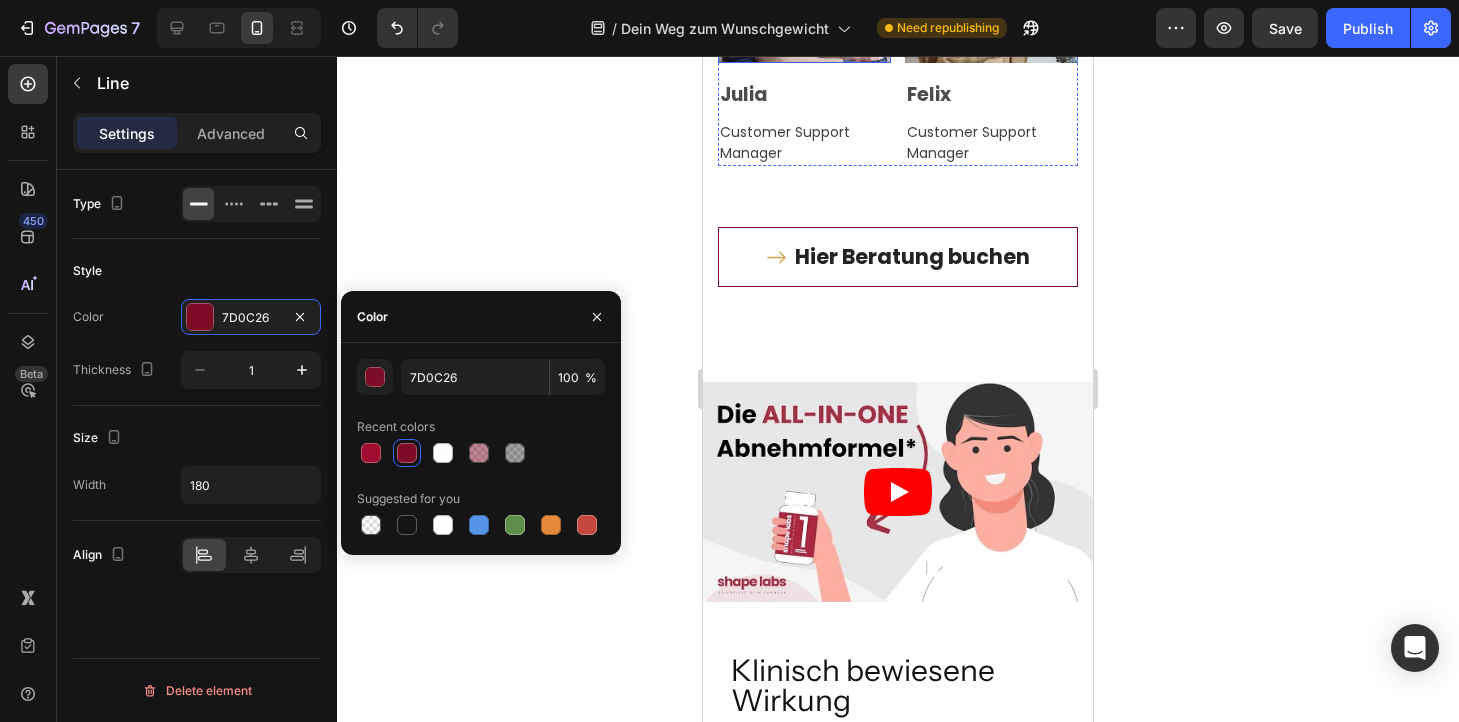 scroll, scrollTop: 4502, scrollLeft: 0, axis: vertical 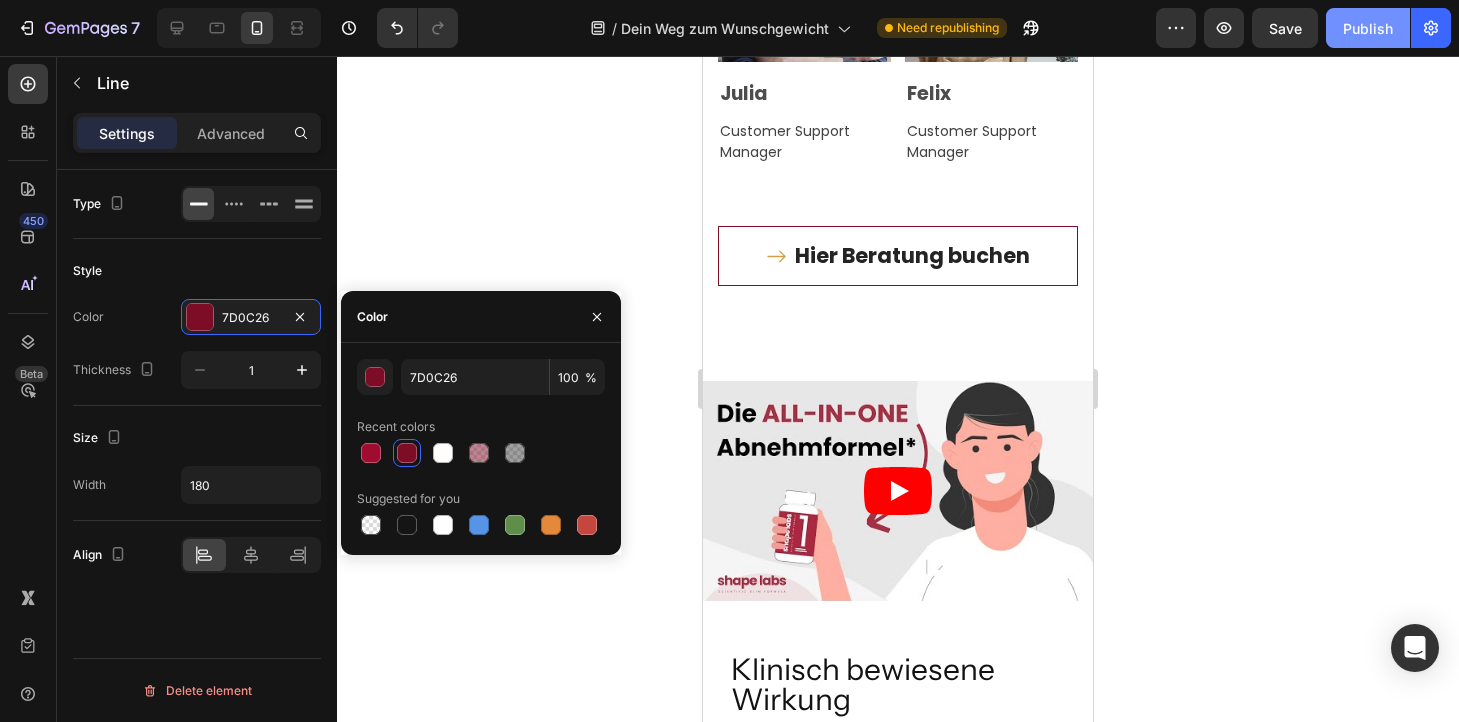 click on "Publish" 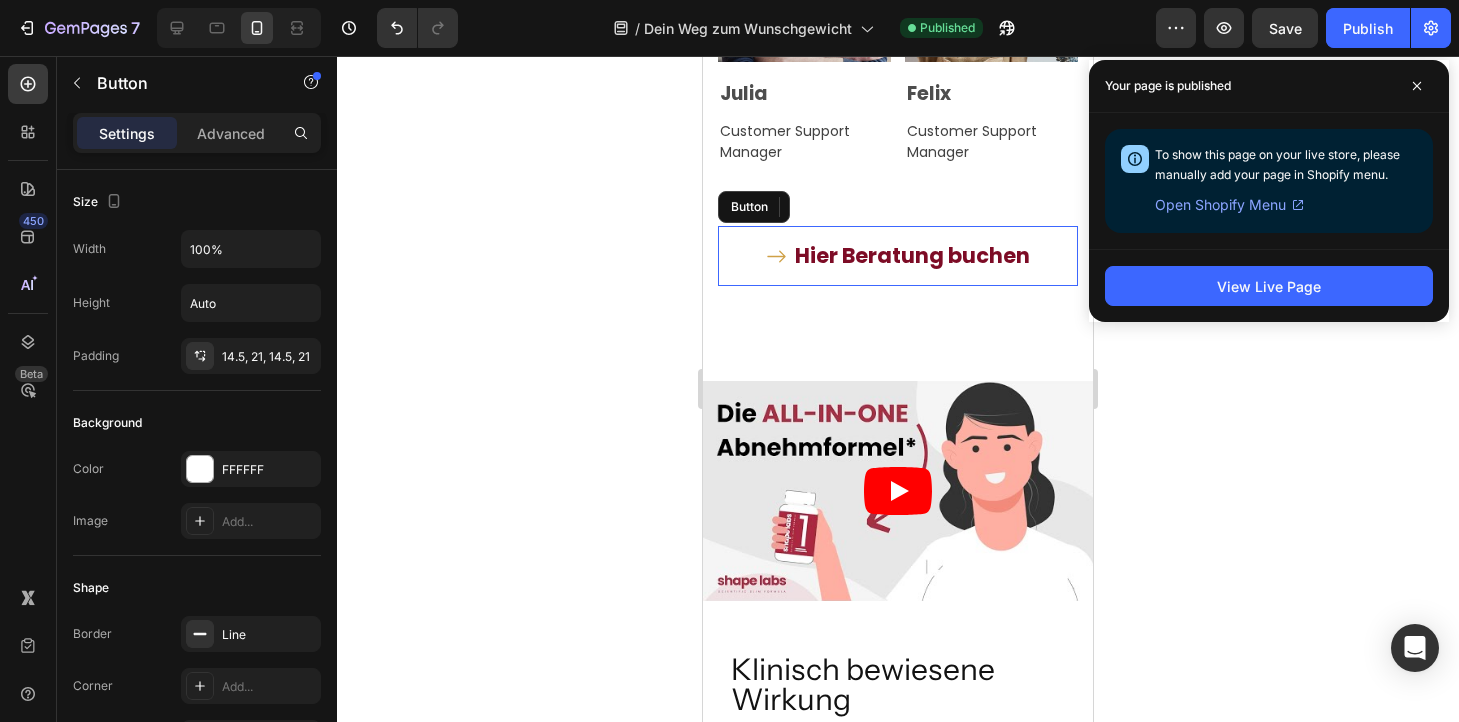 click 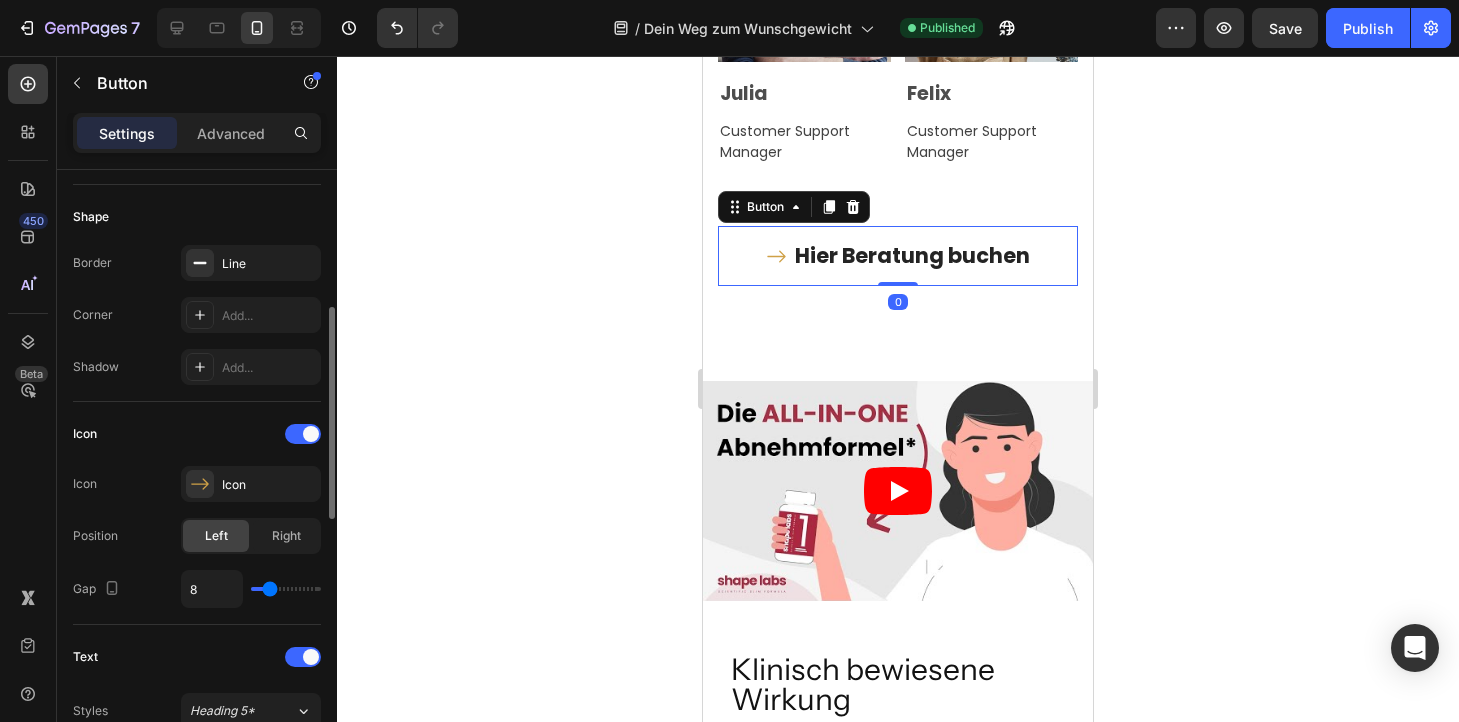 scroll, scrollTop: 377, scrollLeft: 0, axis: vertical 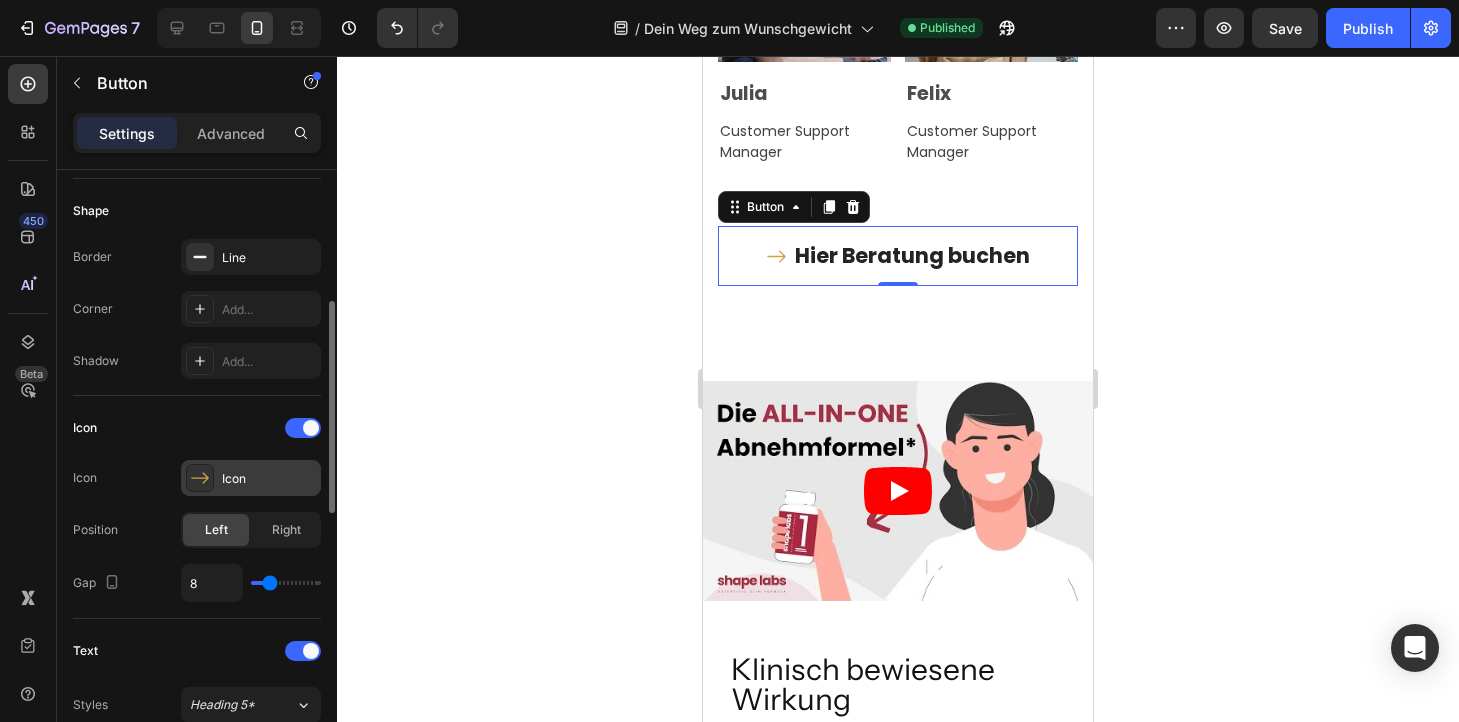 click 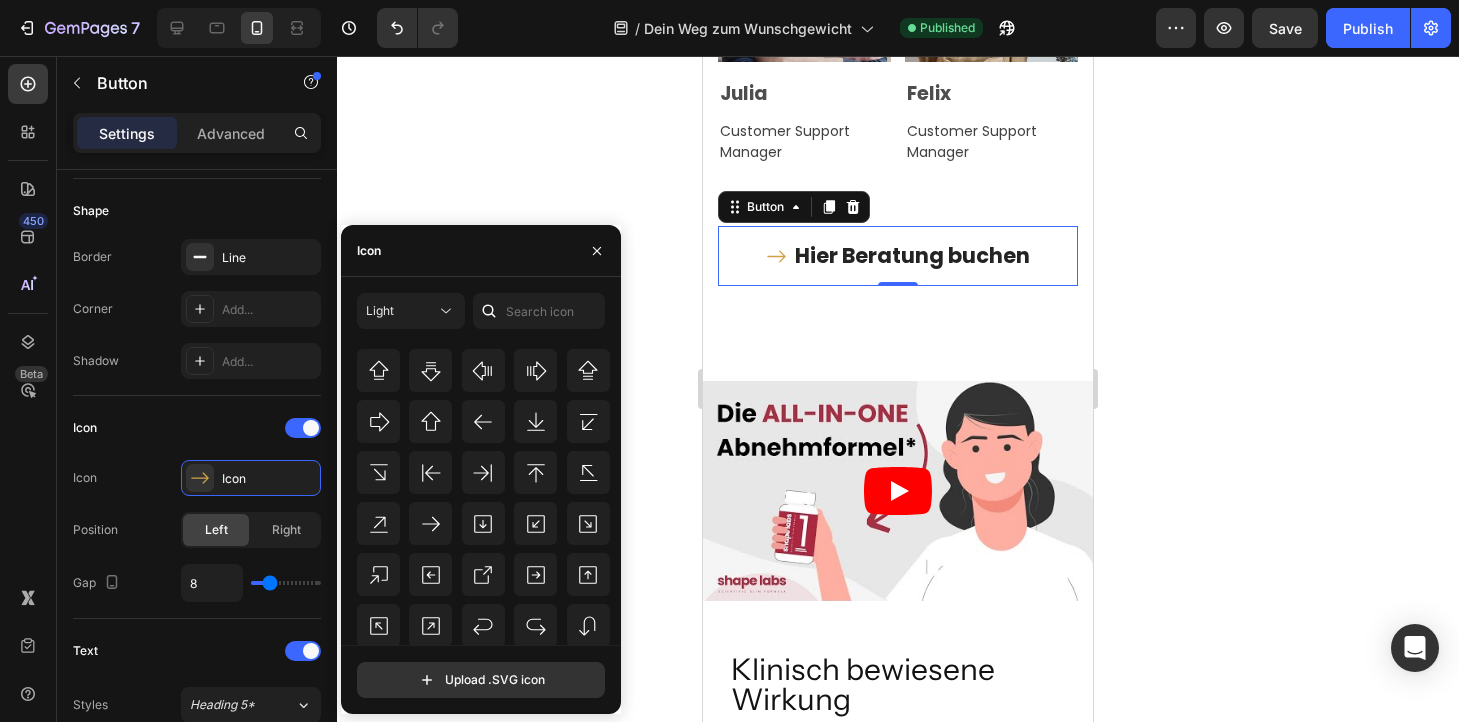 scroll, scrollTop: 754, scrollLeft: 0, axis: vertical 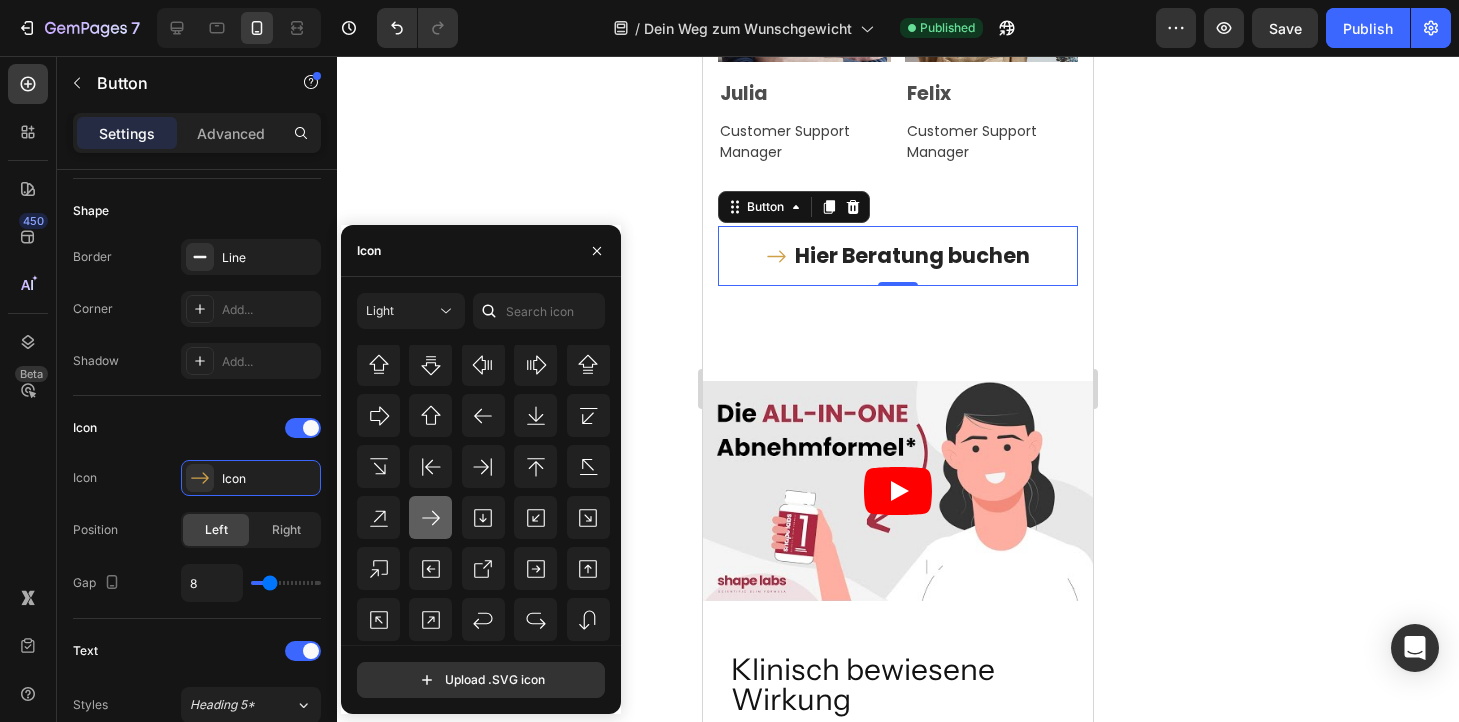click 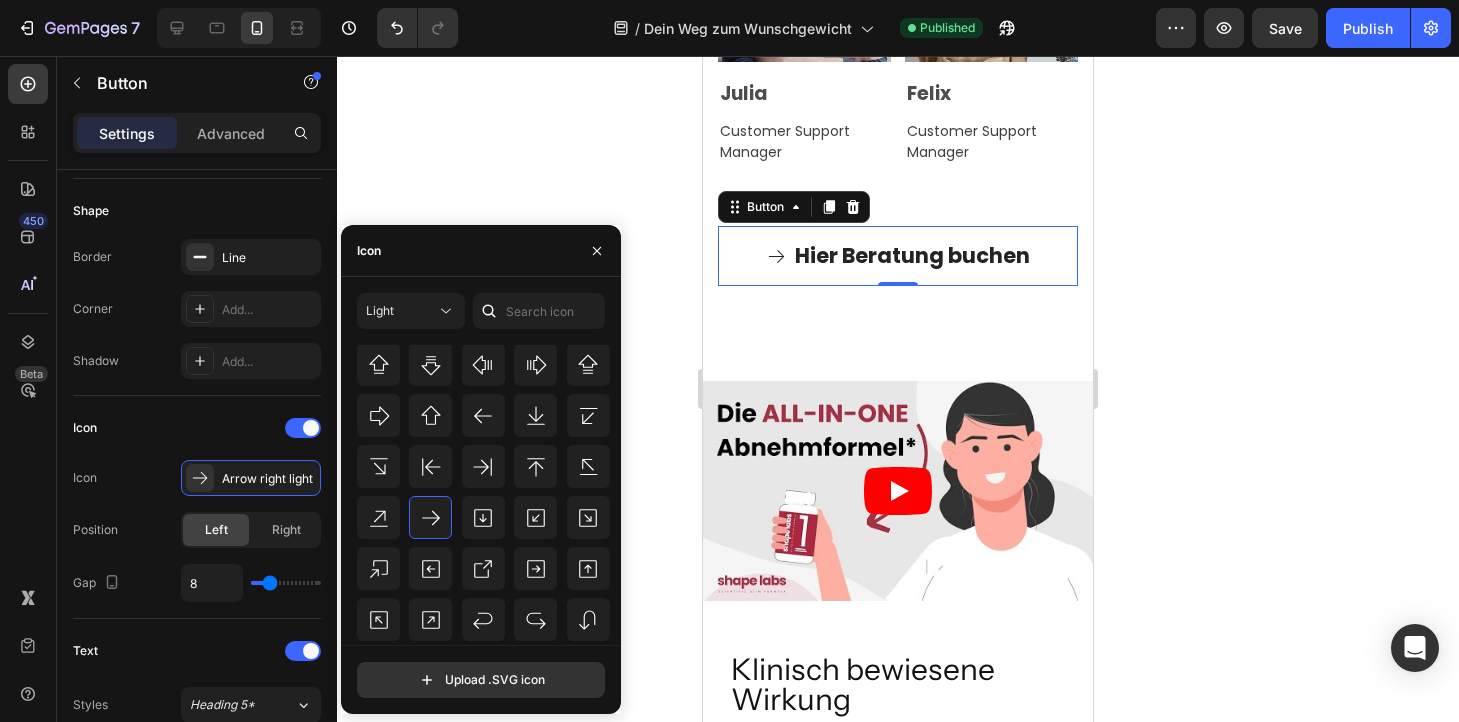 click 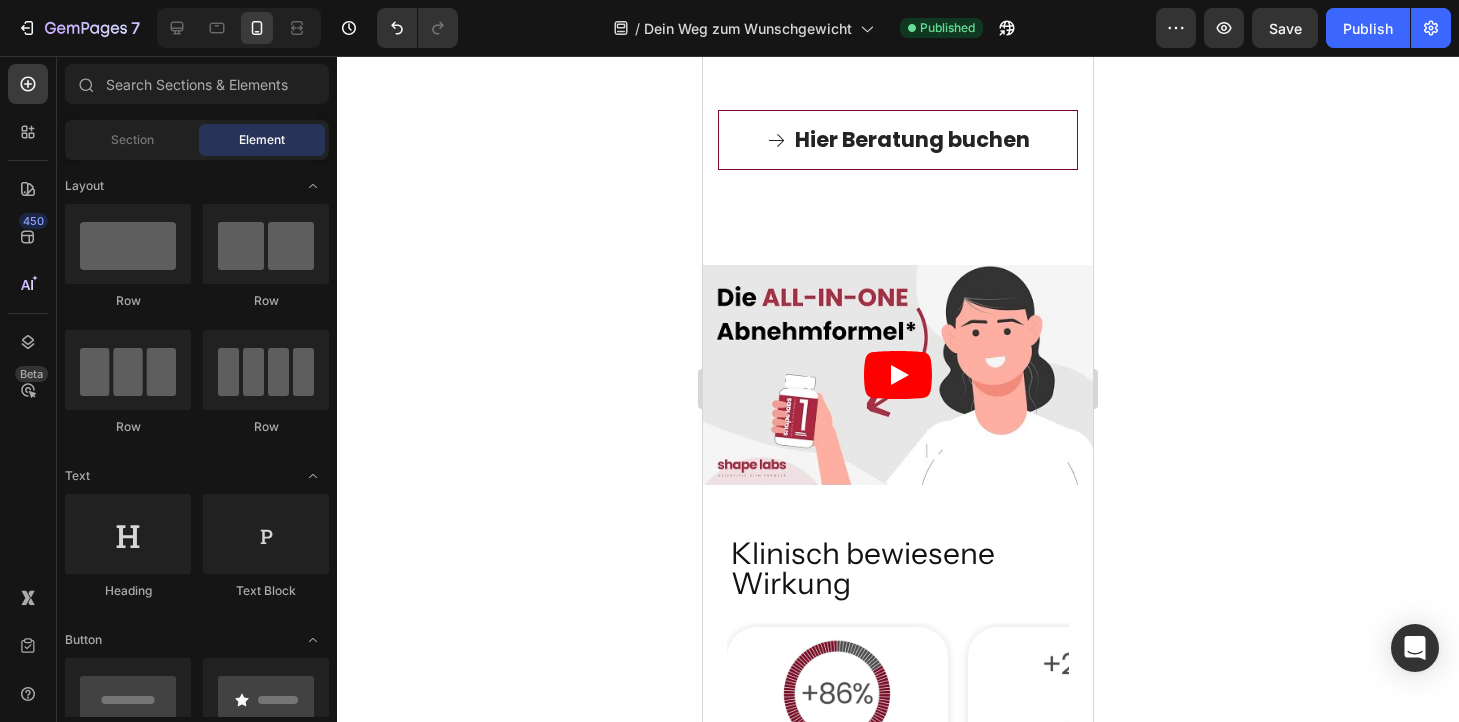 scroll, scrollTop: 4621, scrollLeft: 0, axis: vertical 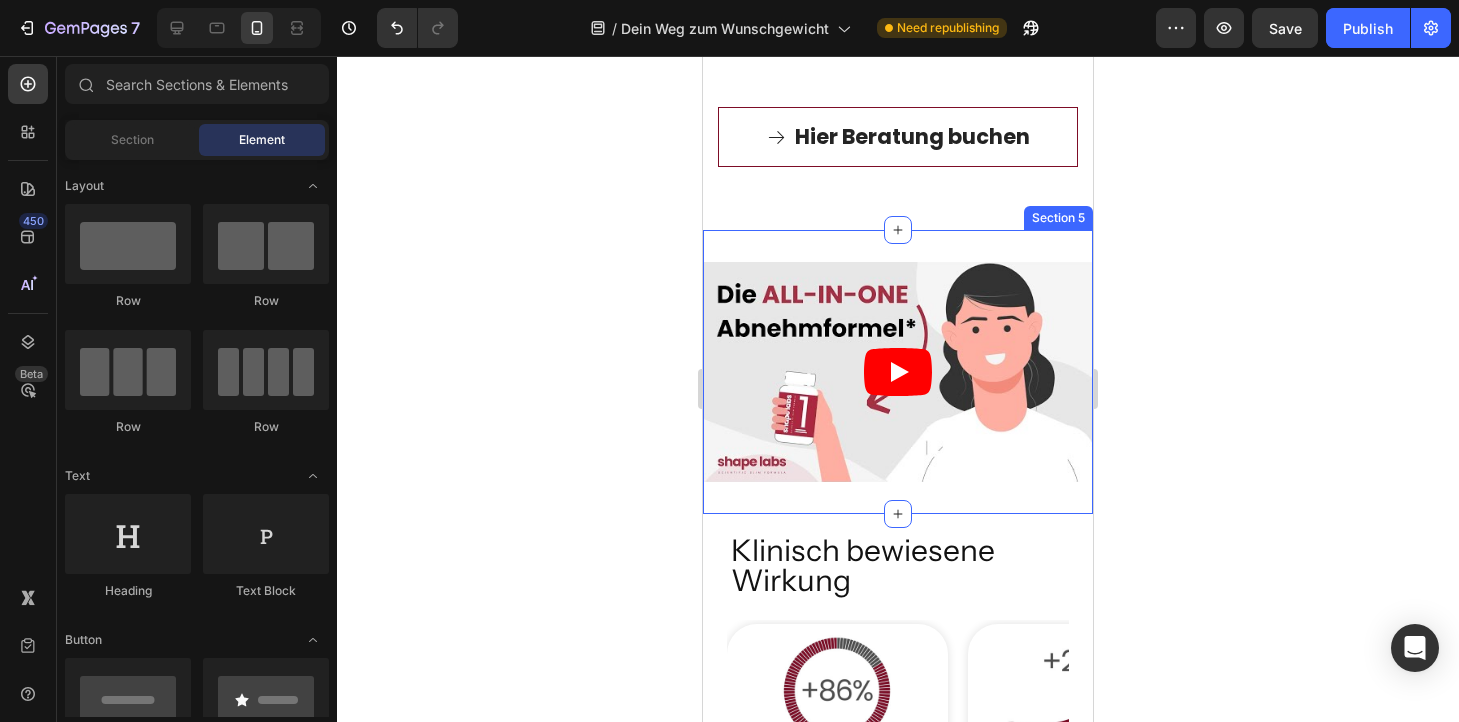 click on "Video Section 5" at bounding box center (898, 371) 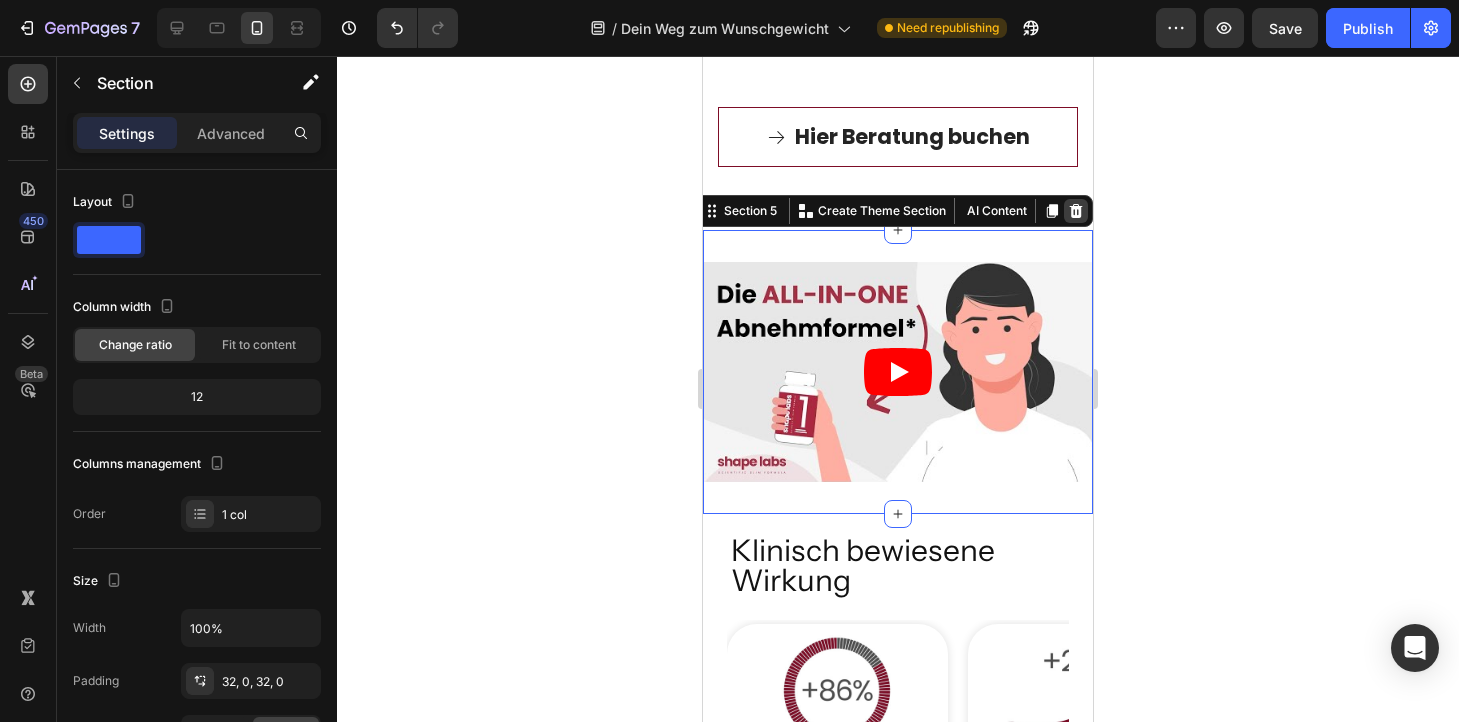 click 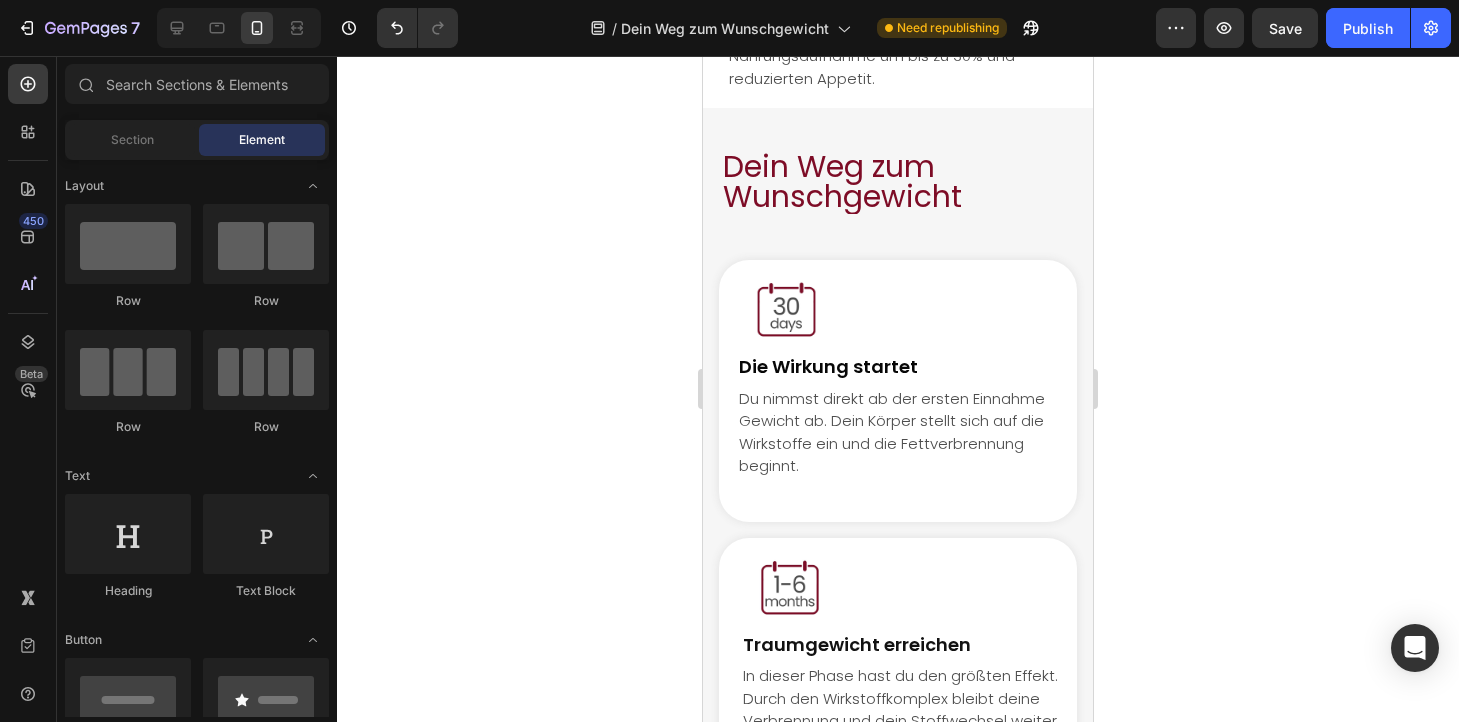 scroll, scrollTop: 8548, scrollLeft: 0, axis: vertical 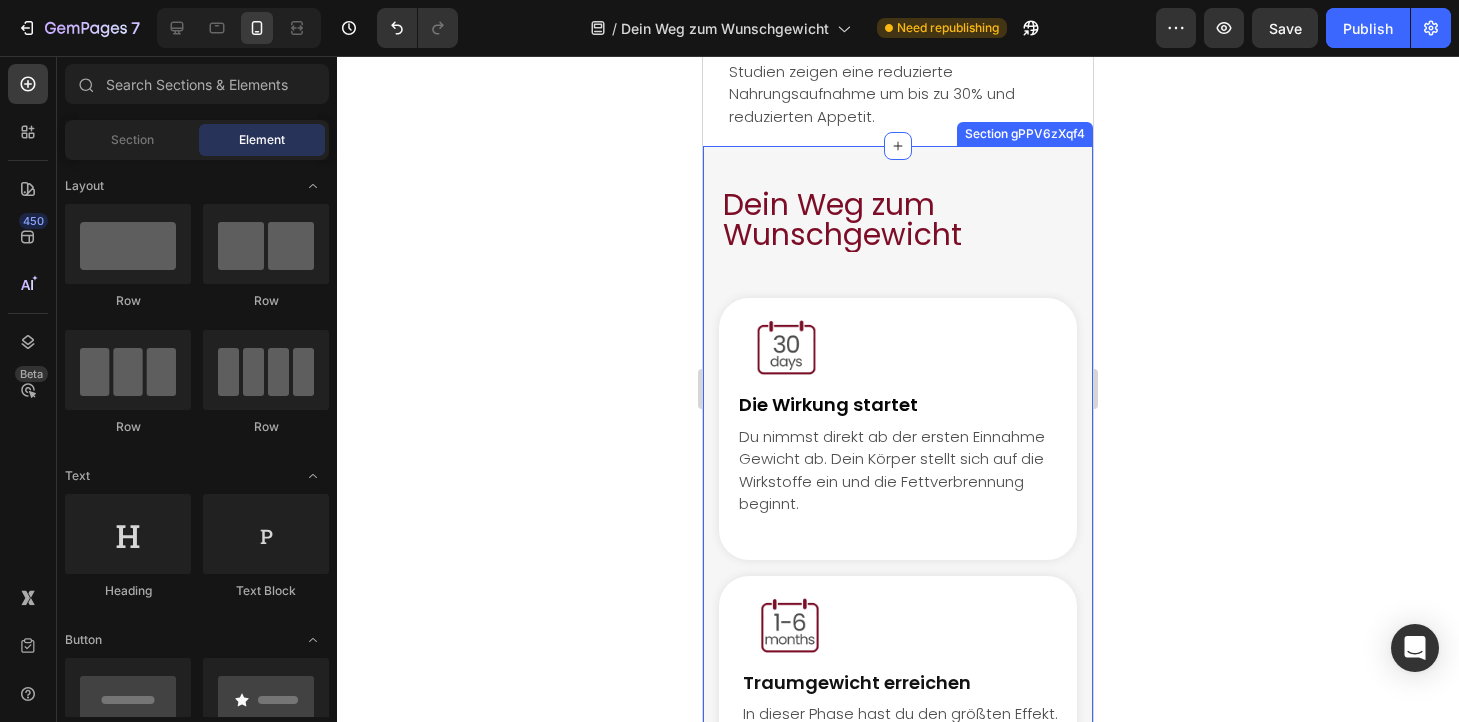 click on "Dein Weg zum Wunschgewicht Heading Row Image Die Wirkung startet Text block Du nimmst direkt ab der ersten Einnahme Gewicht ab. Dein Körper stellt sich auf die Wirkstoffe ein und die Fettverbrennung beginnt.   Text block Row Image Traumgewicht erreichen Text block In dieser Phase hast du den größten Effekt. Durch den Wirkstoffkomplex bleibt deine Verbrennung und dein Stoffwechsel weiter auf hochtouren, ohne dass du dabei hungern musst. Text block Row Image Wunschgewicht halten Text block Sobald du dein Traumgewicht erreicht hast, kannst du ggf. die Dosis reduzieren und shape pharm so zum halten deines neuen Gewichts nutzen.   Text block Row Row Section gPPV6zXqf4" at bounding box center [898, 646] 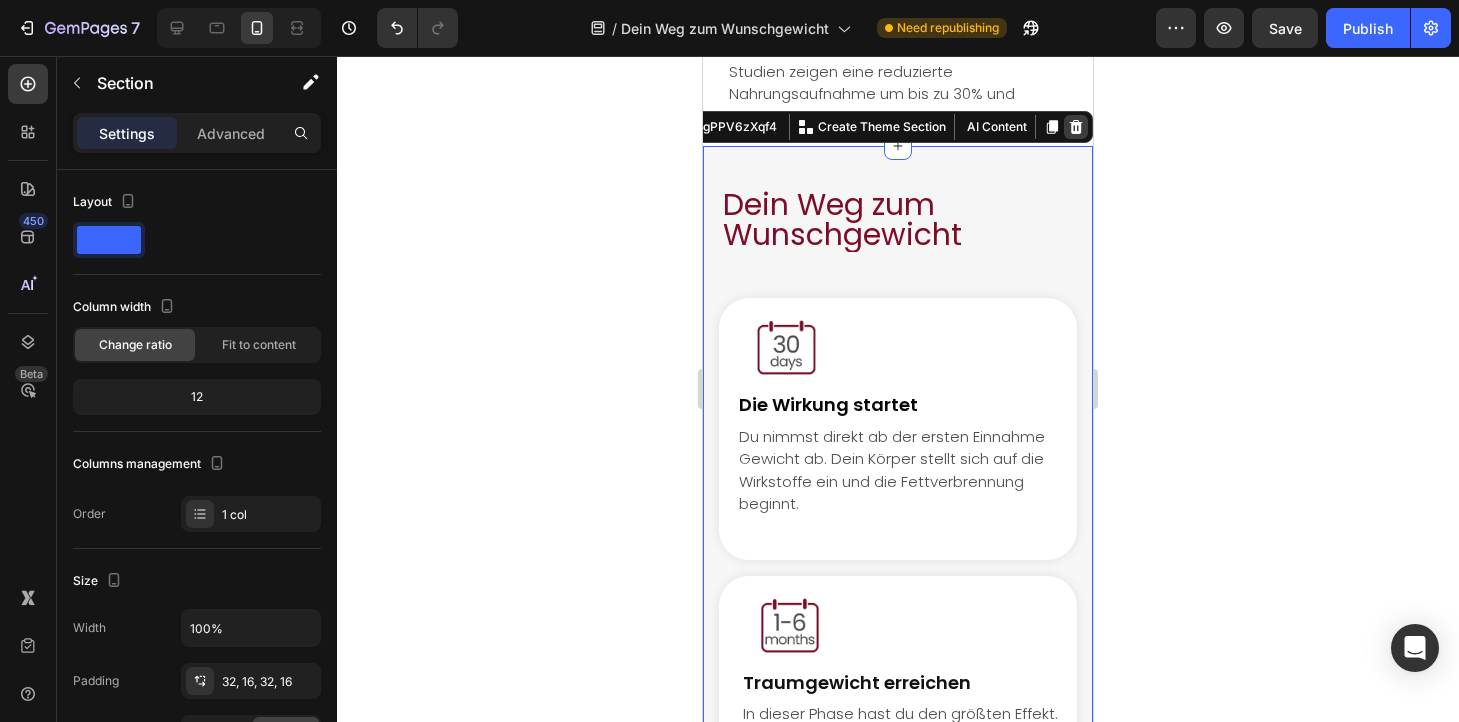 click 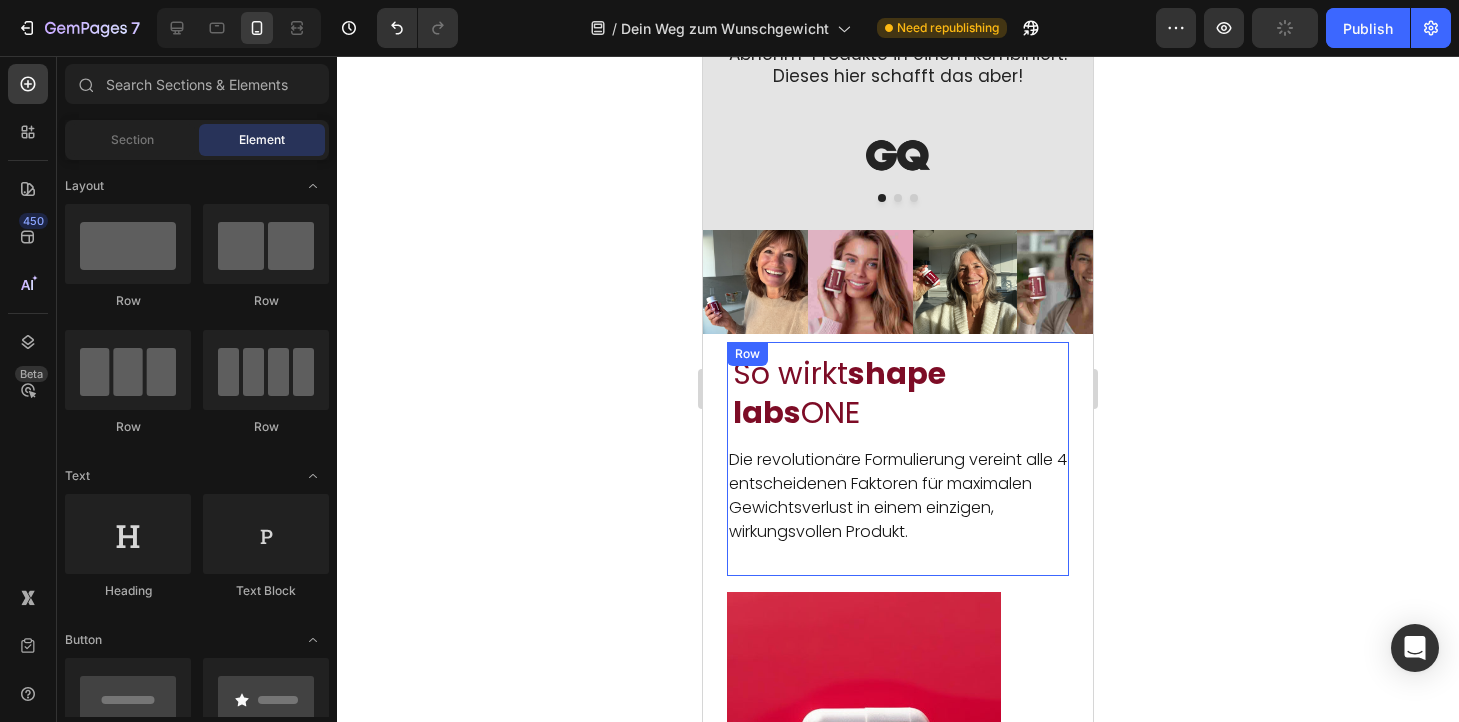 scroll, scrollTop: 6131, scrollLeft: 0, axis: vertical 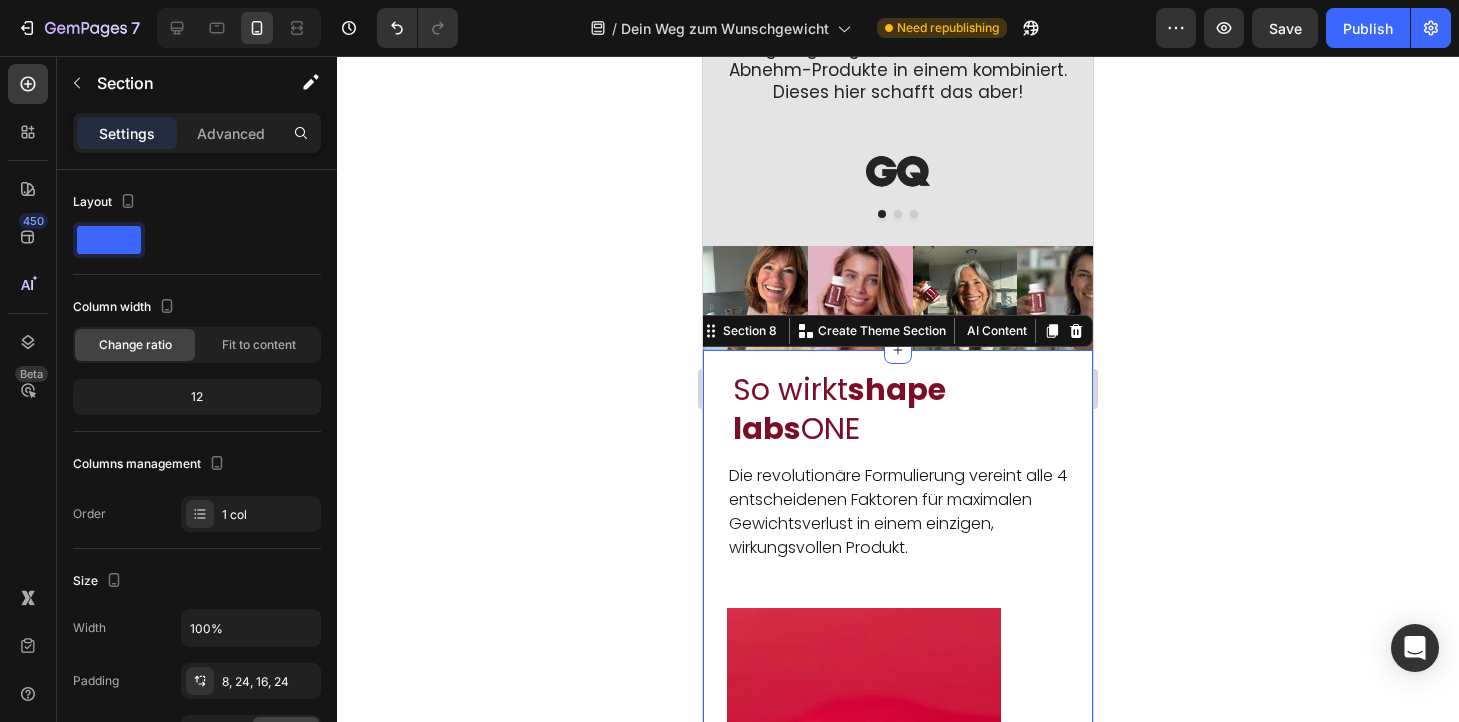 click on "So wirkt  shape labs  ONE Heading Die revolutionäre Formulierung vereint alle 4 entscheidenen Faktoren für maximalen Gewichtsverlust in einem einzigen, wirkungsvollen Produkt. Text block Row Row Image Erhöht Stoffwechsel & Kalorienverbrauch [1][3][4] Text block Die Einnahme von shape pharm hilft den Kalorienverbrauch um bis zu 25% zu erhöhen. Selbst ohne sportliche Betätigung.
Der Stoffwechsel läuft auf Hochtouren. Text block Row Image Füllt den Magen ohne Kalorien [2] Text block Verringert den Appetit und schenkt ein Sättigungsgefühl: Das Pulver quillt im Magen auf und füllt diesen - ganz ohne Kalorien zu sich zu nehmen - Abnehmen ohne Hunger. Text block Row Image Reduziert Körperfett & Kalorienaufnahme [1][2] Text block Klinische Studien haben gezeigt, dass durch die Einnahme von shape pharm bis zu 86% mehr Fett (v.a. Bauchfett) verbrannt werden kann. Zusätzlich wird die Aufnahme von Fett & Kohlenhydraten durch die Ernährung reduziert.
Text block Row Image Reduziert Heisshunger und Appetit" at bounding box center (898, 1456) 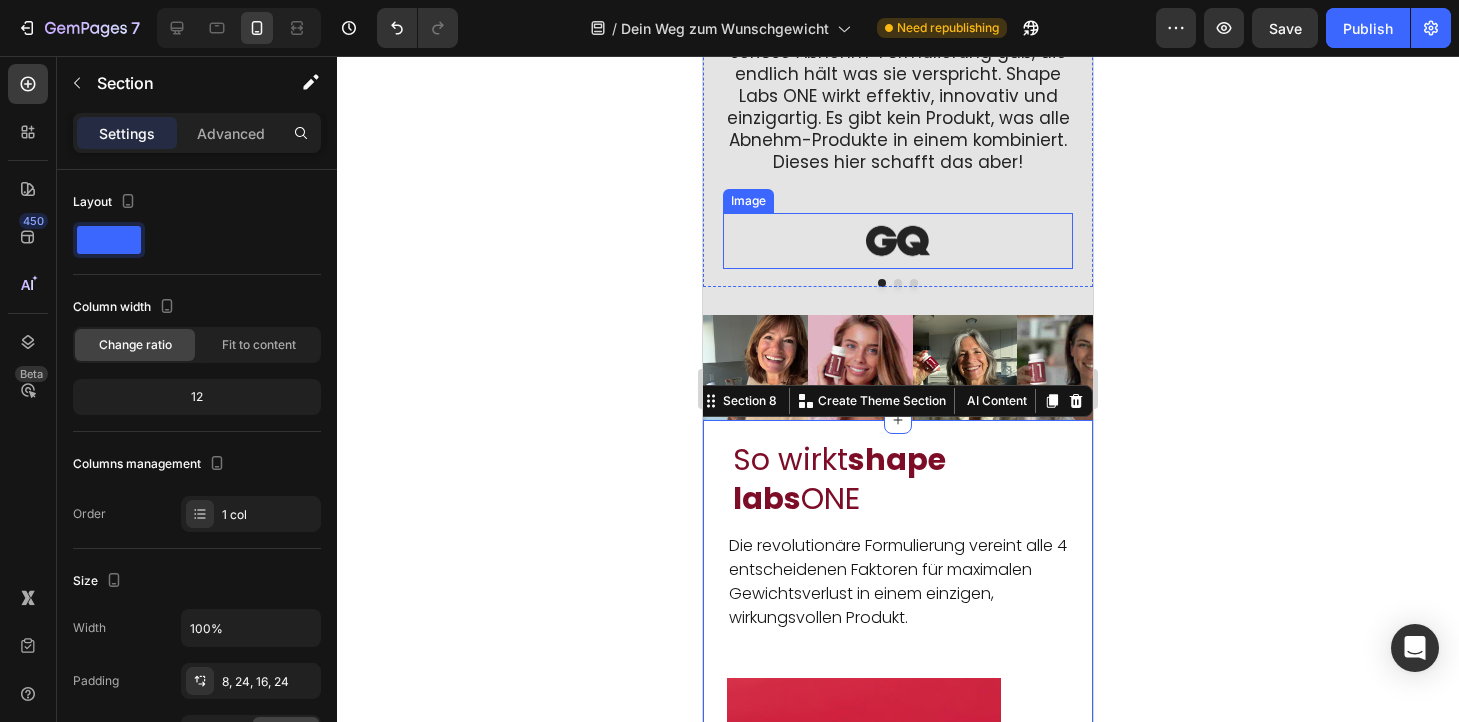 scroll, scrollTop: 5714, scrollLeft: 0, axis: vertical 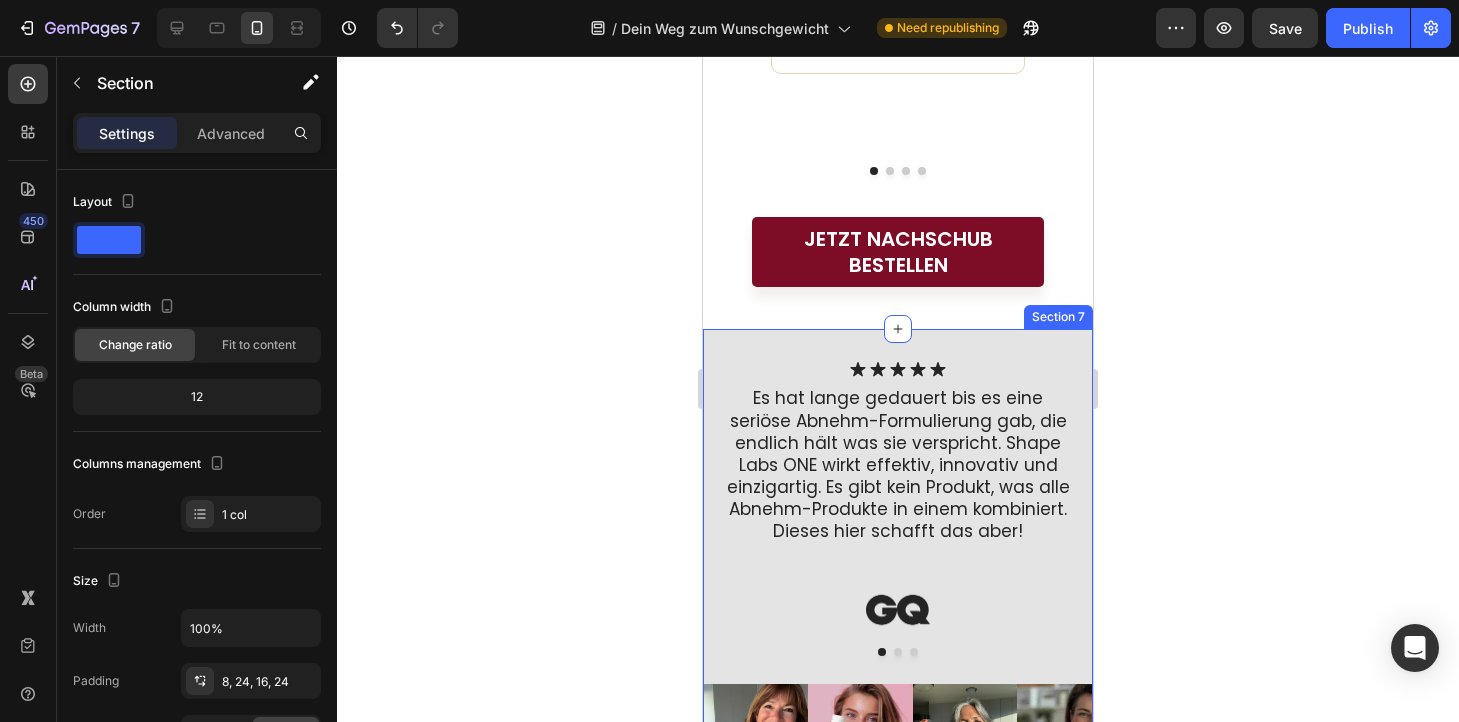 click on "Icon Icon Icon Icon Icon Icon List Es hat lange gedauert bis es eine seriöse Abnehm-Formulierung gab, die endlich hält was sie verspricht. Shape Labs ONE wirkt effektiv, innovativ und einzigartig. Es gibt kein Produkt, was alle Abnehm-Produkte in einem kombiniert. Dieses hier schafft das aber! Text Block Image Icon Icon Icon Icon Icon Icon List Diese neuartige Formulierung wirkt genau da so sie soll: Sie hilft beim Abnehmen. Das können nicht viele Produkte. Wir sind überzeugt, dass diese Kapseln die Zukunft des Gewichtsmanagements sein werden. Text Block Image Icon Icon Icon Icon Icon Icon List Besser verträglich und wirksamer als die Abnehmspritze! Dazu noch klinisch bestätigte Wirkung? Das gab es noch nie. Diese weltweite Sensation wird 2025 für reichlich Fourore sorgen. Text Block Image Carousel Image Image Image Image Image Image Image Image Image Carousel Section 7" at bounding box center (898, 559) 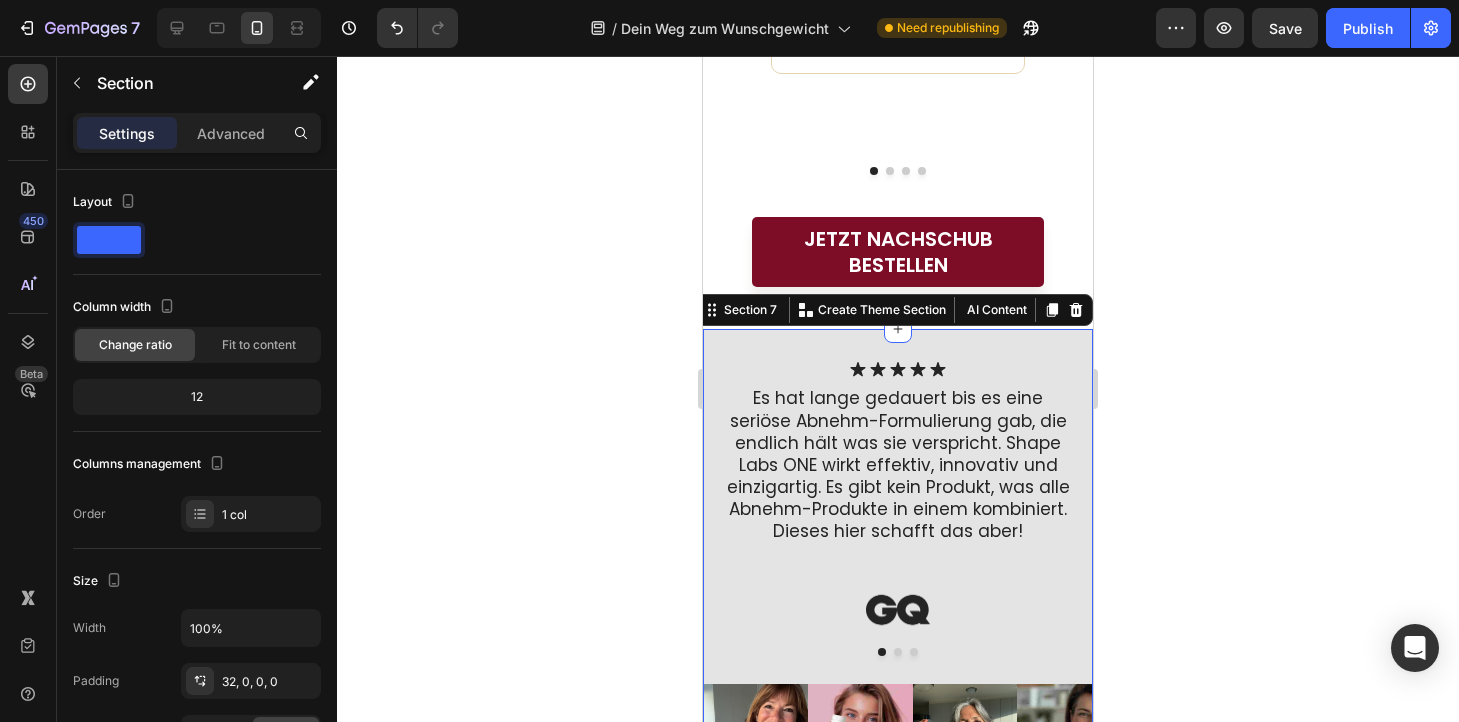 scroll, scrollTop: 377, scrollLeft: 0, axis: vertical 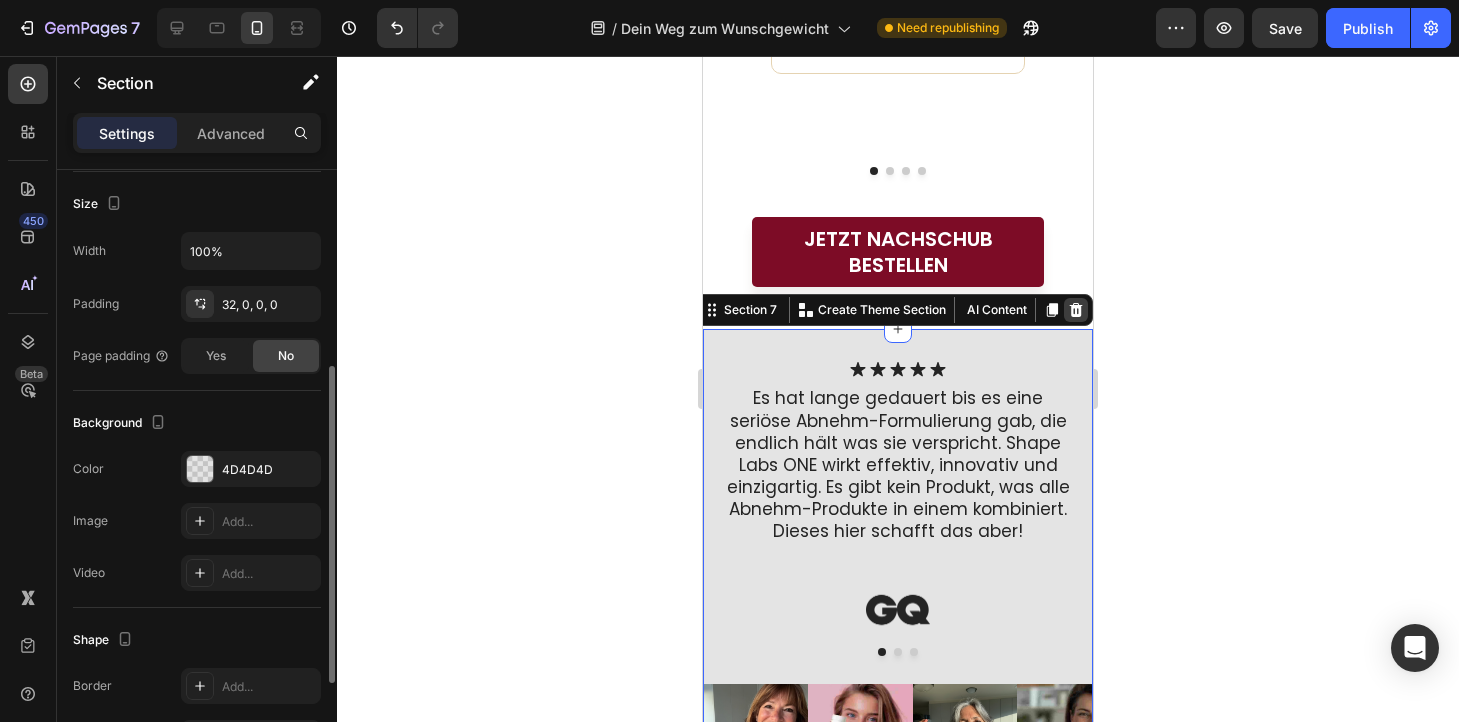 click 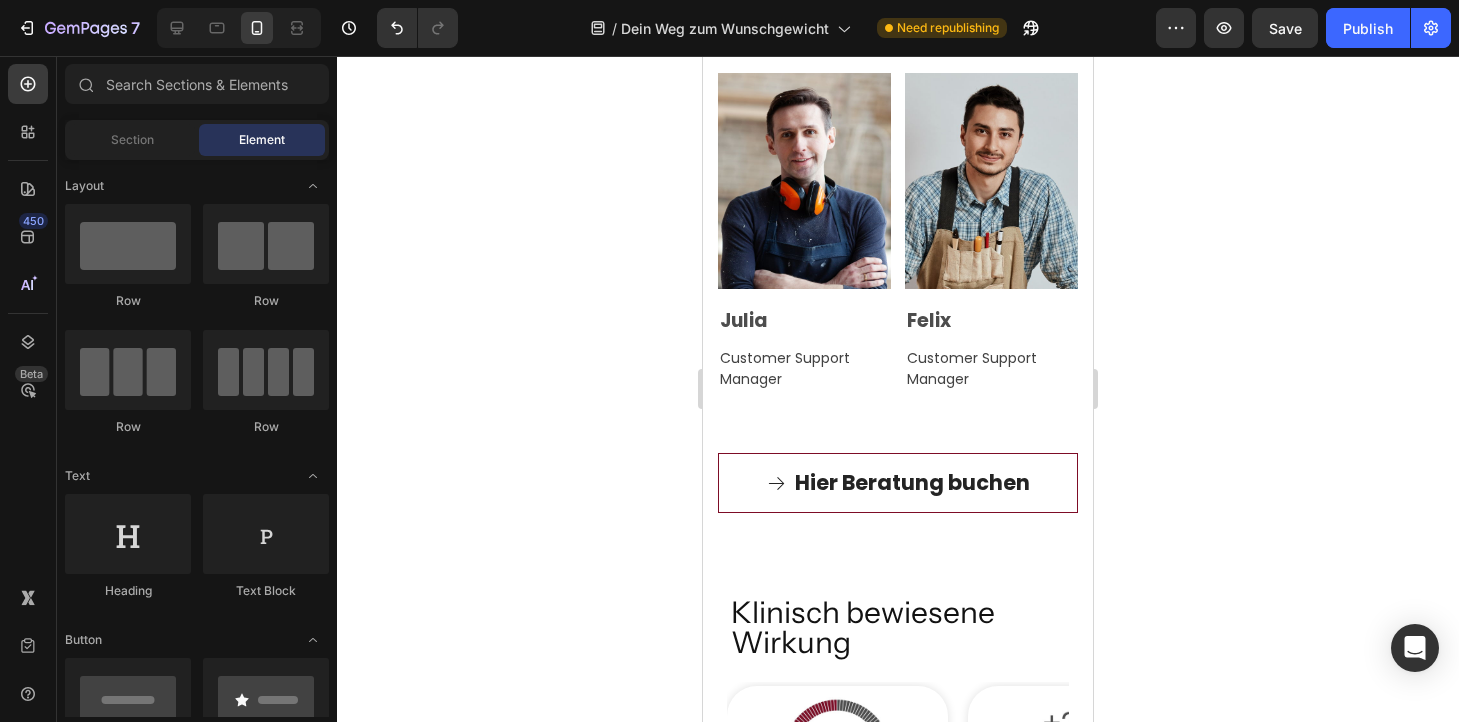 scroll, scrollTop: 4262, scrollLeft: 0, axis: vertical 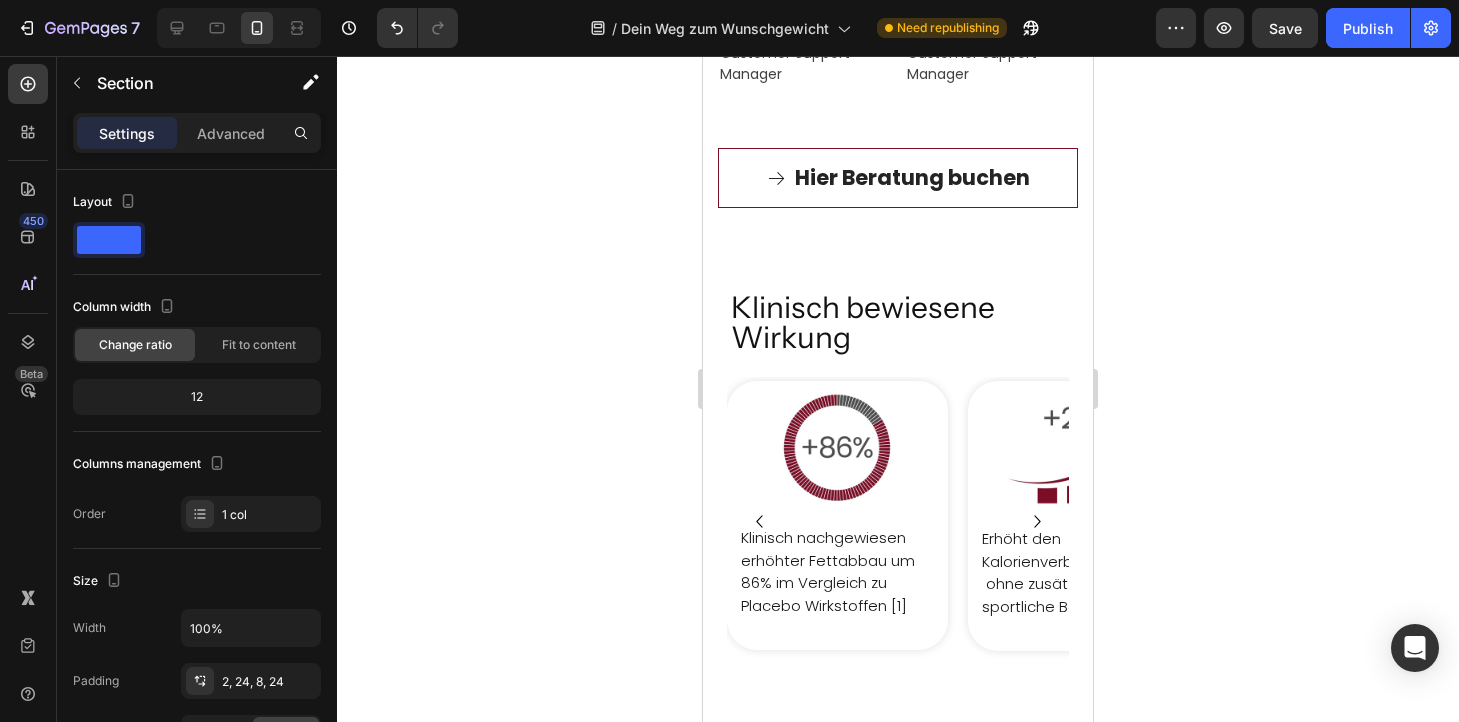 click on "Klinisch bewiesene Wirkung Heading Row
Image Klinisch nachgewiesen erhöhter Fettabbau um 86% im Vergleich zu Placebo Wirkstoffen [1]
Image Erhöht den Kalorienverbrauch um 25% &nbsp;ohne zusätzliche sportliche Betätigung [1]
Image Abnehmen ohne Hunger: shape pharm quillt im Magen auf und sättigt so ganz ohne Kalorien [2]
Image Klinische Studien zeigen, dass die Nahrungs-Aufnahme um bis zu 30% reduziert wird[2]
Carousel Section 5" at bounding box center [898, 479] 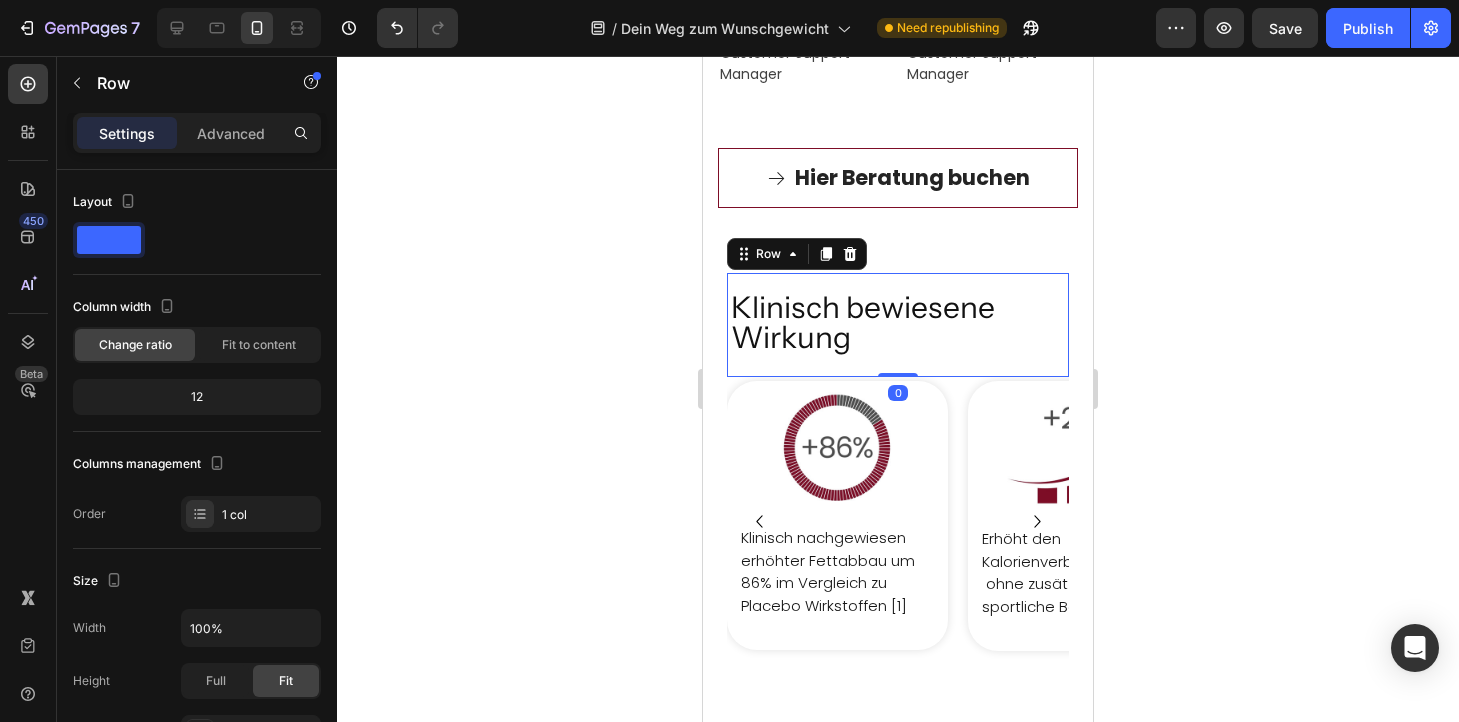 click on "Klinisch bewiesene Wirkung Heading" at bounding box center (898, 325) 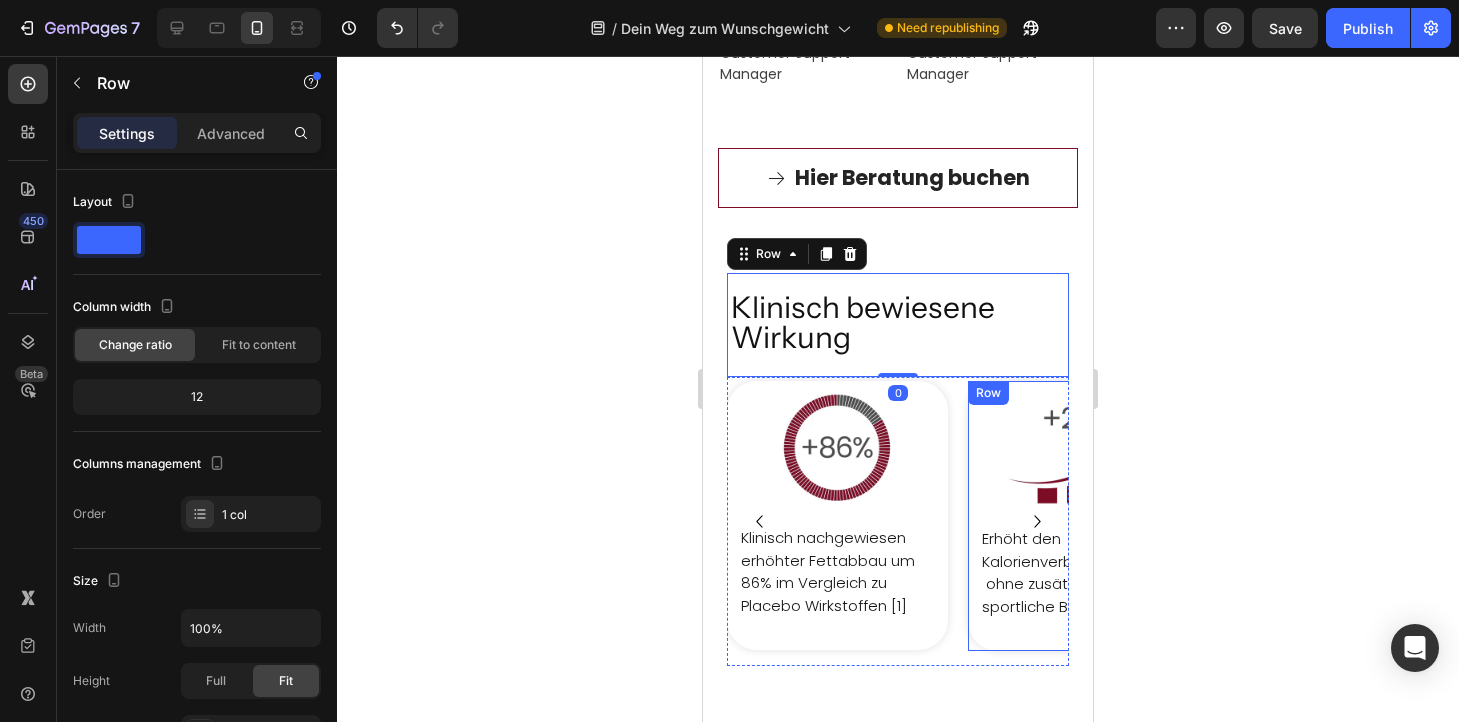 click on "Row" at bounding box center (988, 393) 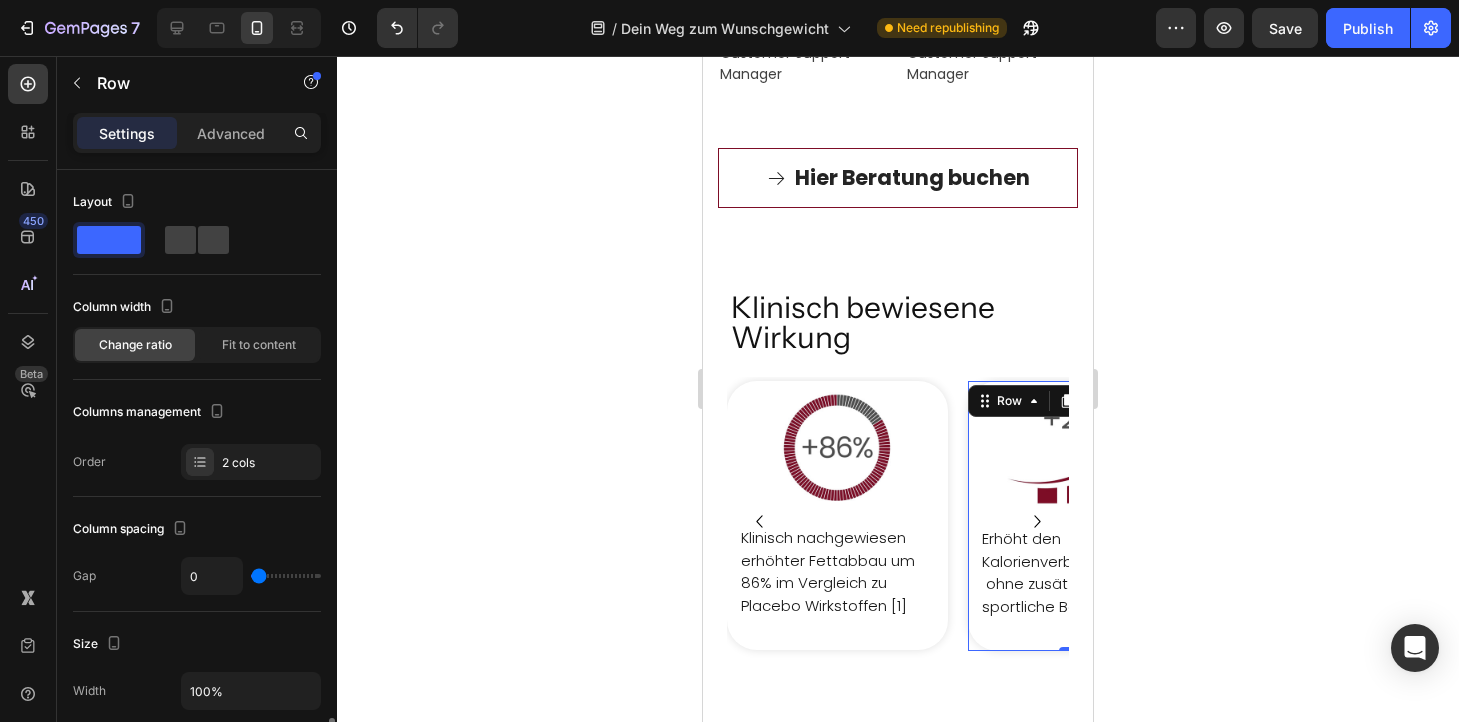scroll, scrollTop: 377, scrollLeft: 0, axis: vertical 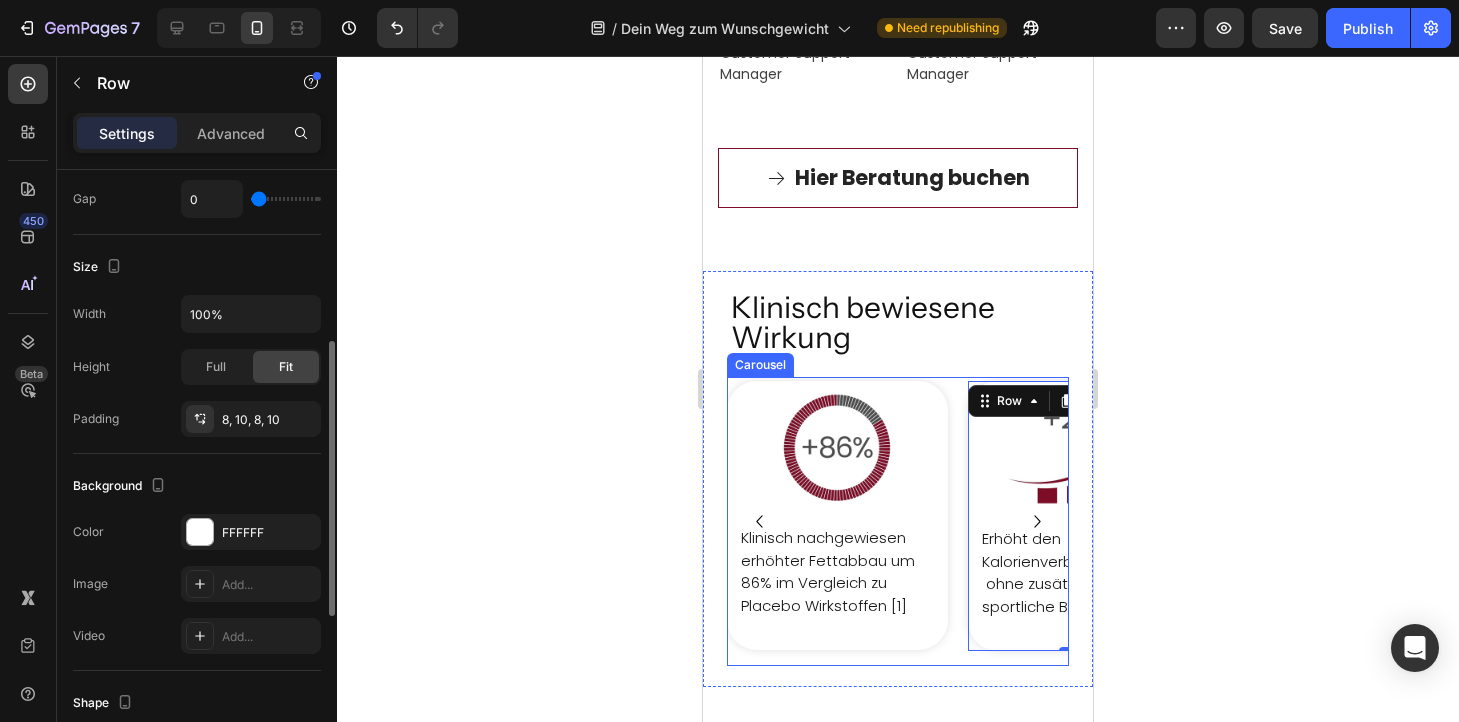 click on "Image Klinisch nachgewiesen erhöhter Fettabbau um 86% im Vergleich zu Placebo Wirkstoffen [1]
Image Erhöht den Kalorienverbrauch um 25% &nbsp;ohne zusätzliche sportliche Betätigung [1]
Image Abnehmen ohne Hunger: shape pharm quillt im Magen auf und sättigt so ganz ohne Kalorien [2]
Image Klinische Studien zeigen, dass die Nahrungs-Aufnahme um bis zu 30% reduziert wird[2]
Carousel Section 5" at bounding box center [898, 521] 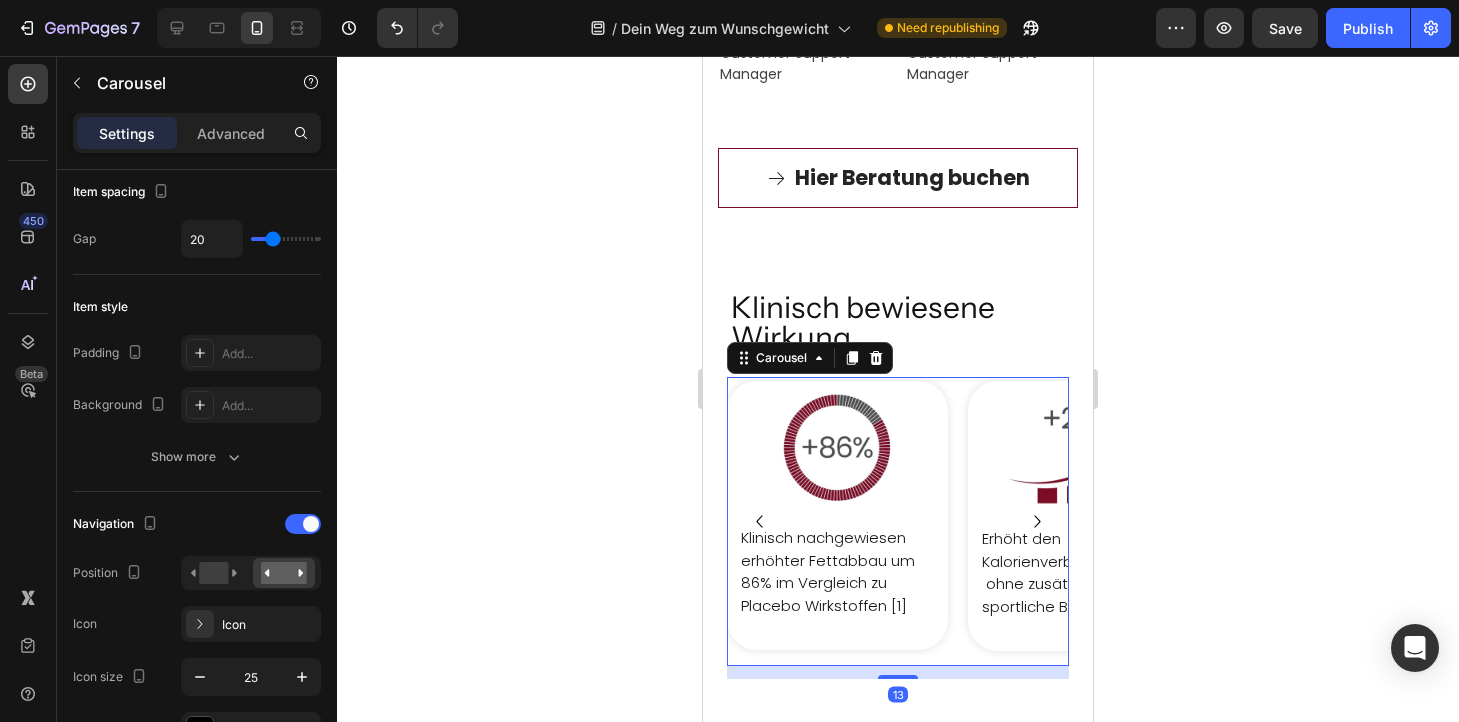 scroll, scrollTop: 0, scrollLeft: 0, axis: both 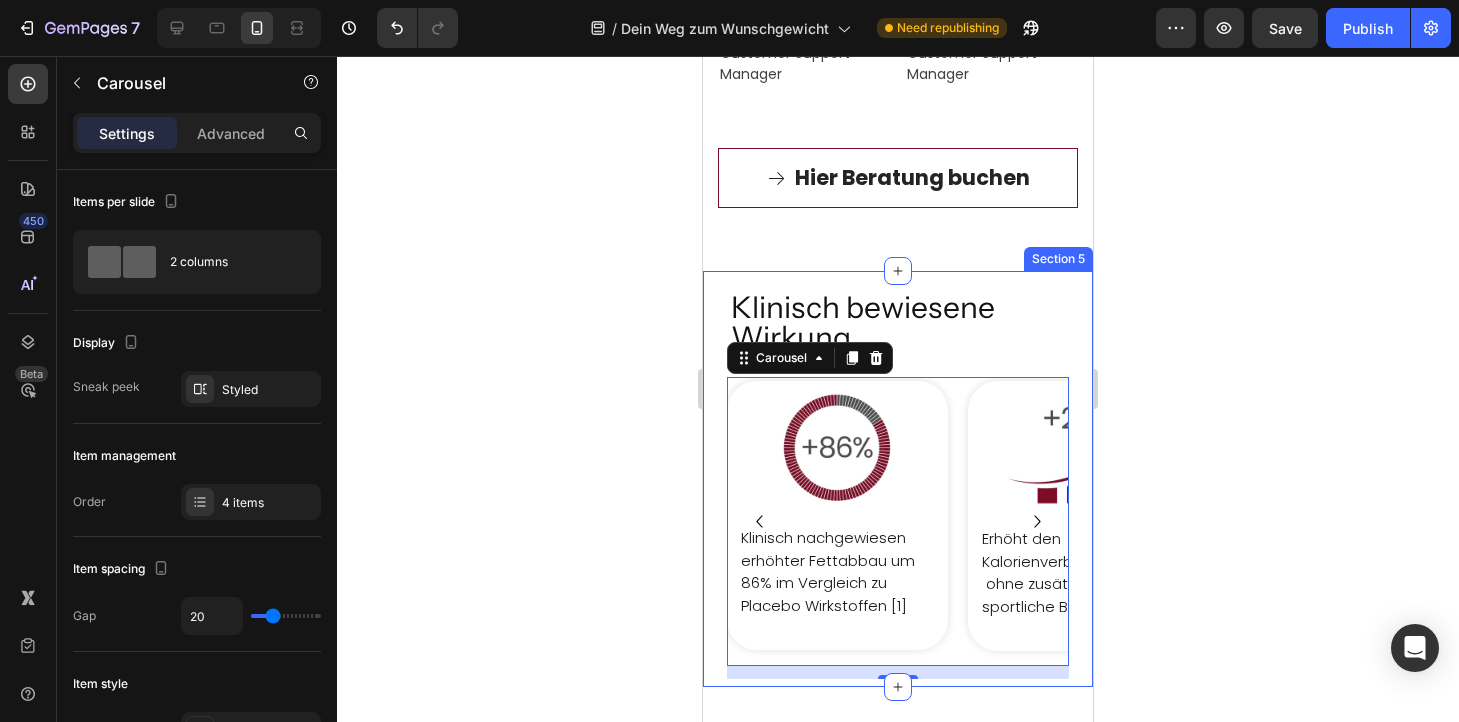 click on "Klinisch bewiesene Wirkung Heading Row
Image Klinisch nachgewiesen erhöhter Fettabbau um 86% im Vergleich zu Placebo Wirkstoffen [1]
Image Erhöht den Kalorienverbrauch um 25% &nbsp;ohne zusätzliche sportliche Betätigung [1]
Image Abnehmen ohne Hunger: shape pharm quillt im Magen auf und sättigt so ganz ohne Kalorien [2]
Image Klinische Studien zeigen, dass die Nahrungs-Aufnahme um bis zu 30% reduziert wird[2]
Carousel   [NUMBER] Section 5" at bounding box center (898, 479) 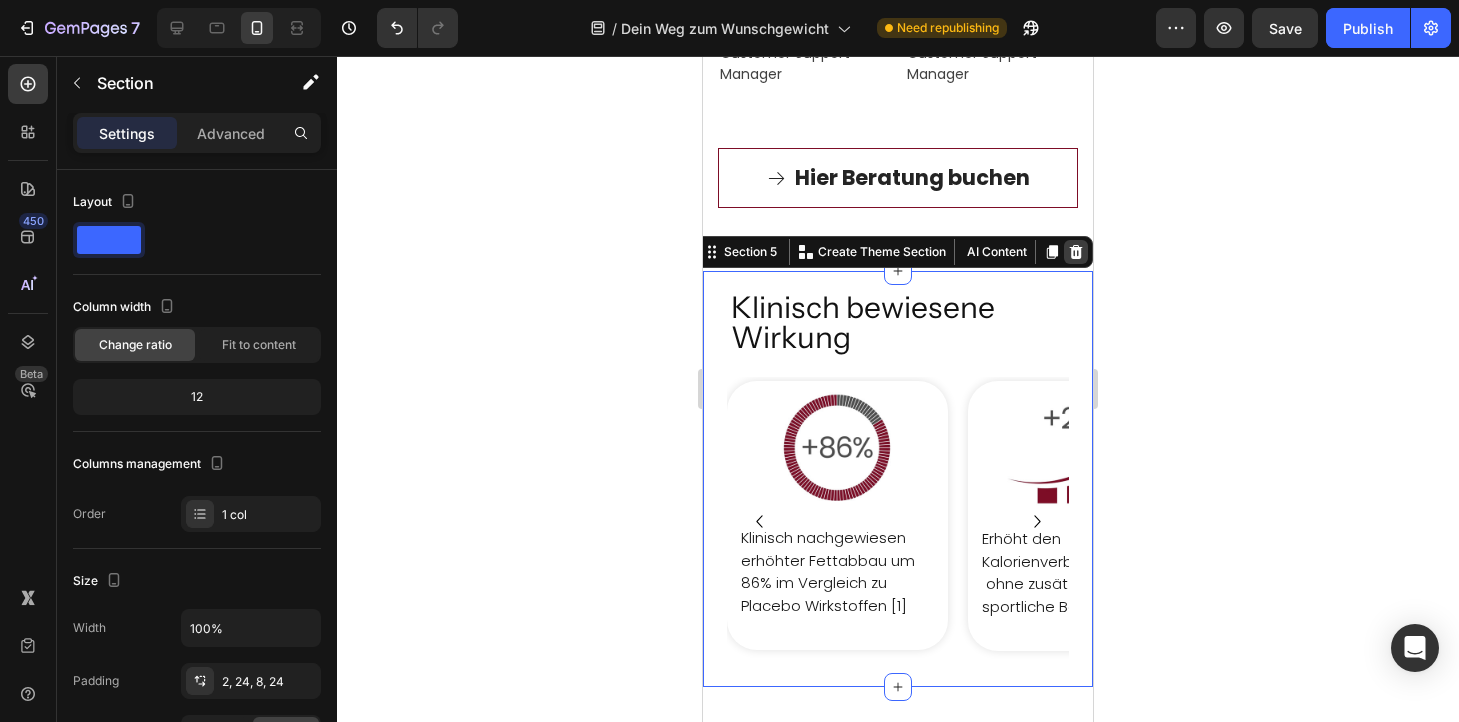 click 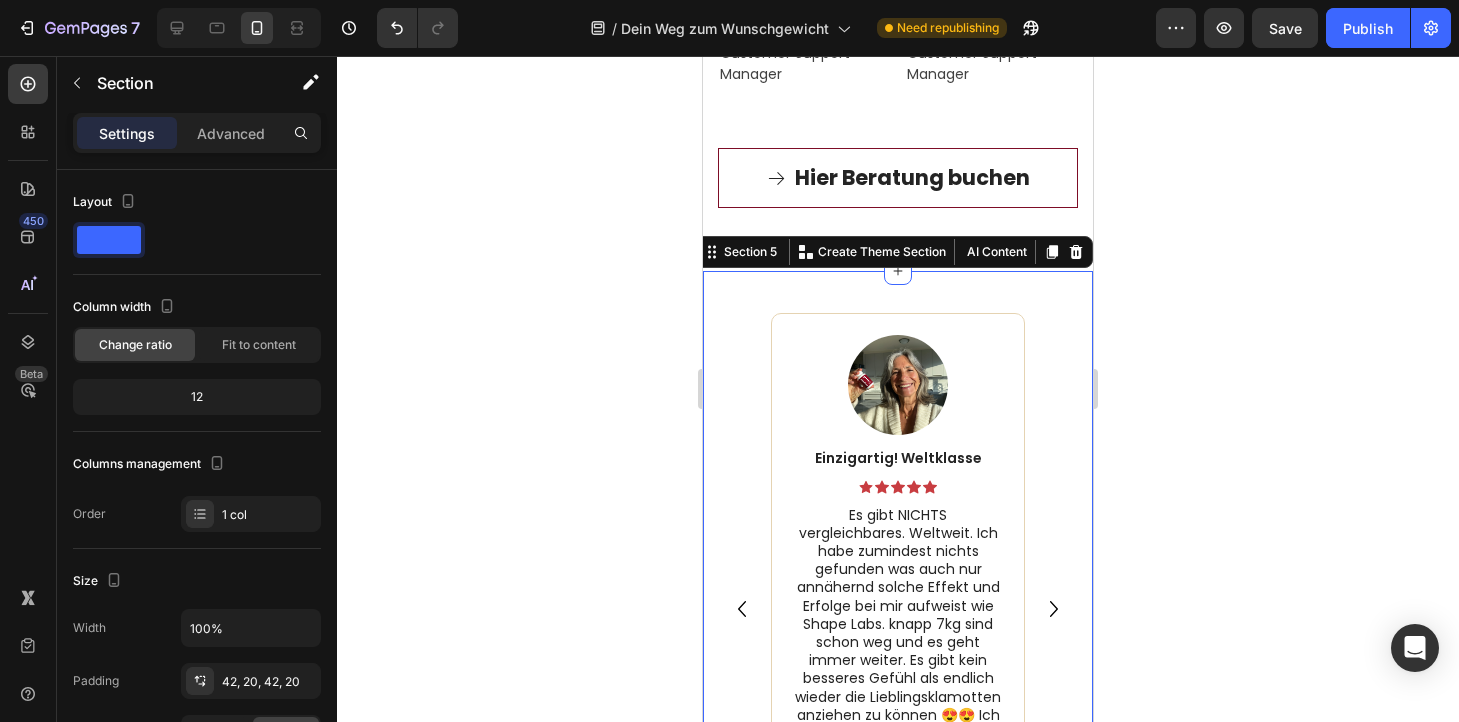 click on "Image Einzigartig! Weltklasse! Text Block
Icon Icon Icon Icon Icon Icon List Es gibt NICHTS vergleichbares. Weltweit. Ich habe zumindest nichts gefunden was auch nur annähernd solche Effekt und Erfolge bei mir aufweist wie Shape Labs. knapp 7kg sind schon weg und es geht immer weiter. Es gibt kein besseres Gefühl als endlich wieder die Lieblingsklamotten anziehen zu können 😍😍 Ich liebe es! Text Block -[LAST_NAME] [LAST_NAME] Text Block
Verified Customer Item List Row Image Darauf hat die Welt gewartet Text Block
Icon Icon Icon Icon Icon Icon List Liebes Shape Labs Team, danke für dieses tolle Produkt. Ich bin überzeugt dass diese Innovation vielen vielen Menschen helfen wird, sich wieder wohl in ihrem eigenen Körper zu fühlen. Ich selbst habe bereits mit euch 2 kg in der ersten Woche verloren und euch bereits in meinem Bekanntenkreis empfohlen. DANKE von Herzen. Text Block -[LAST_NAME] [LAST_NAME] Text Block
Verified Customer Item List Row Row Image Text Block" at bounding box center [898, 679] 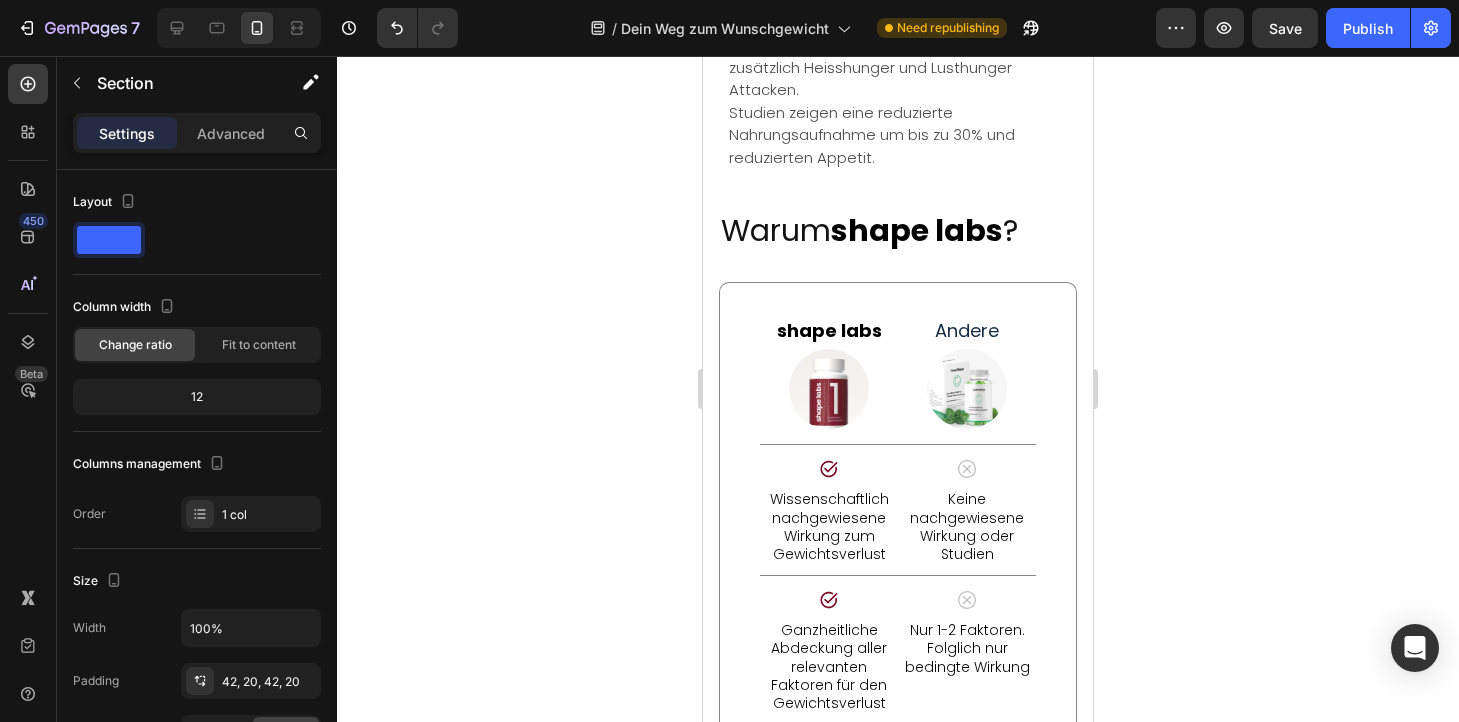 scroll, scrollTop: 7639, scrollLeft: 0, axis: vertical 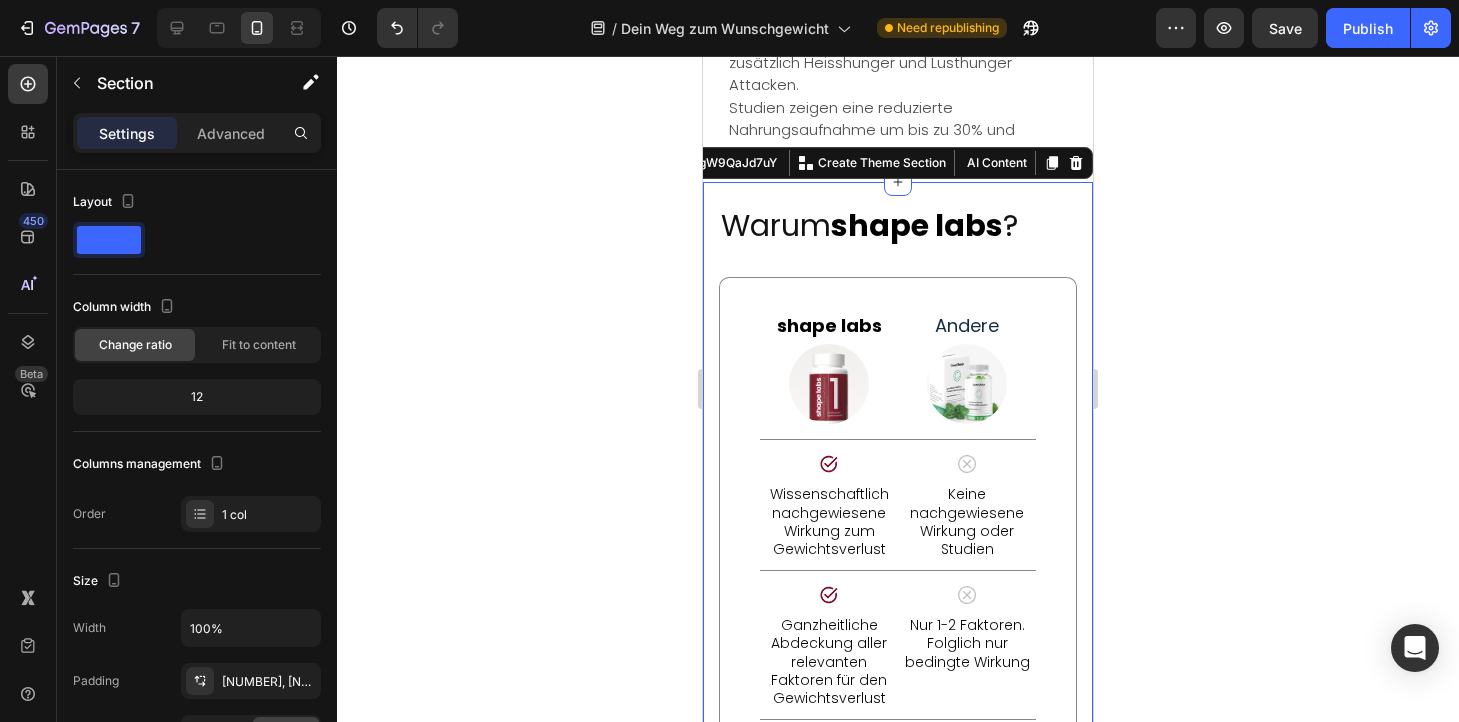 click on "Warum  shape labs ? Heading shape labs Text block Image Andere Text block Image Row Image Wissenschaftlich nachgewiesene Wirkung zum Gewichtsverlust Text block Image Keine nachgewiesene Wirkung oder Studien Text block Row Image Ganzheitliche Abdeckung aller relevanten Faktoren für den Gewichtsverlust Text block Image Nur 1-2 Faktoren. Folglich nur bedingte Wirkung Text block Row Image Entwickelt nach Studien Ernährungscoach & Personal Trainern Text block Image Einseitige Standard-Formulierungen oder White Label Text block Row Image 1:1 Abnehm-Coaching bis zum Wunschgewicht, auch nach dem Kauf Text block Image Kunde wird nach dem Kauf oft völlig alleine gelassen Text block Row Image Innovativste & weltweit einzigartige Formulierung Text block Image Fehlende Innovationen & Expertise führen zur  Text block Row Image Anhaltende Wirkung um langfristig Wunschgewicht zu halten Text block Image Oftmals Crash Diäten, Jojo-Effekt und anschließende Unzufriedenheit Text block Row Row Section gW9QaJd7uY   Product" at bounding box center [898, 776] 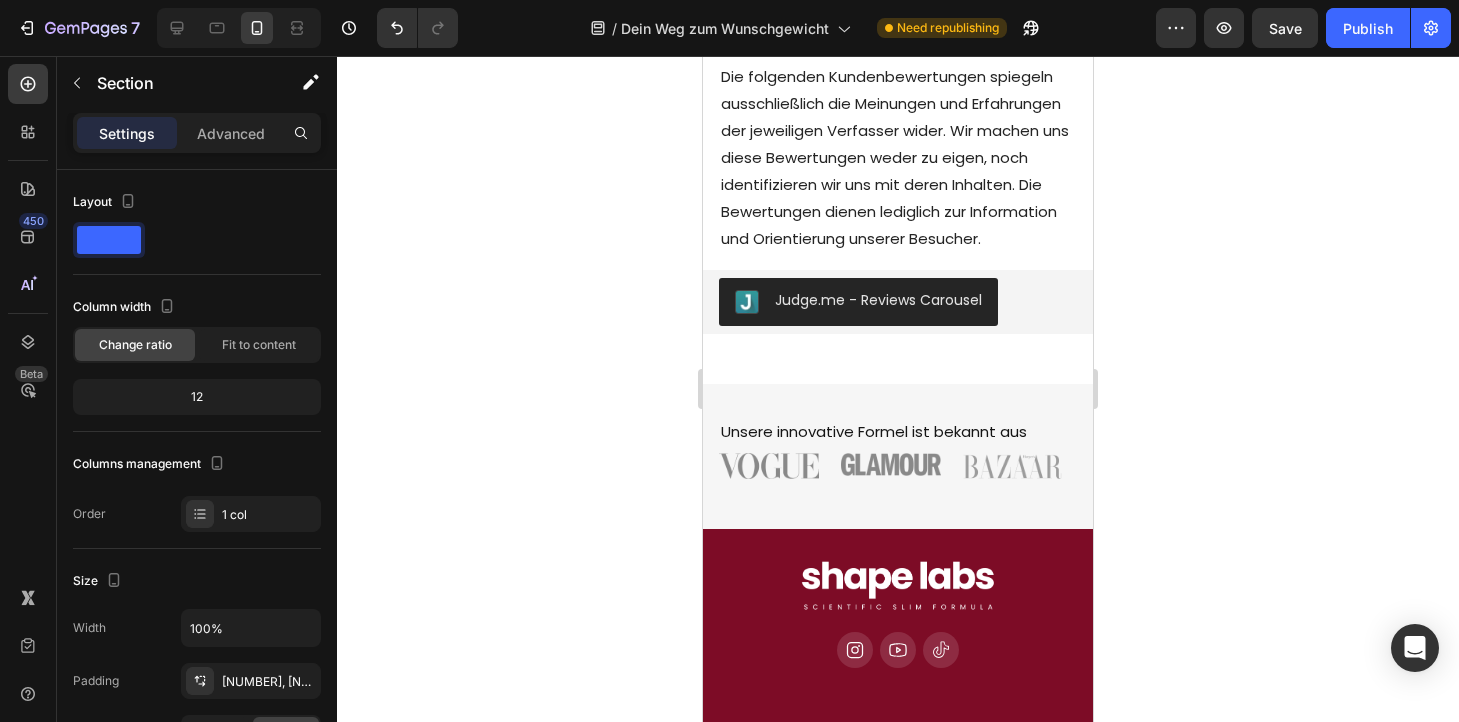 scroll, scrollTop: 11572, scrollLeft: 0, axis: vertical 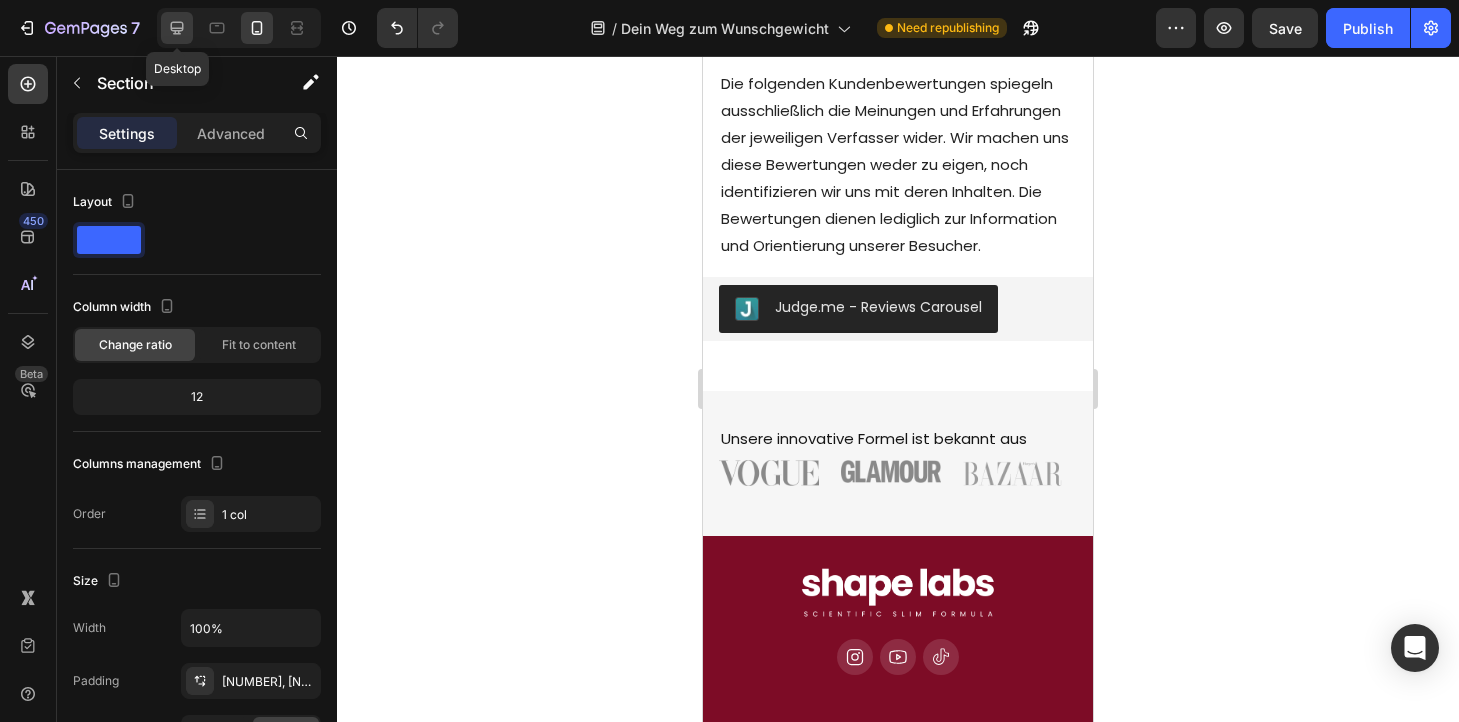 click 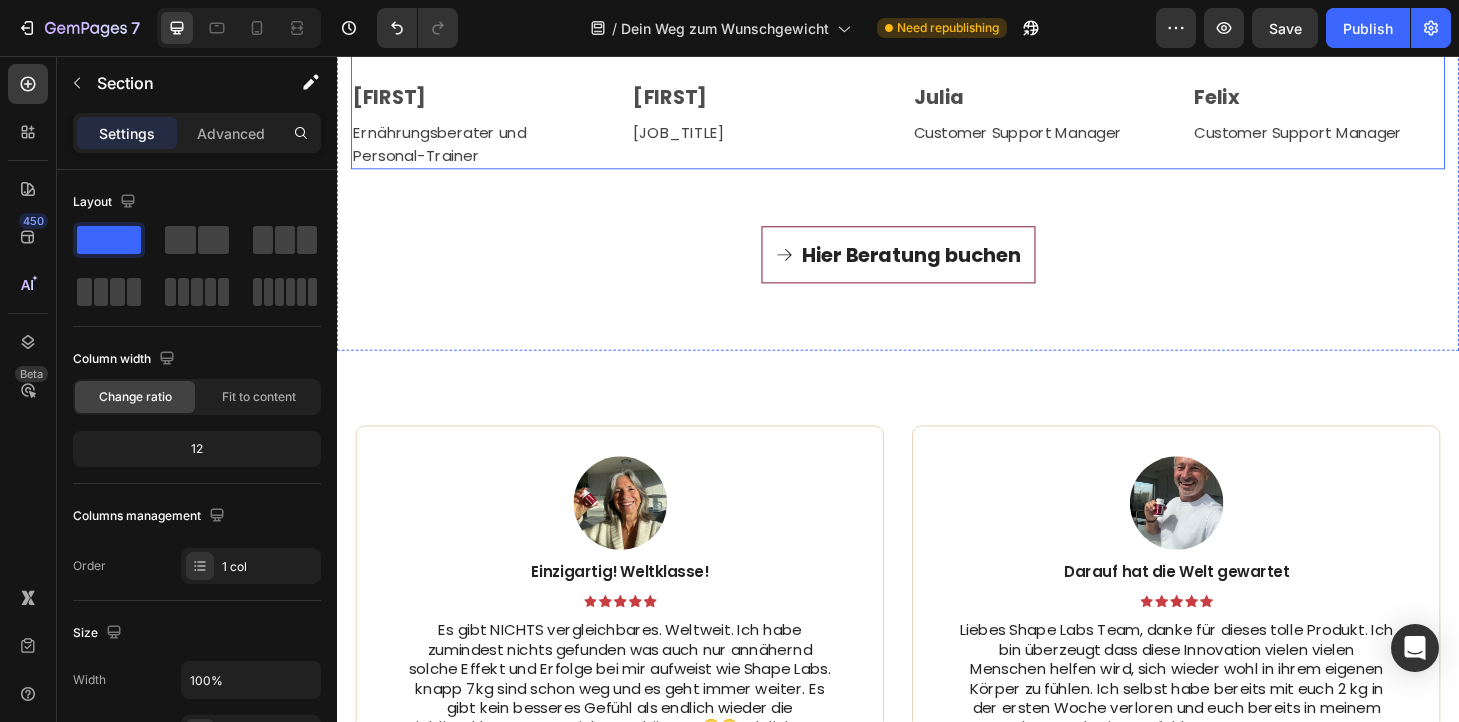 scroll, scrollTop: 4227, scrollLeft: 0, axis: vertical 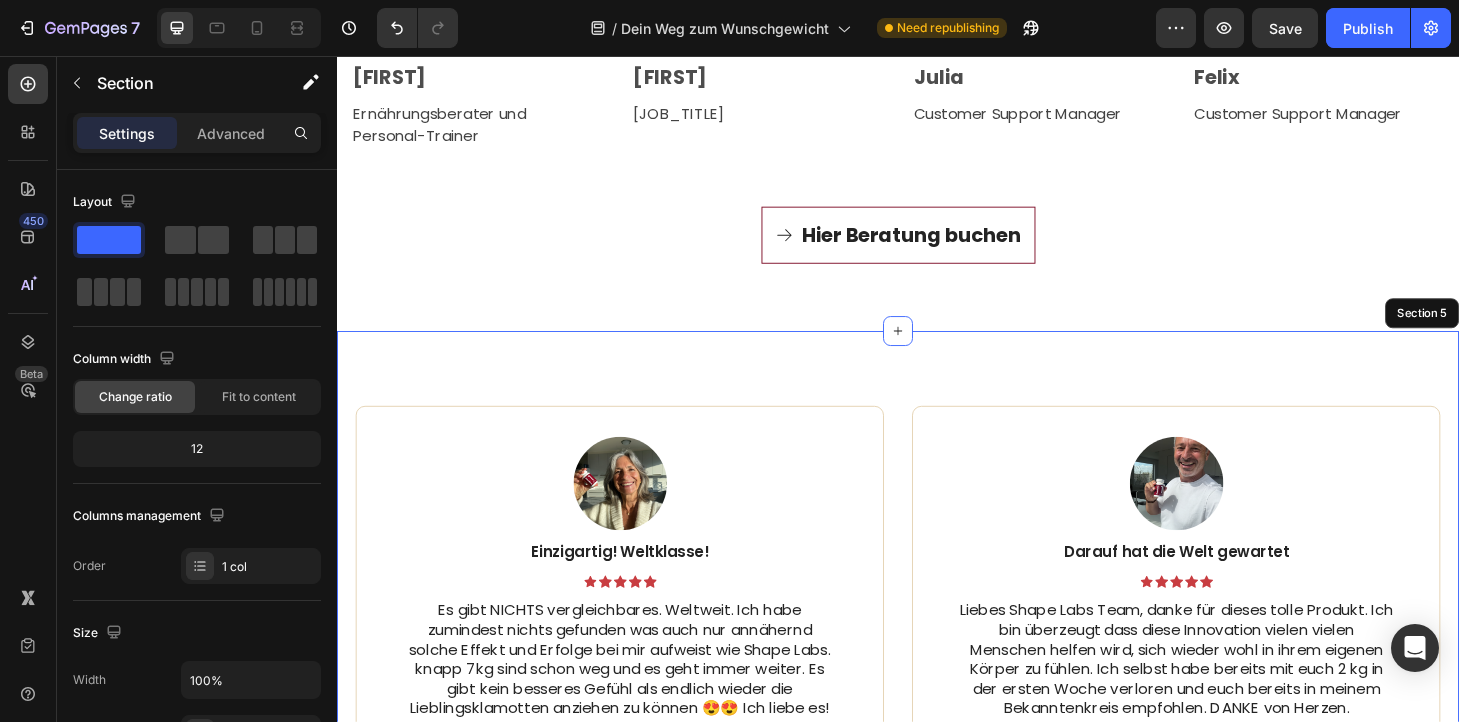 click on "Image Einzigartig! Weltklasse! Text Block
Icon Icon Icon Icon Icon Icon List Es gibt NICHTS vergleichbares. Weltweit. Ich habe zumindest nichts gefunden was auch nur annähernd solche Effekt und Erfolge bei mir aufweist wie Shape Labs. knapp 7kg sind schon weg und es geht immer weiter. Es gibt kein besseres Gefühl als endlich wieder die Lieblingsklamotten anziehen zu können 😍😍 Ich liebe es! Text Block -[LAST_NAME] [LAST_NAME] Text Block
Verified Customer Item List Row Image Darauf hat die Welt gewartet Text Block
Icon Icon Icon Icon Icon Icon List Liebes Shape Labs Team, danke für dieses tolle Produkt. Ich bin überzeugt dass diese Innovation vielen vielen Menschen helfen wird, sich wieder wohl in ihrem eigenen Körper zu fühlen. Ich selbst habe bereits mit euch 2 kg in der ersten Woche verloren und euch bereits in meinem Bekanntenkreis empfohlen. DANKE von Herzen. Text Block -[LAST_NAME] [LAST_NAME] Text Block
Verified Customer Item List Row Row Image Text Block" at bounding box center [937, 981] 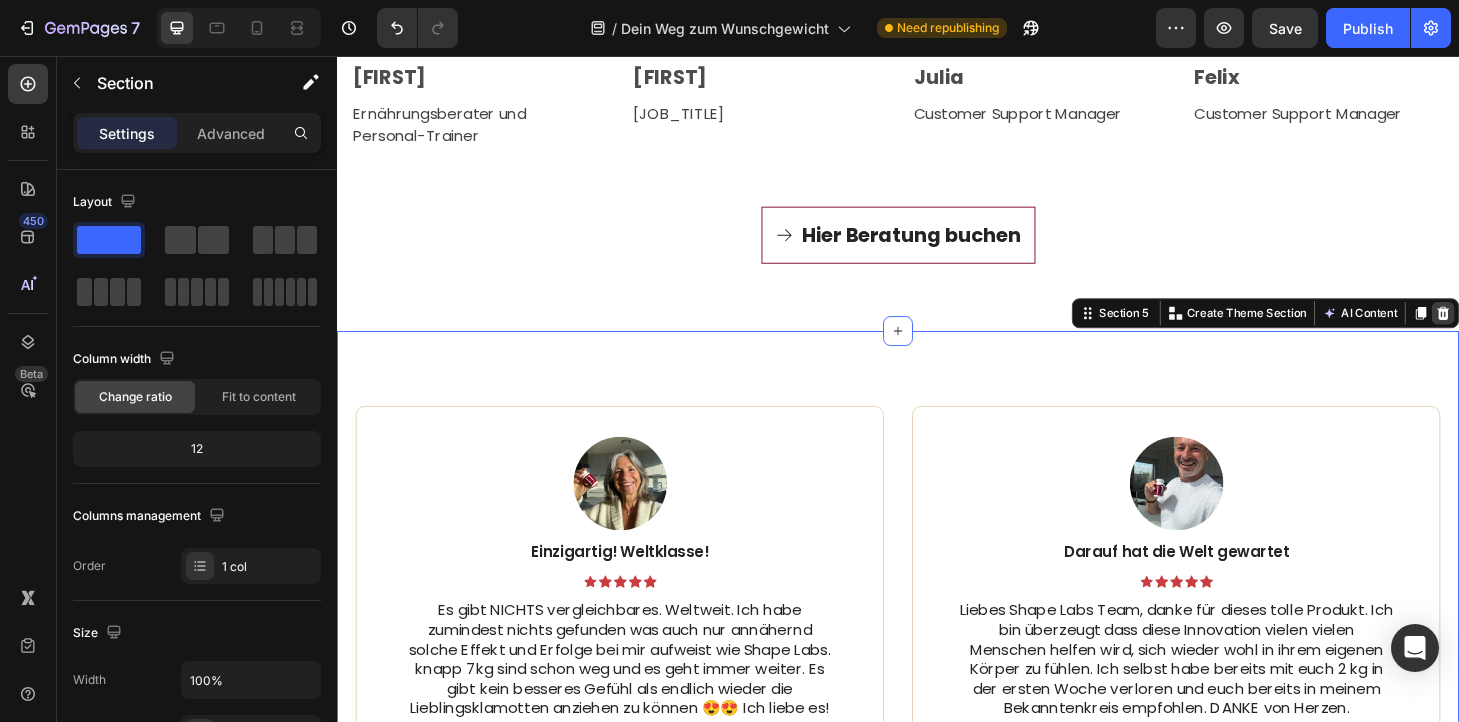 click 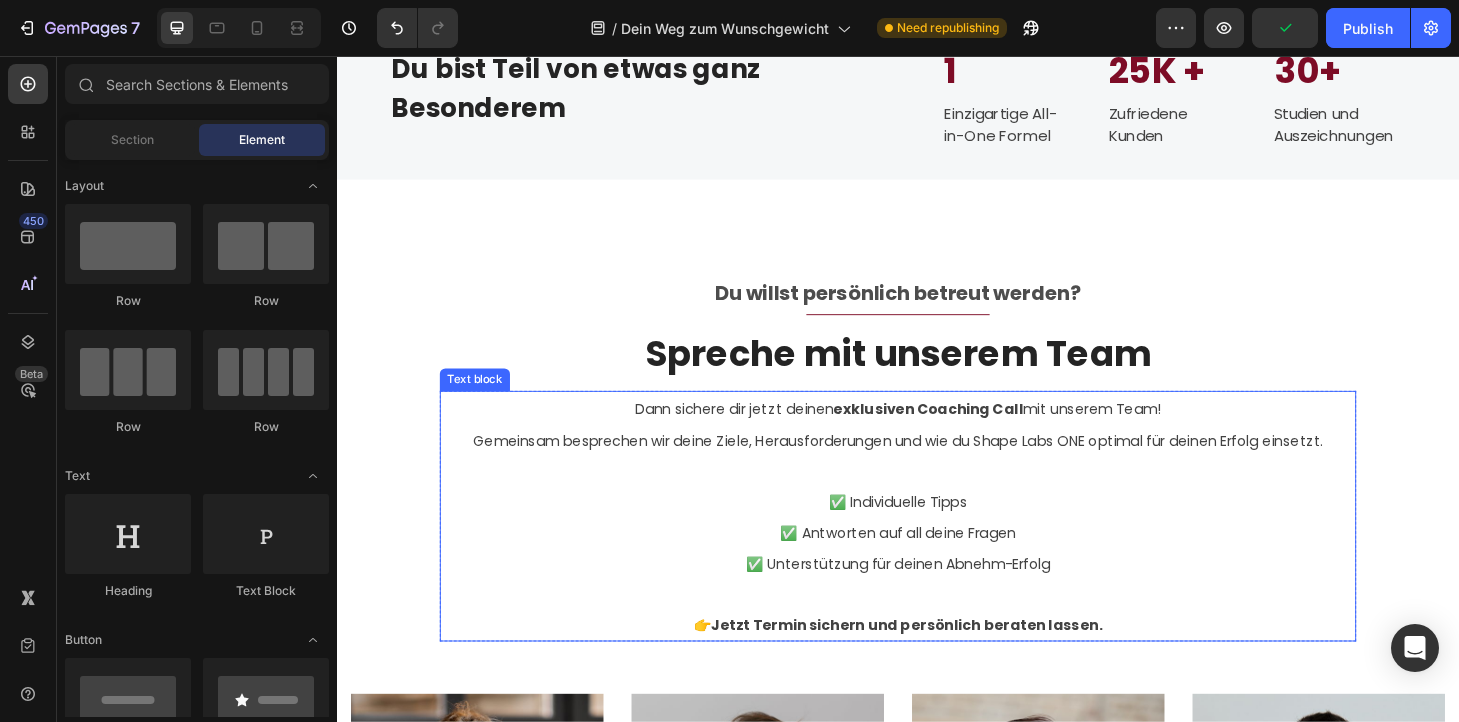 scroll, scrollTop: 3072, scrollLeft: 0, axis: vertical 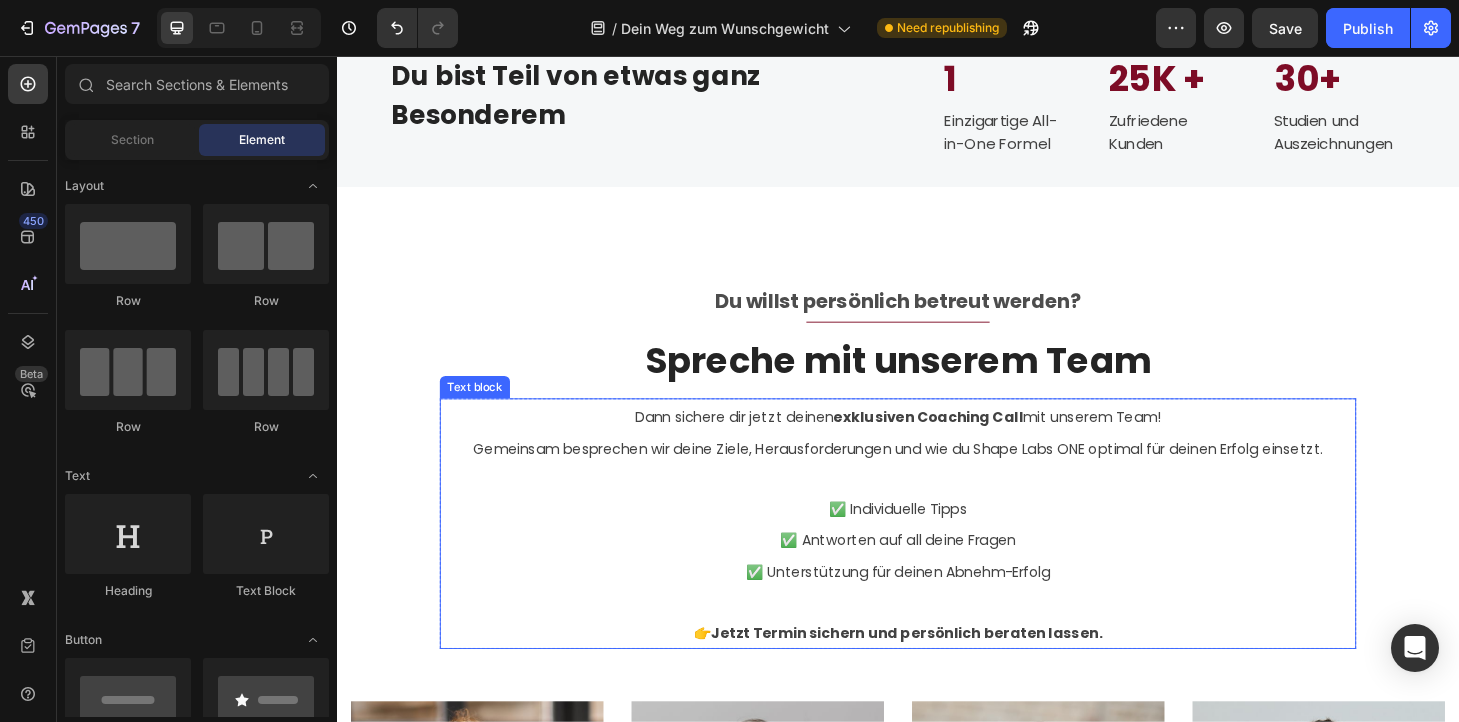 click at bounding box center (937, 507) 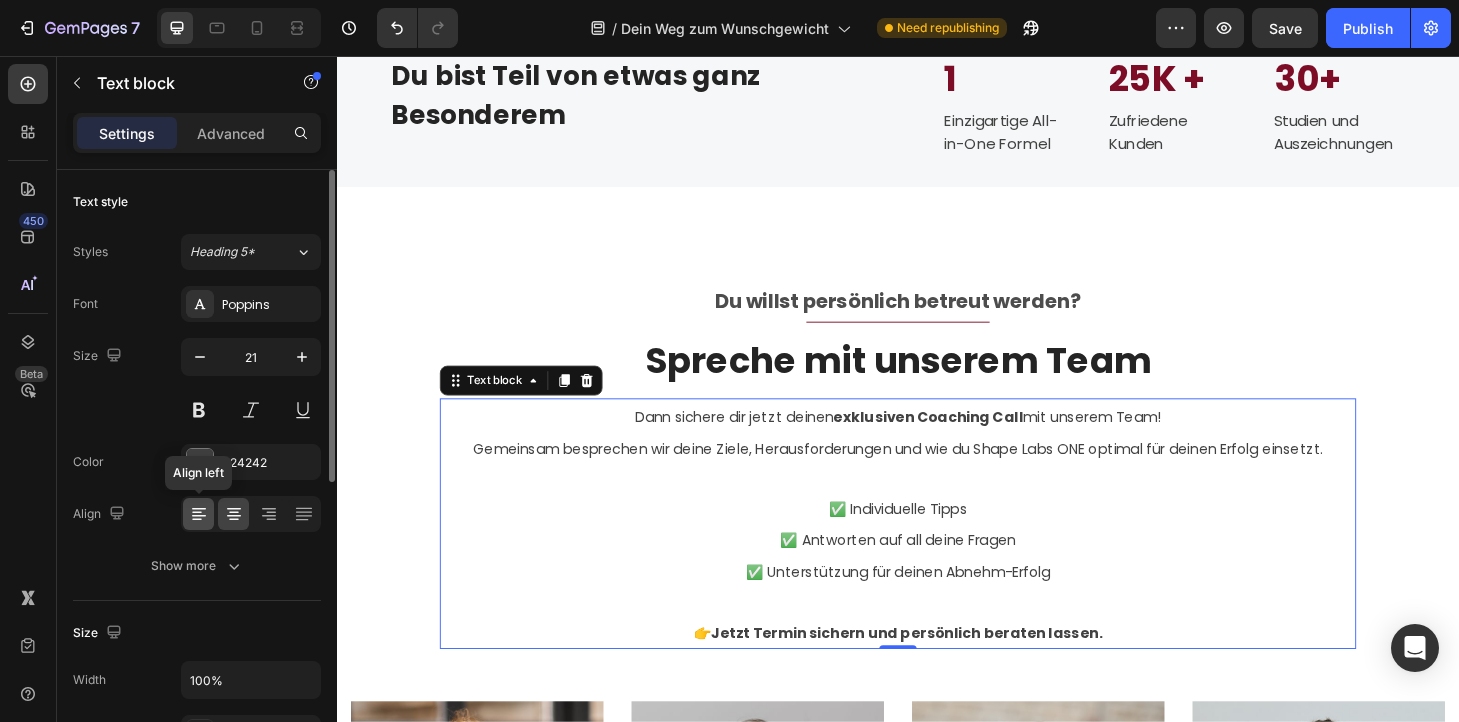 click 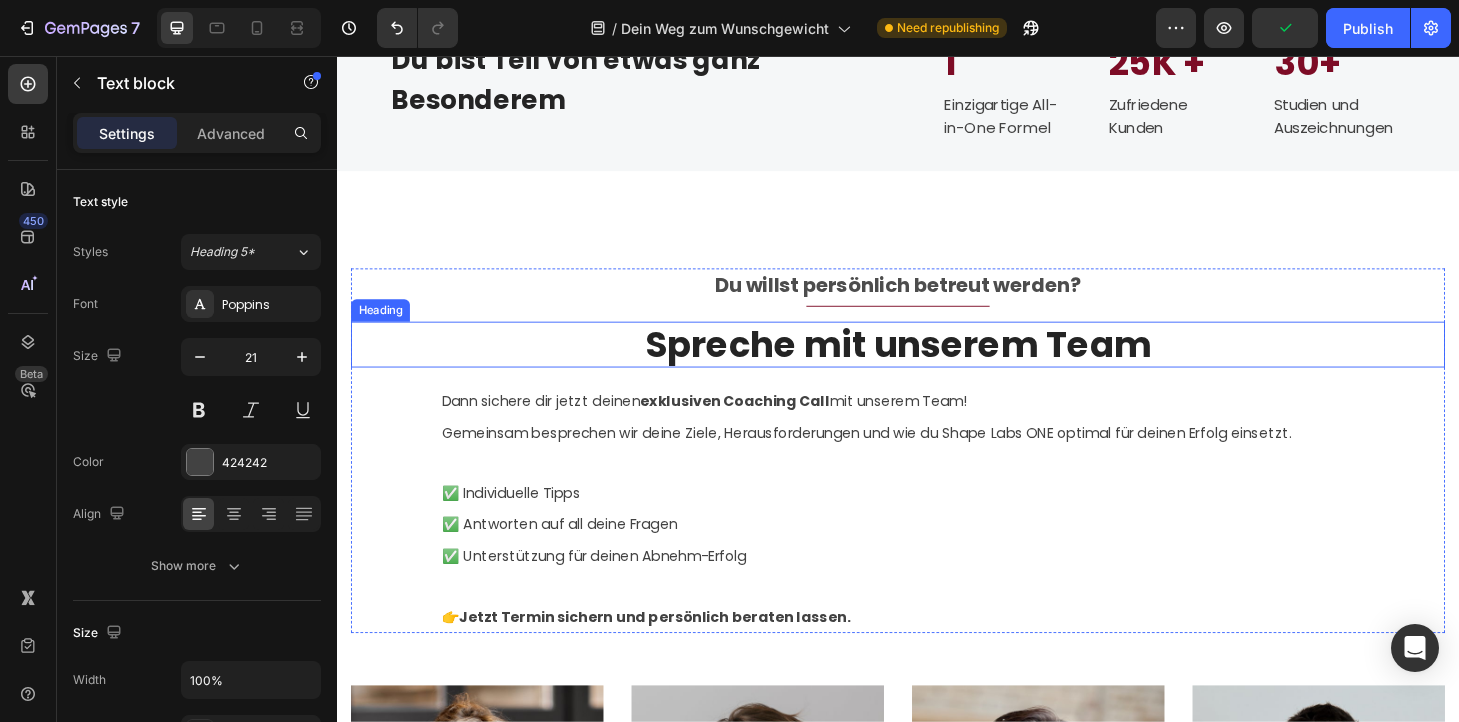 scroll, scrollTop: 1787, scrollLeft: 0, axis: vertical 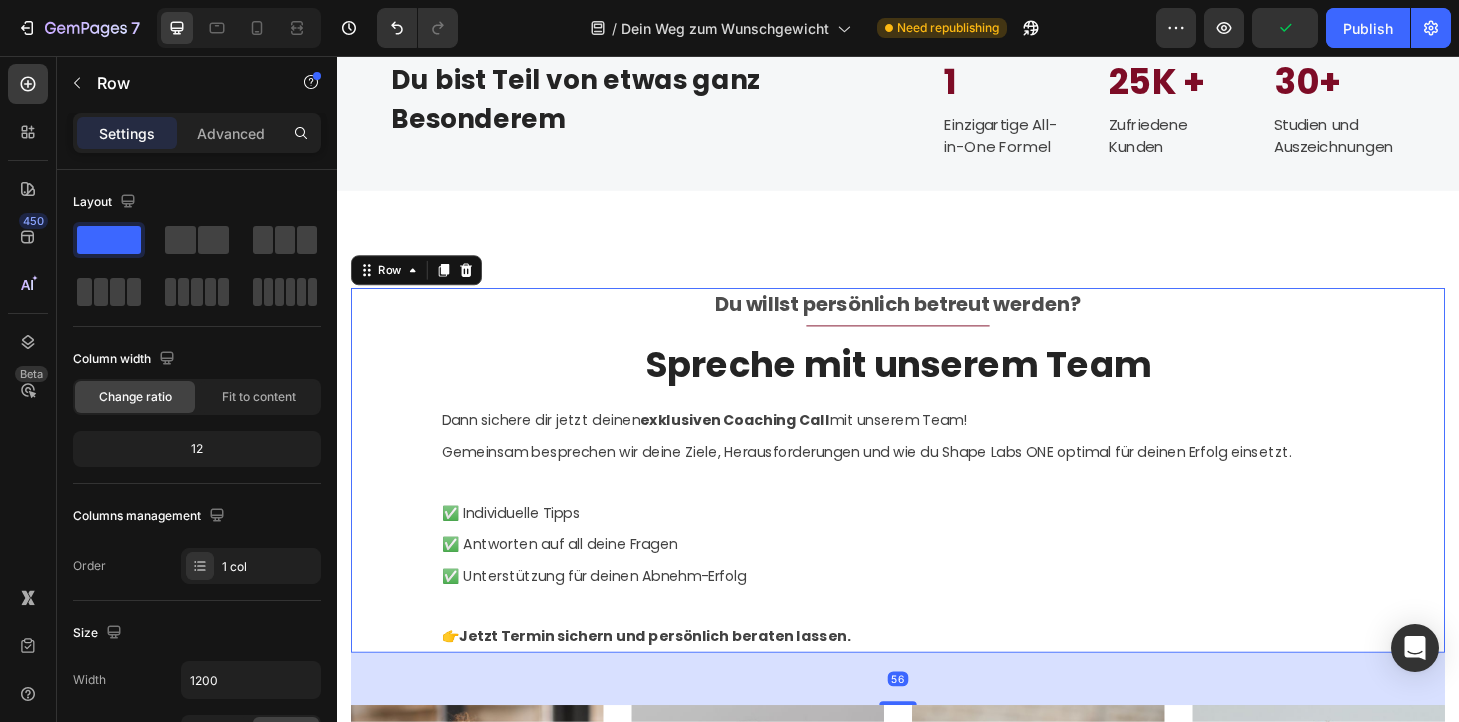 click on "Du willst persönlich betreut werden? Text block                Title Line Spreche mit unserem Team Heading Dann sichere dir jetzt deinen  exklusiven Coaching Call  mit unserem Team! Gemeinsam besprechen wir deine Ziele, Herausforderungen und wie du Shape Labs ONE optimal für deinen Erfolg einsetzt.
✅ Individuelle Tipps ✅ Antworten auf all deine Fragen ✅ Unterstützung für deinen Abnehm-Erfolg
👉  Jetzt Termin sichern und persönlich beraten lassen. Text block Row" at bounding box center [937, 499] 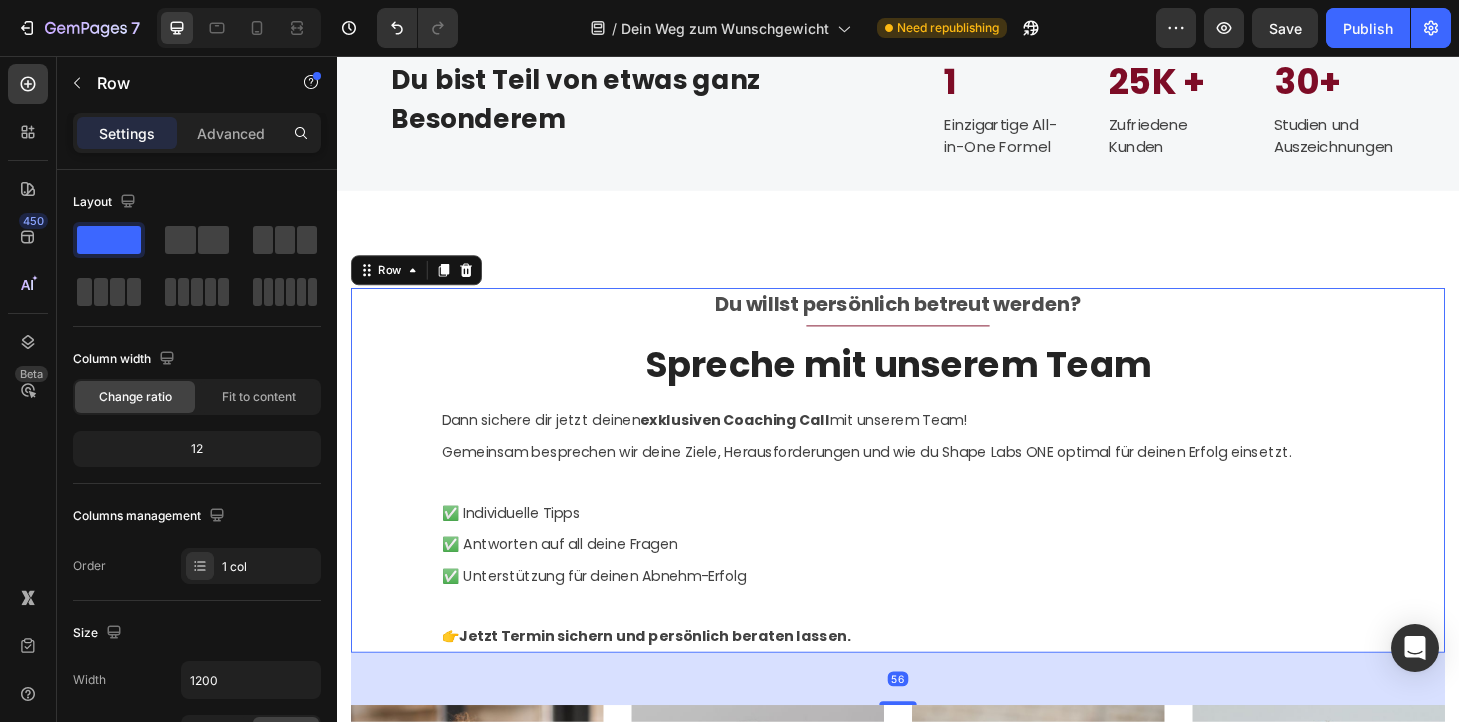 click on "Du willst persönlich betreut werden? Text block                Title Line Spreche mit unserem Team Heading Dann sichere dir jetzt deinen  exklusiven Coaching Call  mit unserem Team! Gemeinsam besprechen wir deine Ziele, Herausforderungen und wie du Shape Labs ONE optimal für deinen Erfolg einsetzt.
✅ Individuelle Tipps ✅ Antworten auf all deine Fragen ✅ Unterstützung für deinen Abnehm-Erfolg
👉  Jetzt Termin sichern und persönlich beraten lassen. Text block Row" at bounding box center [937, 499] 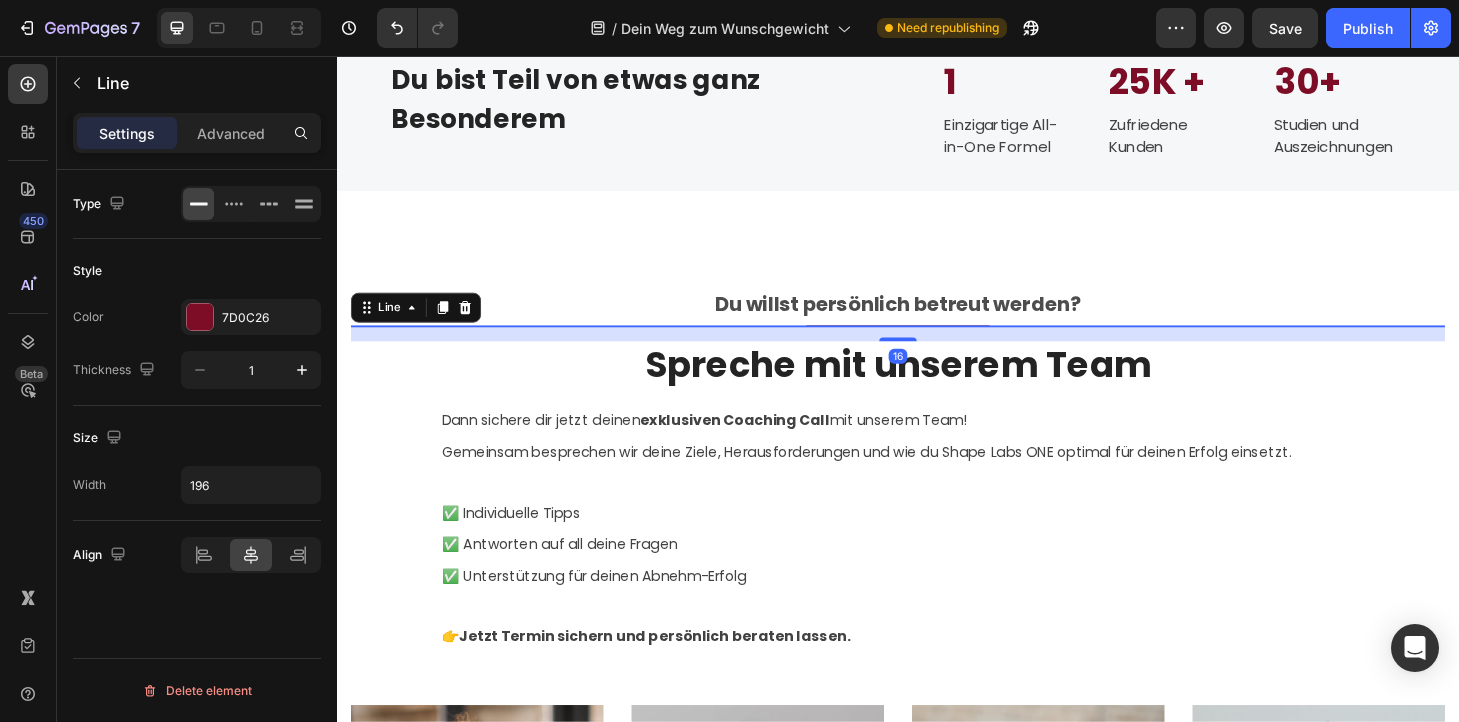 click on "Title Line   16" at bounding box center (937, 344) 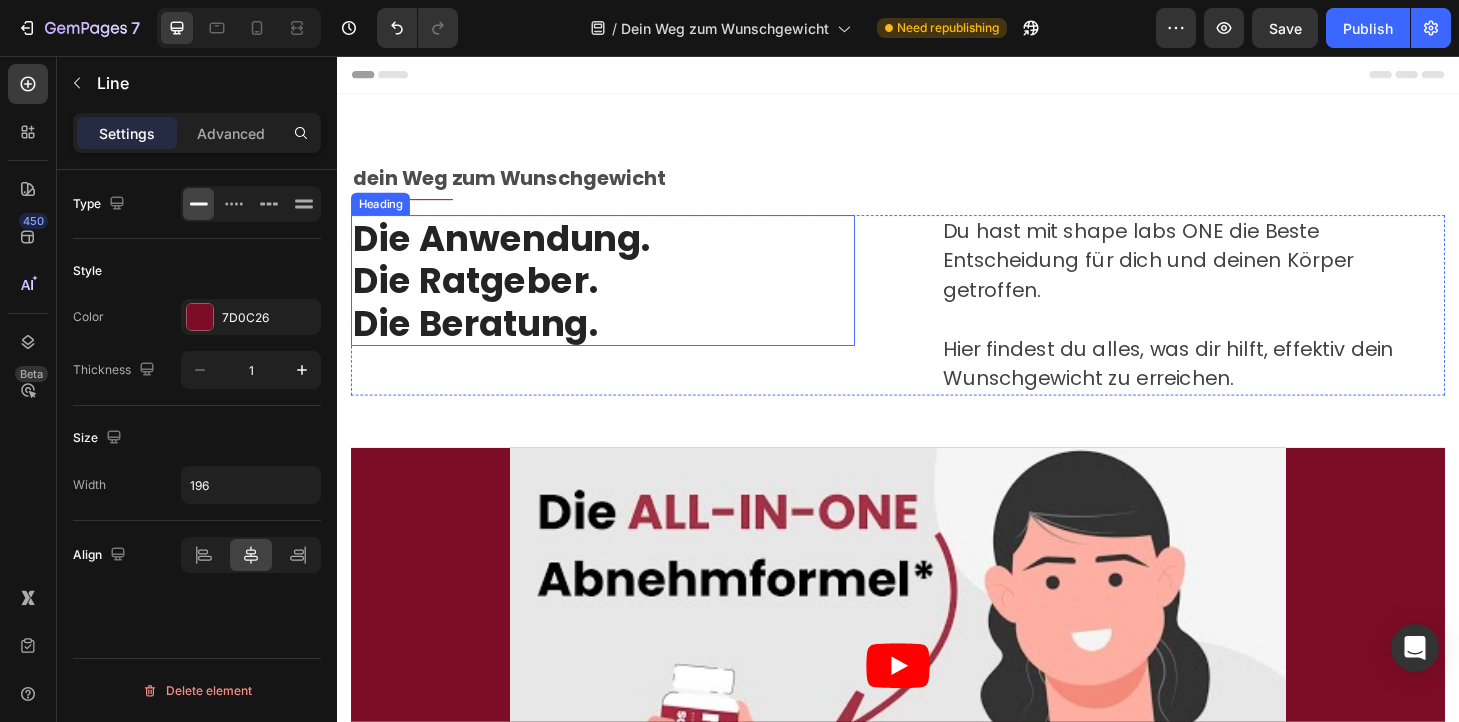 scroll, scrollTop: 16, scrollLeft: 0, axis: vertical 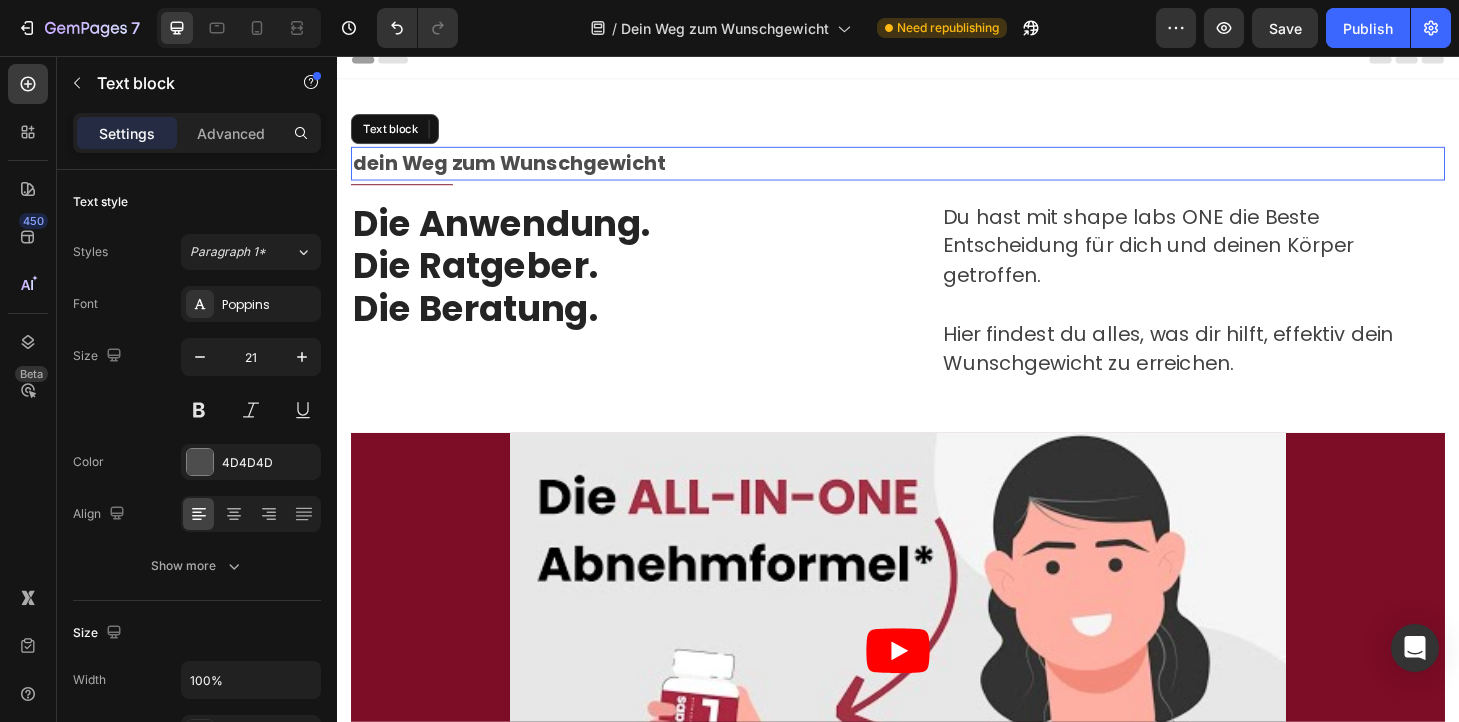 click on "dein Weg zum Wunschgewicht" at bounding box center (937, 171) 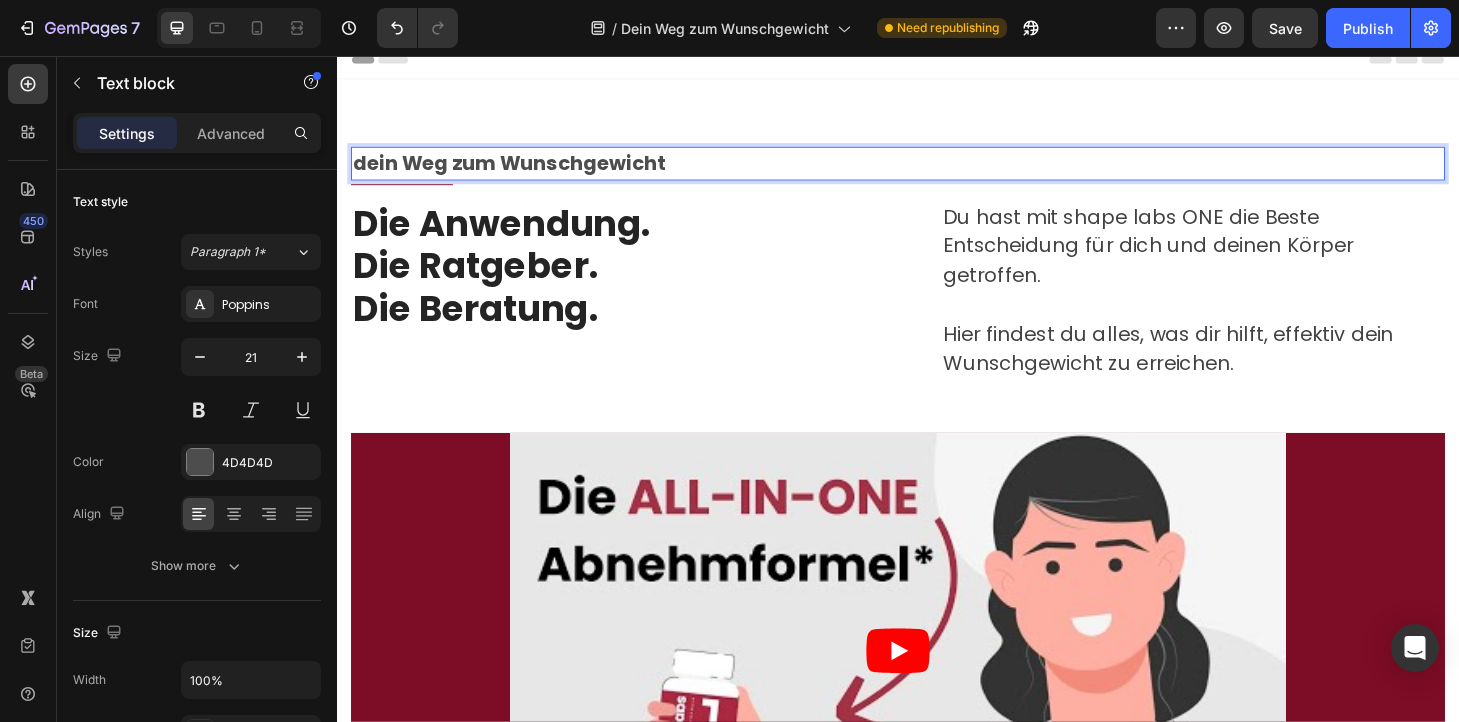click on "dein Weg zum Wunschgewicht" at bounding box center [937, 171] 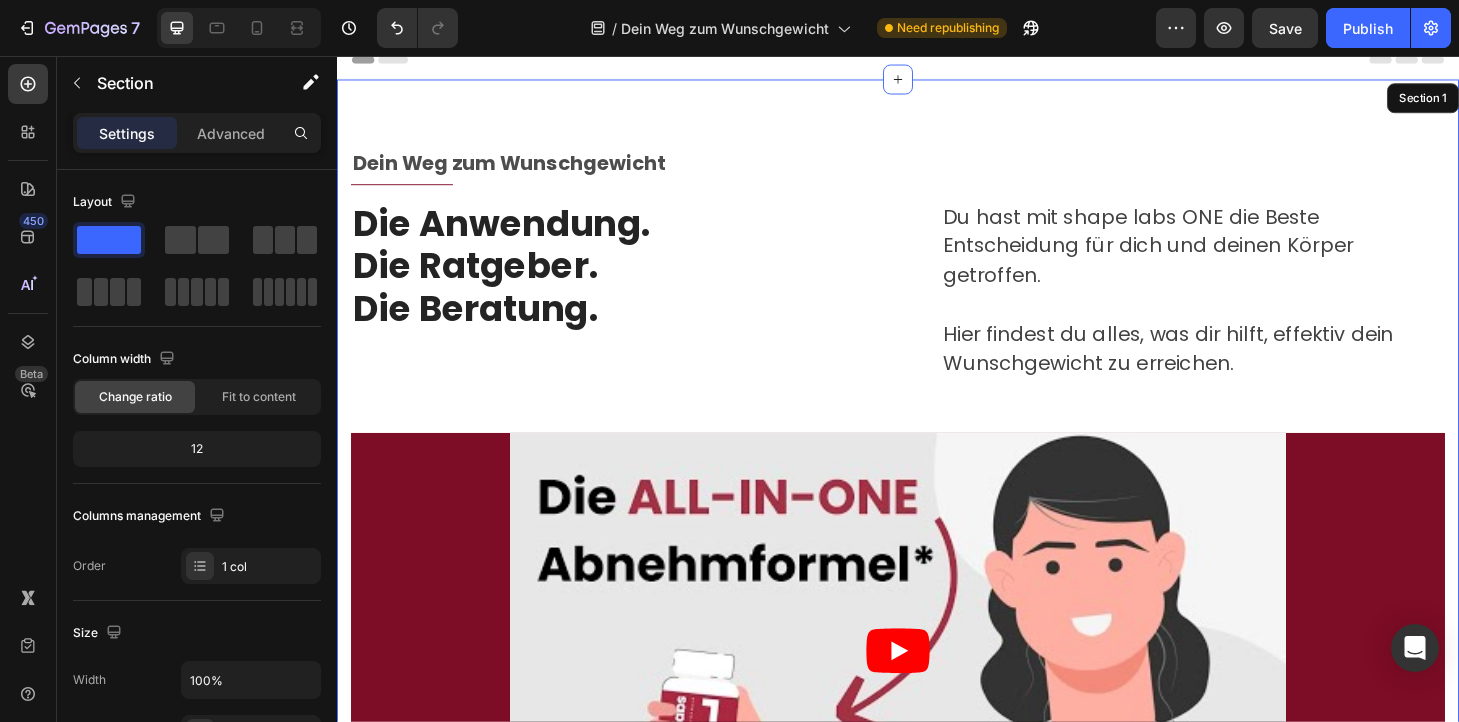 click on "Dein Weg zum Wunschgewicht Text block   [NUMBER]                Title Line Row Die Anwendung.  Die Ratgeber.  Die Beratung. Heading Du hast mit shape labs ONE die Beste Entscheidung für dich und deinen Körper getroffen.   Hier findest du alles, was dir hilft, effektiv dein Wunschgewicht zu erreichen. Text block Row Video Row Row Row" at bounding box center (937, 539) 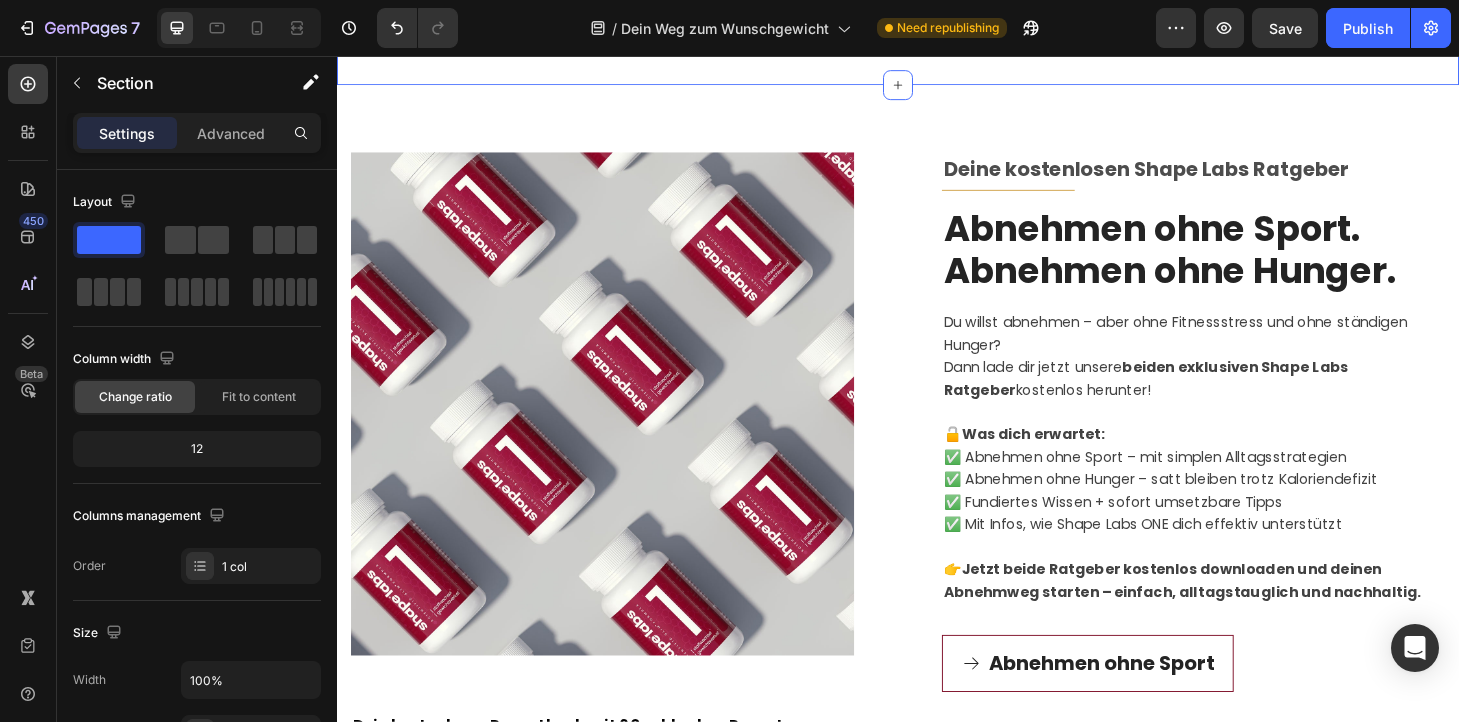 scroll, scrollTop: 928, scrollLeft: 0, axis: vertical 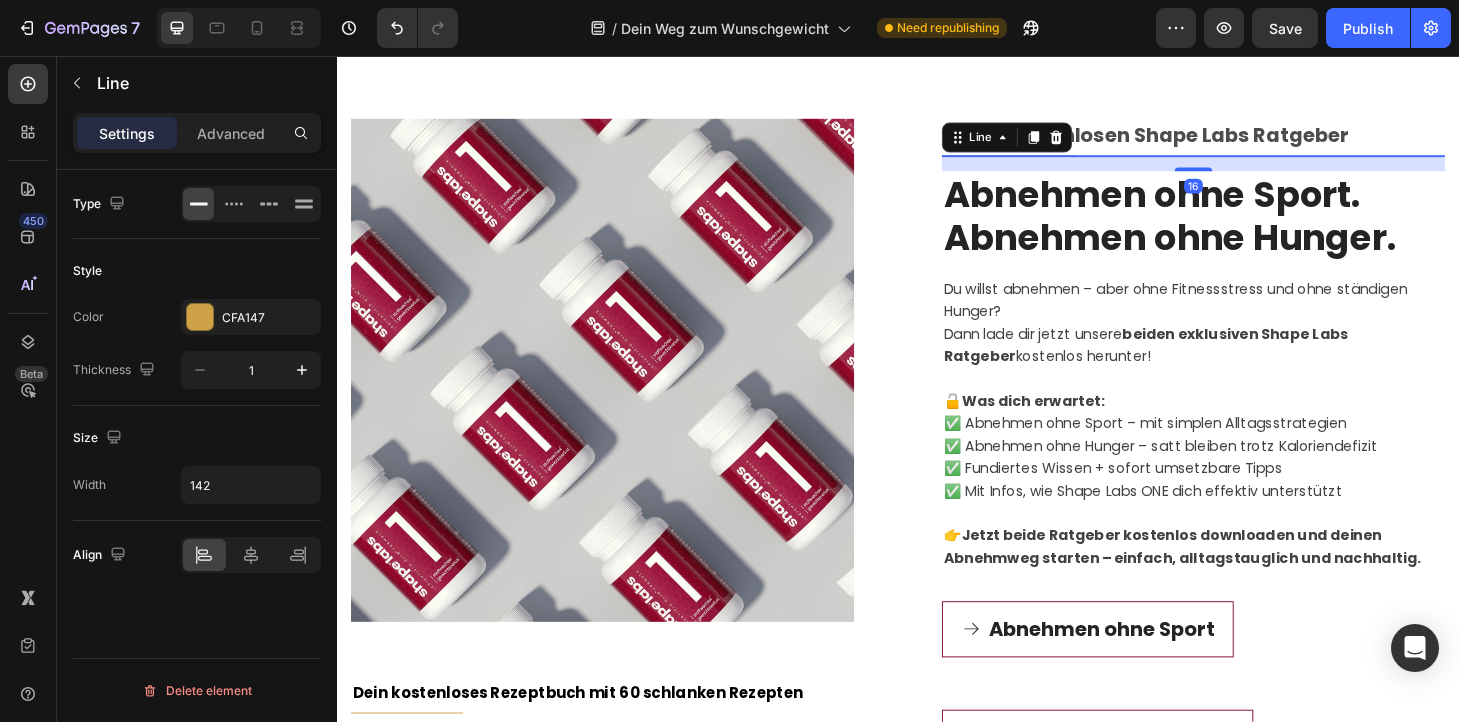 click on "Title Line   16" at bounding box center [1253, 162] 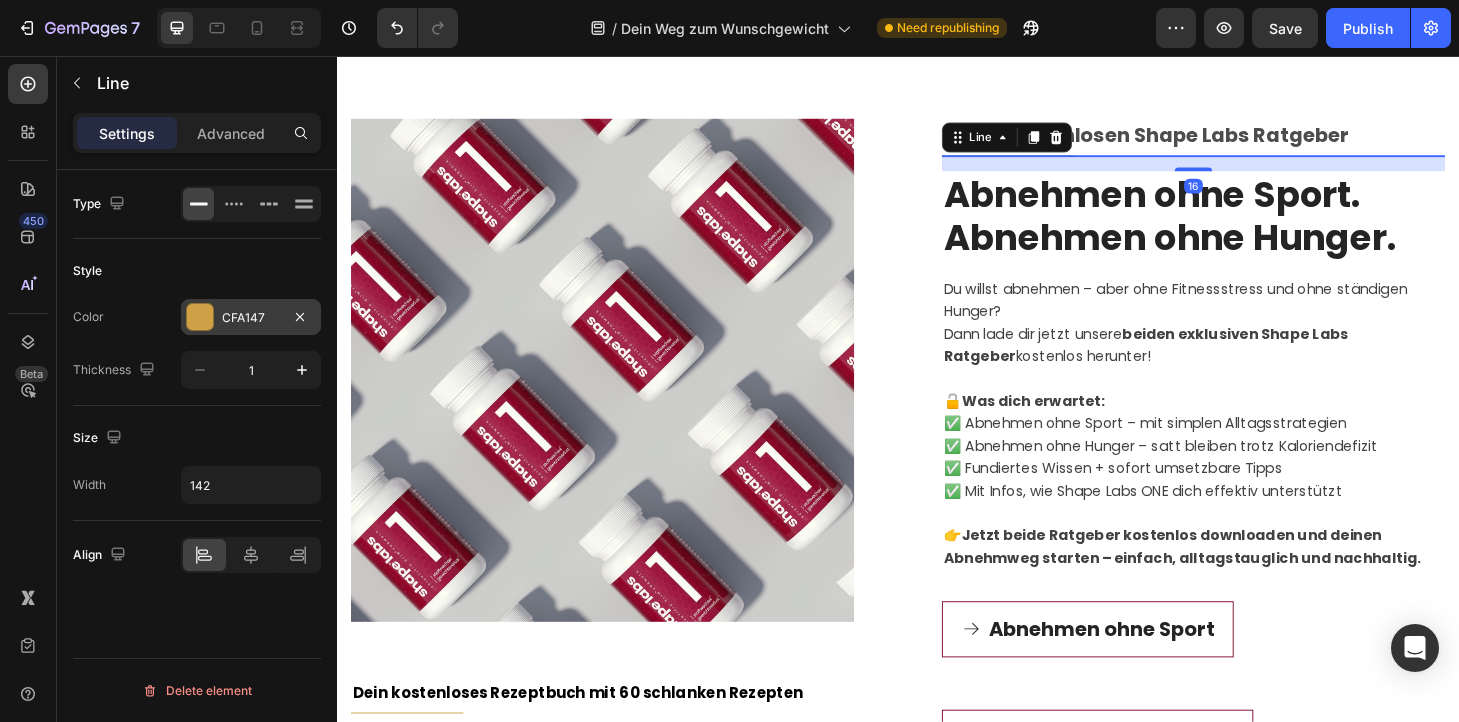 click at bounding box center (200, 317) 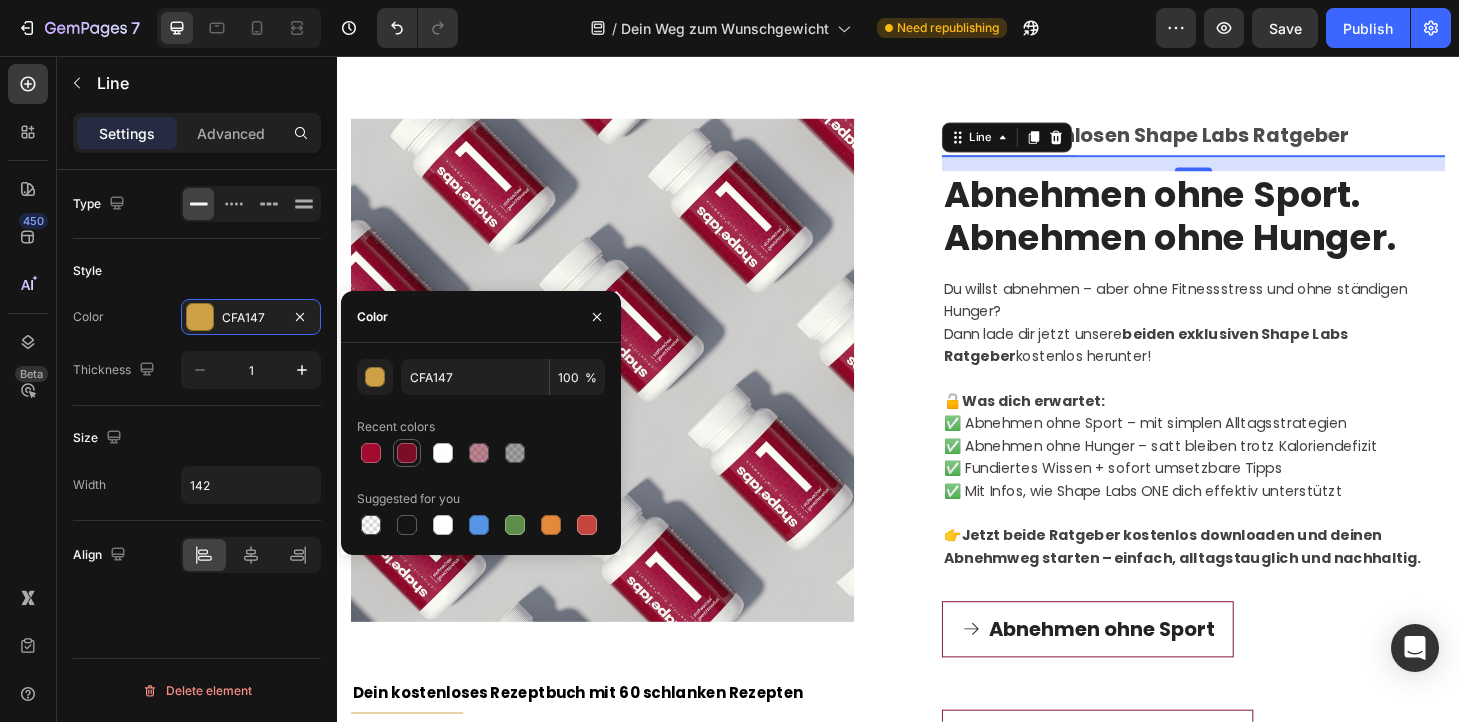 click at bounding box center (407, 453) 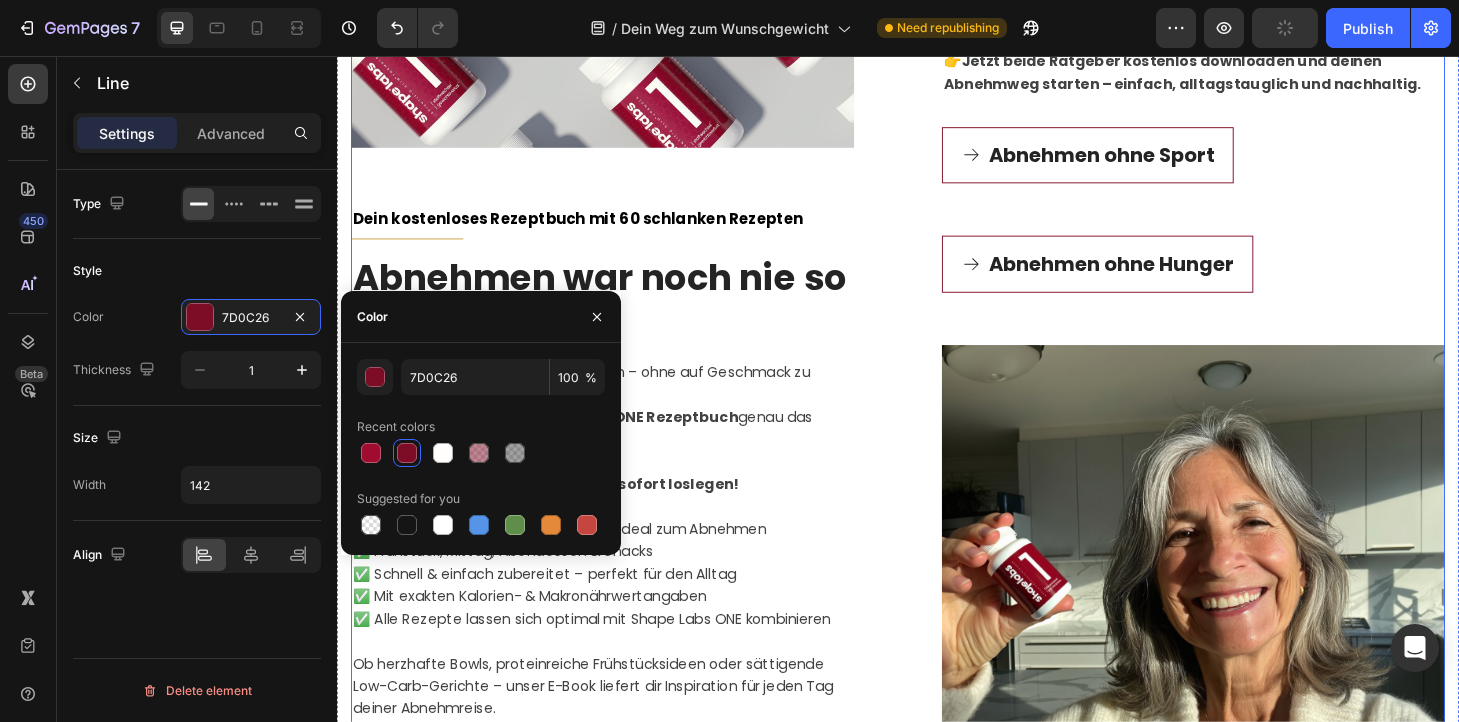 scroll, scrollTop: 1451, scrollLeft: 0, axis: vertical 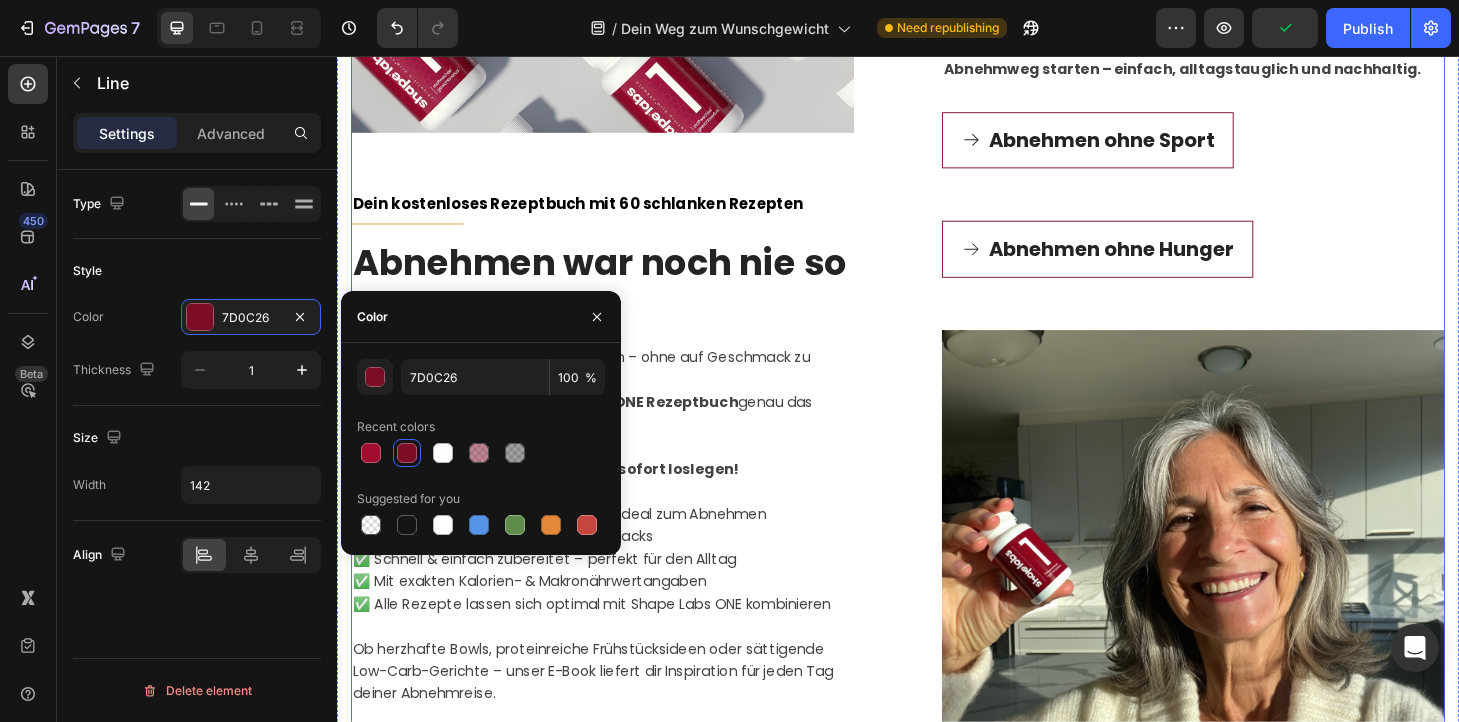 click on "Image Dein kostenloses Rezeptbuch mit 60 schlanken Rezepten Text block Title Line Abnehmen war noch nie so lecker! Heading Du willst dich kalorienbewusst ernähren – ohne auf Geschmack zu verzichten? Dann ist unser exklusives Shape Labs ONE Rezeptbuch genau das Richtige für dich! 🔓 Jetzt kostenlos downloaden und sofort loslegen! Was dich erwartet: ✅ 60 abwechslungsreiche Rezepte – ideal zum Abnehmen ✅ Frühstück, Mittag, Abendessen & Snacks ✅ Schnell & einfach zubereitet – perfekt für den Alltag ✅ Mit exakten Kalorien- & Makronährwertangaben ✅ Alle Rezepte lassen sich optimal mit Shape Labs ONE kombinieren Ob herzhafte Bowls, proteinreiche Frühstücksideen oder sättigende Low-Carb-Gerichte – unser E-Book liefert dir Inspiration für jeden Tag deiner Abnehmreise. 👉 Hol dir jetzt das kostenlose Rezeptbuch und starte mit voller Motivation durch! Text block Jetzt Rezept-Buch downloaden Button" at bounding box center [621, 258] 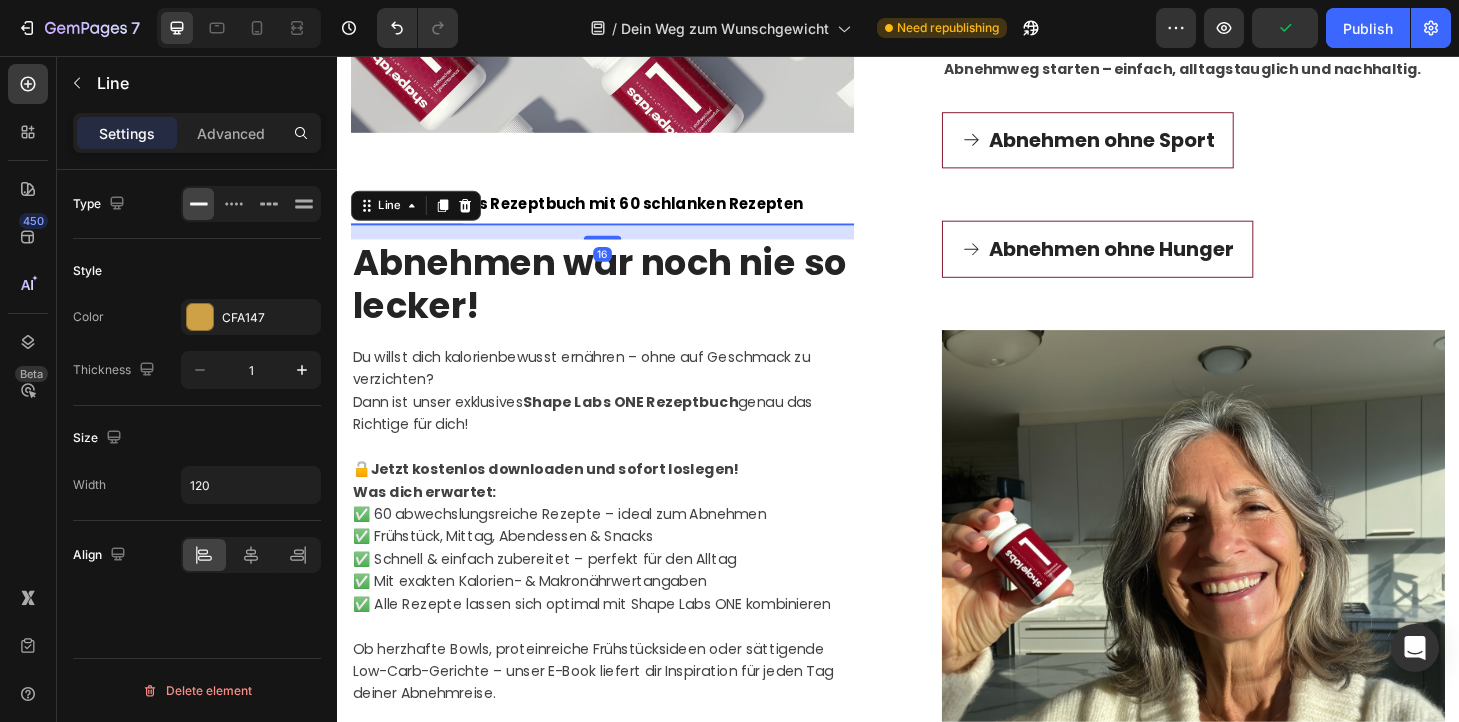 click at bounding box center [412, 235] 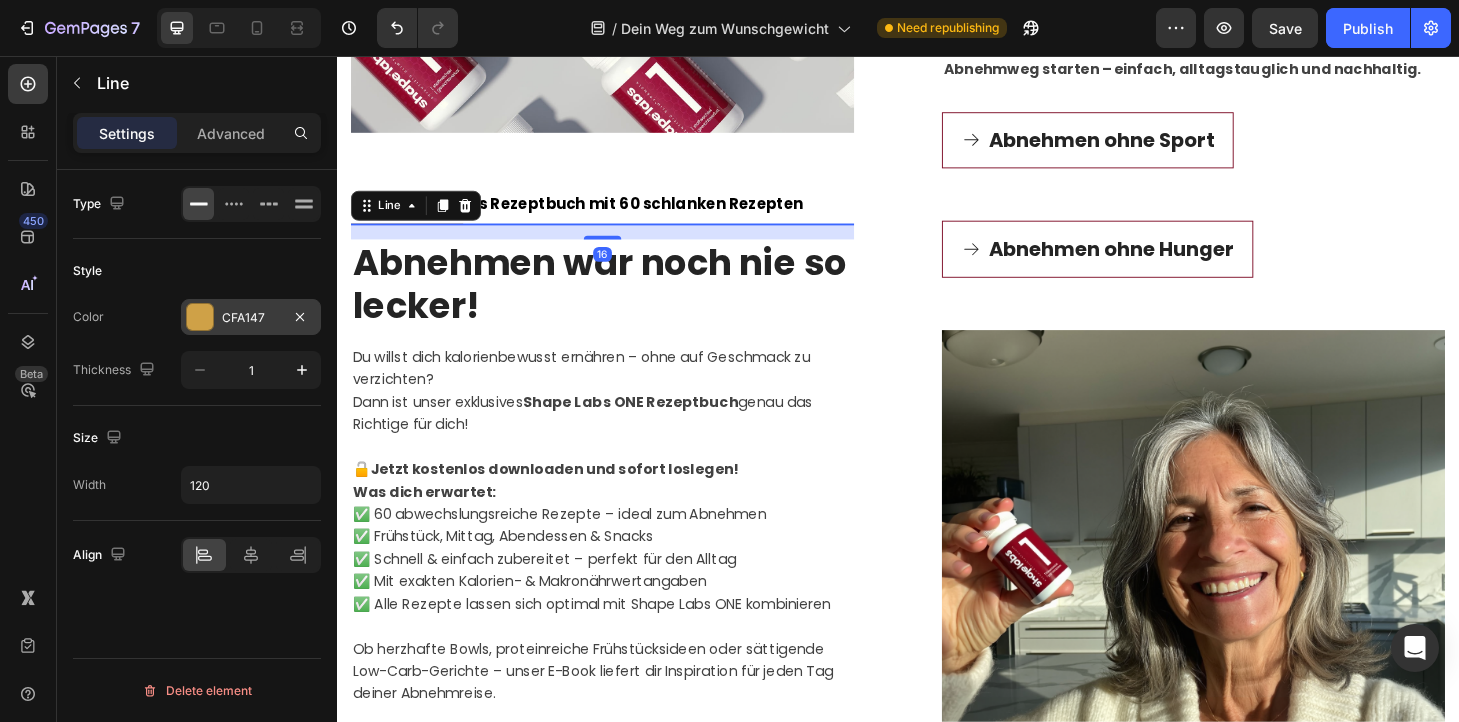 click at bounding box center [200, 317] 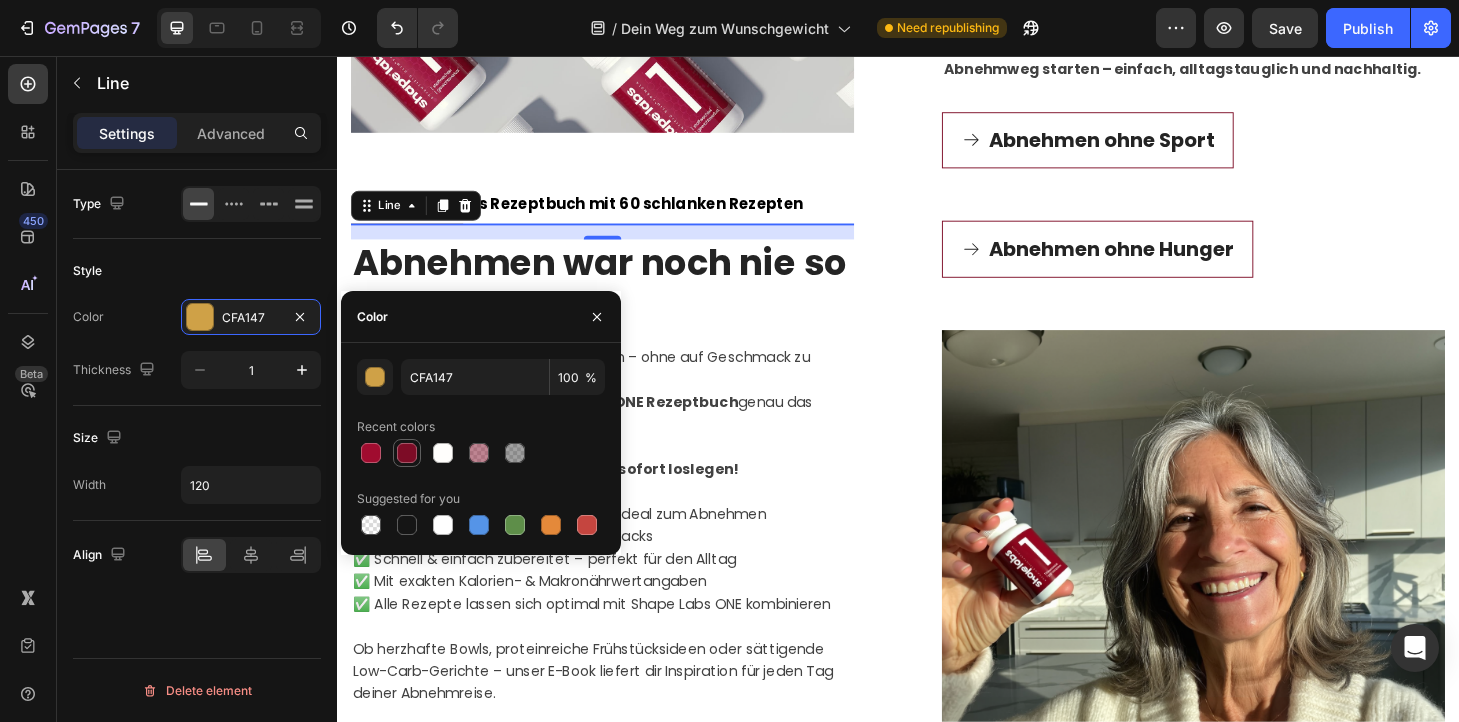 click at bounding box center (407, 453) 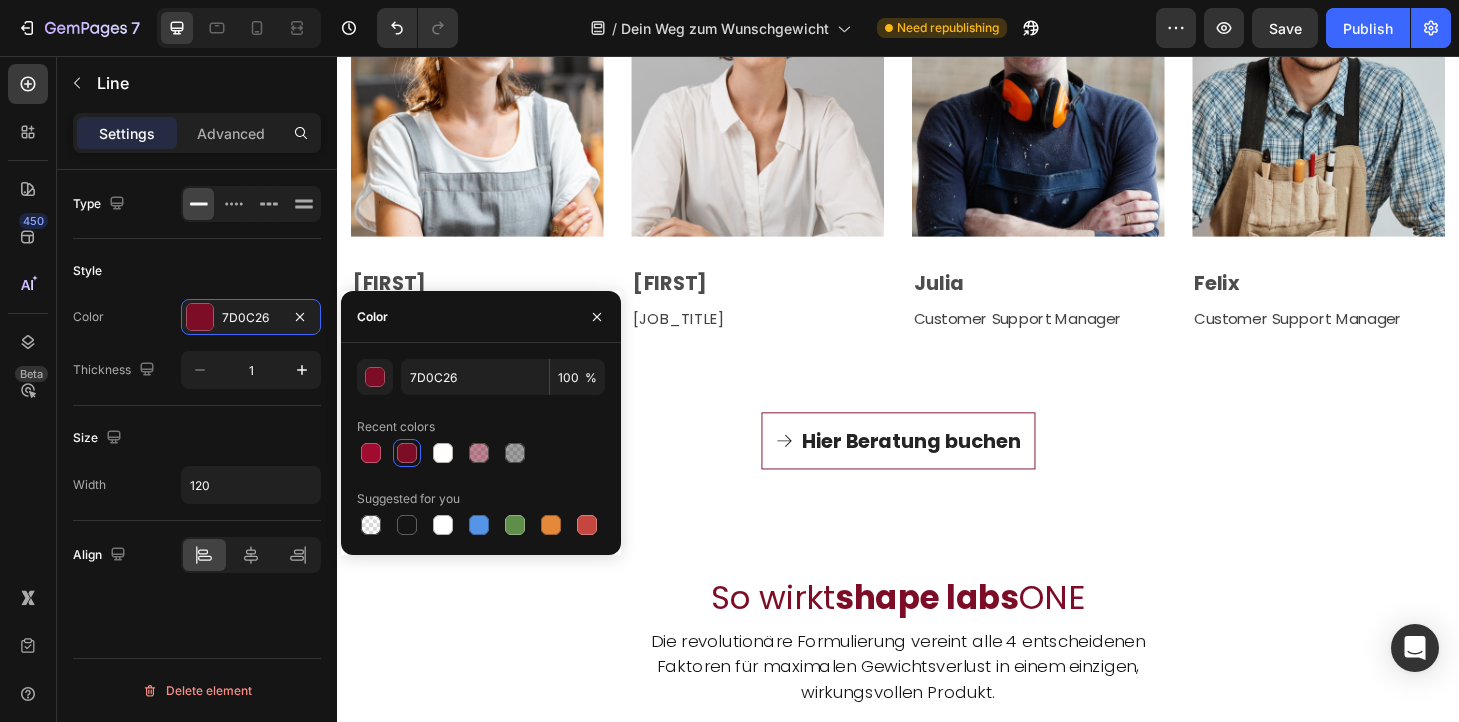 scroll, scrollTop: 3268, scrollLeft: 0, axis: vertical 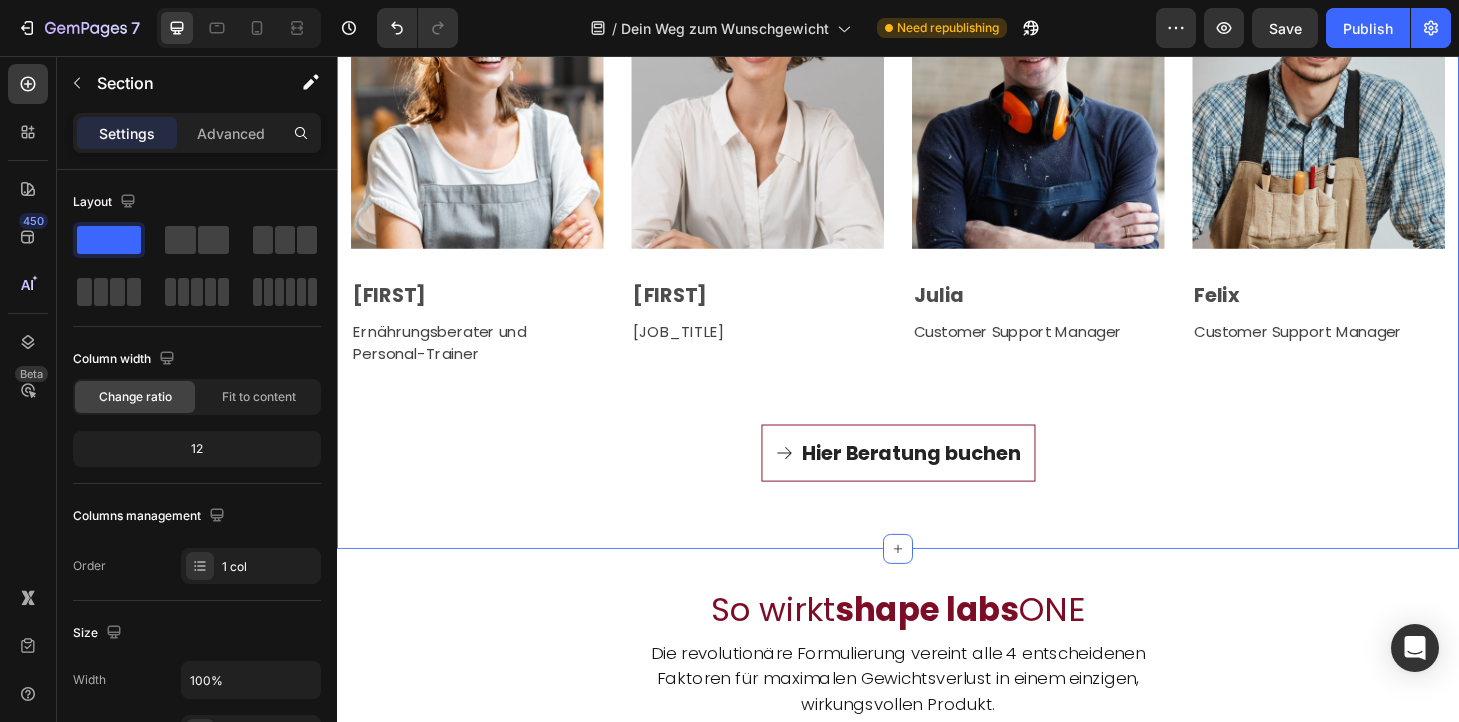 click on "Du willst persönlich betreut werden? Text block                Title Line Spreche mit unserem Team Heading Dann sichere dir jetzt deinen  exklusiven Coaching Call  mit unserem Team! Gemeinsam besprechen wir deine Ziele, Herausforderungen und wie du Shape Labs ONE optimal für deinen Erfolg einsetzt.
✅ Individuelle Tipps ✅ Antworten auf all deine Fragen ✅ Unterstützung für deinen Abnehm-Erfolg
👉  Jetzt Termin sichern und persönlich beraten lassen. Text block Row Row Image [FIRST] [LAST] Text block [JOB_TITLE] Text block Image [FIRST] [LAST] Text block [JOB_TITLE] Text block Image [FIRST] [LAST] Text block Customer Support Manager Text block Image [FIRST] [LAST] Text block Customer Support Manager Text block Row
Hier Beratung buchen Button" at bounding box center (937, -6) 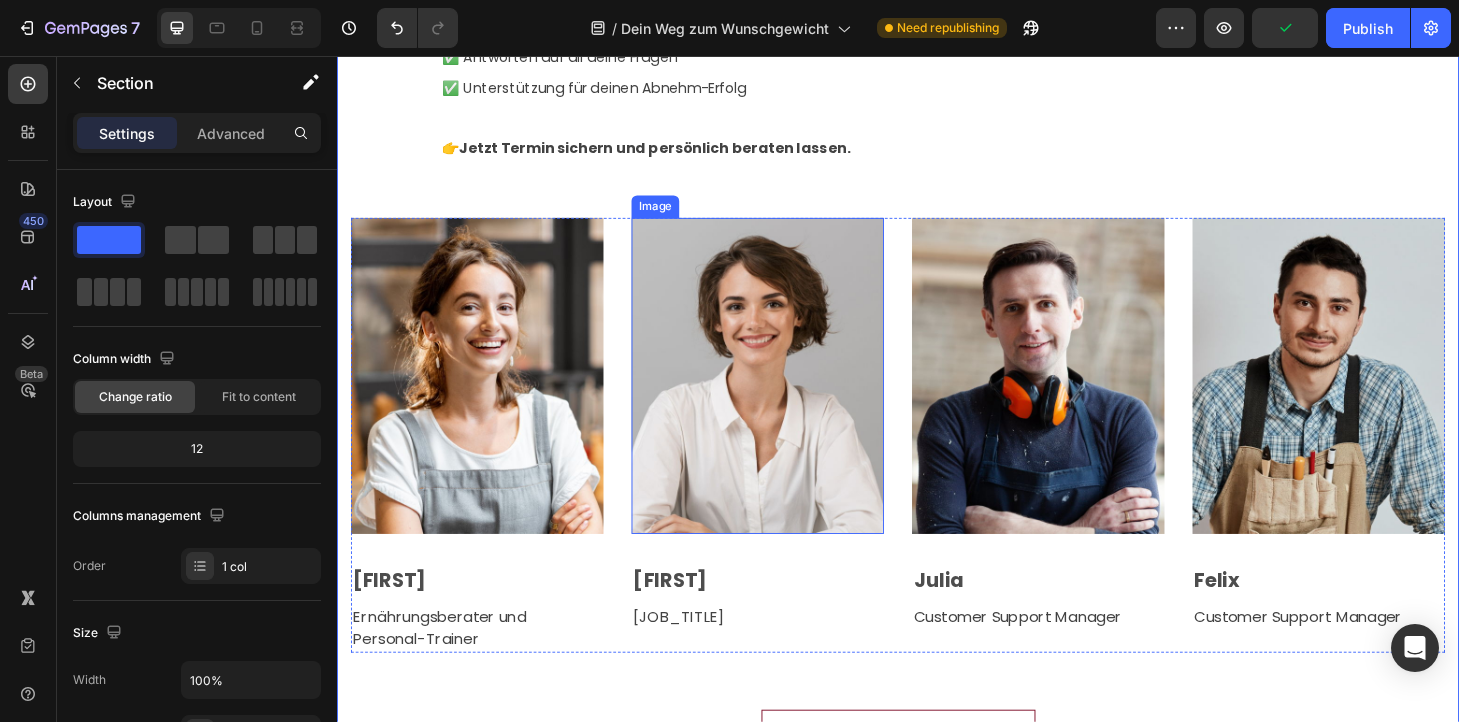 scroll, scrollTop: 2420, scrollLeft: 0, axis: vertical 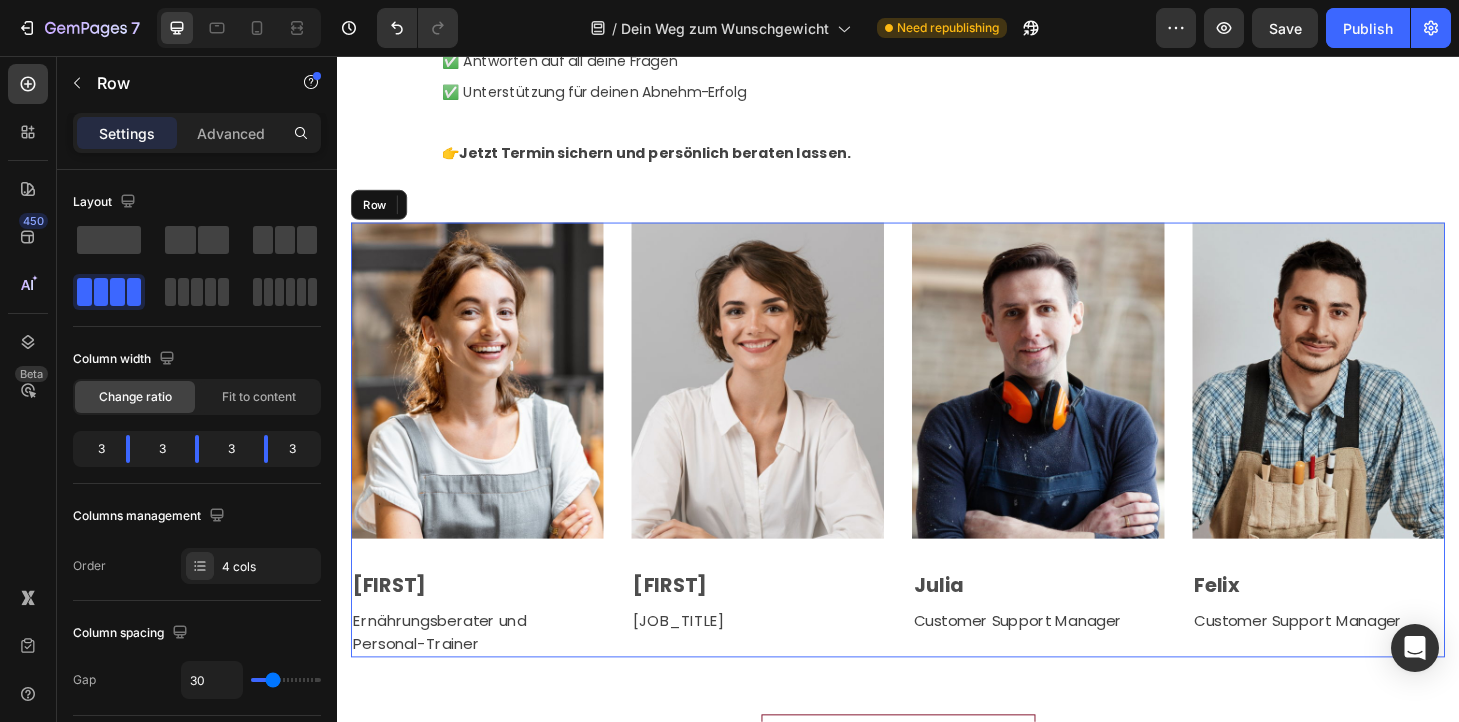 click on "Image [PERSON] Text block Ernährungsberater und Personal-Trainer Text block Image [PERSON] Text block Operations Manager Text block Image [PERSON] Text block Customer Support Manager Text block Image [PERSON] Text block Customer Support Manager Text block Row" at bounding box center [937, 467] 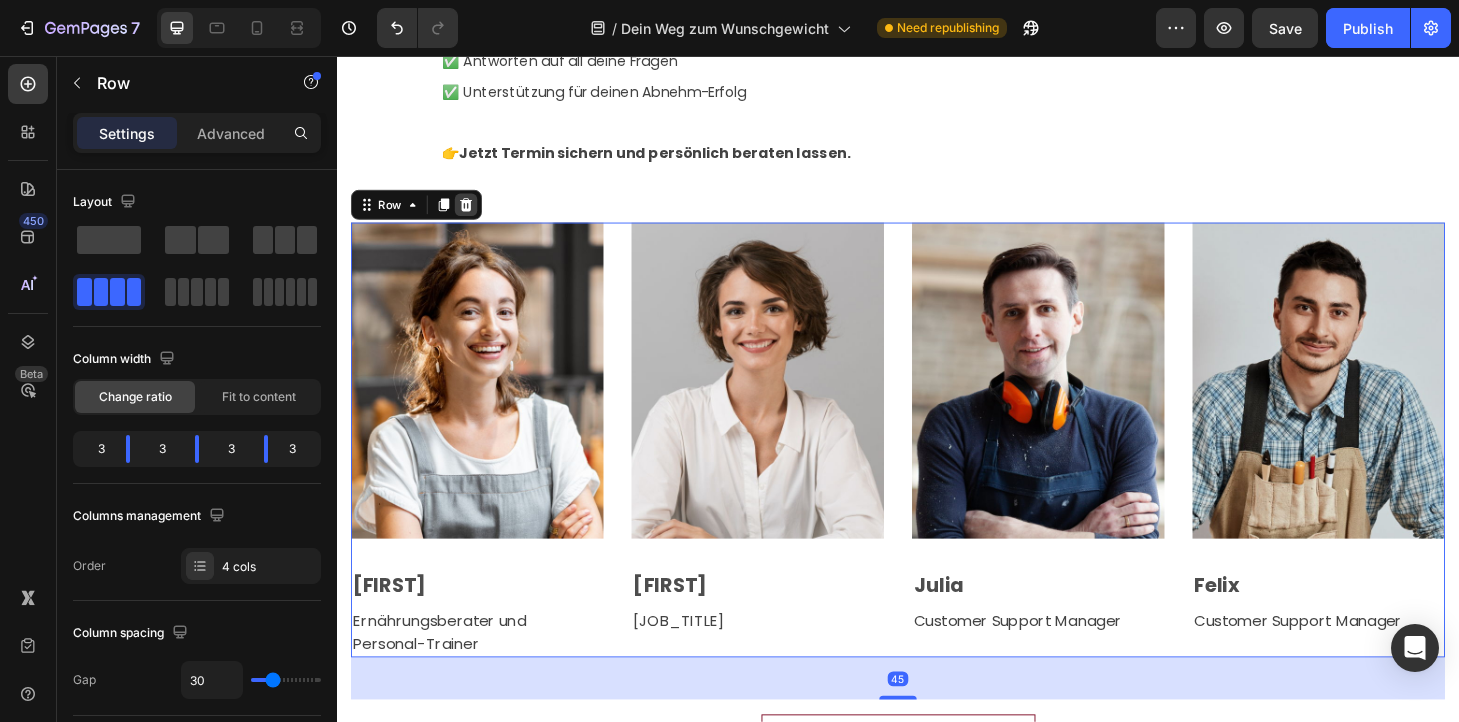 click 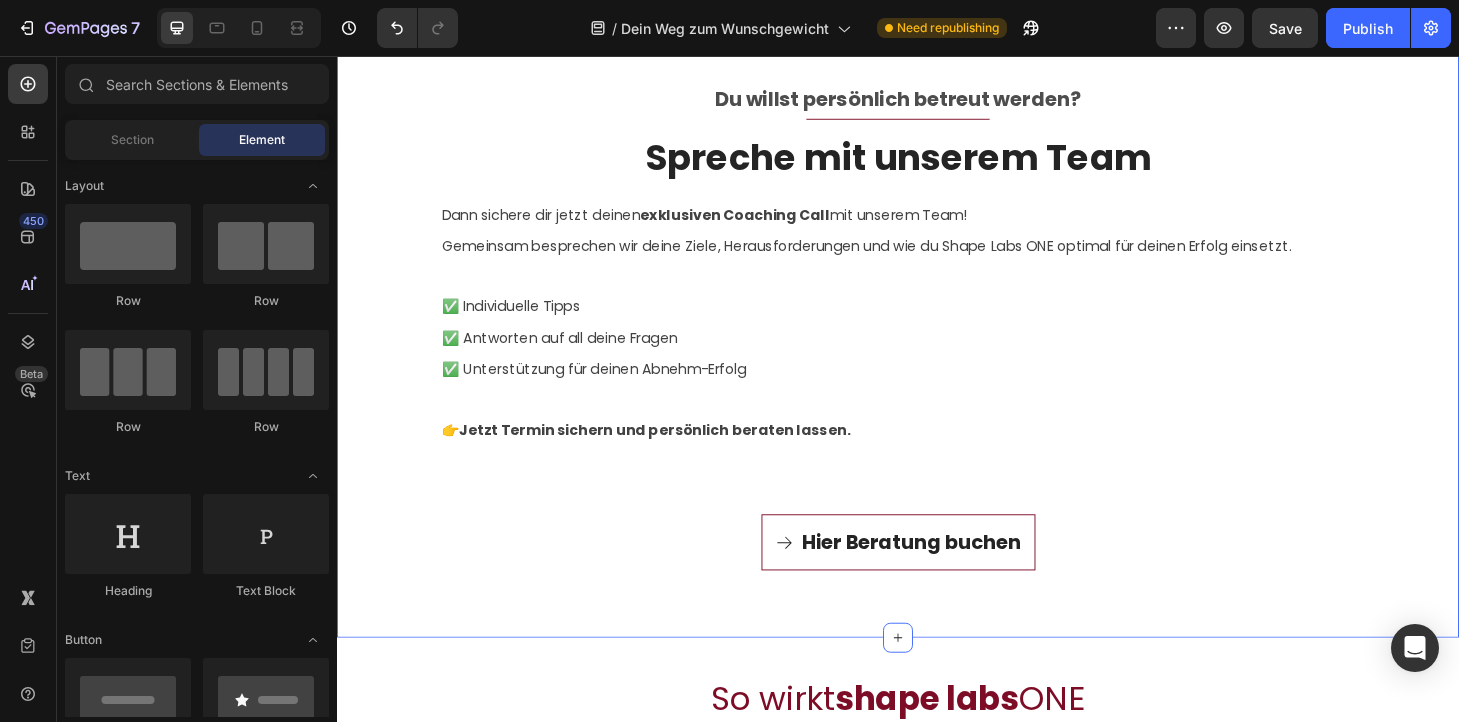 scroll, scrollTop: 2107, scrollLeft: 0, axis: vertical 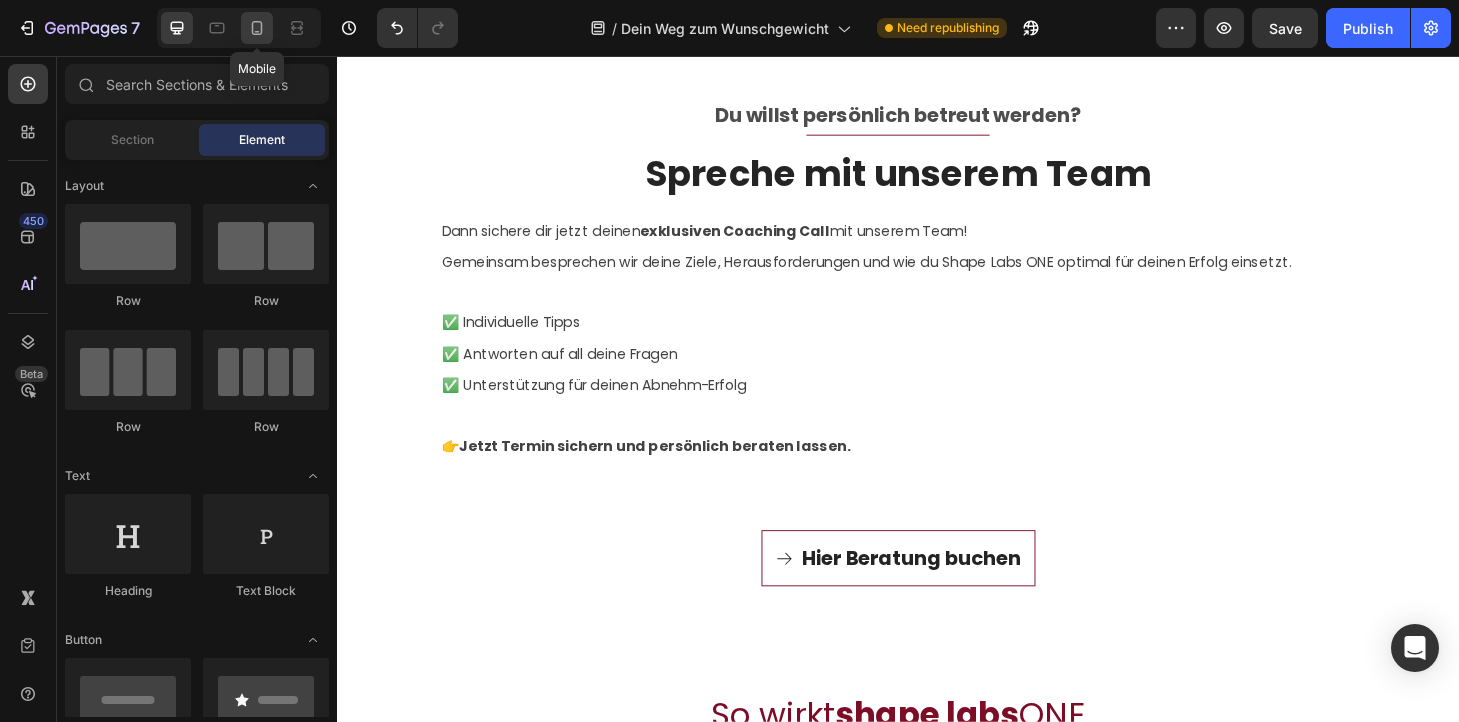 click 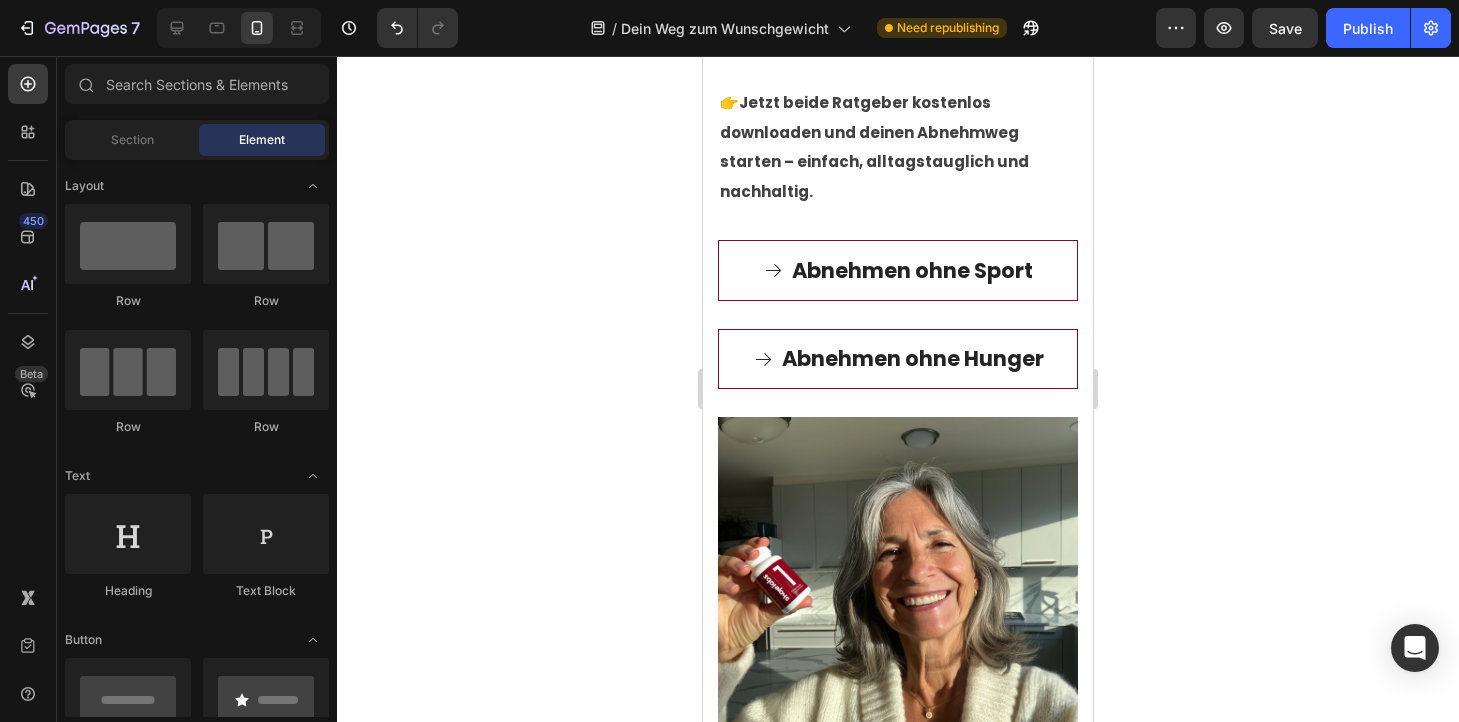 scroll, scrollTop: 2973, scrollLeft: 0, axis: vertical 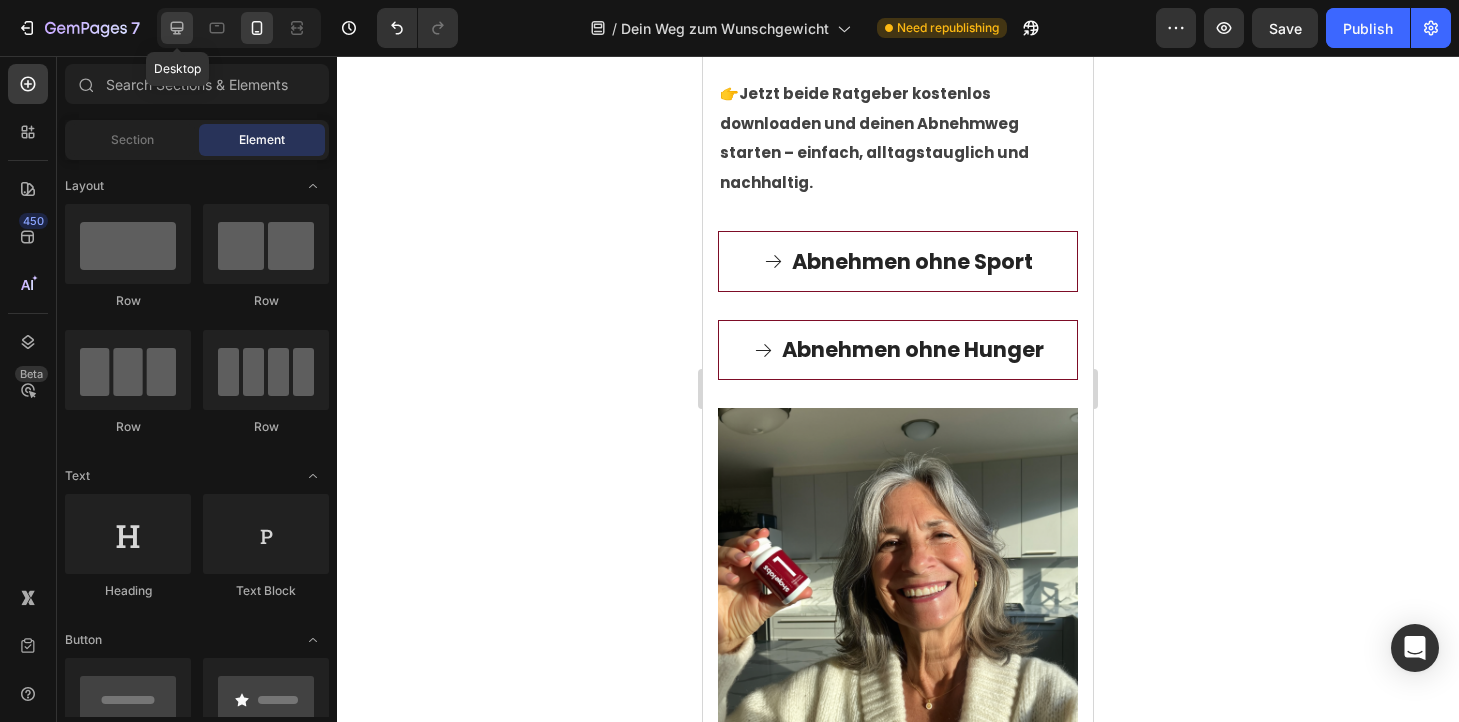 click 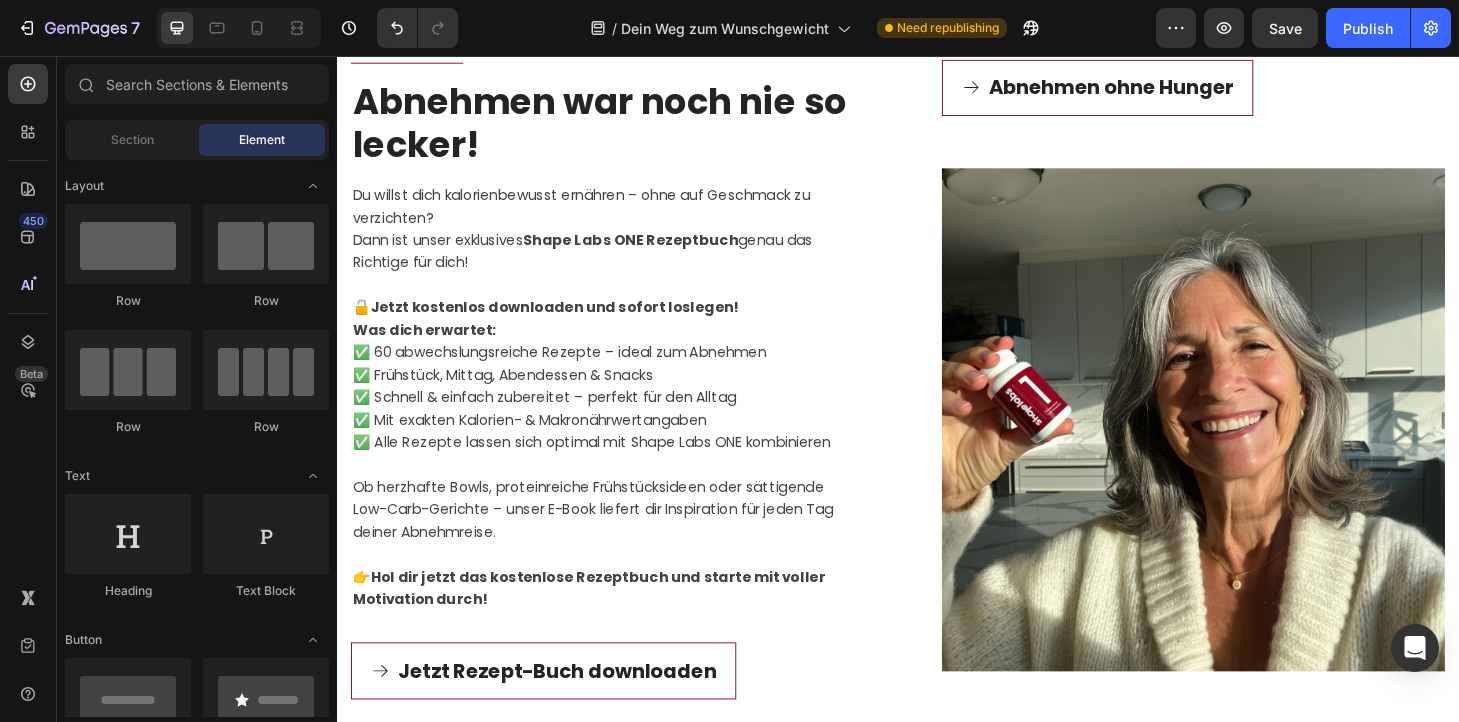 scroll, scrollTop: 1528, scrollLeft: 0, axis: vertical 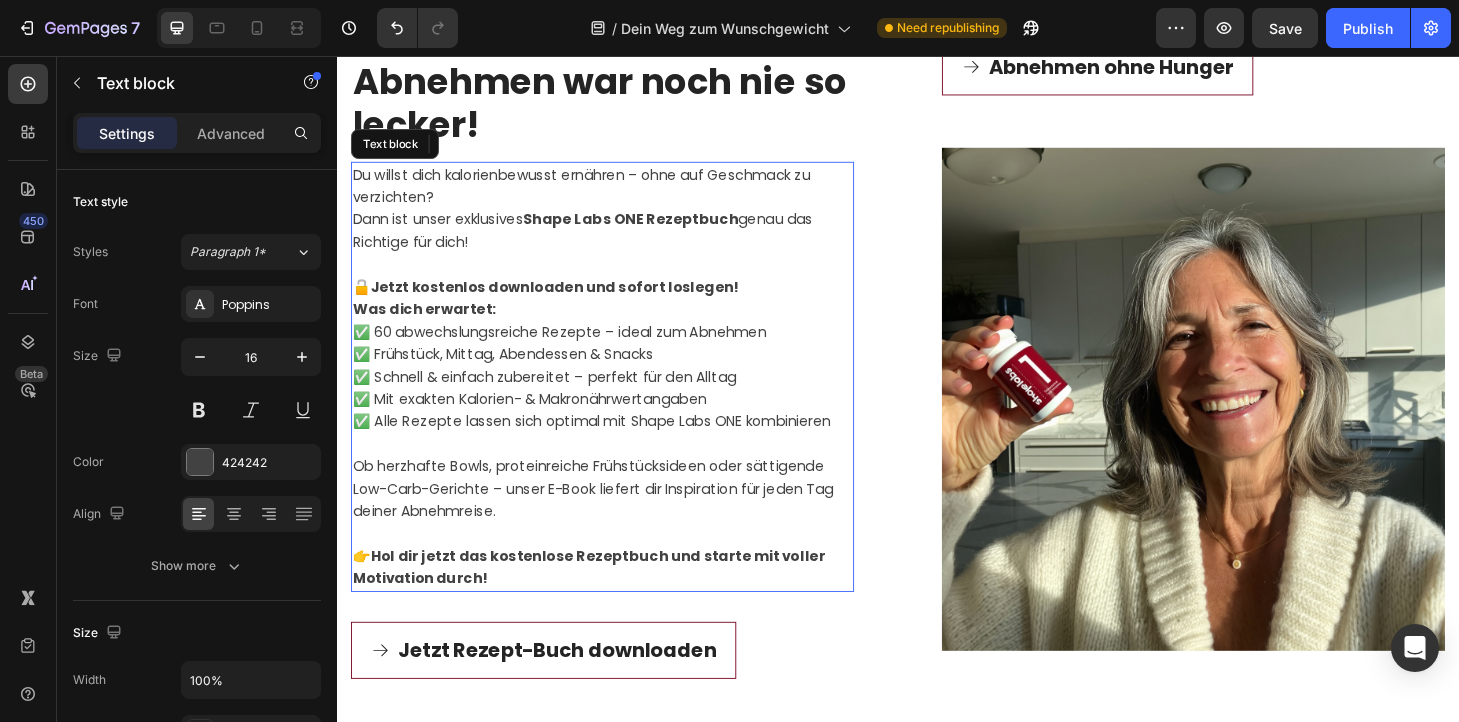 click on "Ob herzhafte Bowls, proteinreiche Frühstücksideen oder sättigende Low-Carb-Gerichte – unser E-Book liefert dir Inspiration für jeden Tag deiner Abnehmreise." at bounding box center [621, 519] 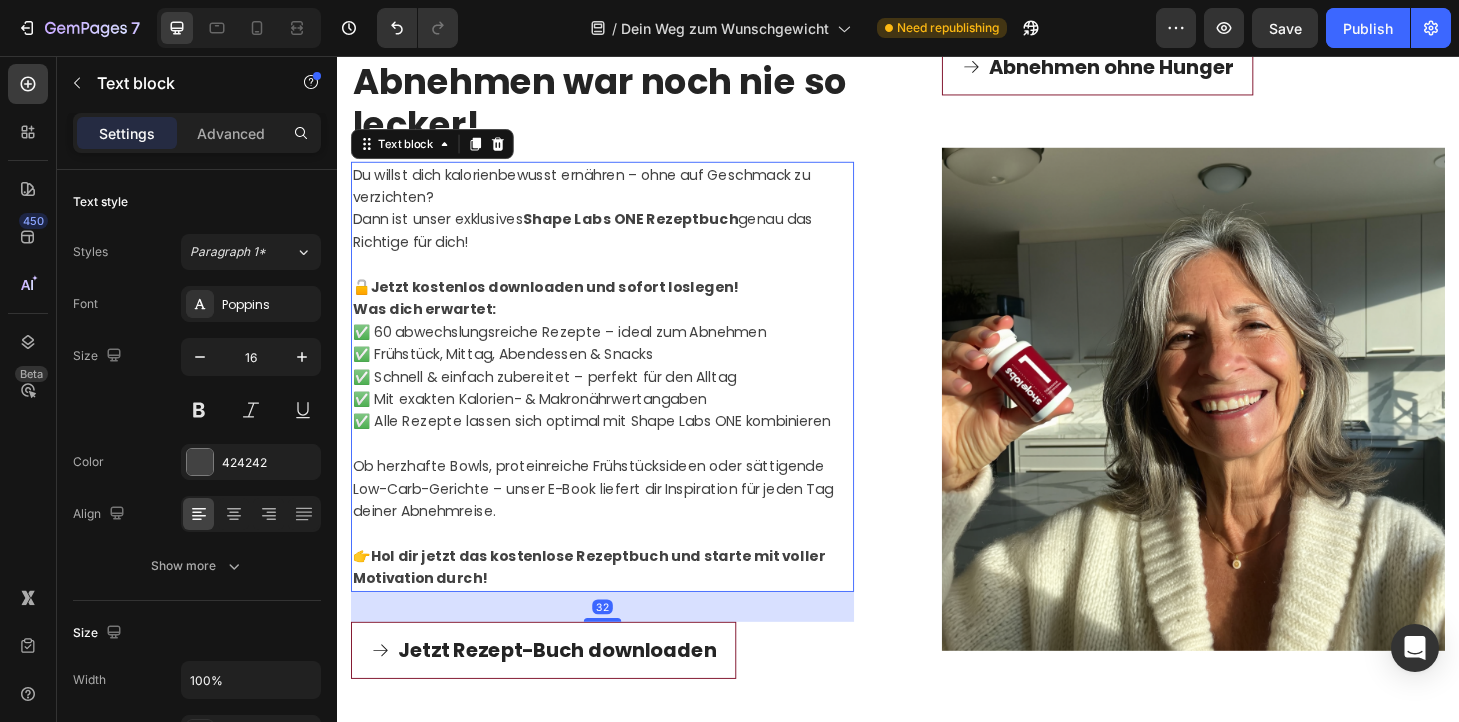 click on "Ob herzhafte Bowls, proteinreiche Frühstücksideen oder sättigende Low-Carb-Gerichte – unser E-Book liefert dir Inspiration für jeden Tag deiner Abnehmreise." at bounding box center (621, 519) 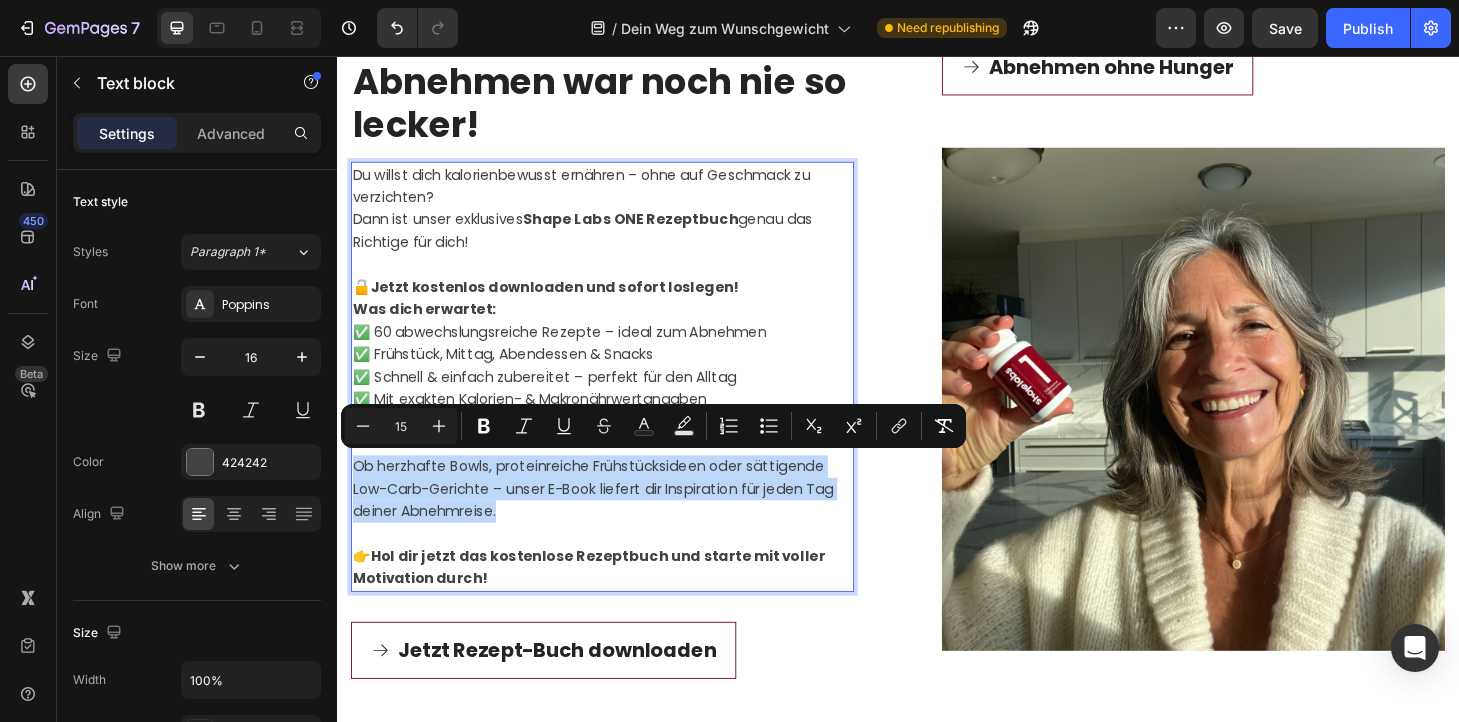 drag, startPoint x: 516, startPoint y: 538, endPoint x: 356, endPoint y: 501, distance: 164.22241 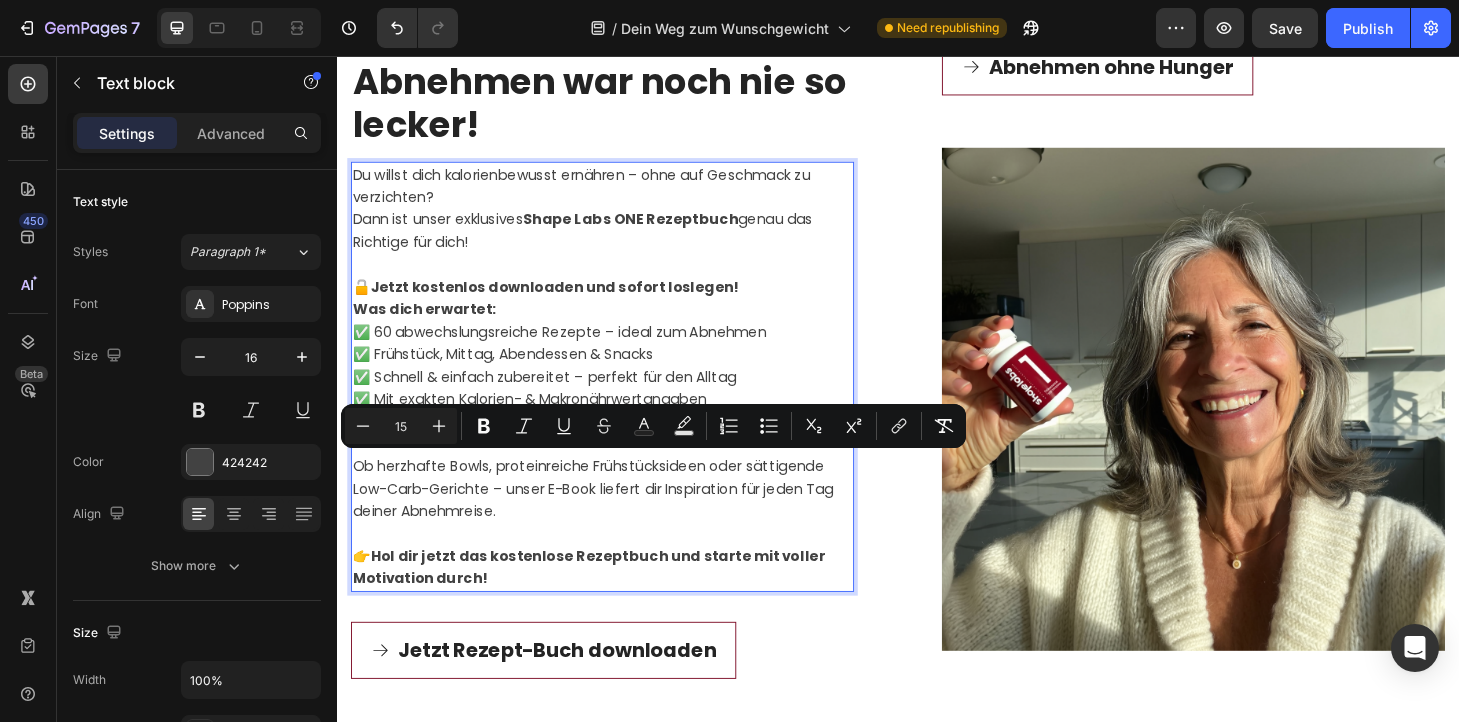 click on "Was dich erwartet:" at bounding box center (621, 327) 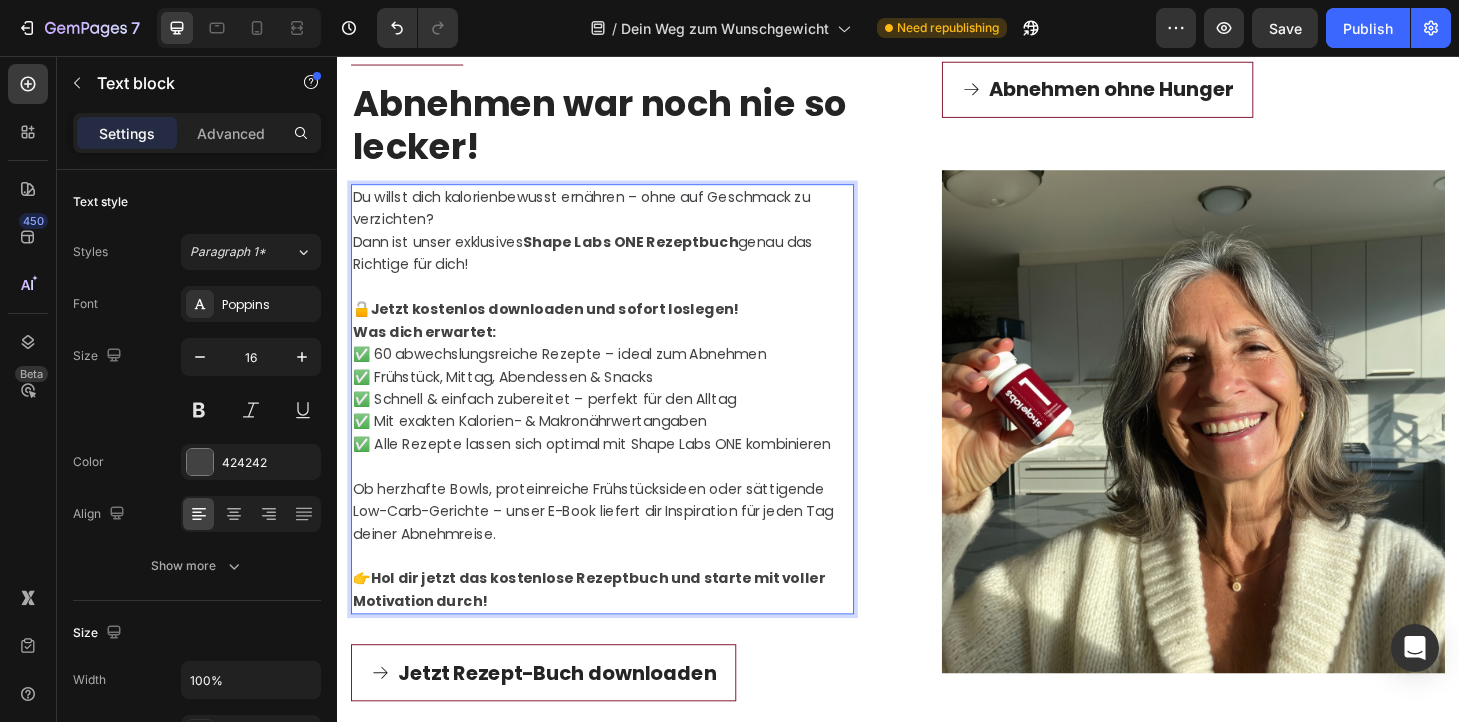 scroll, scrollTop: 1508, scrollLeft: 0, axis: vertical 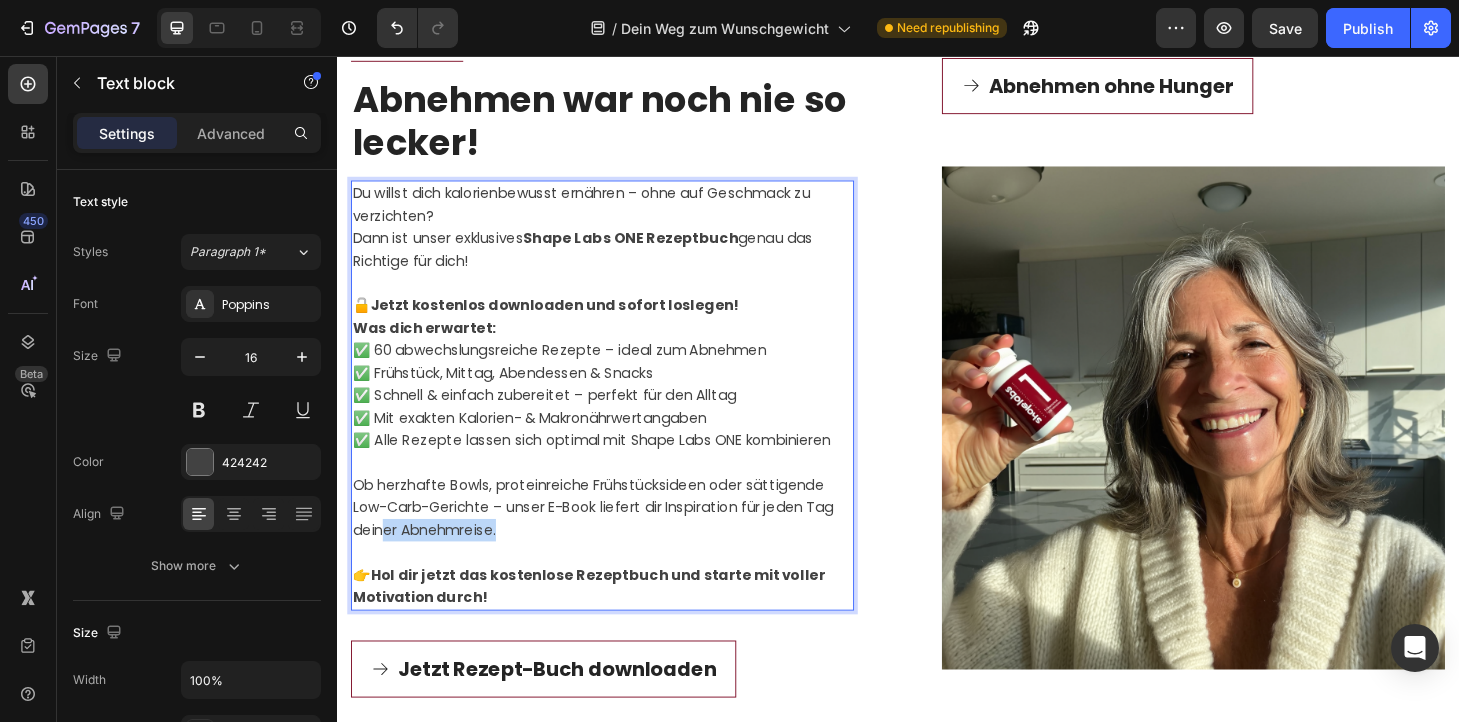 drag, startPoint x: 539, startPoint y: 557, endPoint x: 389, endPoint y: 549, distance: 150.21318 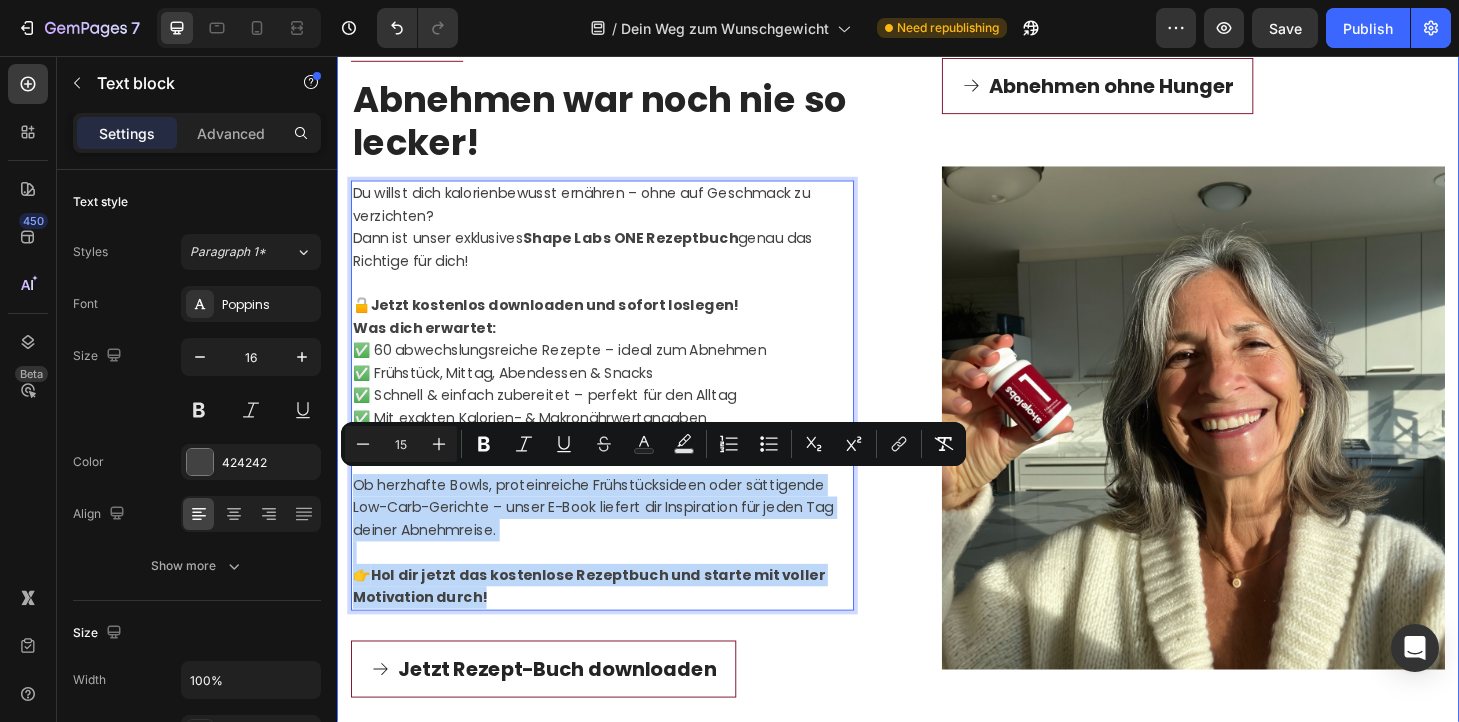 drag, startPoint x: 503, startPoint y: 631, endPoint x: 351, endPoint y: 516, distance: 190.60168 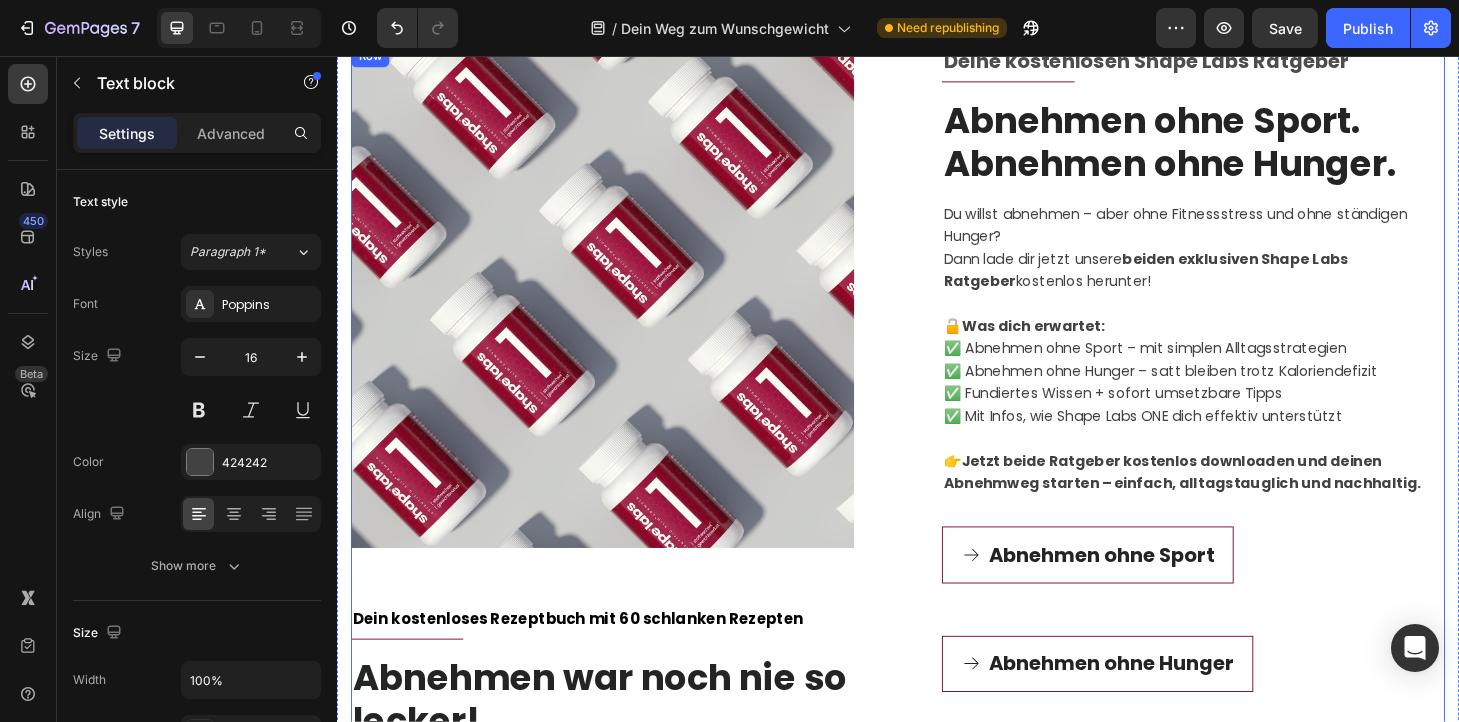 scroll, scrollTop: 880, scrollLeft: 0, axis: vertical 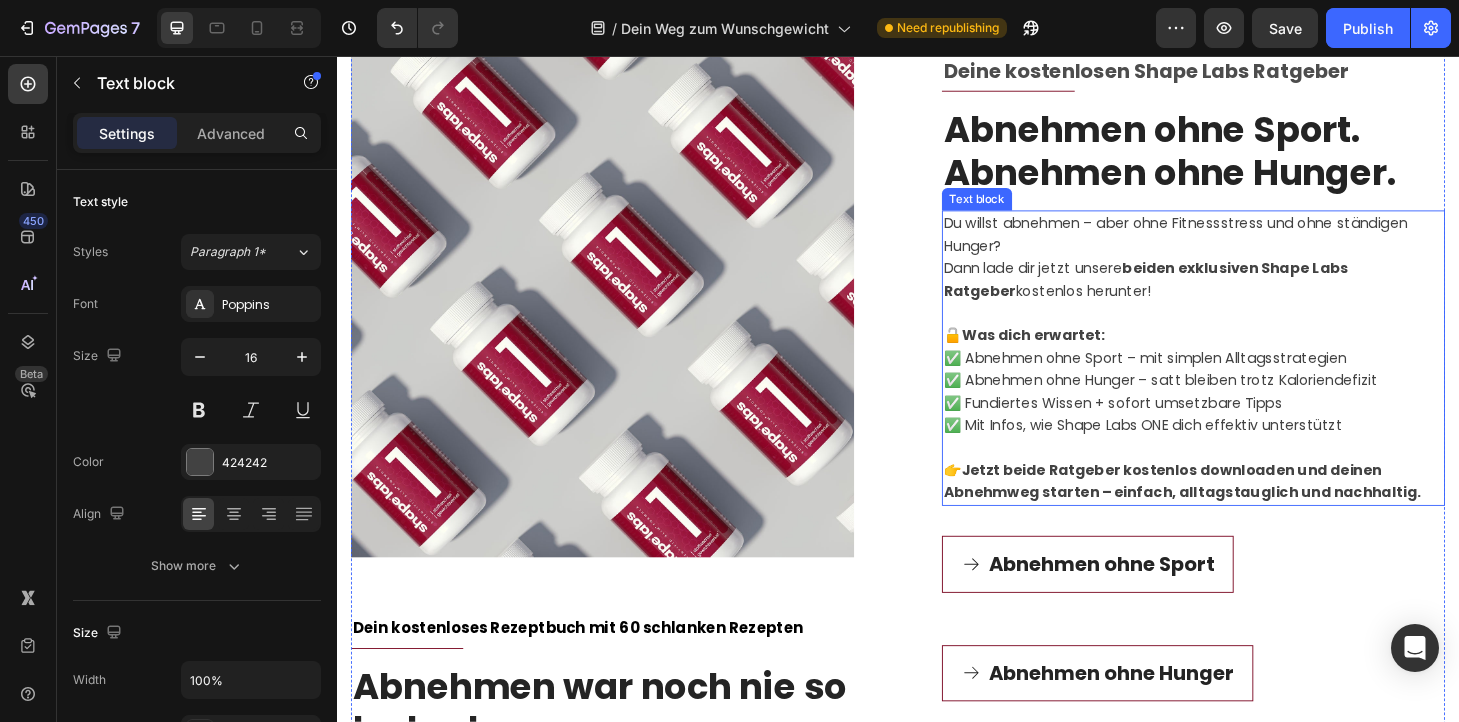 click on "Du willst abnehmen – aber ohne Fitnessstress und ohne ständigen Hunger? Dann lade dir jetzt unsere  beiden exklusiven Shape Labs Ratgeber  kostenlos herunter!" at bounding box center (1253, 271) 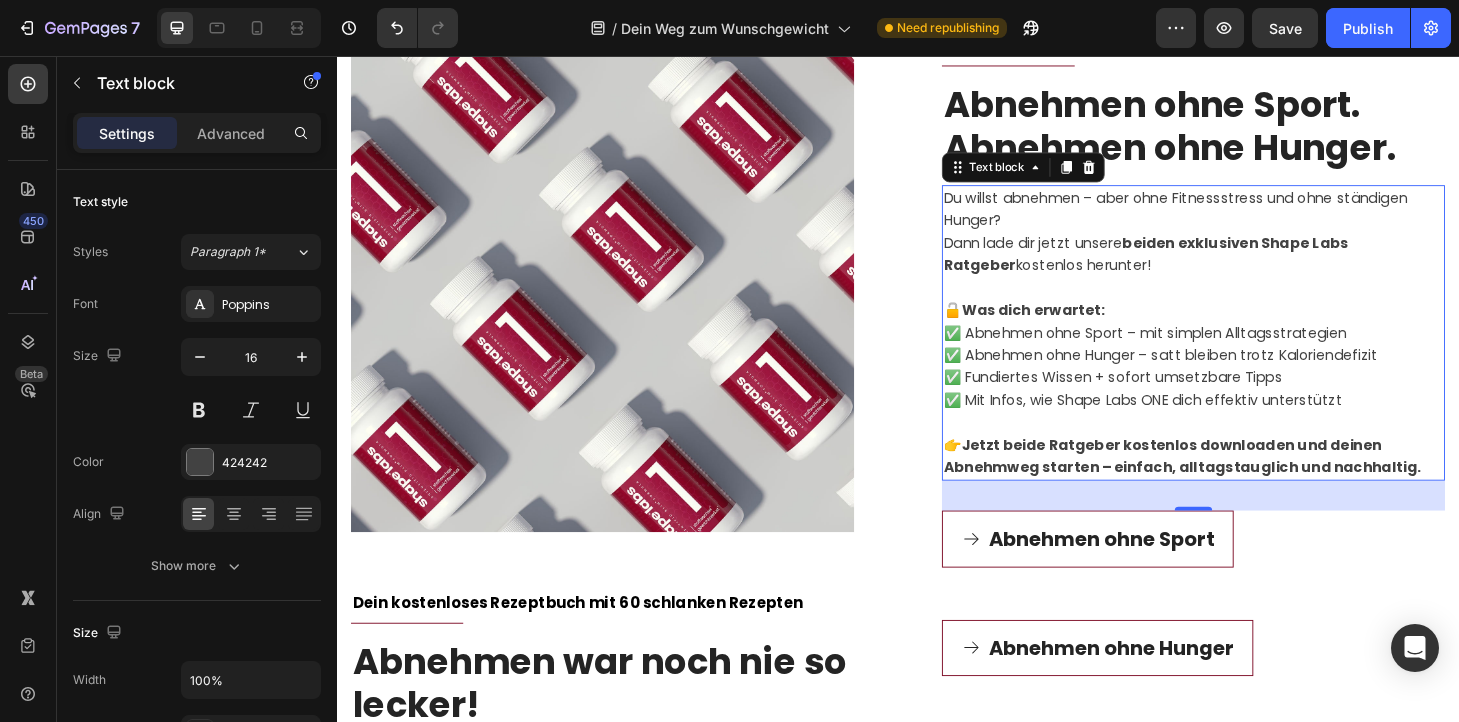 scroll, scrollTop: 914, scrollLeft: 0, axis: vertical 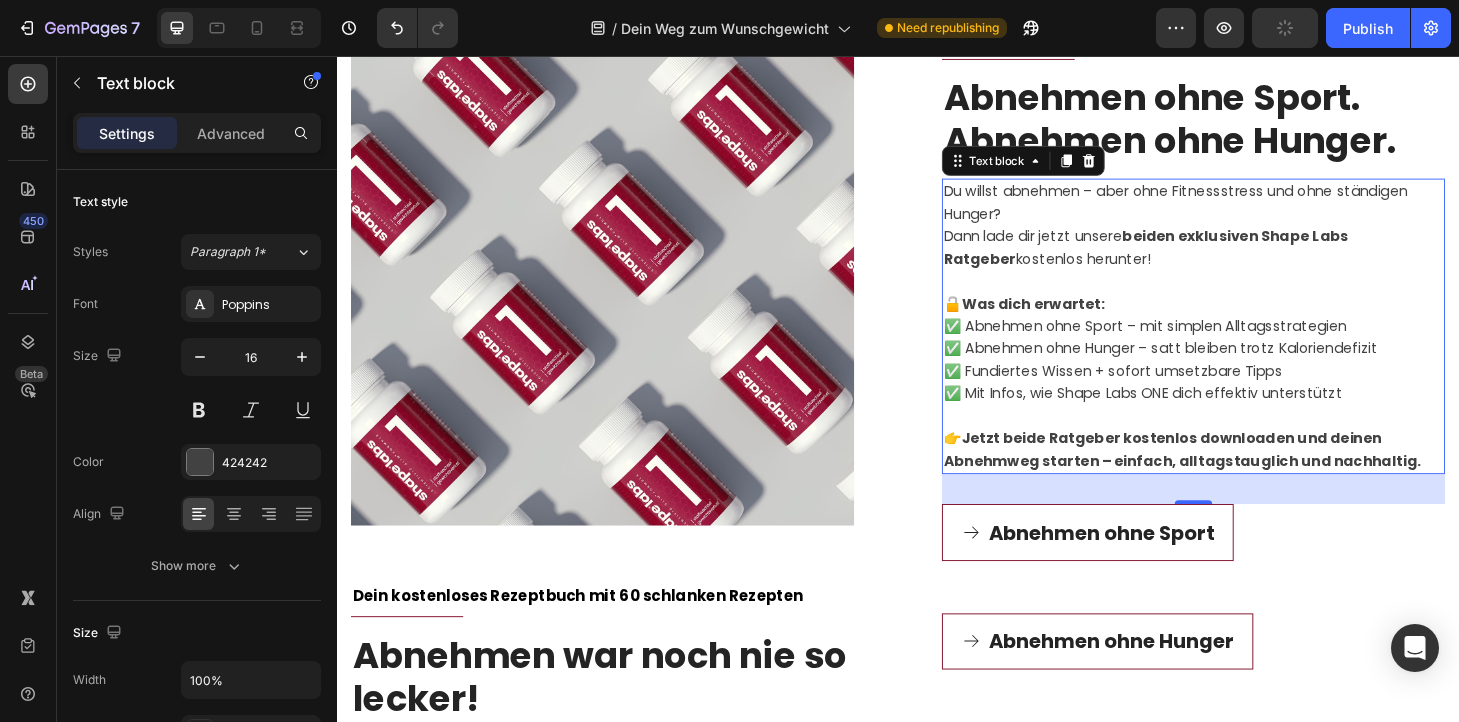 click on "✅ Mit Infos, wie Shape Labs ONE dich effektiv unterstützt" at bounding box center [1199, 416] 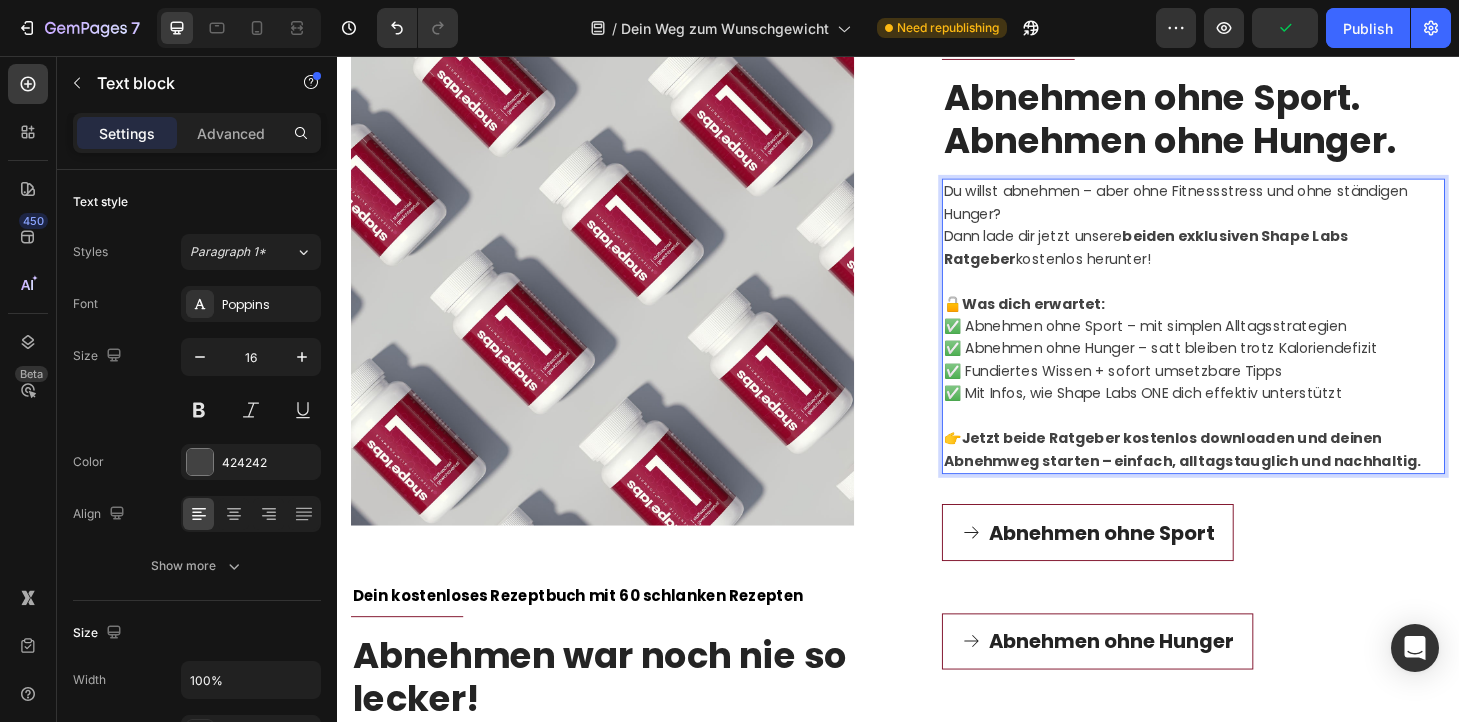 click at bounding box center [1253, 441] 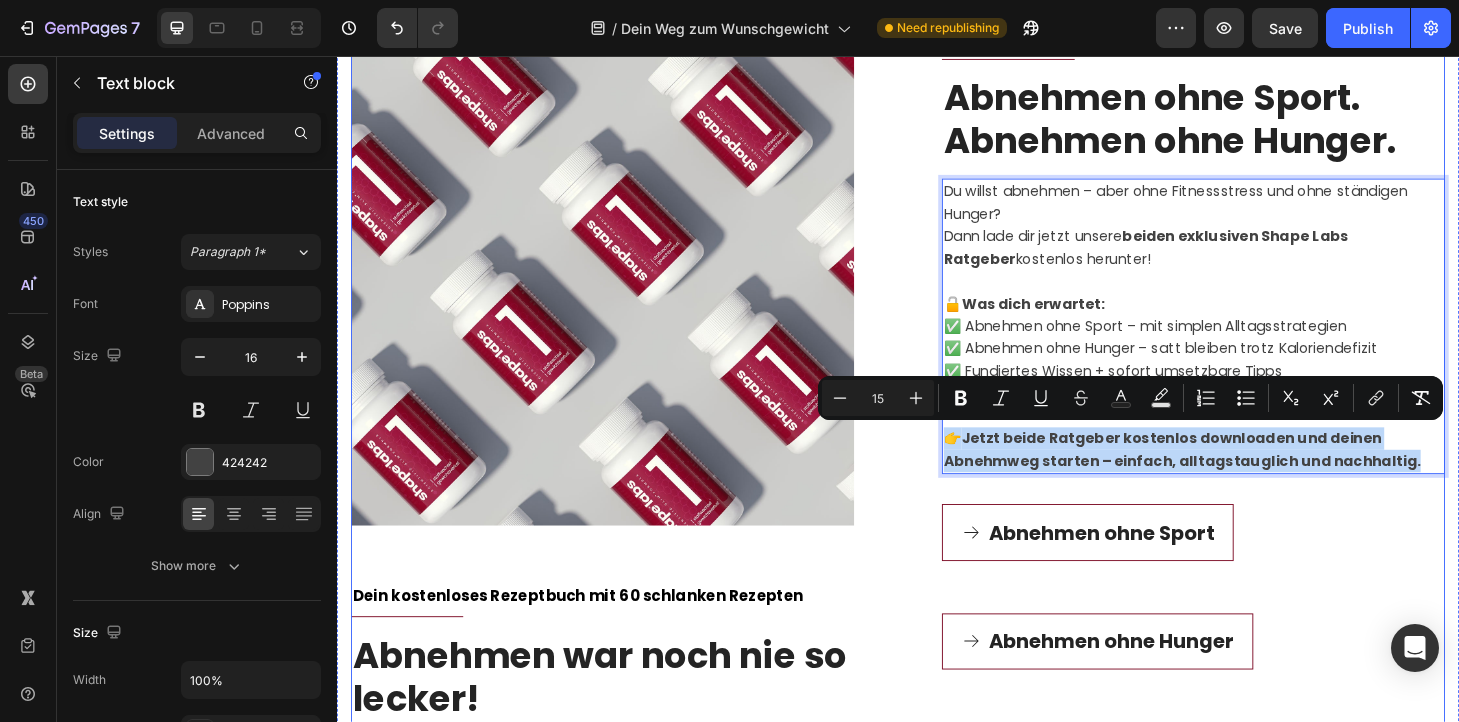 drag, startPoint x: 1485, startPoint y: 484, endPoint x: 981, endPoint y: 465, distance: 504.358 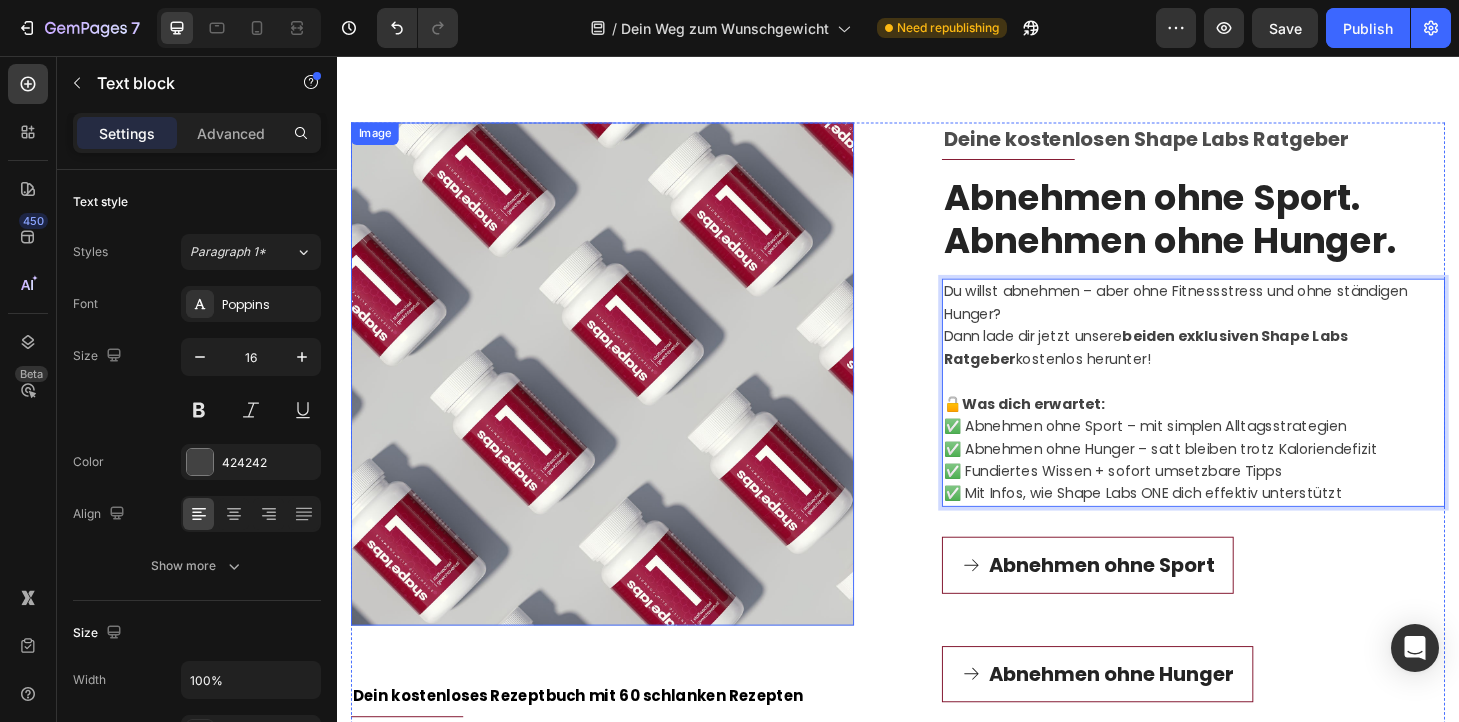 scroll, scrollTop: 805, scrollLeft: 0, axis: vertical 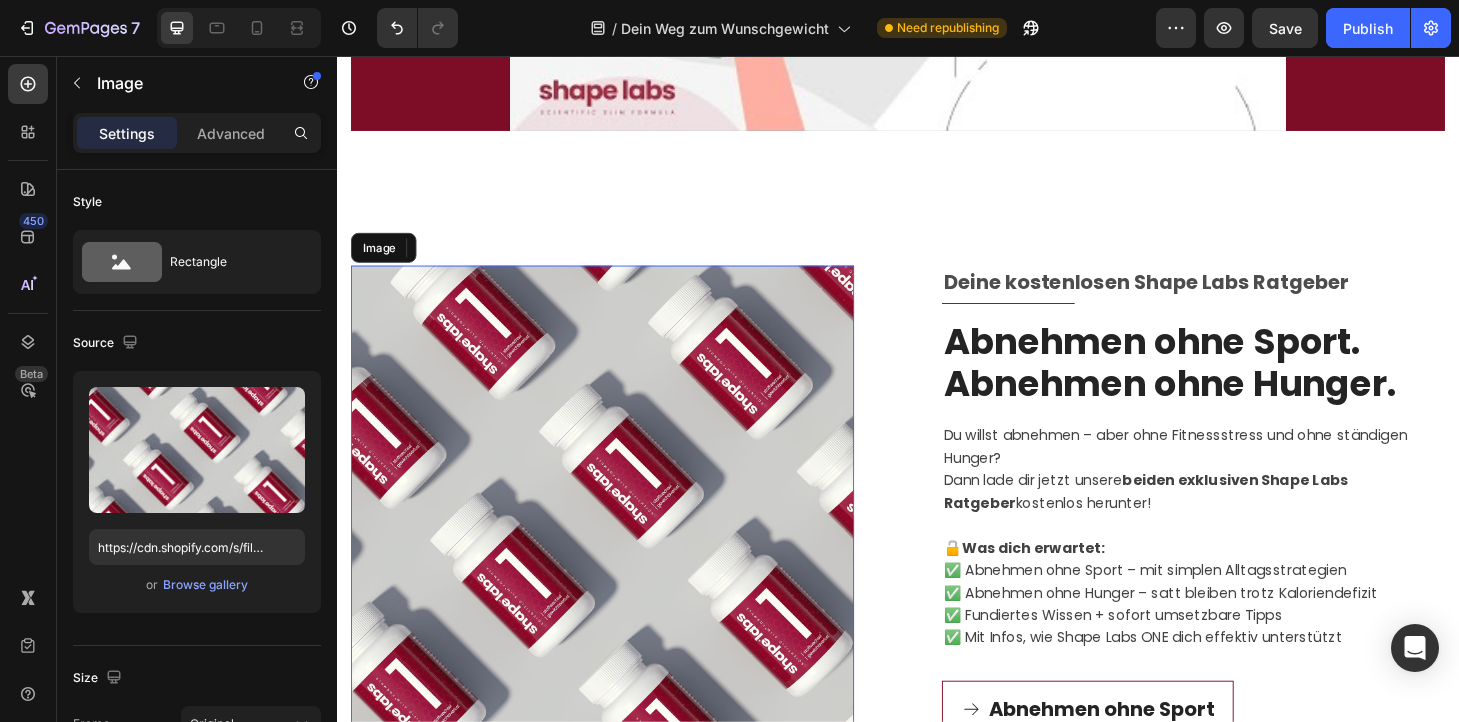 click at bounding box center (621, 549) 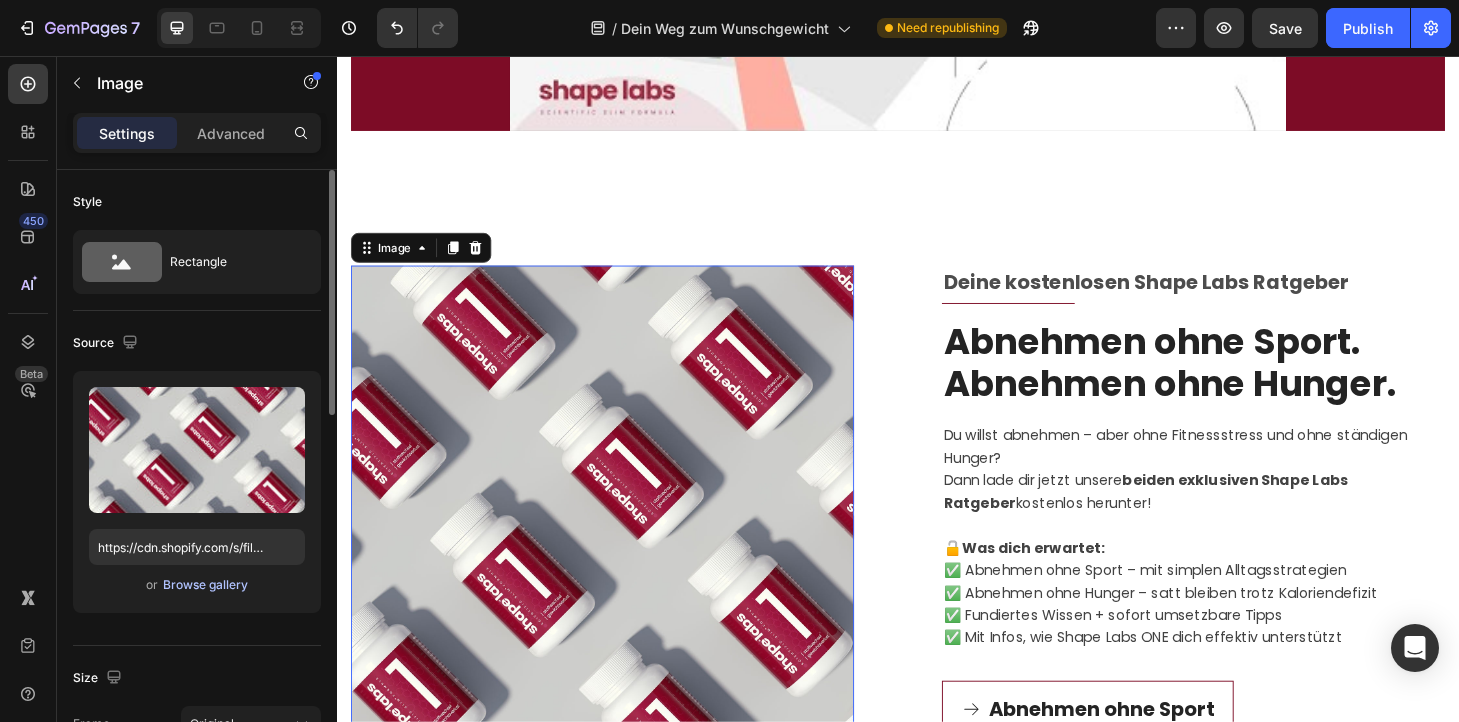 click on "Browse gallery" at bounding box center [205, 585] 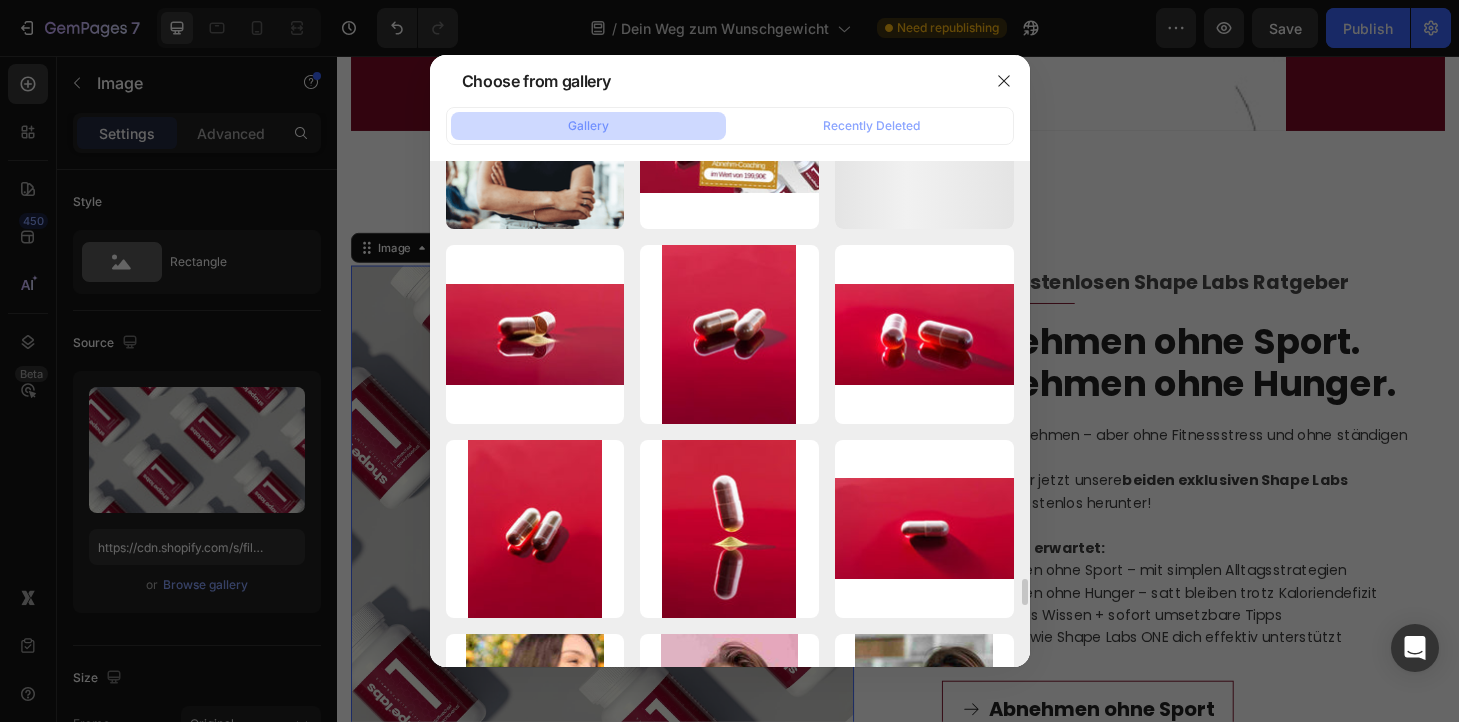scroll, scrollTop: 7914, scrollLeft: 0, axis: vertical 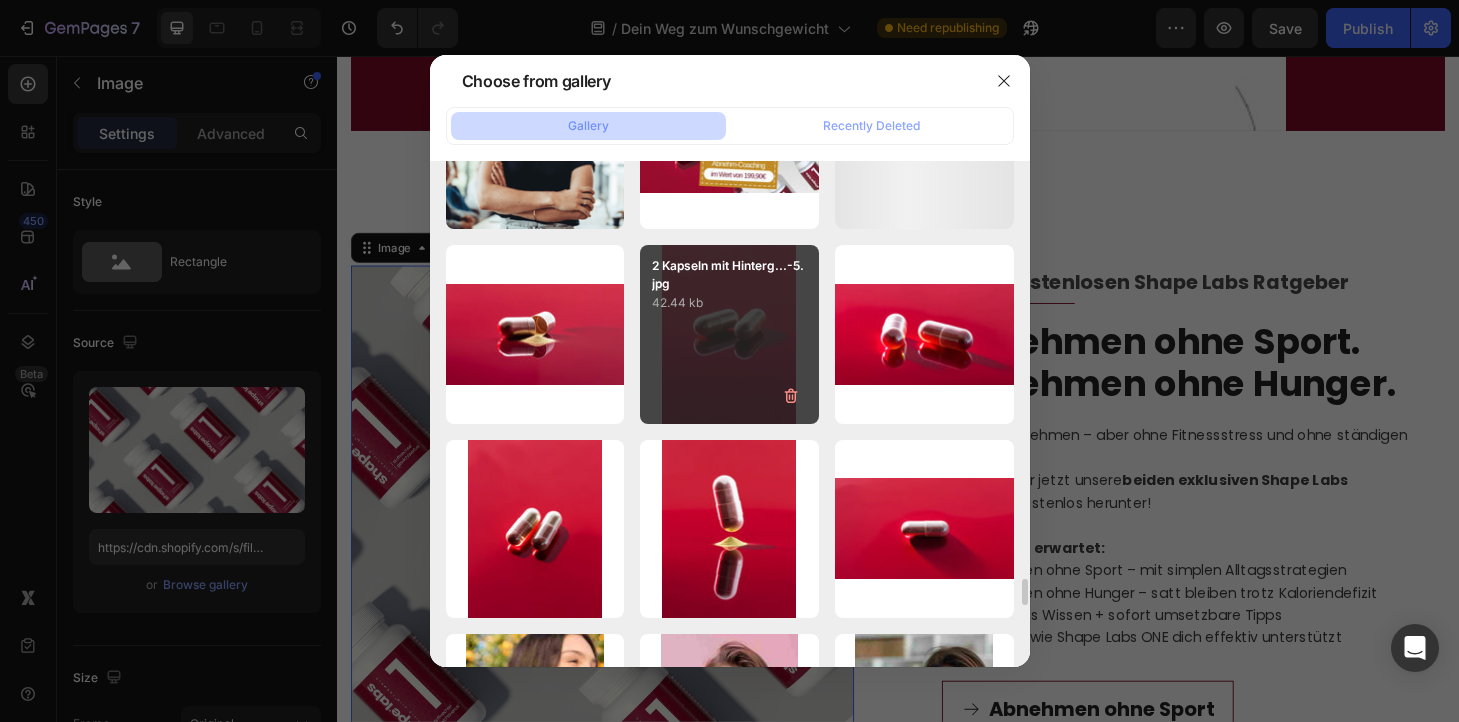 click on "[NUMBER] Kapseln mit Hinterg...-5.jpg [NUMBER] kb" at bounding box center [729, 334] 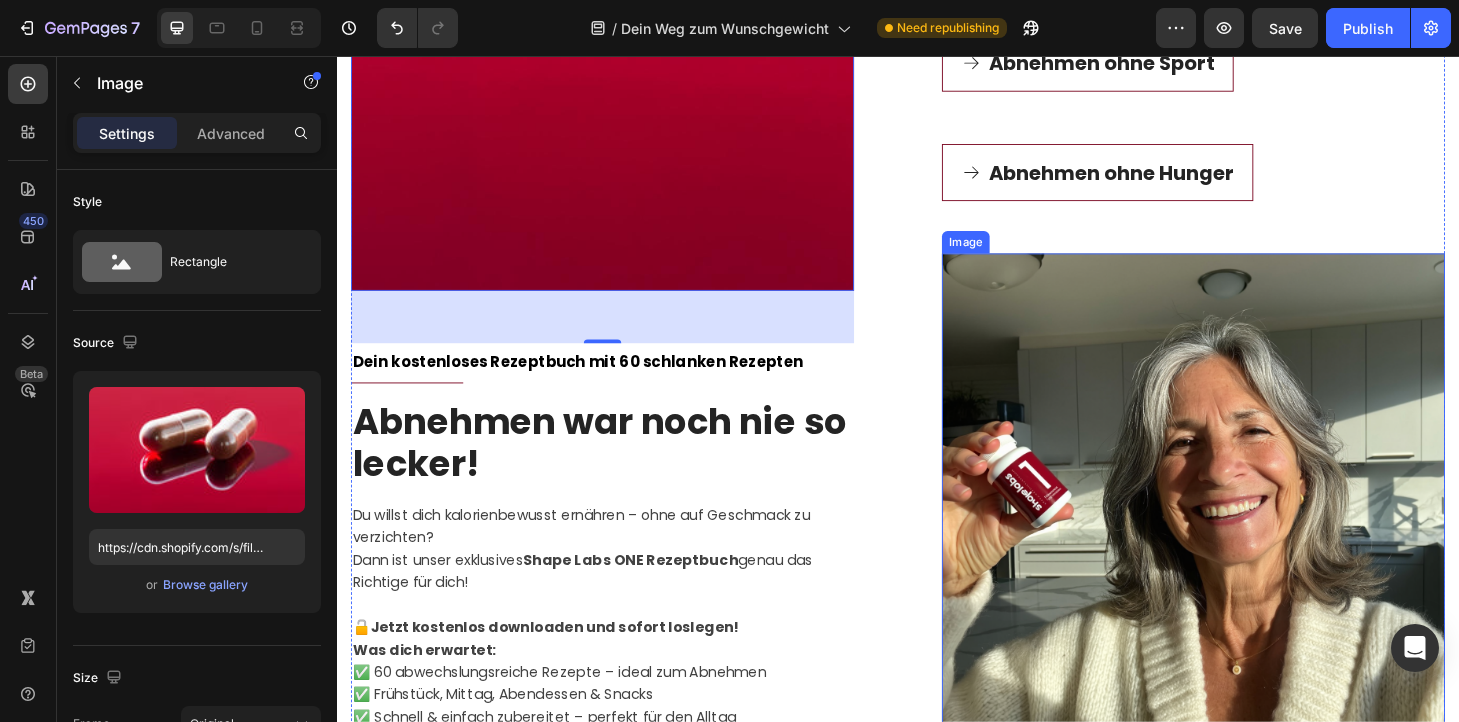 scroll, scrollTop: 1494, scrollLeft: 0, axis: vertical 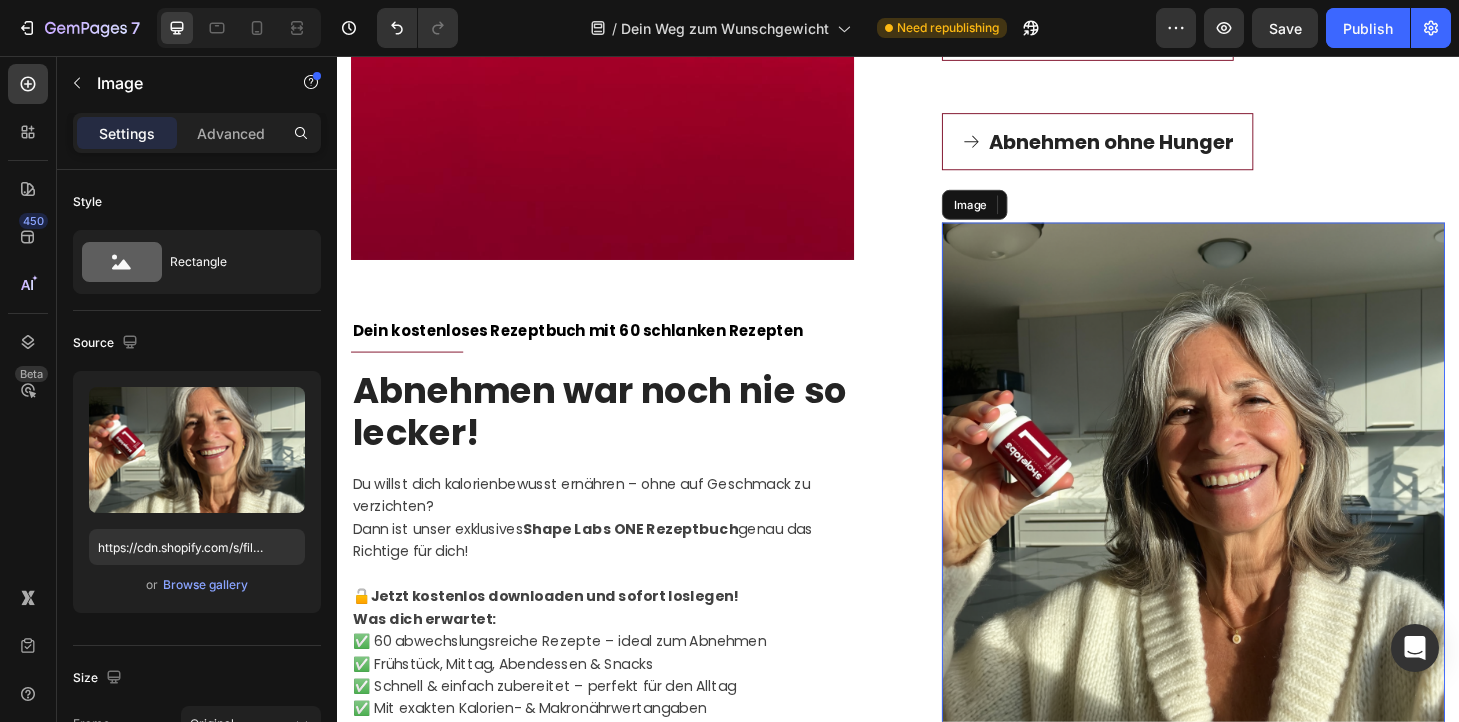 click at bounding box center [1253, 503] 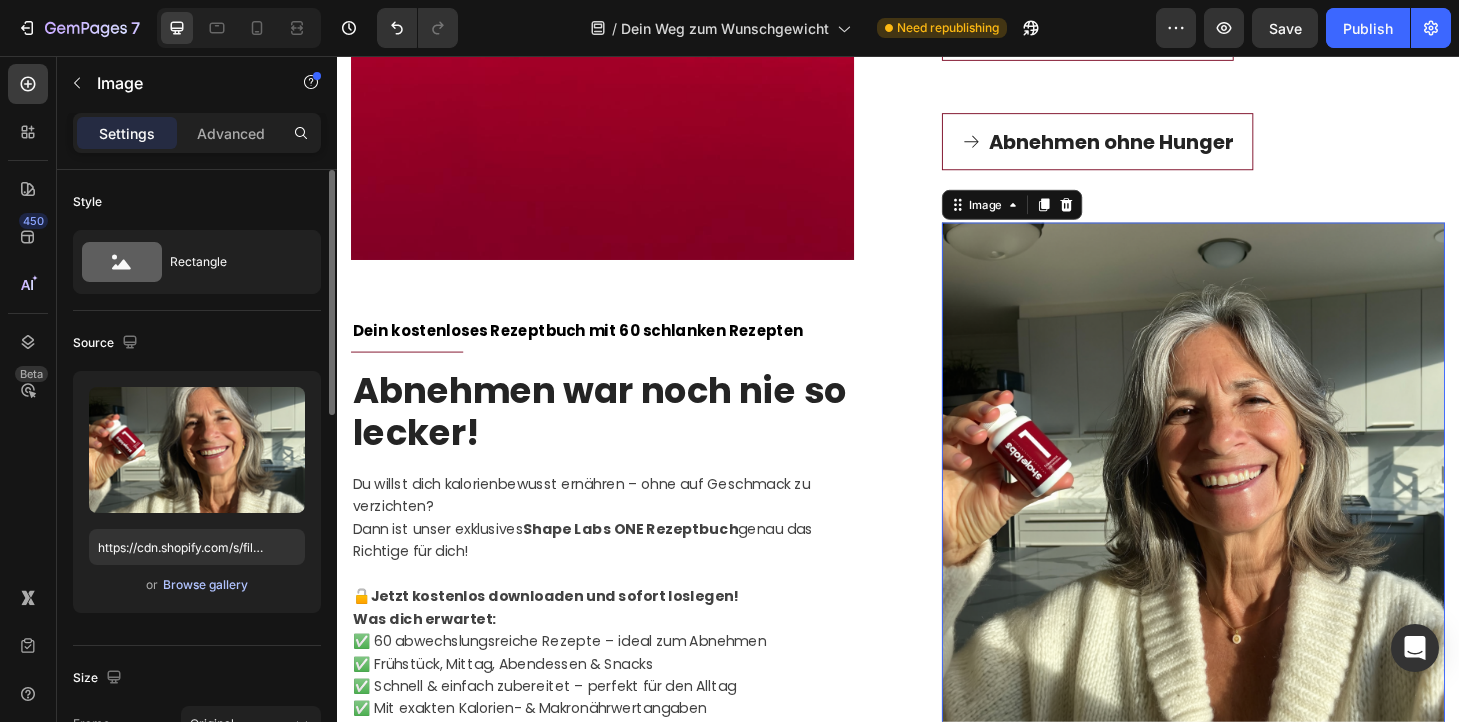 click on "Browse gallery" at bounding box center [205, 585] 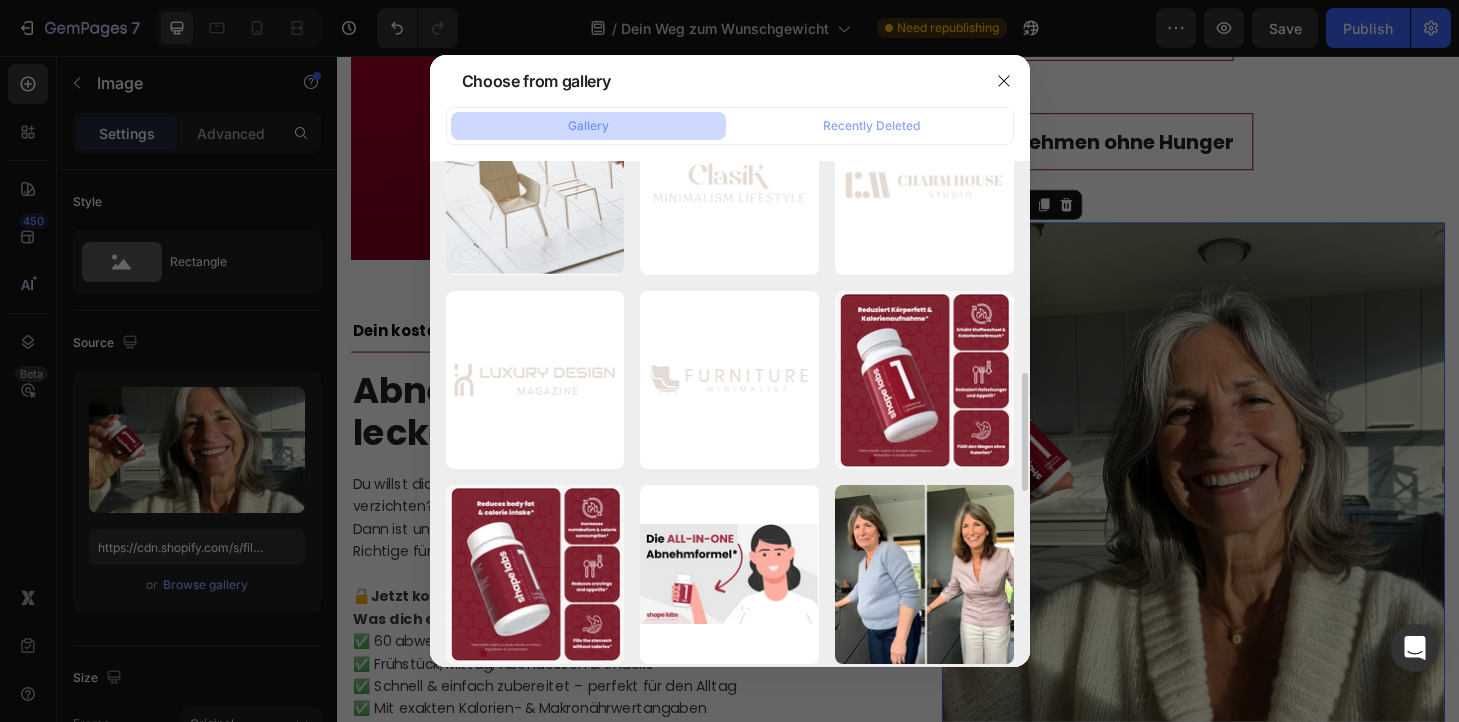 scroll, scrollTop: 869, scrollLeft: 0, axis: vertical 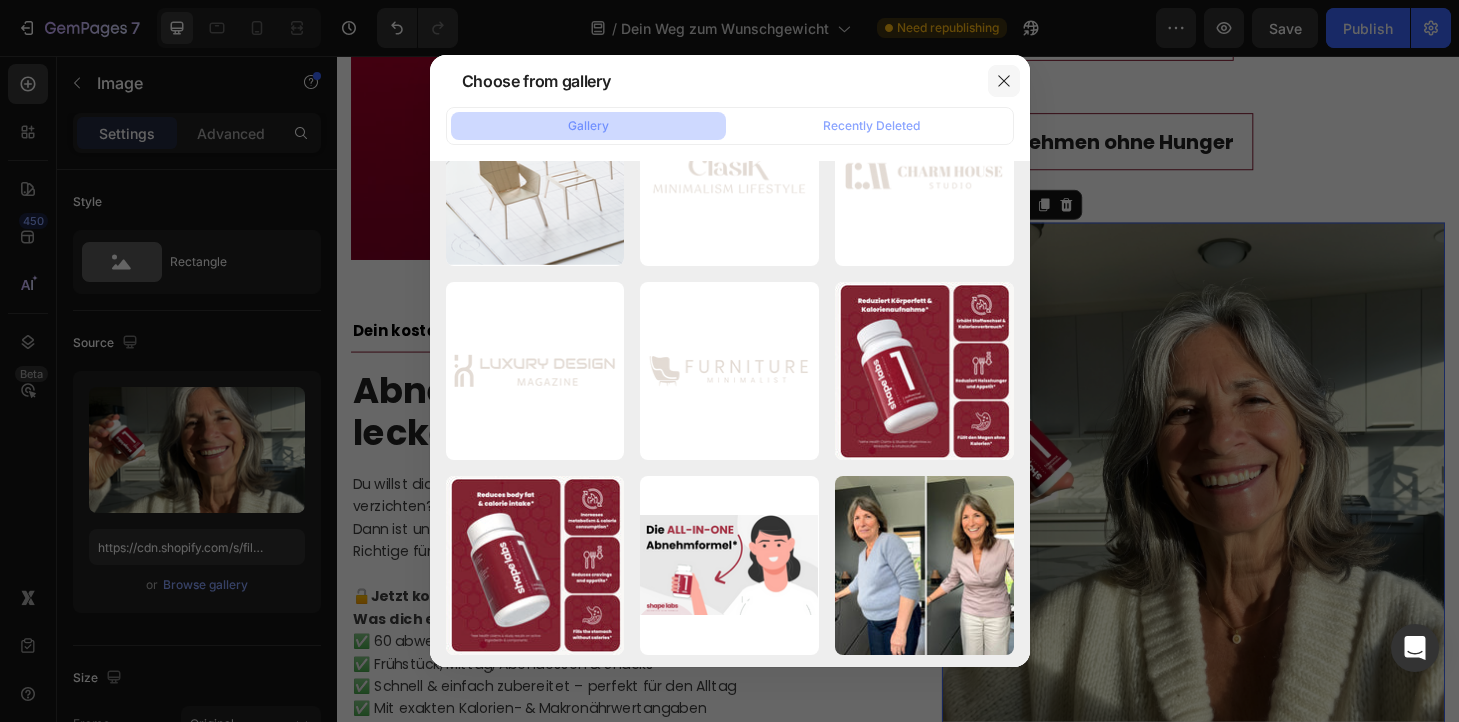 click at bounding box center [1004, 81] 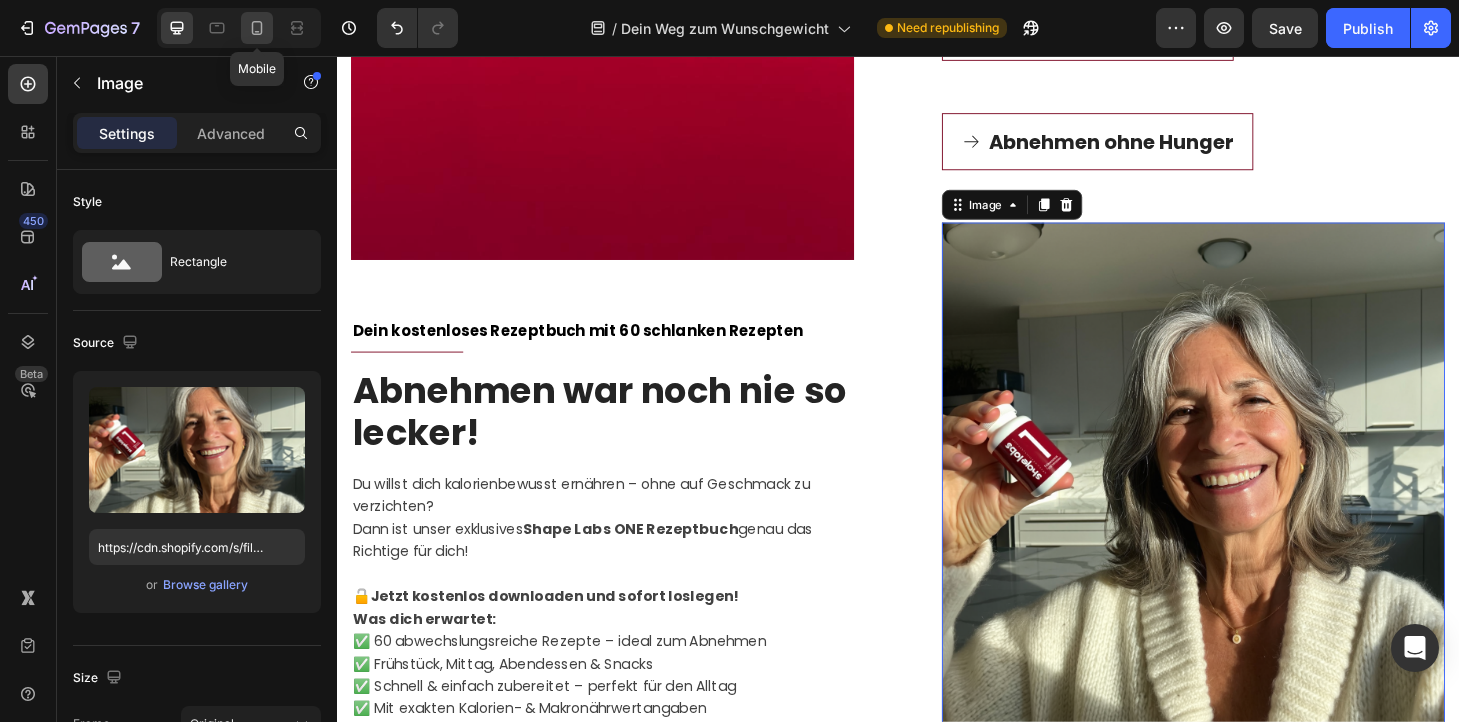 click 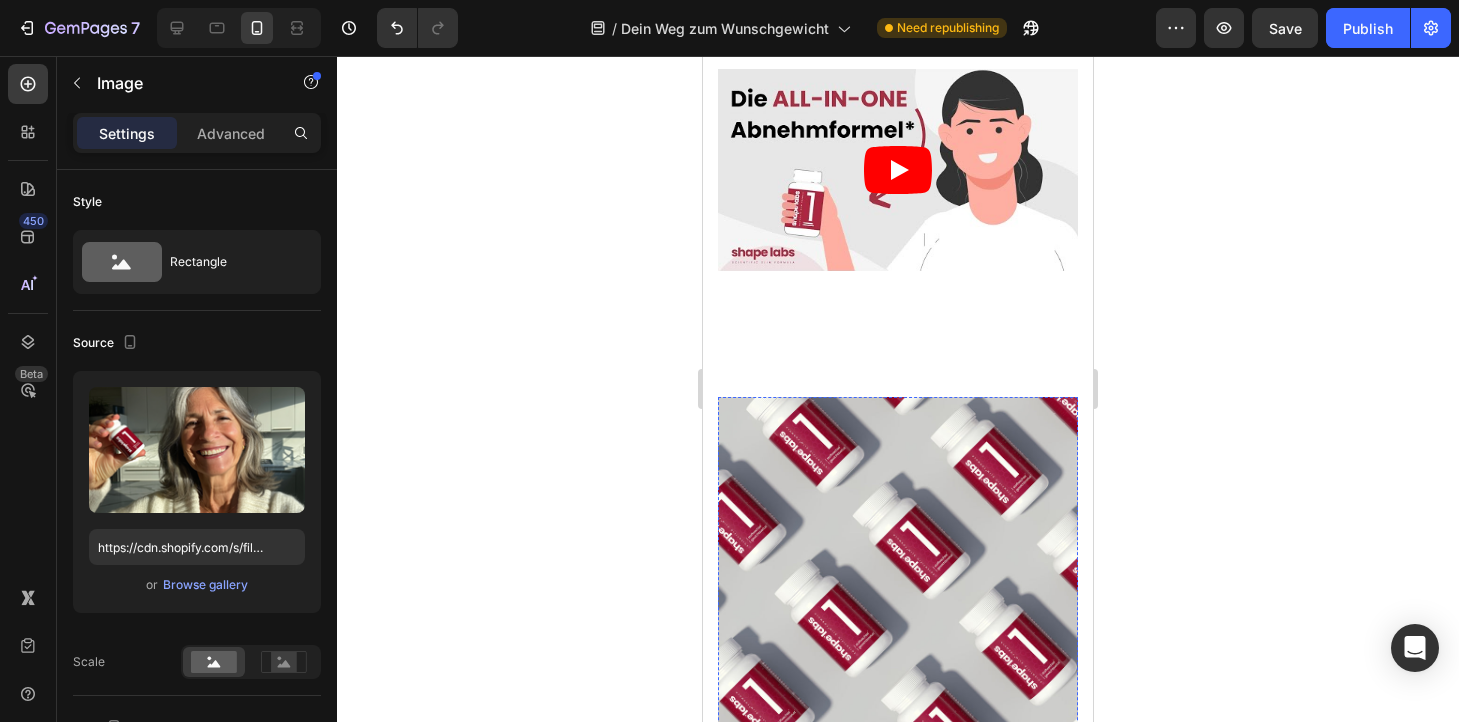 scroll, scrollTop: 512, scrollLeft: 0, axis: vertical 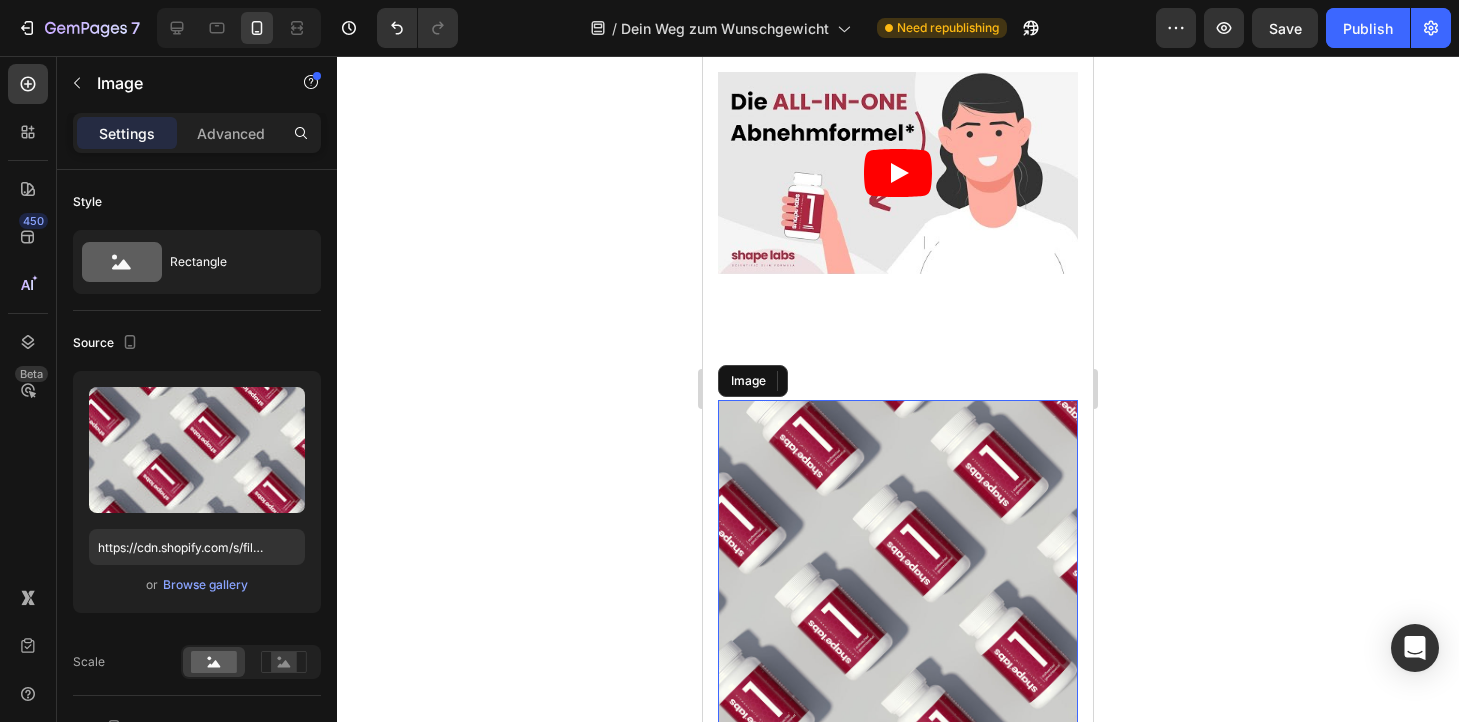 click at bounding box center (898, 580) 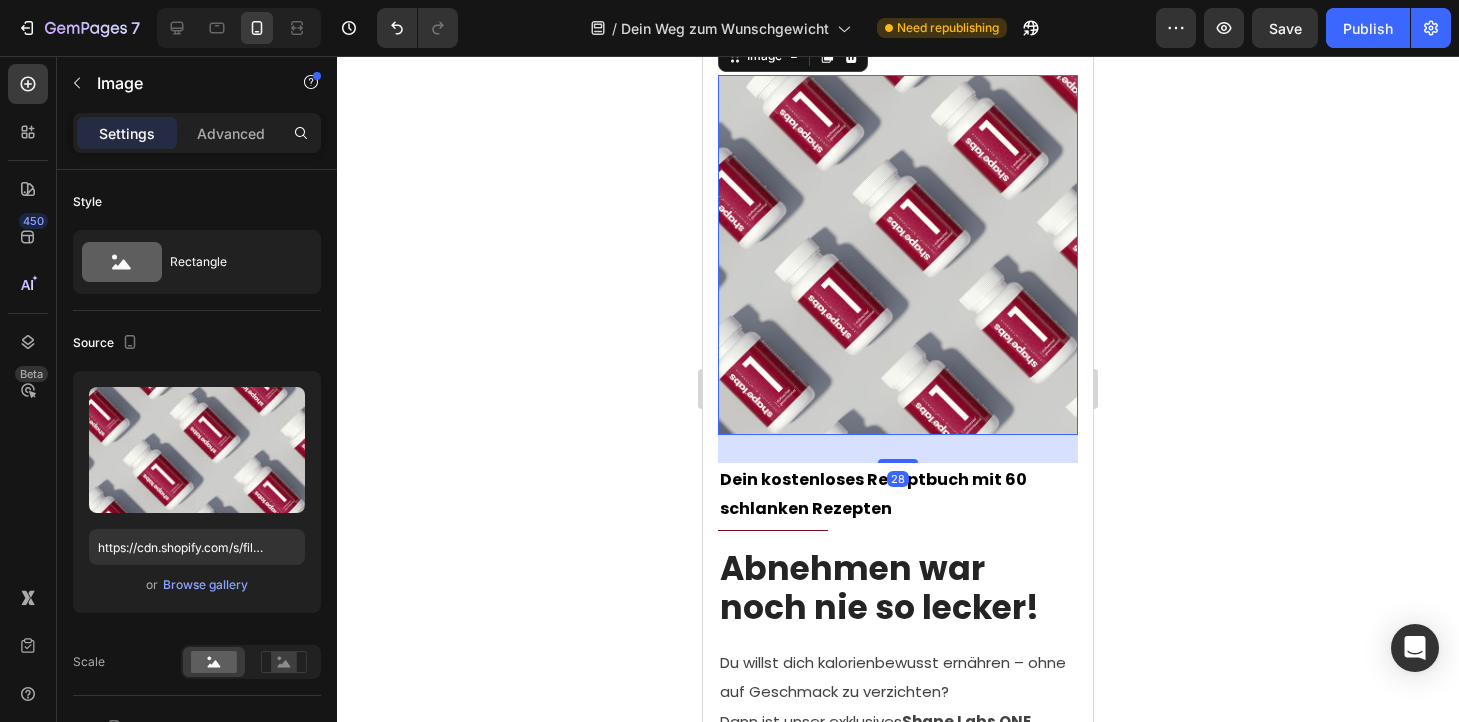 scroll, scrollTop: 835, scrollLeft: 0, axis: vertical 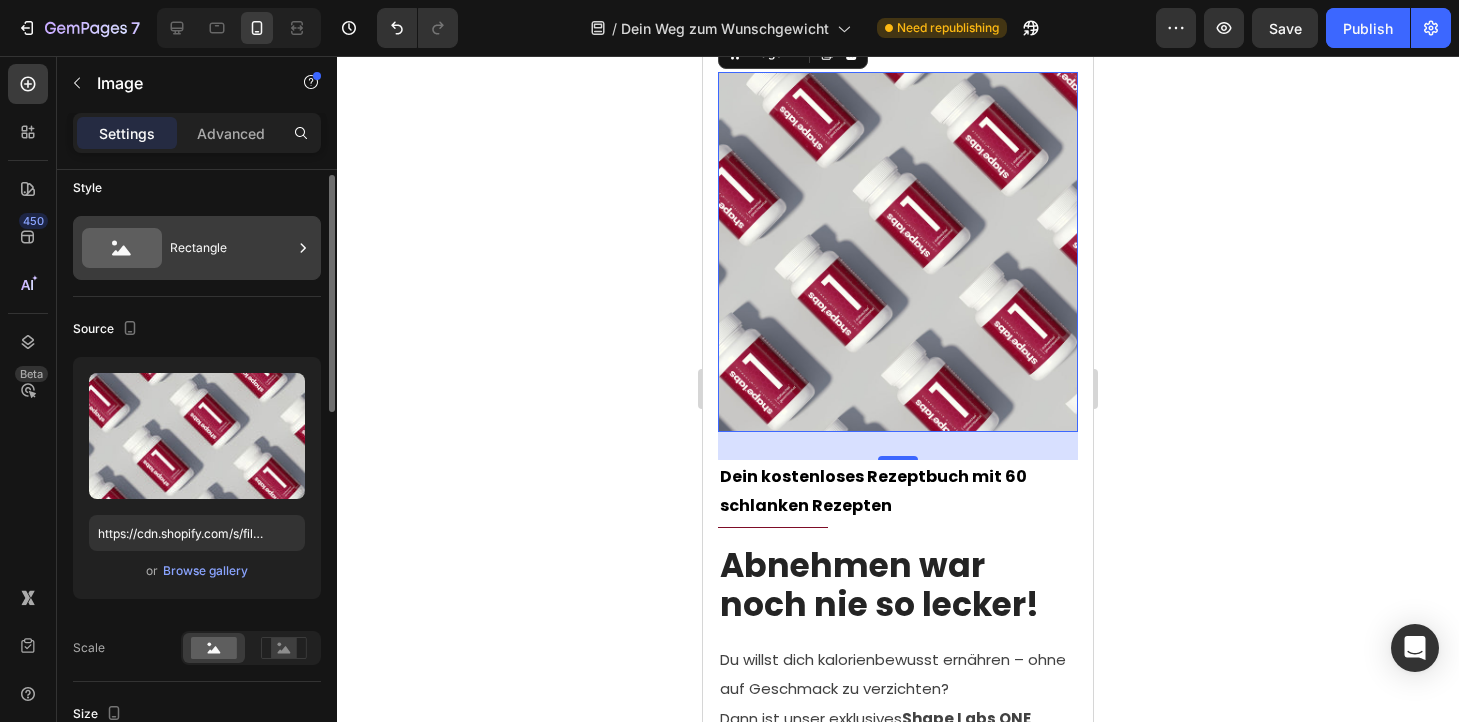 click on "Rectangle" at bounding box center (231, 248) 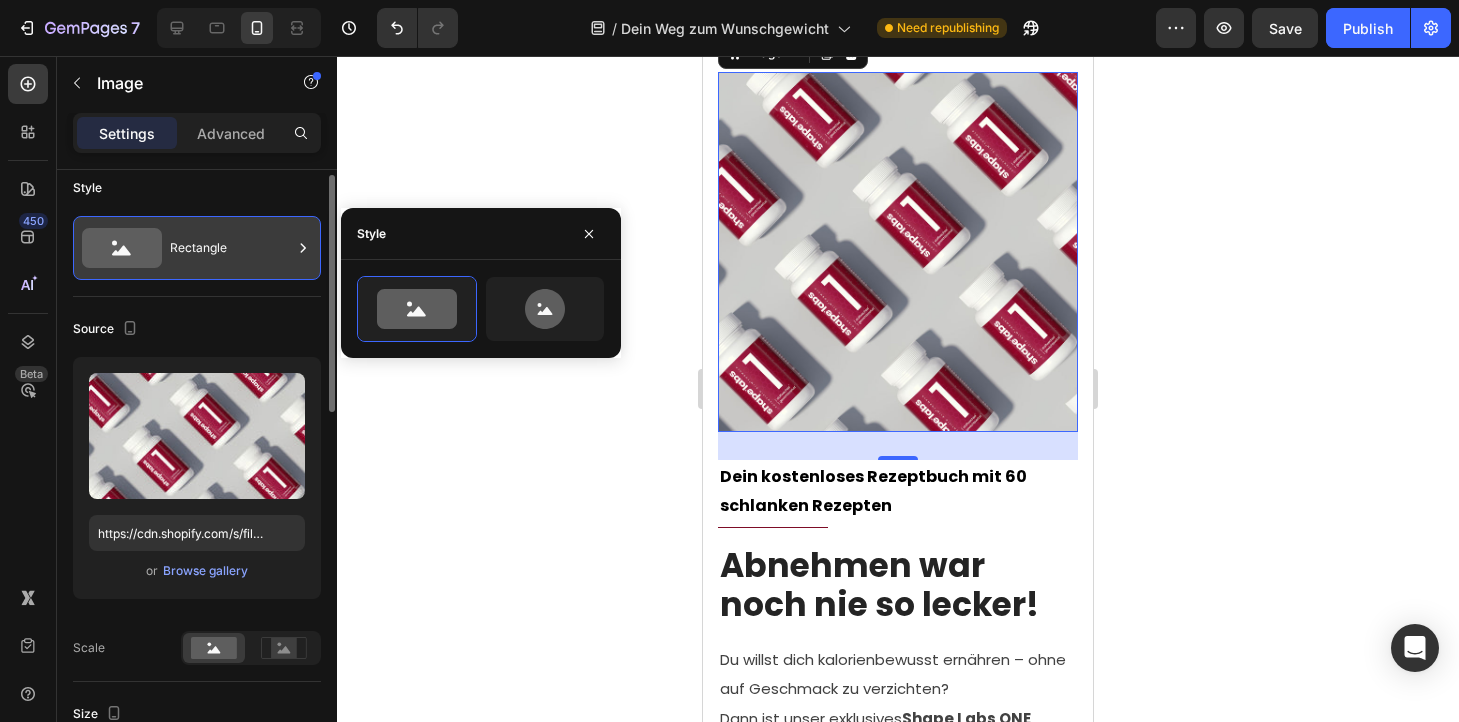 click on "Rectangle" at bounding box center (231, 248) 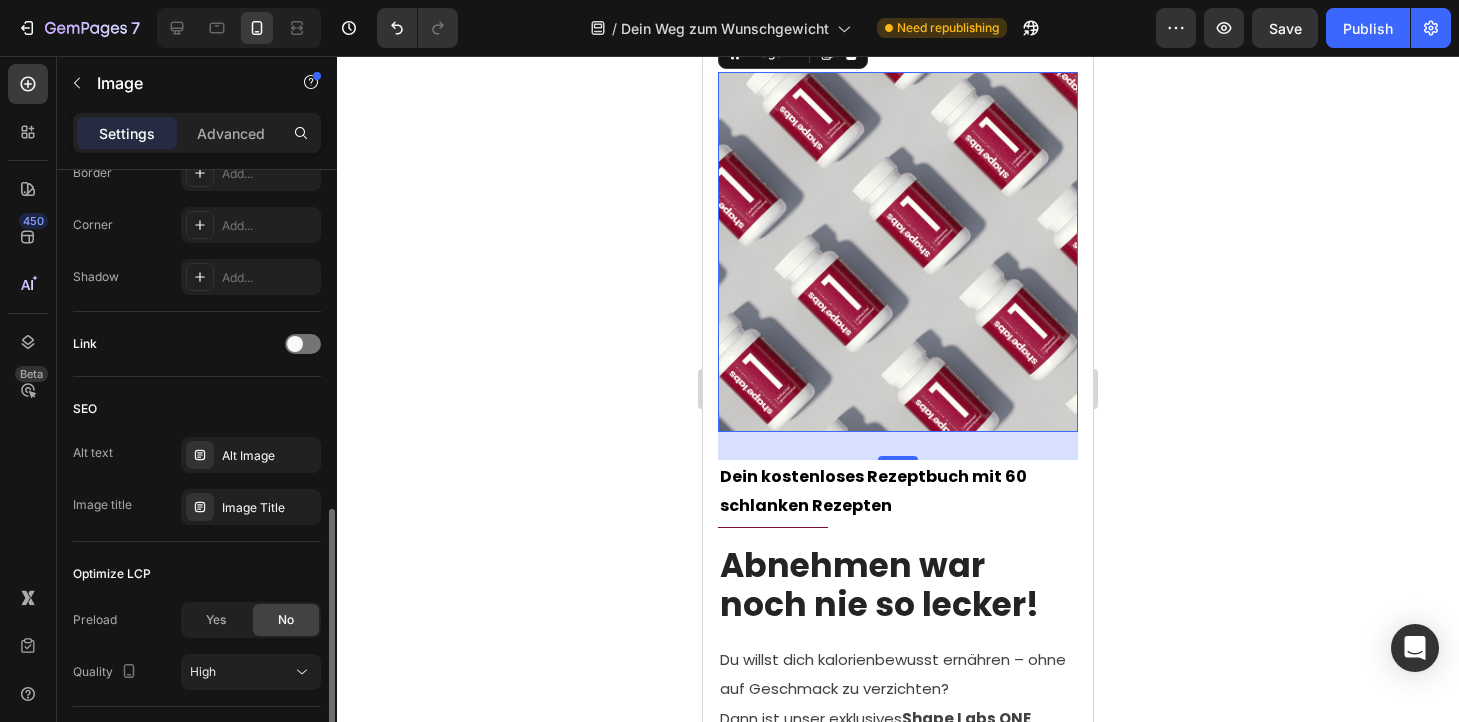 scroll, scrollTop: 832, scrollLeft: 0, axis: vertical 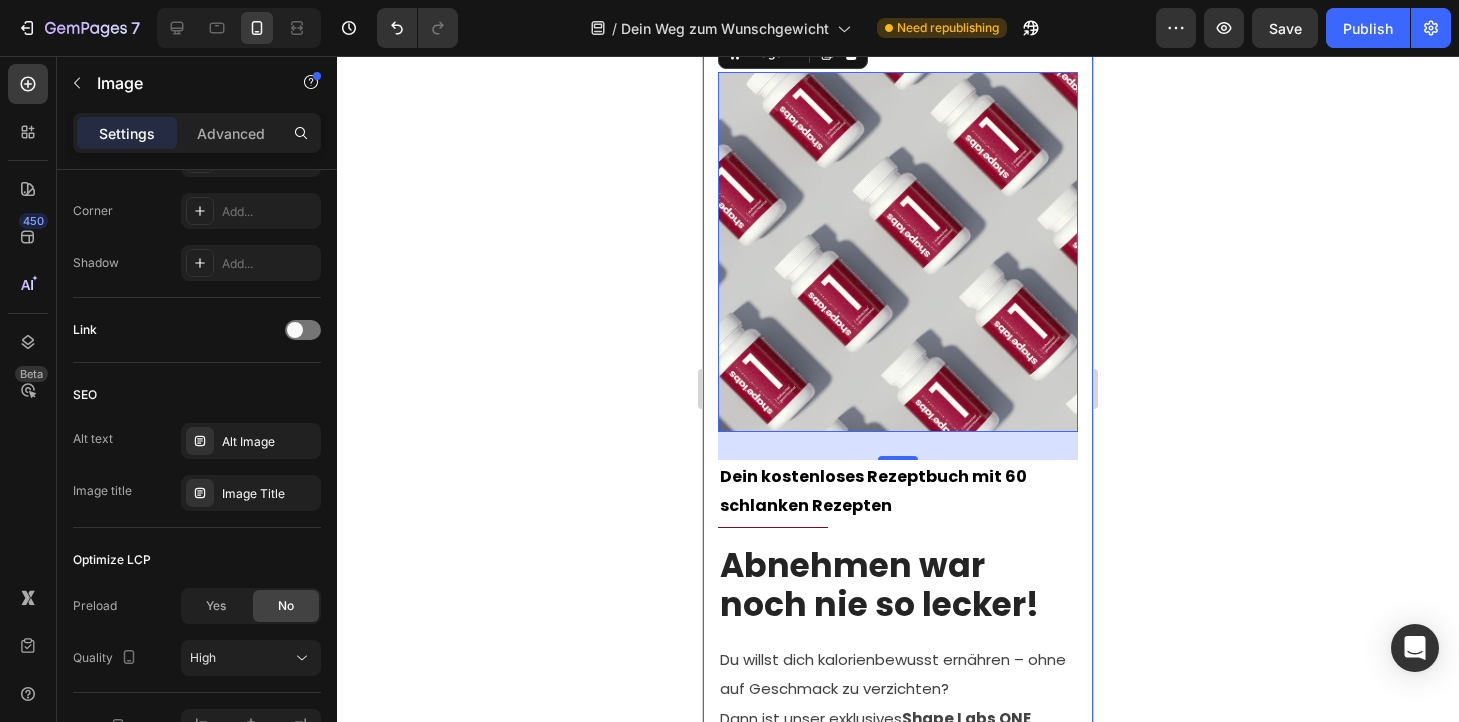 click on "Image   [NUMBER] Dein kostenloses Rezeptbuch mit 60 schlanken Rezepten Text block                Title Line Abnehmen war noch nie so lecker! Heading Du willst dich kalorienbewusst ernähren – ohne auf Geschmack zu verzichten? Dann ist unser exklusives  Shape Labs ONE Rezeptbuch  genau das Richtige für dich! 🔓  Jetzt kostenlos downloaden und sofort loslegen! Was dich erwartet: ✅ 60 abwechslungsreiche Rezepte – ideal zum Abnehmen ✅ Frühstück, Mittag, Abendessen & Snacks ✅ Schnell & einfach zubereitet – perfekt für den Alltag ✅ Mit exakten Kalorien- & Makronährwertangaben ✅ Alle Rezepte lassen sich optimal mit Shape Labs ONE kombinieren Text block
Jetzt Rezept-Buch downloaden Button Deine kostenlosen Shape Labs Ratgeber Text block                Title Line Abnehmen ohne Sport. Abnehmen ohne Hunger. Heading Du willst abnehmen – aber ohne Fitnessstress und ohne ständigen Hunger? Dann lade dir jetzt unsere  beiden exklusiven Shape Labs Ratgeber  kostenlos herunter! 🔓  Button" at bounding box center [898, 1299] 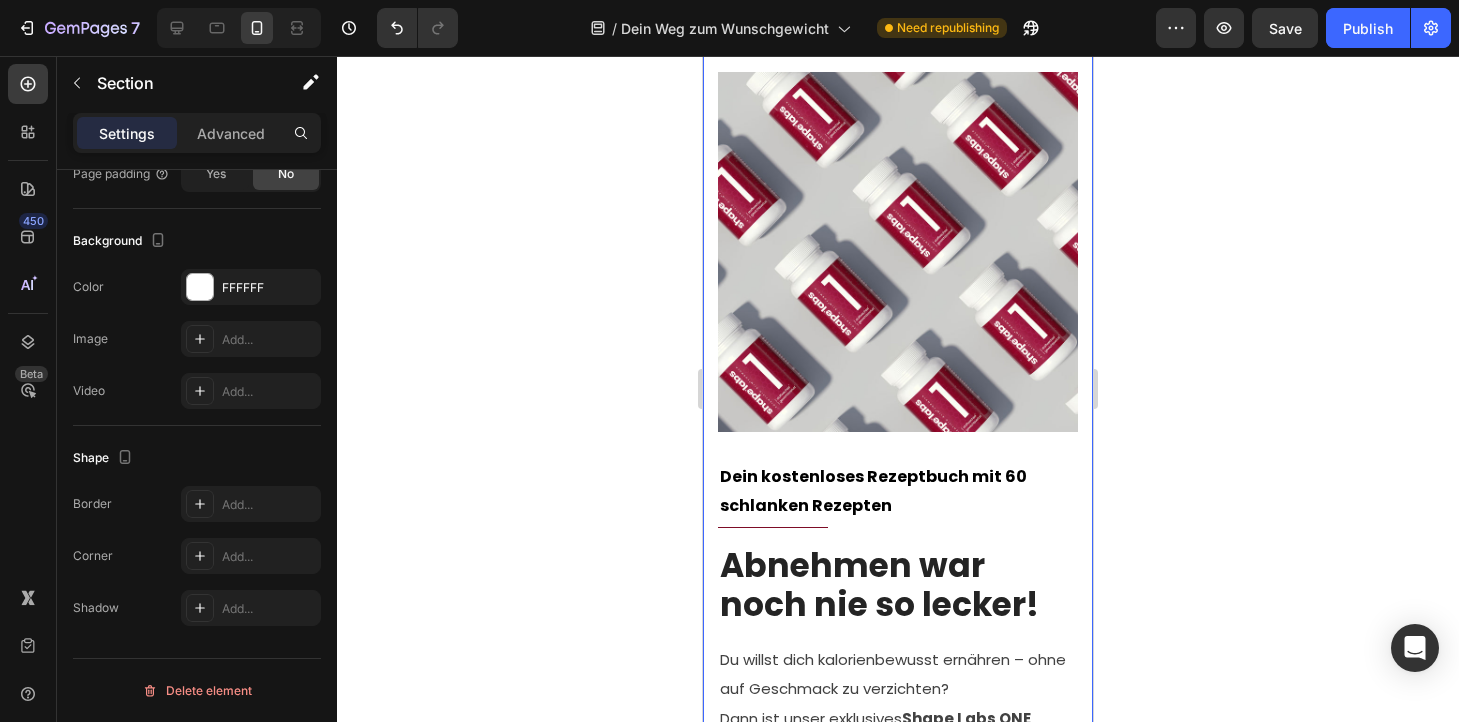 scroll, scrollTop: 0, scrollLeft: 0, axis: both 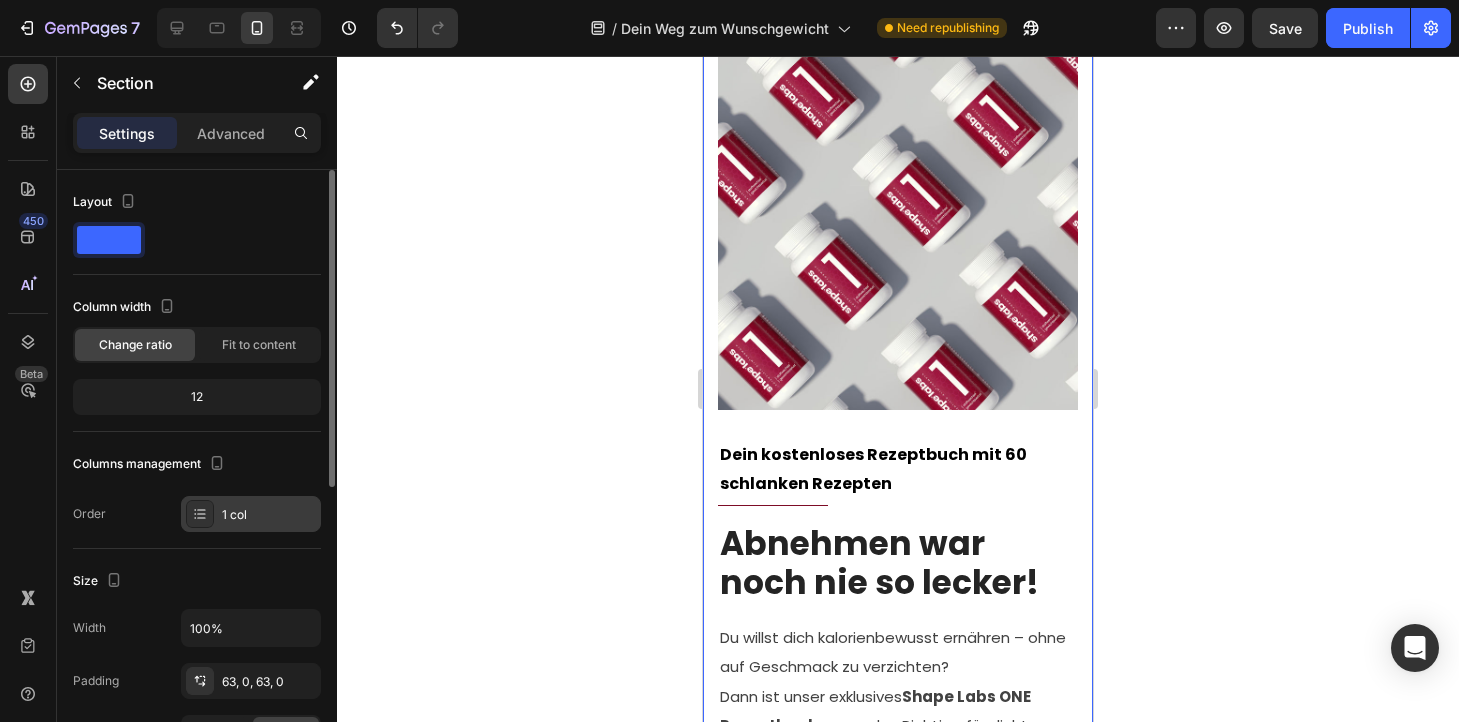click on "1 col" at bounding box center (269, 515) 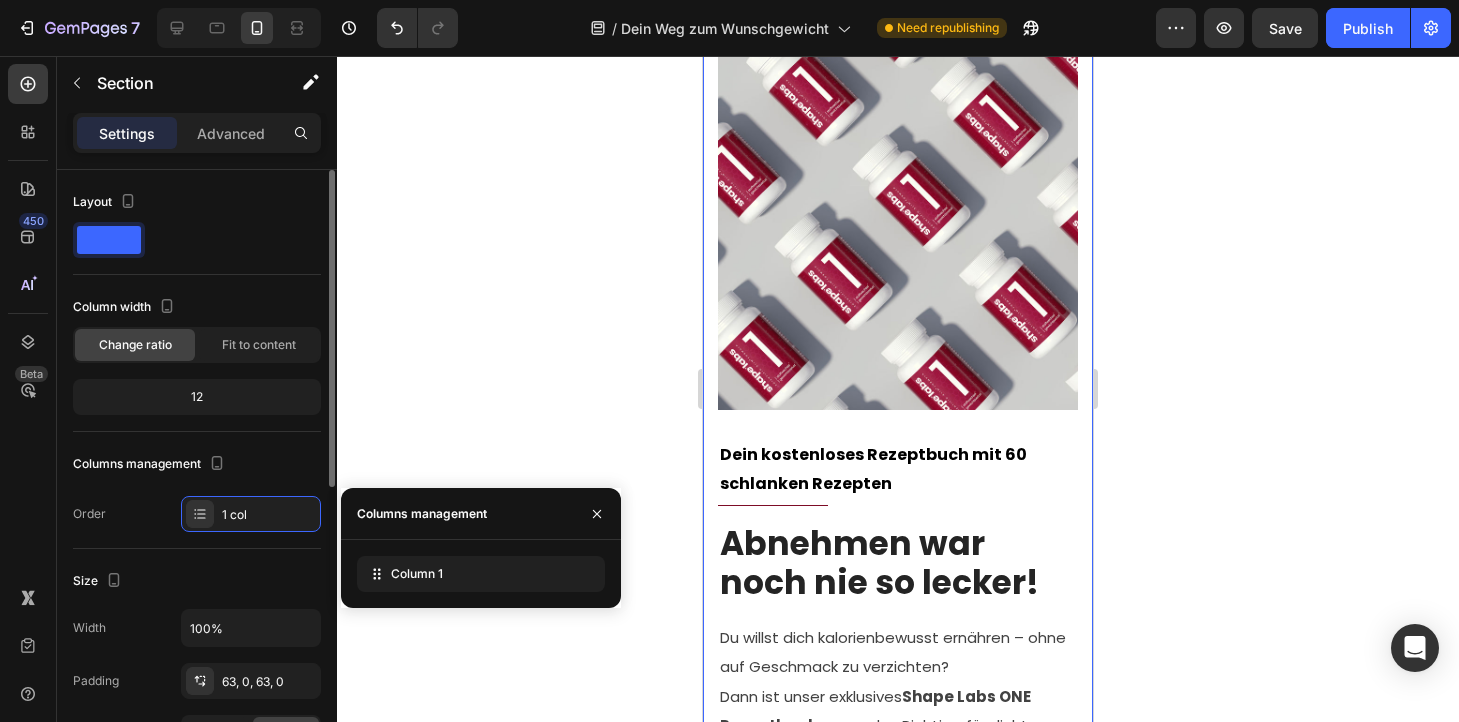 click on "Columns management" at bounding box center (197, 464) 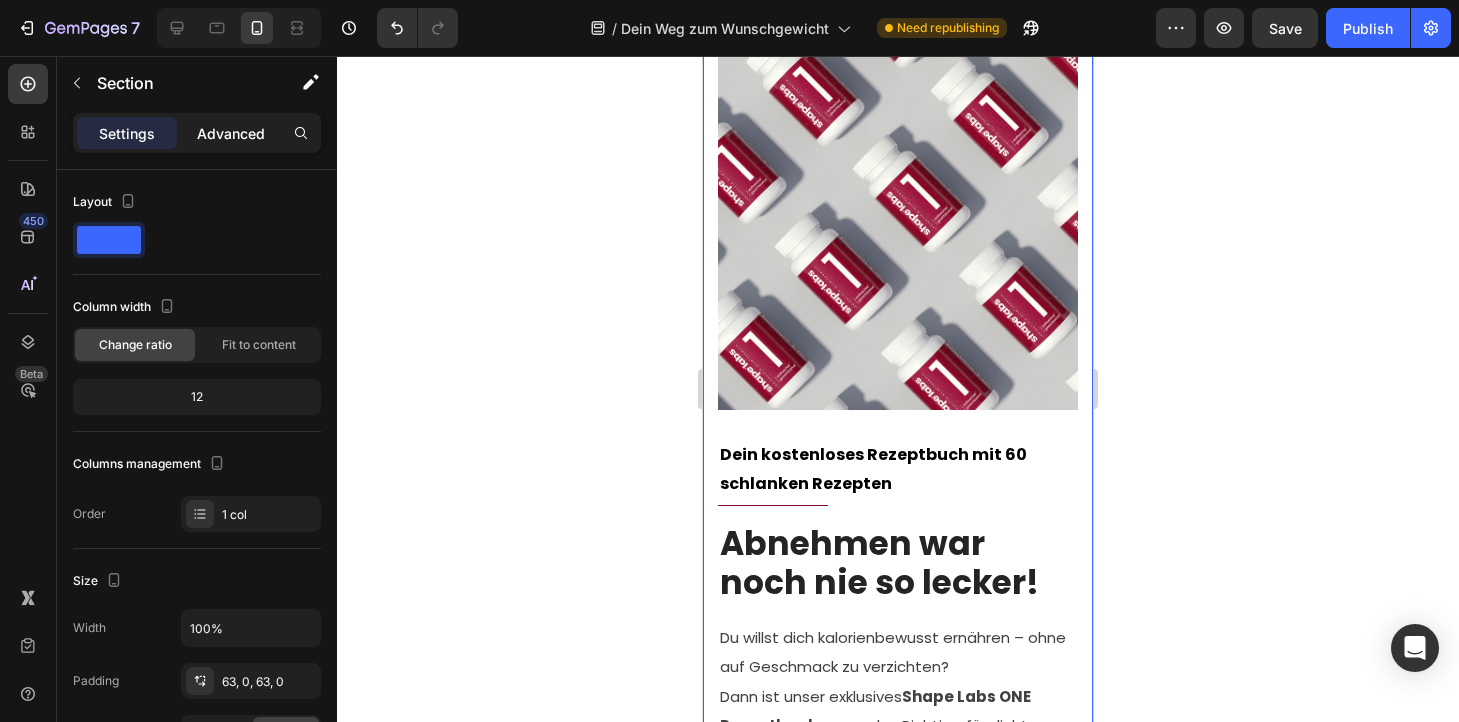click on "Advanced" at bounding box center [231, 133] 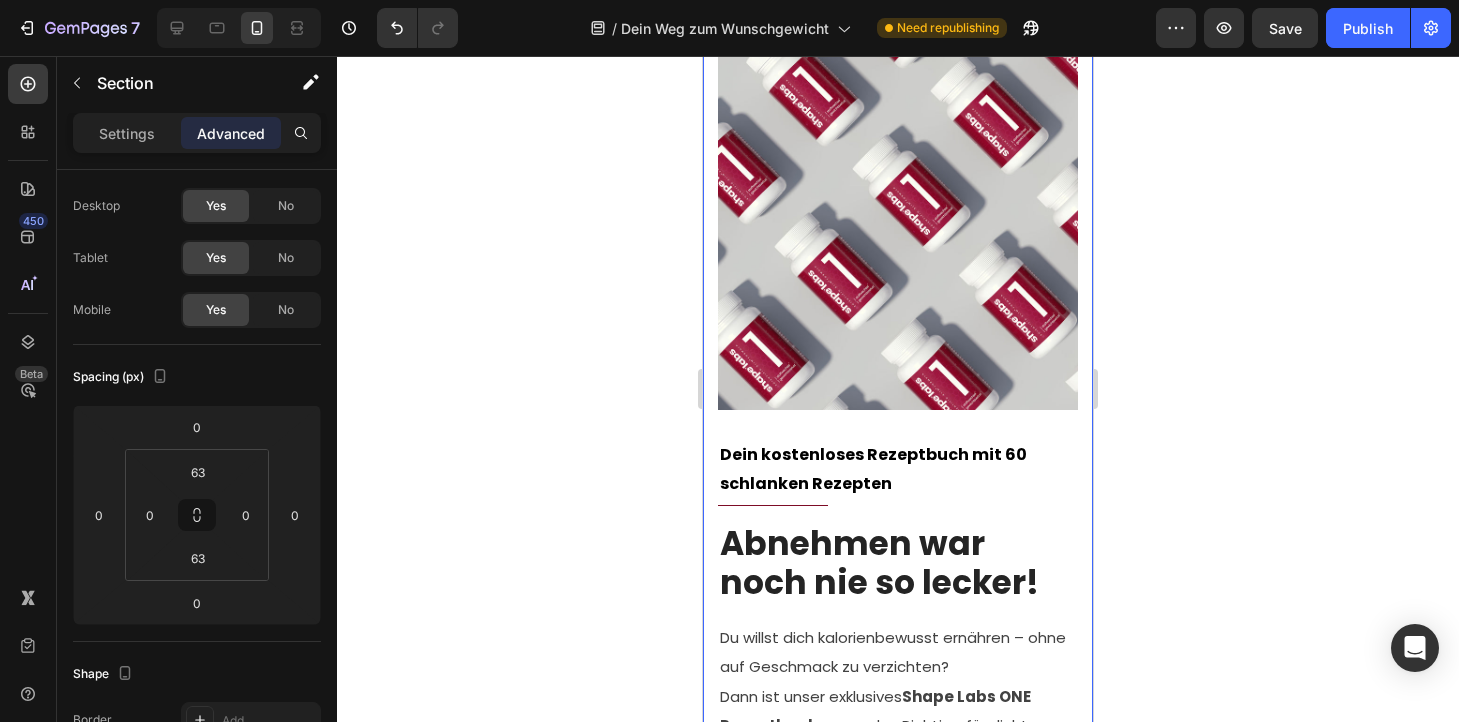 scroll, scrollTop: 0, scrollLeft: 0, axis: both 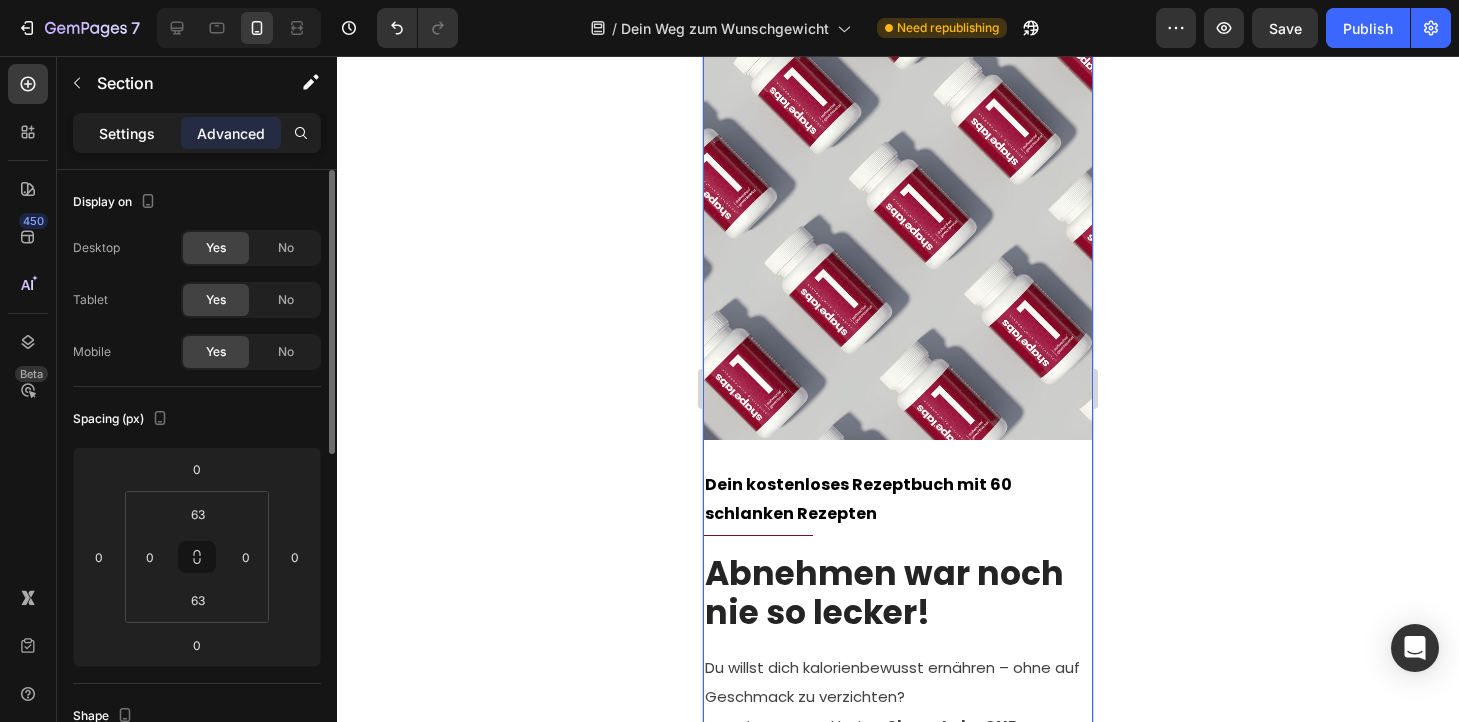 click on "Settings" at bounding box center (127, 133) 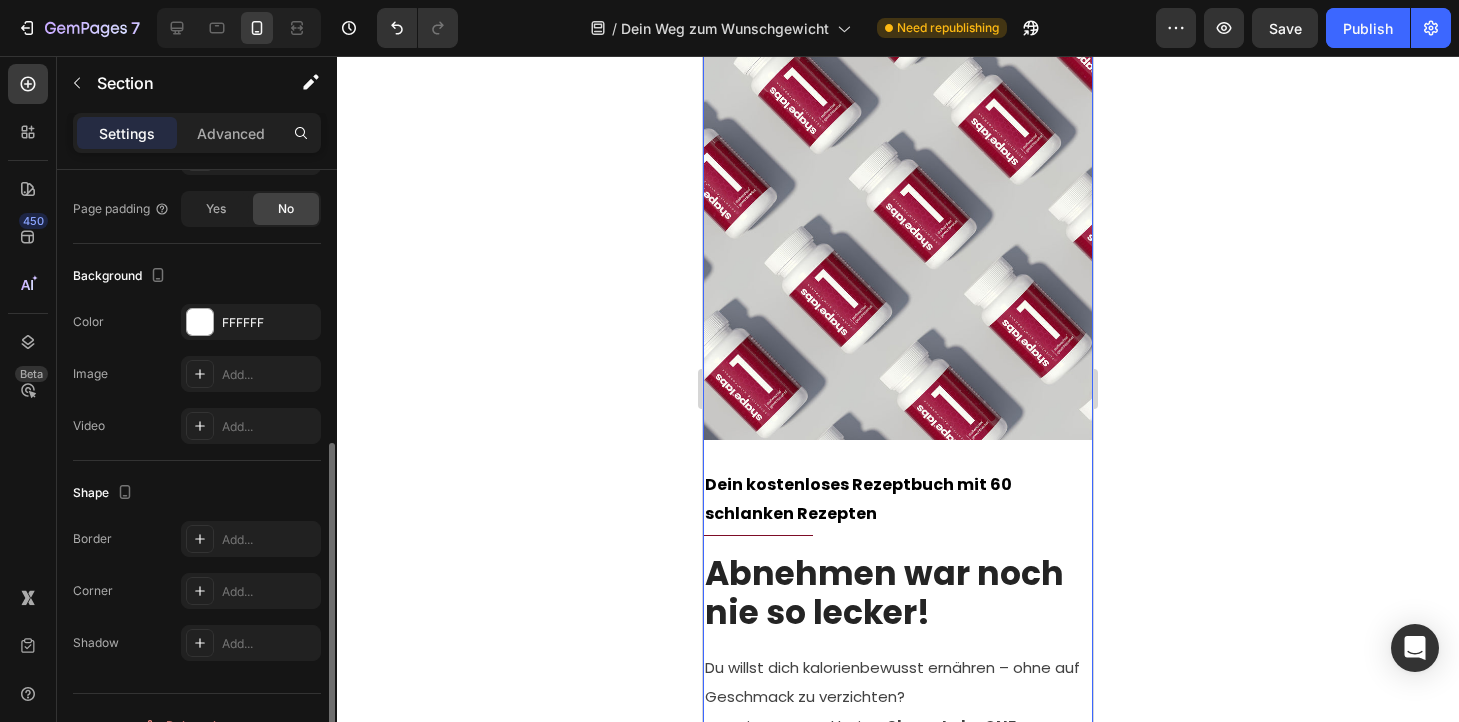 scroll, scrollTop: 559, scrollLeft: 0, axis: vertical 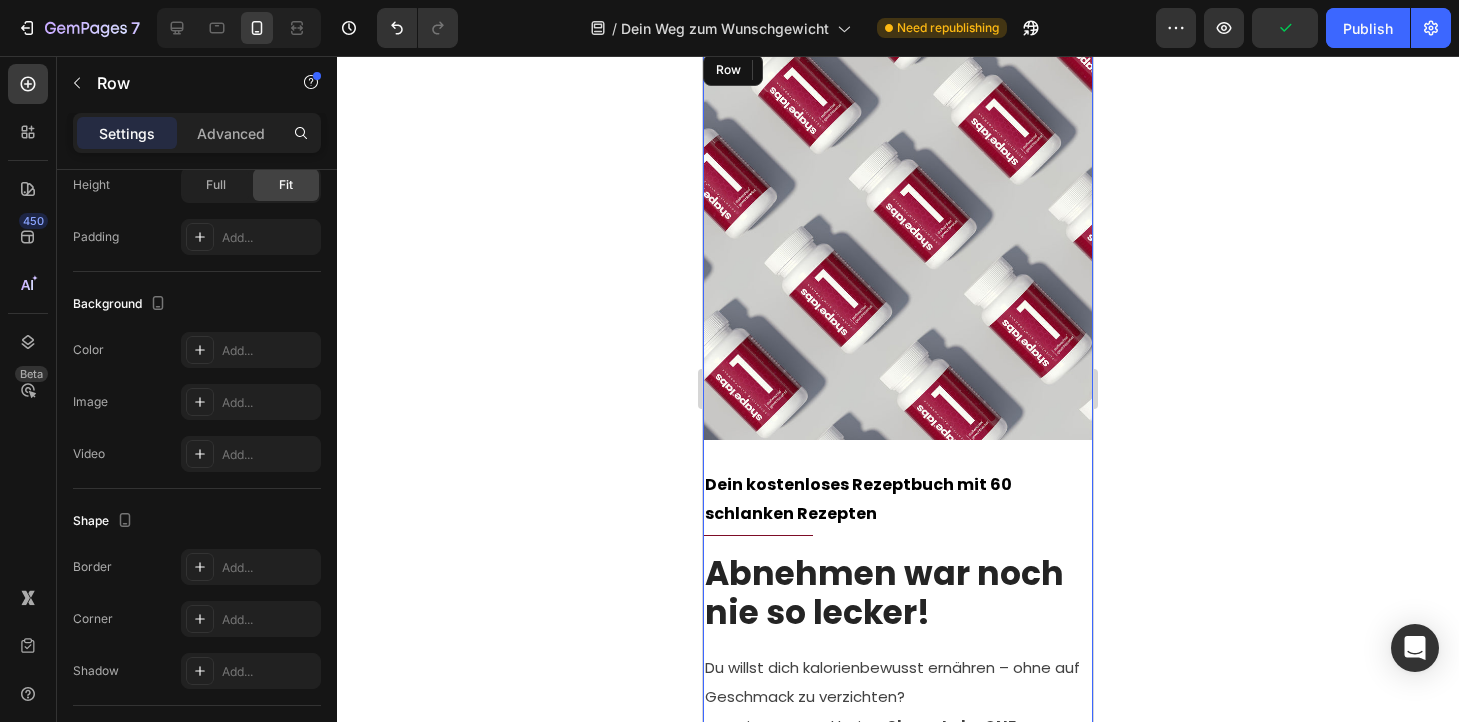 click on "Image Dein kostenloses Rezeptbuch mit 60 schlanken Rezepten Text block                Title Line Abnehmen war noch nie so lecker! Heading Du willst dich kalorienbewusst ernähren – ohne auf Geschmack zu verzichten? Dann ist unser exklusives  Shape Labs ONE Rezeptbuch  genau das Richtige für dich! 🔓  Jetzt kostenlos downloaden und sofort loslegen! Was dich erwartet: ✅ 60 abwechslungsreiche Rezepte – ideal zum Abnehmen ✅ Frühstück, Mittag, Abendessen & Snacks ✅ Schnell & einfach zubereitet – perfekt für den Alltag ✅ Mit exakten Kalorien- & Makronährwertangaben ✅ Alle Rezepte lassen sich optimal mit Shape Labs ONE kombinieren Text block
Jetzt Rezept-Buch downloaden Button" at bounding box center (898, 650) 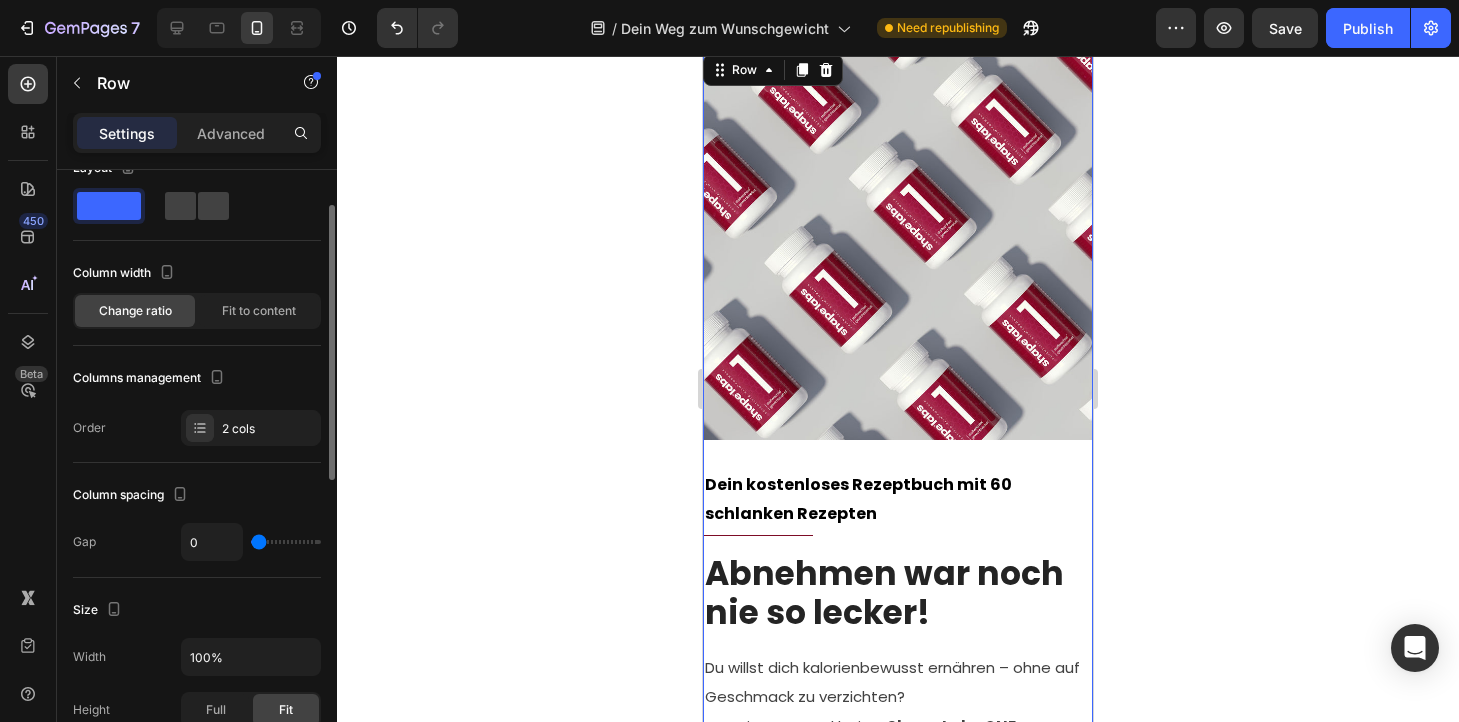 scroll, scrollTop: 0, scrollLeft: 0, axis: both 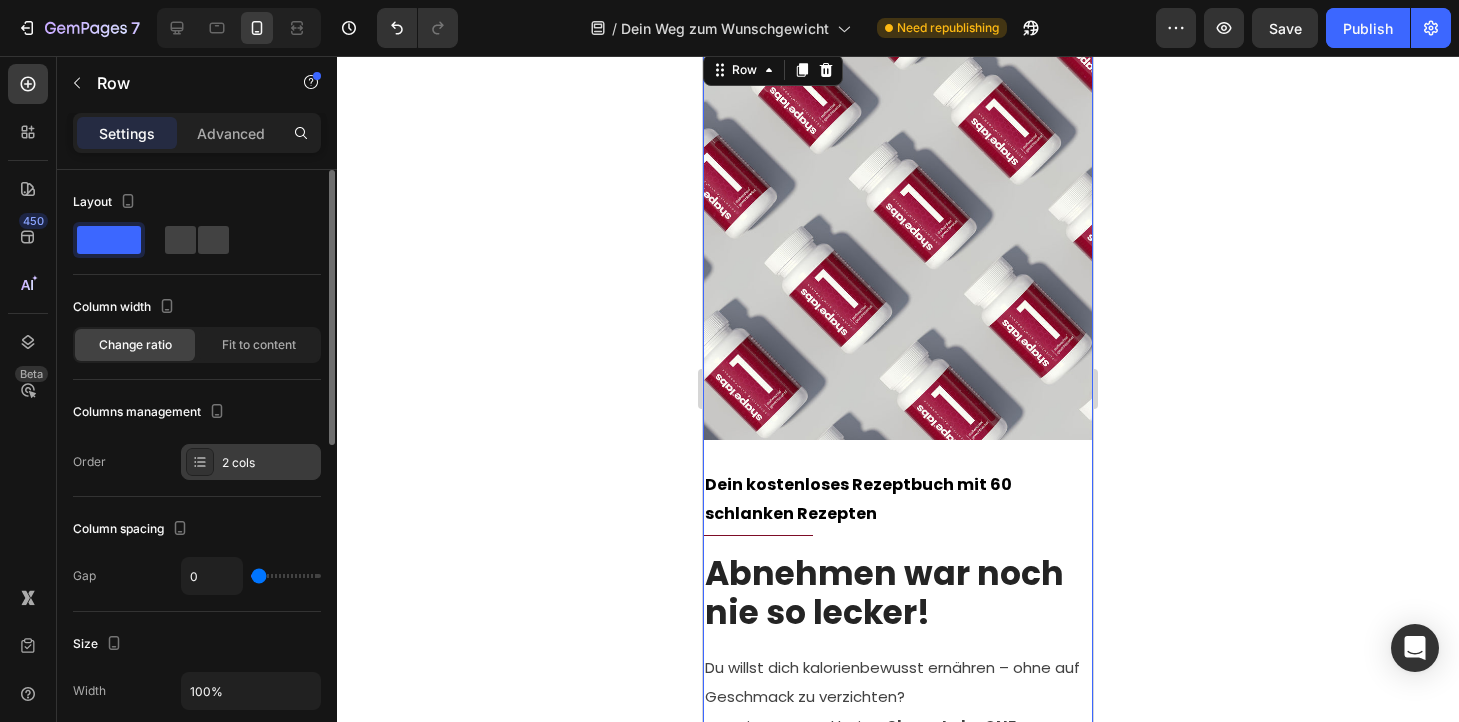 click on "2 cols" at bounding box center (269, 463) 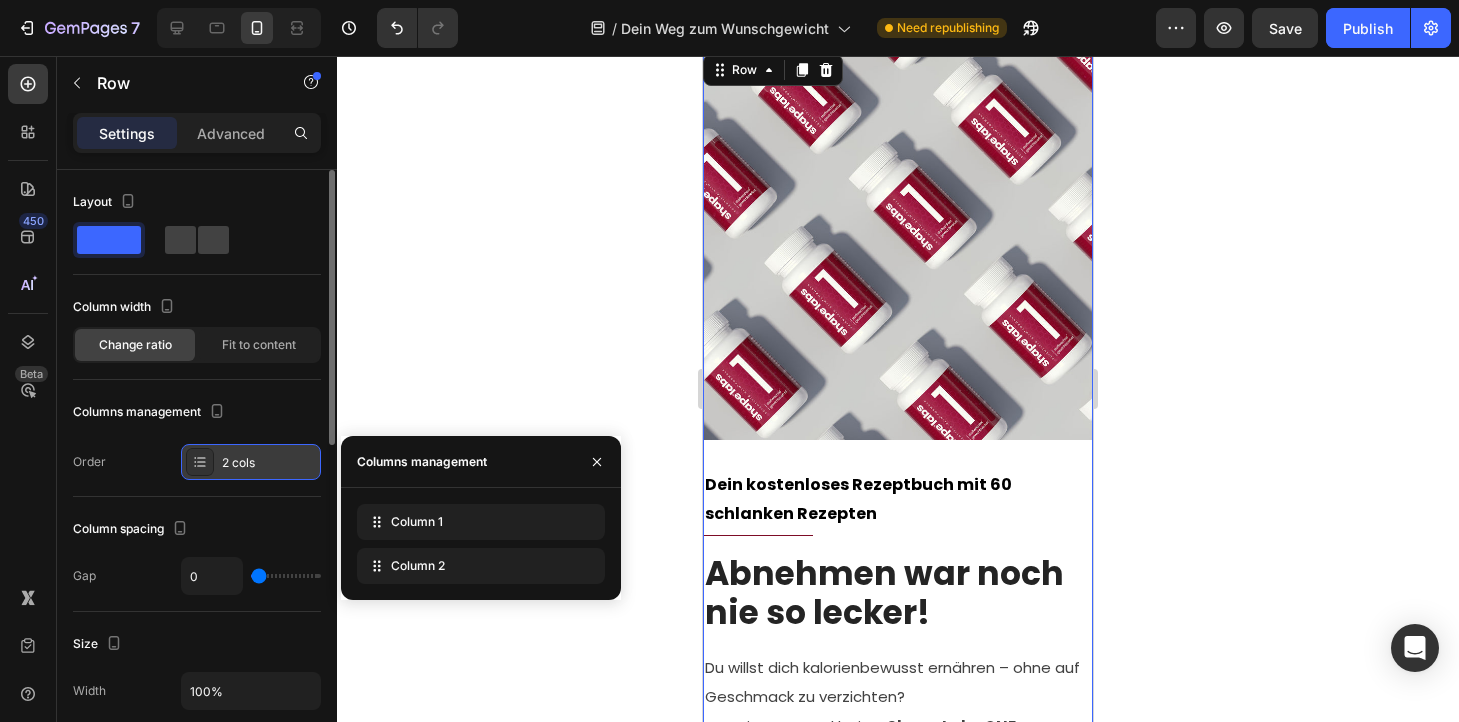 click on "2 cols" at bounding box center [269, 463] 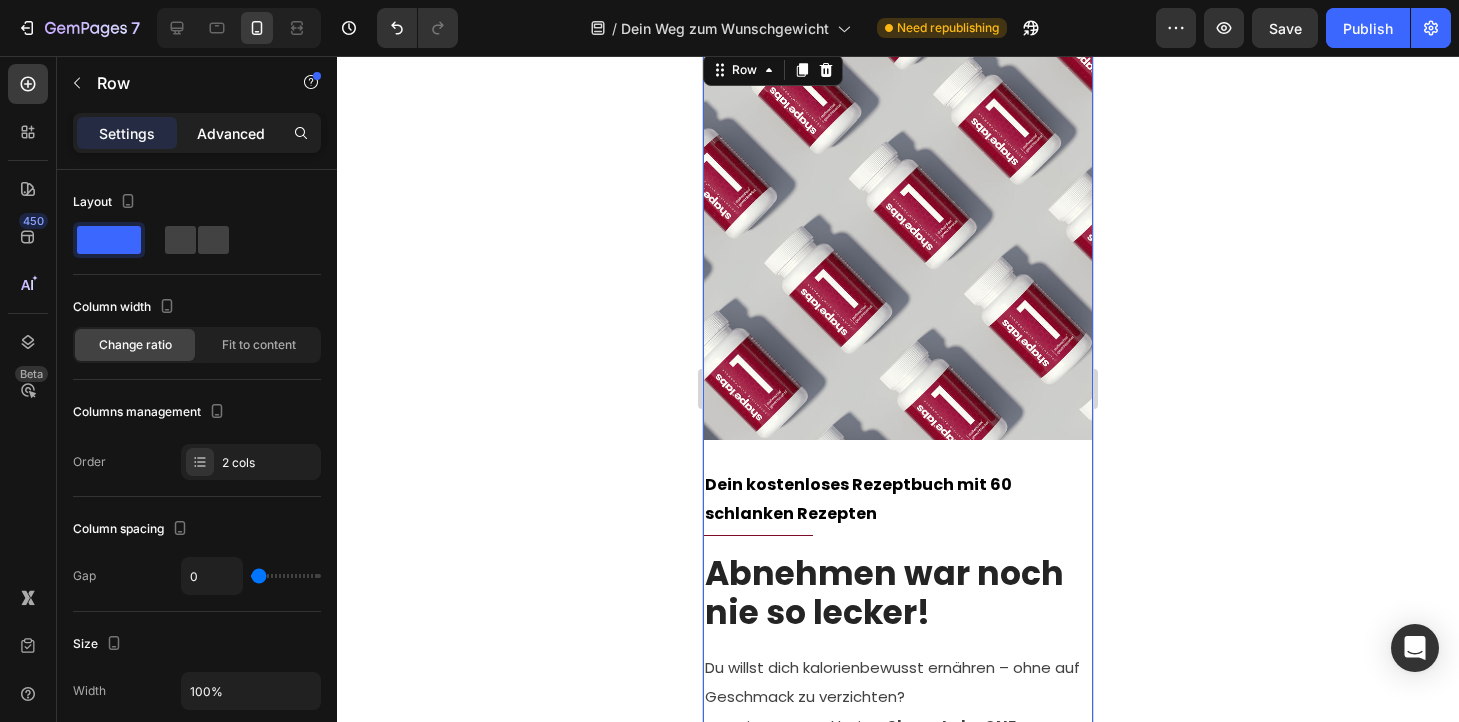 click on "Advanced" at bounding box center (231, 133) 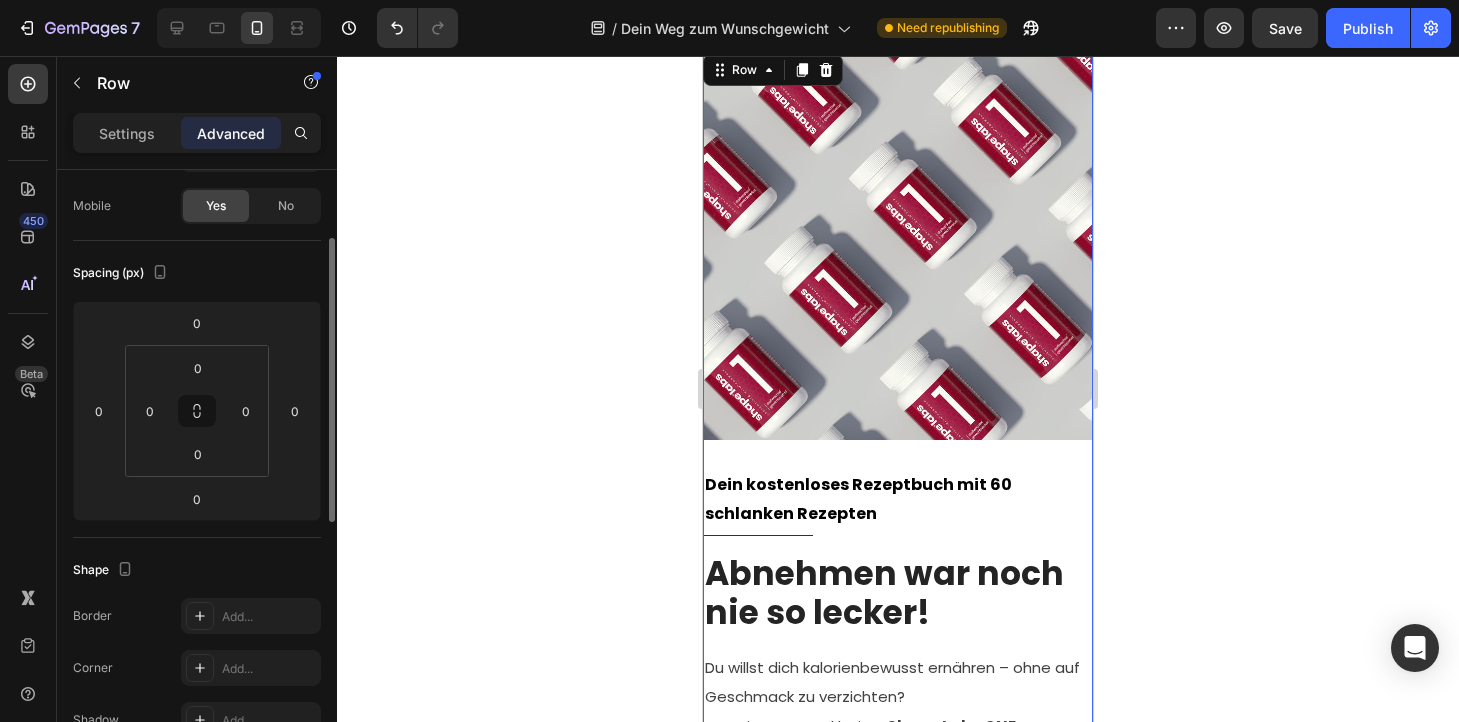 scroll, scrollTop: 0, scrollLeft: 0, axis: both 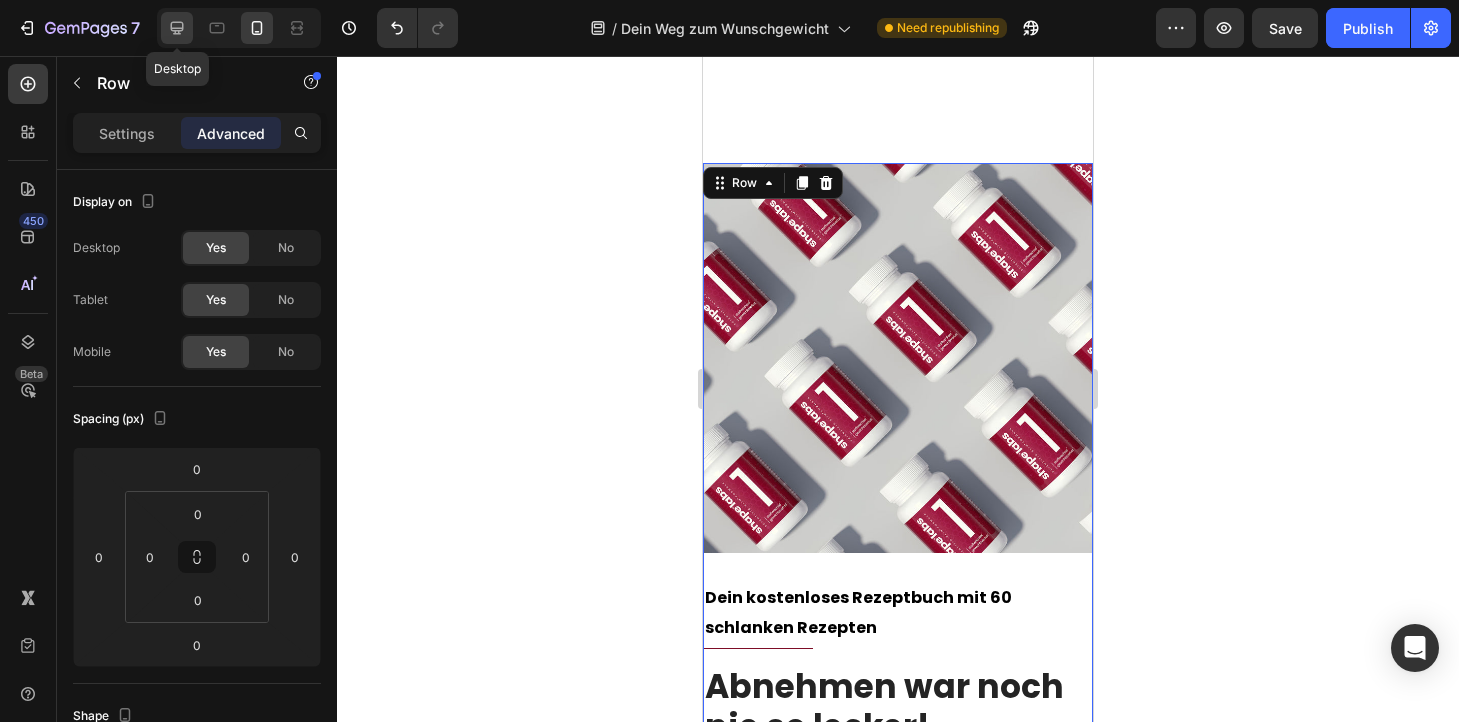 click 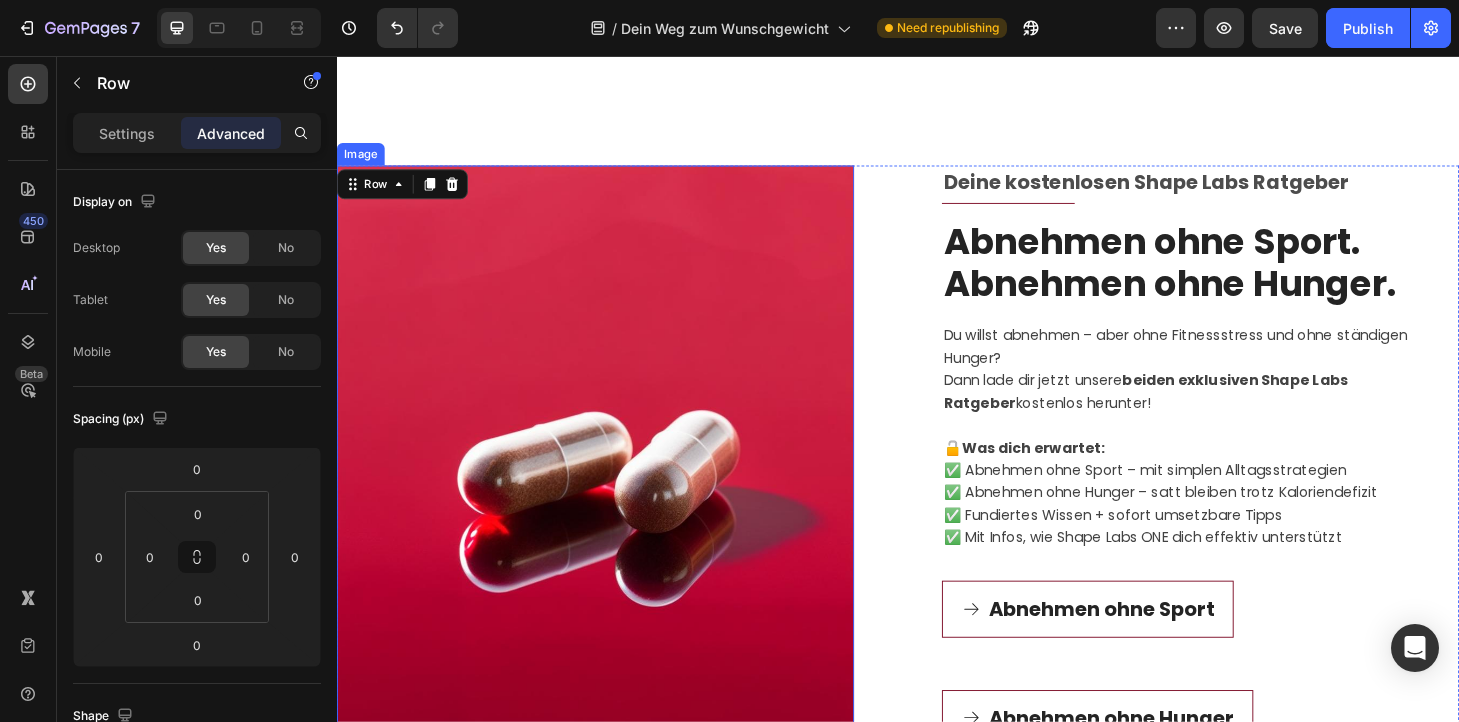 scroll, scrollTop: 915, scrollLeft: 0, axis: vertical 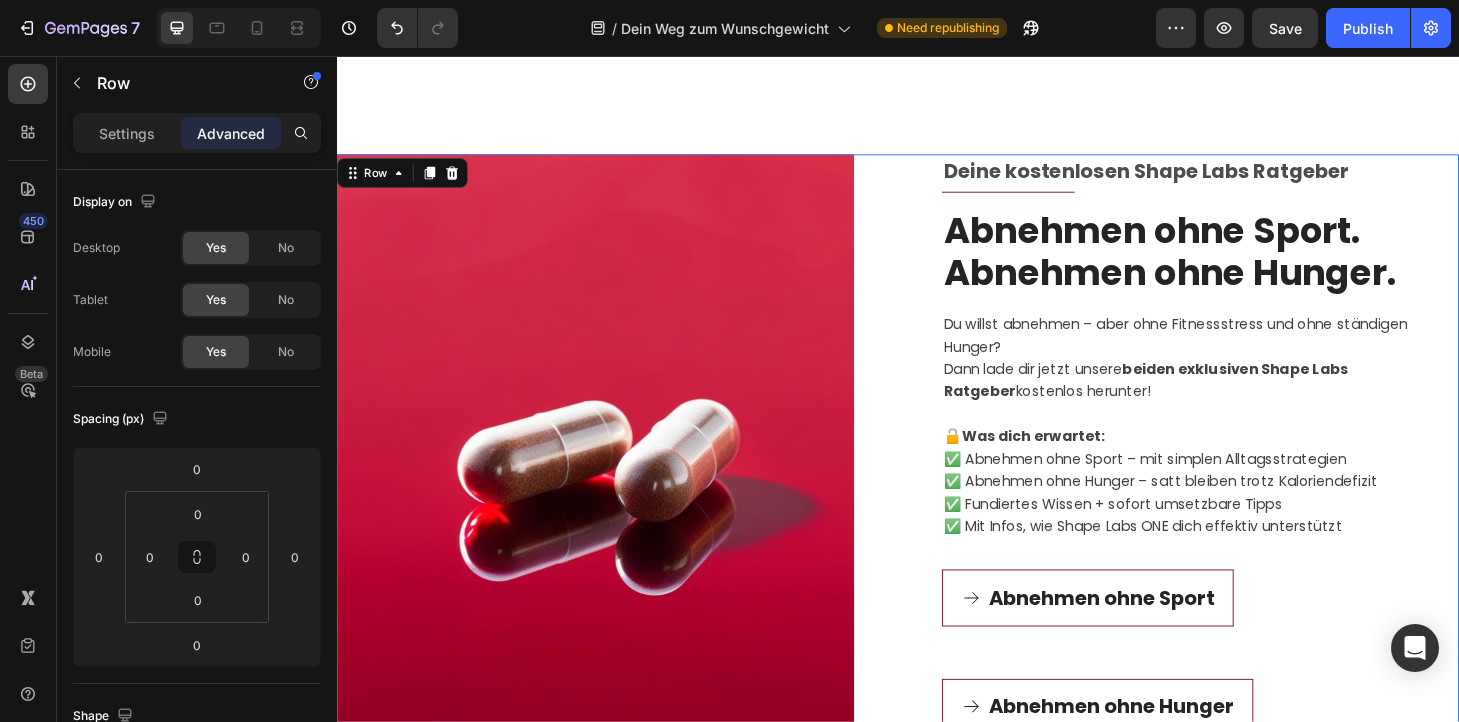 click on "Image Dein kostenloses Rezeptbuch mit 60 schlanken Rezepten Text block Title Line Abnehmen war noch nie so lecker! Heading Du willst dich kalorienbewusst ernähren – ohne auf Geschmack zu verzichten? Dann ist unser exklusives Shape Labs ONE Rezeptbuch genau das Richtige für dich! 🔓 Jetzt kostenlos downloaden und sofort loslegen! Was dich erwartet: ✅ 60 abwechslungsreiche Rezepte – ideal zum Abnehmen ✅ Frühstück, Mittag, Abendessen & Snacks ✅ Schnell & einfach zubereitet – perfekt für den Alltag ✅ Mit exakten Kalorien- & Makronährwertangaben ✅ Alle Rezepte lassen sich optimal mit Shape Labs ONE kombinieren Text block Jetzt Rezept-Buch downloaden Button Deine kostenlosen Shape Labs Ratgeber Text block Title Line Abnehmen ohne Sport. Abnehmen ohne Hunger. Heading Du willst abnehmen – aber ohne Fitnessstress und ohne ständigen Hunger? Dann lade dir jetzt unsere beiden exklusiven Shape Labs Ratgeber kostenlos herunter! 🔓 Text block" at bounding box center (937, 835) 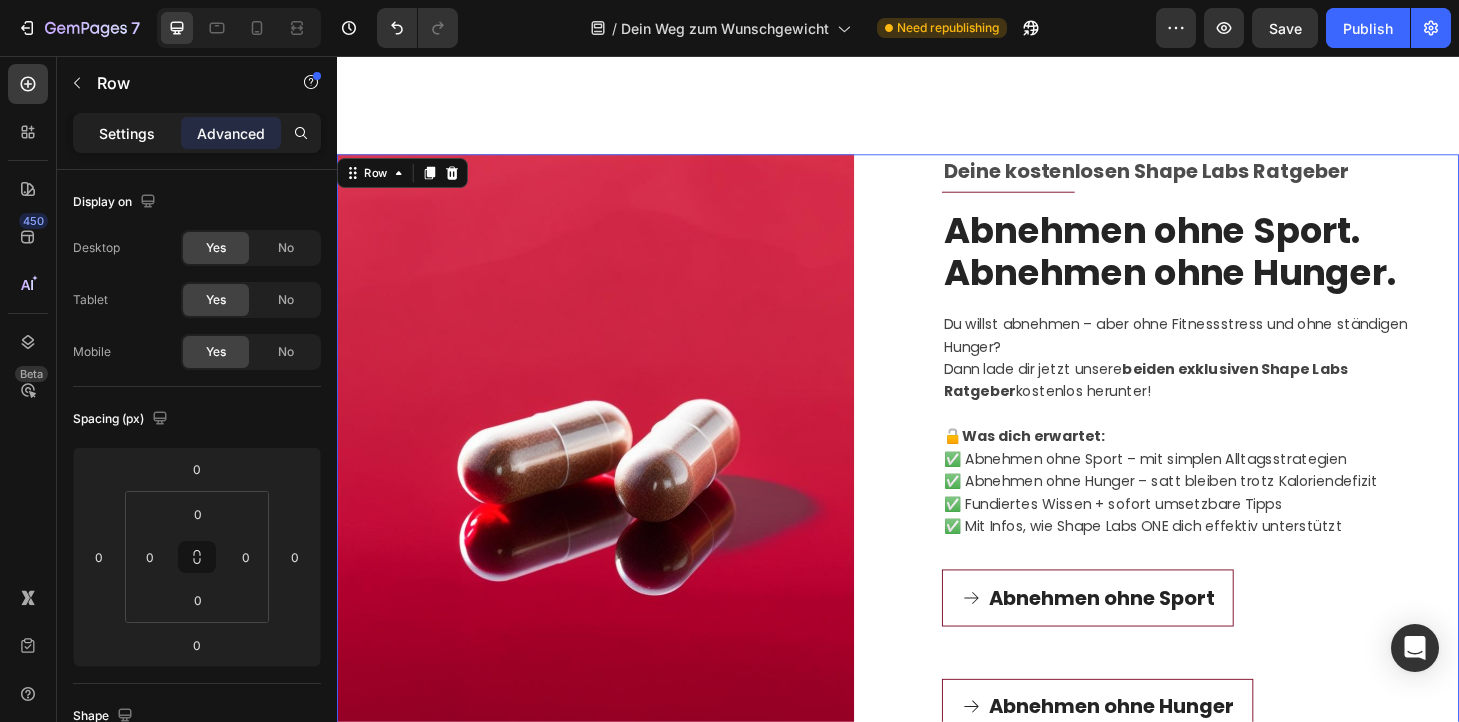 click on "Settings" at bounding box center (127, 133) 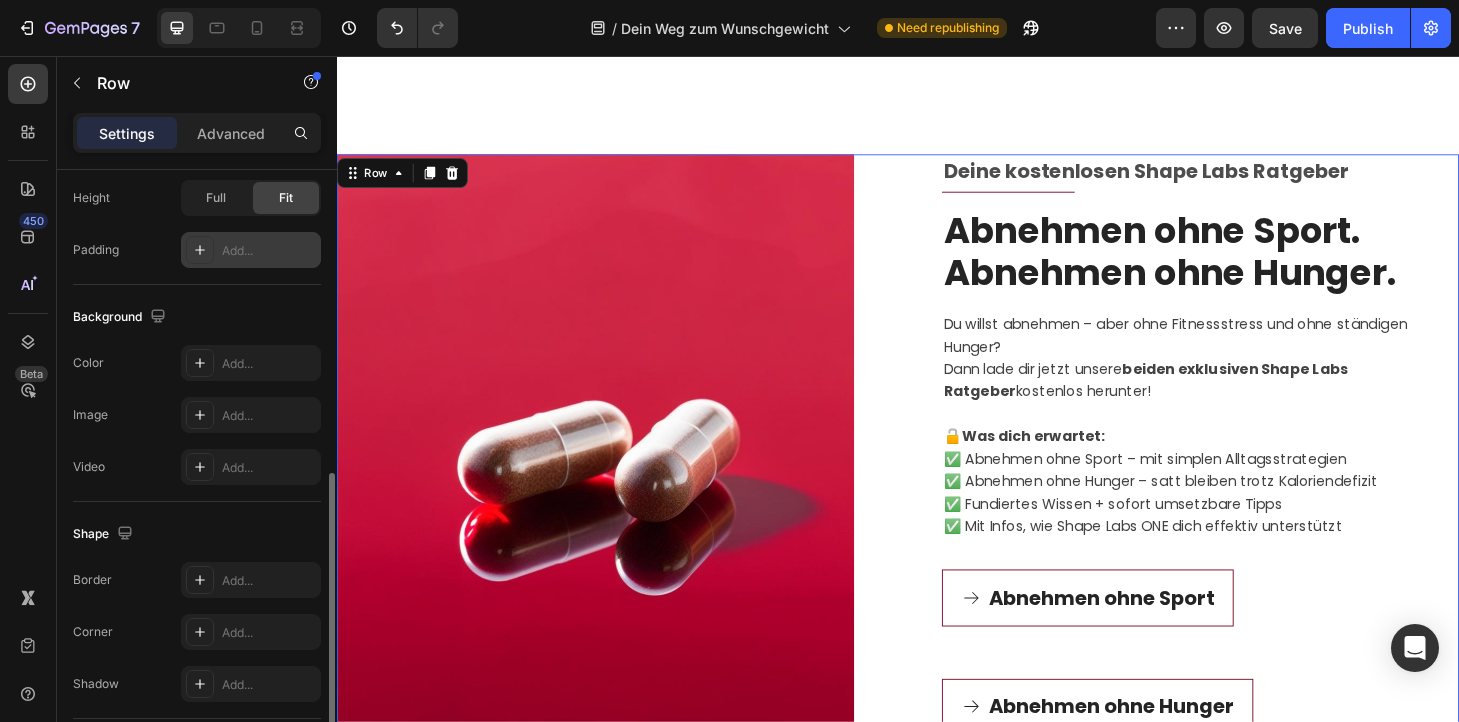 scroll, scrollTop: 839, scrollLeft: 0, axis: vertical 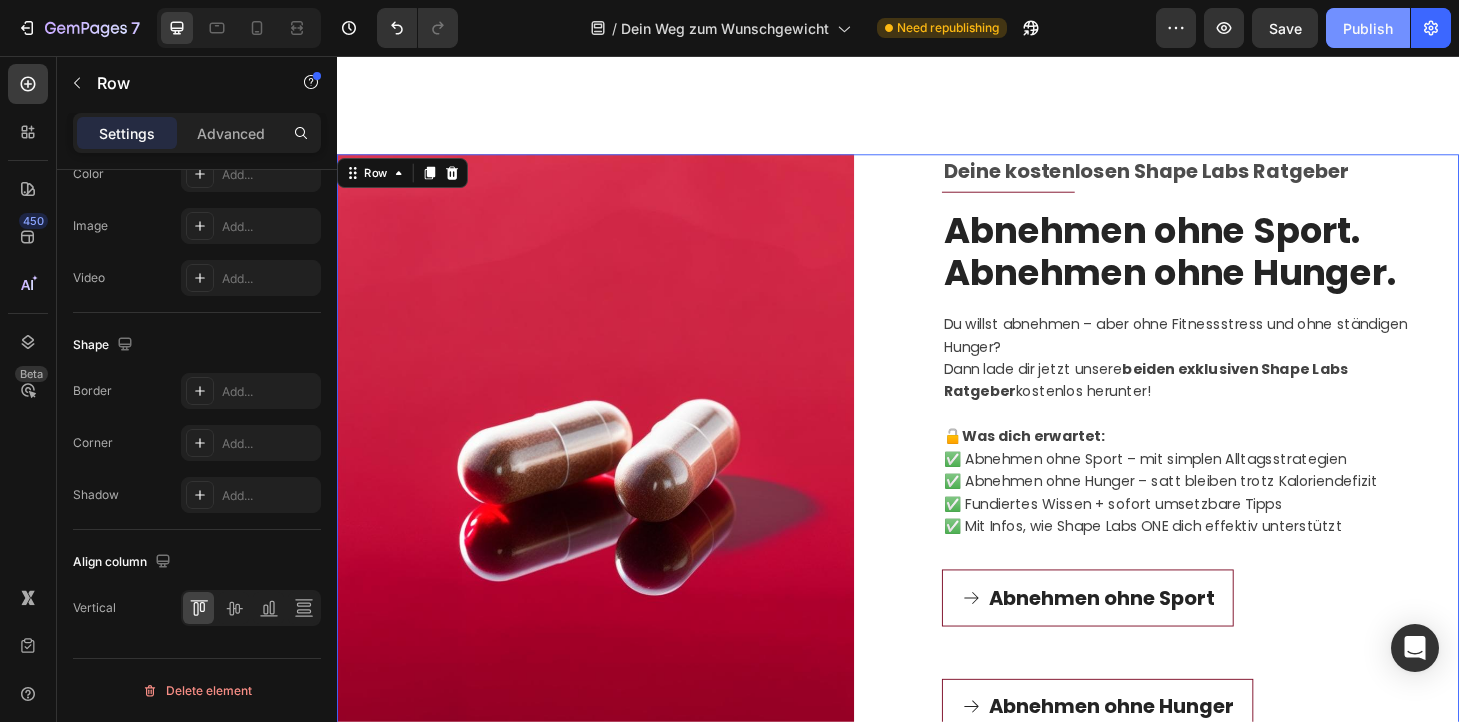 click on "Publish" at bounding box center [1368, 28] 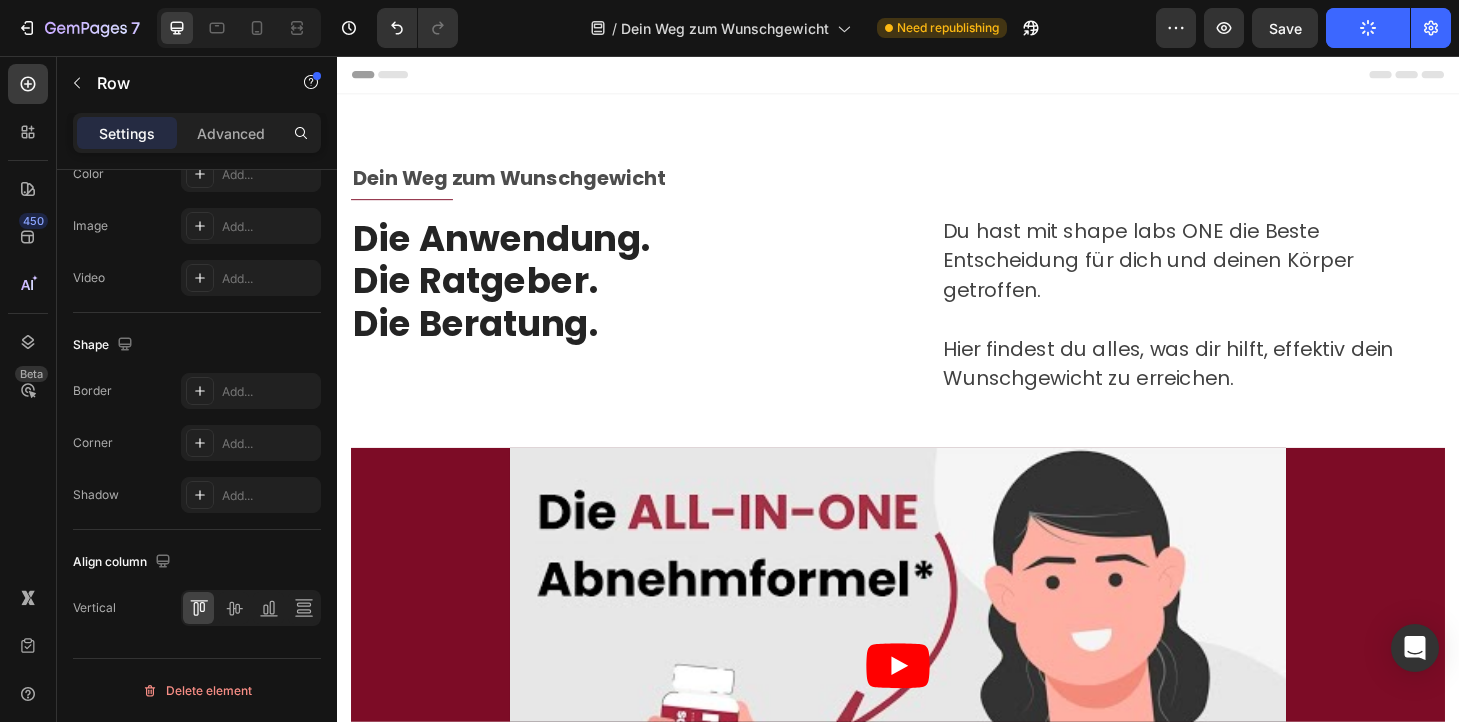 scroll, scrollTop: 0, scrollLeft: 0, axis: both 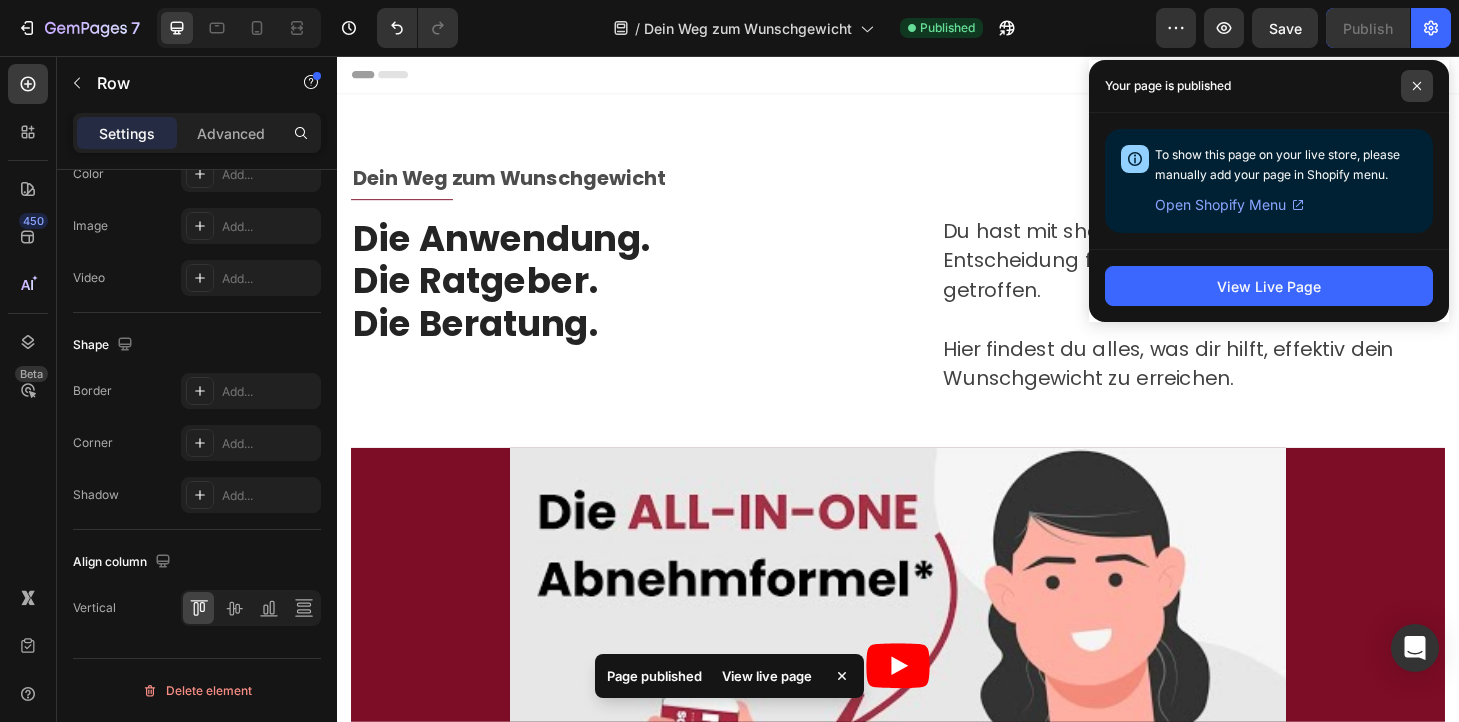 click 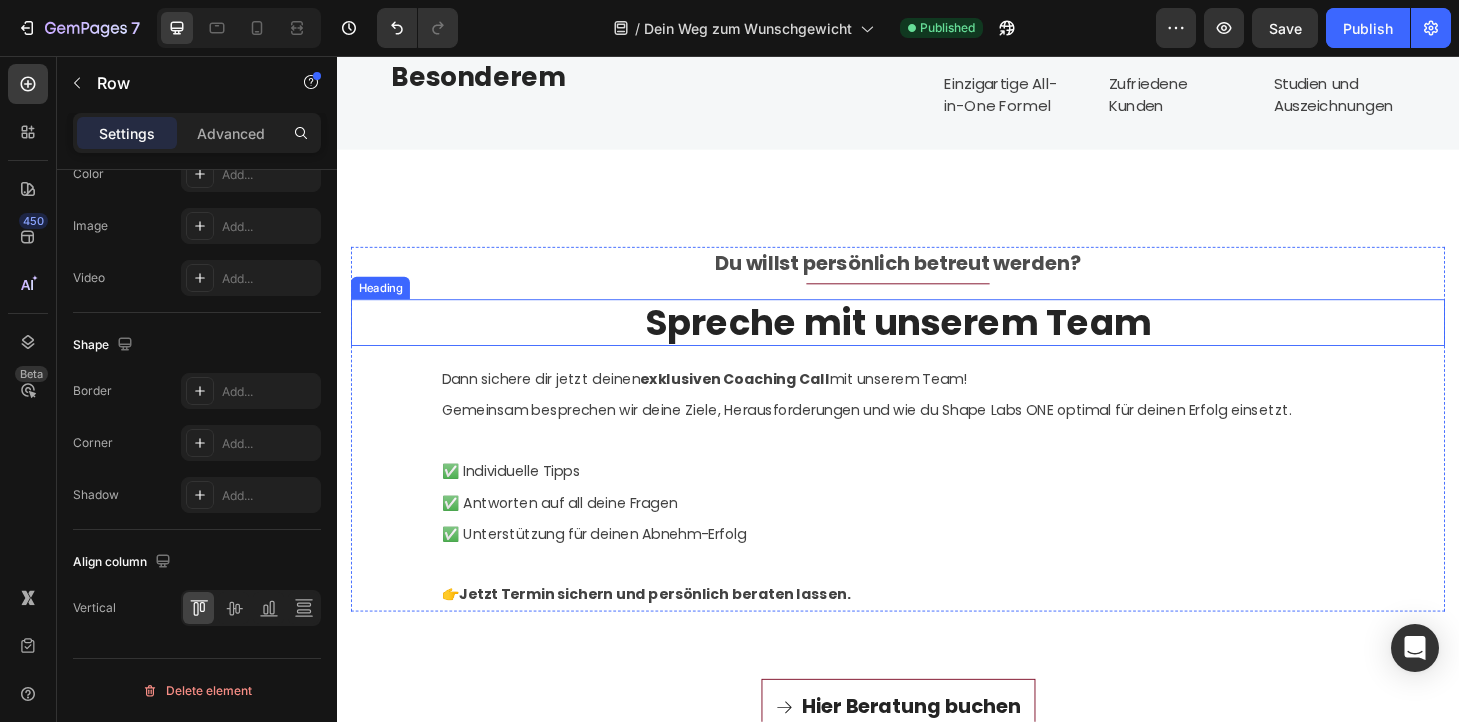 scroll, scrollTop: 2502, scrollLeft: 0, axis: vertical 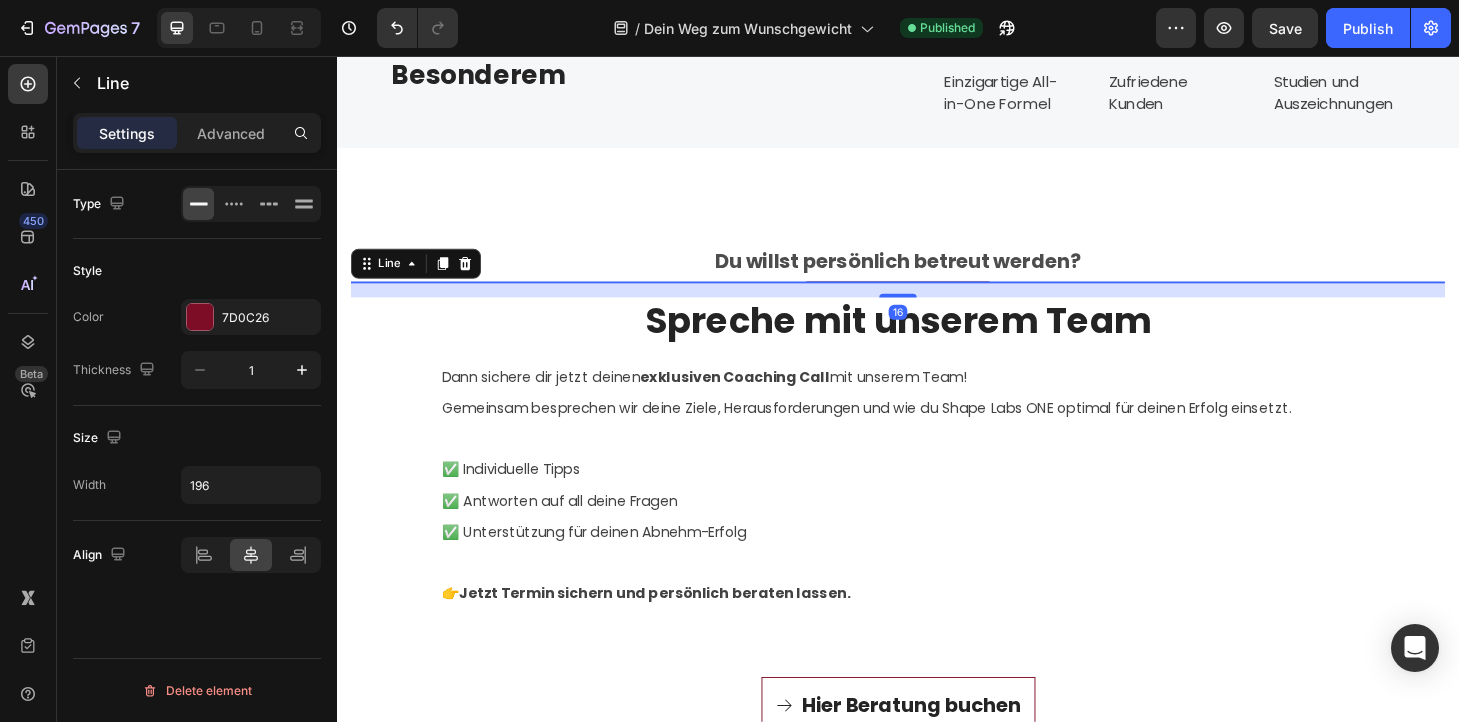 click at bounding box center (937, 297) 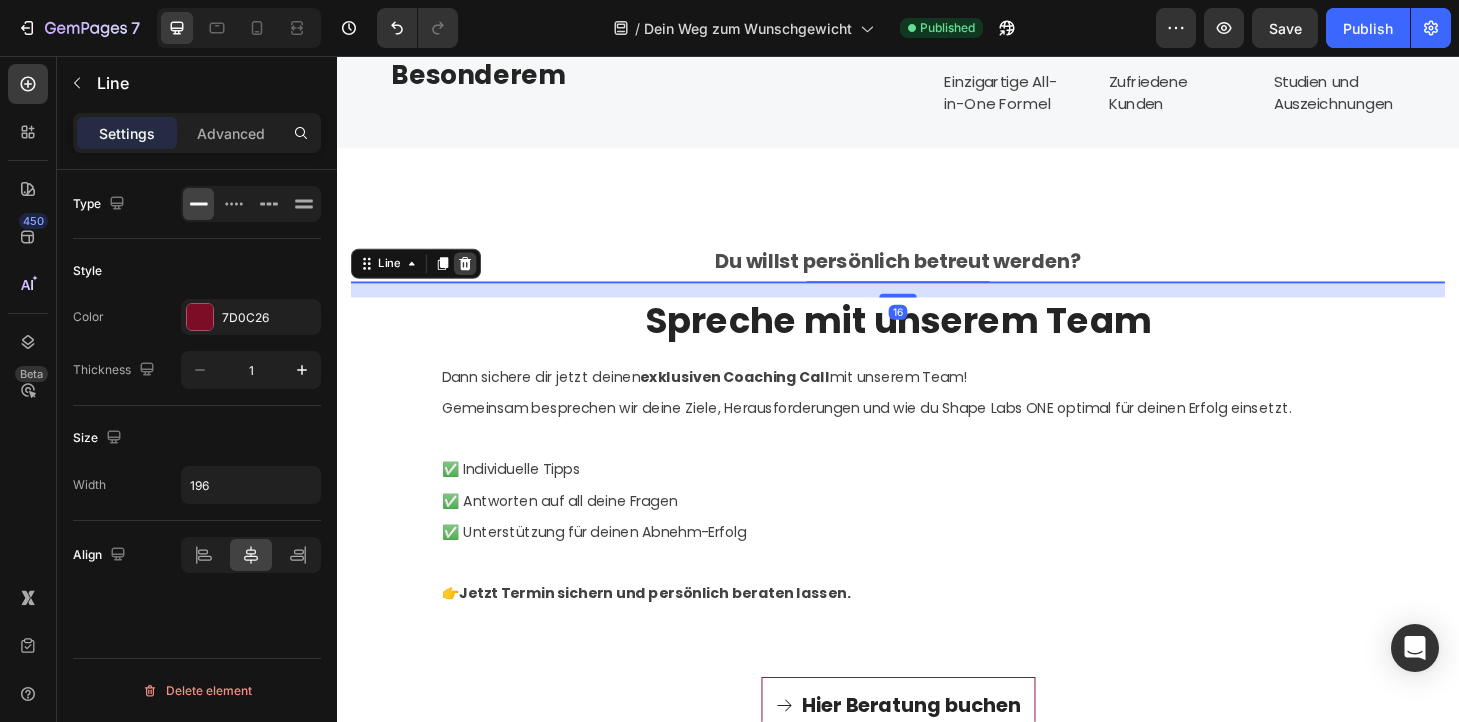 click 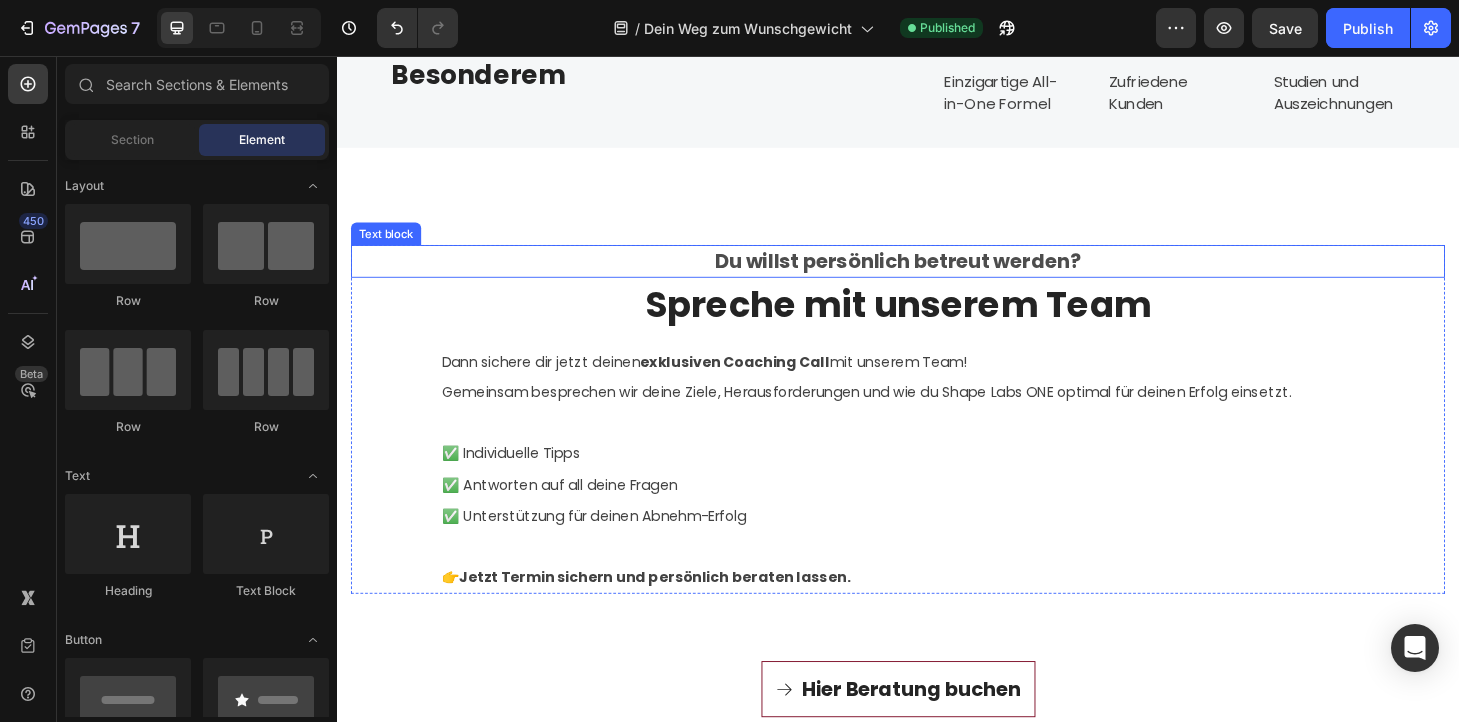 click on "Du willst persönlich betreut werden?" at bounding box center [937, 276] 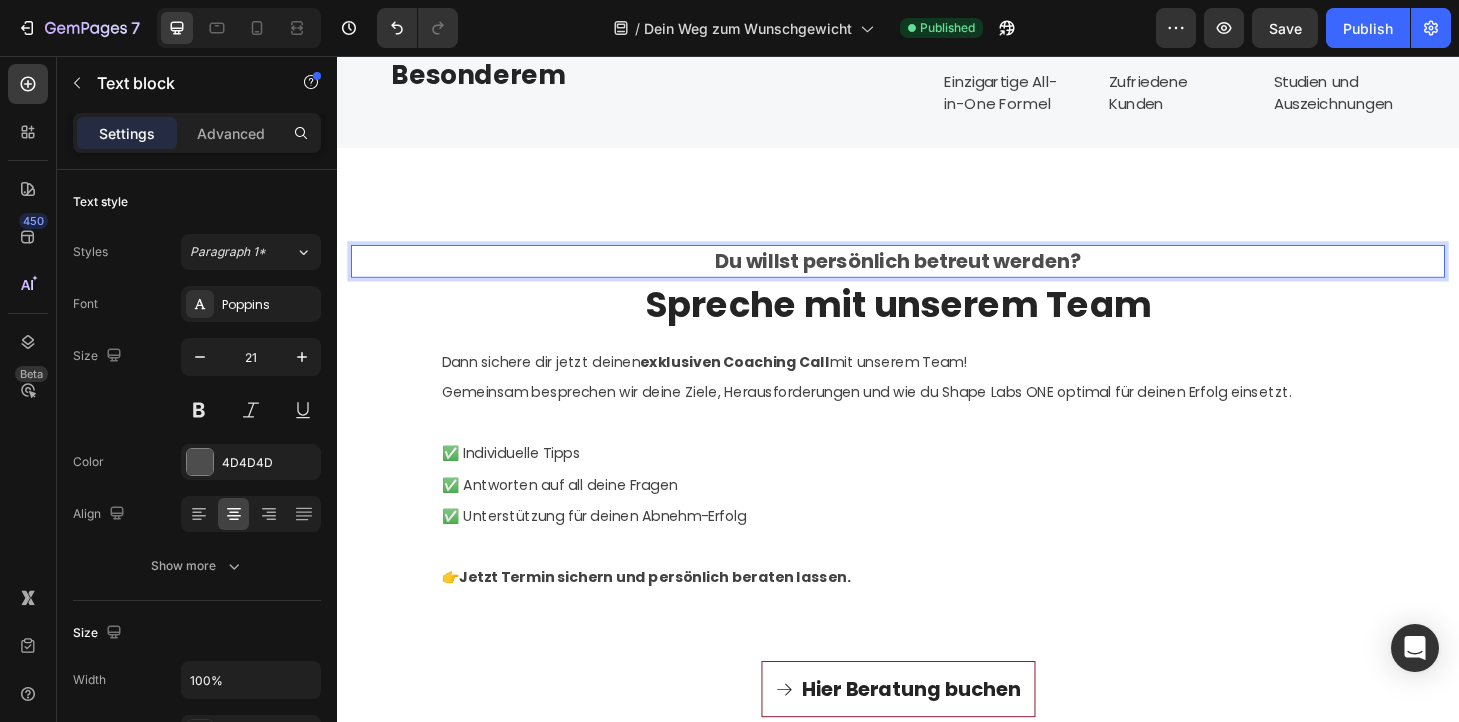 click on "Du willst persönlich betreut werden?" at bounding box center [937, 276] 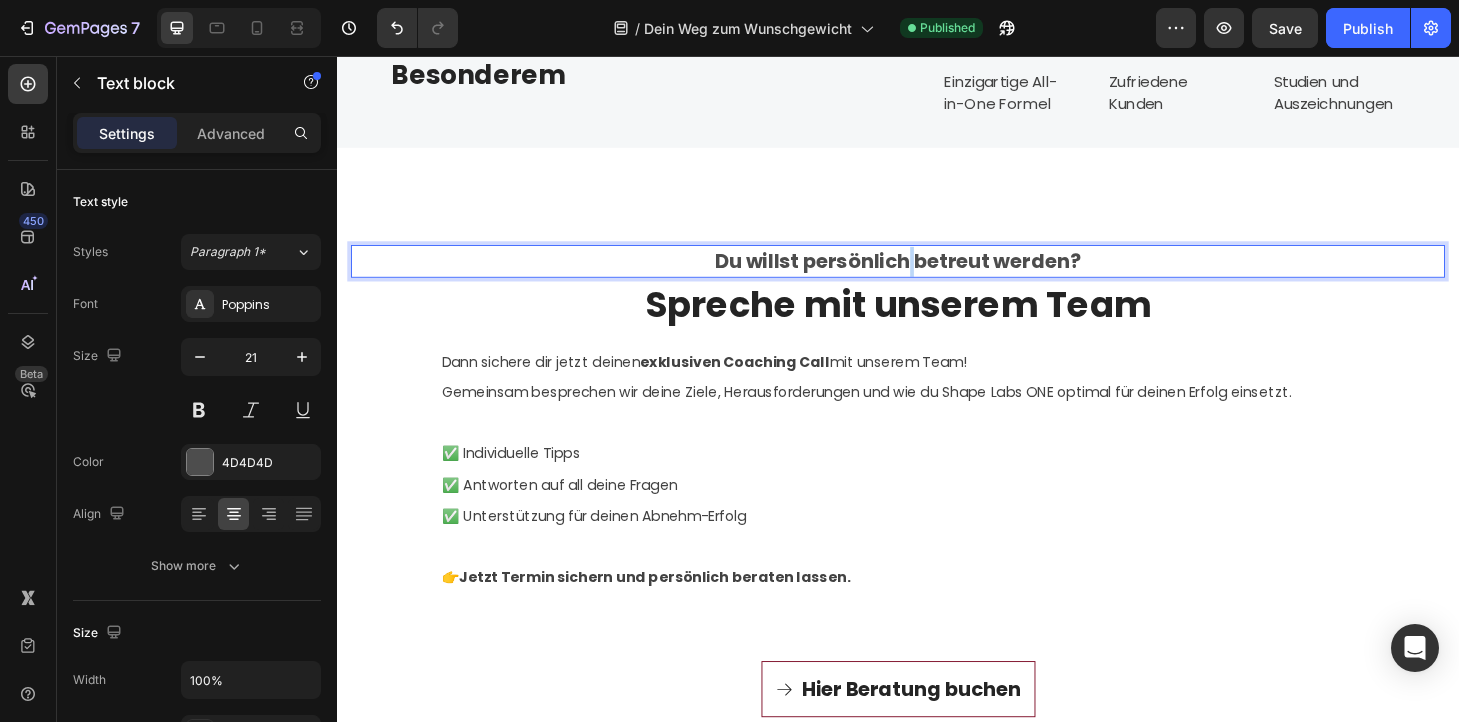 click on "Du willst persönlich betreut werden?" at bounding box center (937, 276) 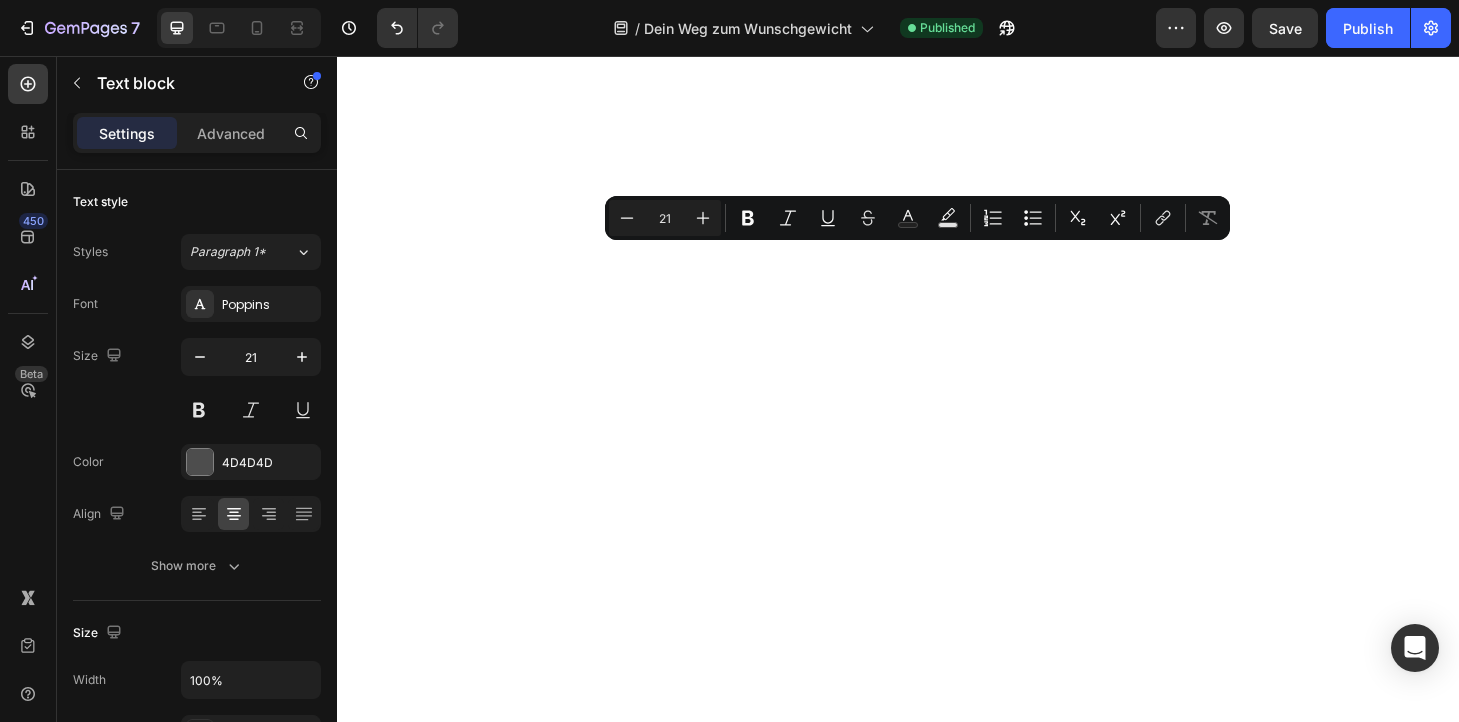 scroll, scrollTop: 0, scrollLeft: 0, axis: both 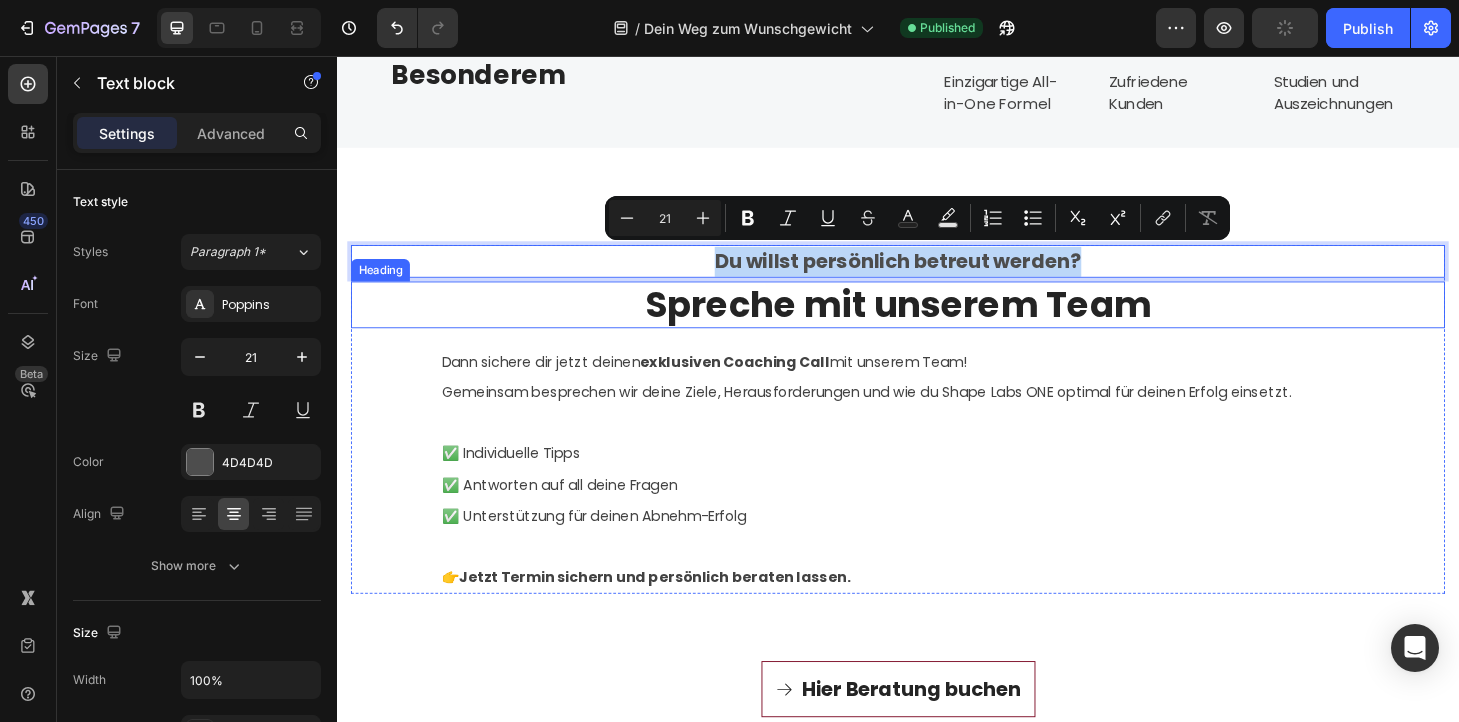click on "Spreche mit unserem Team" at bounding box center (937, 322) 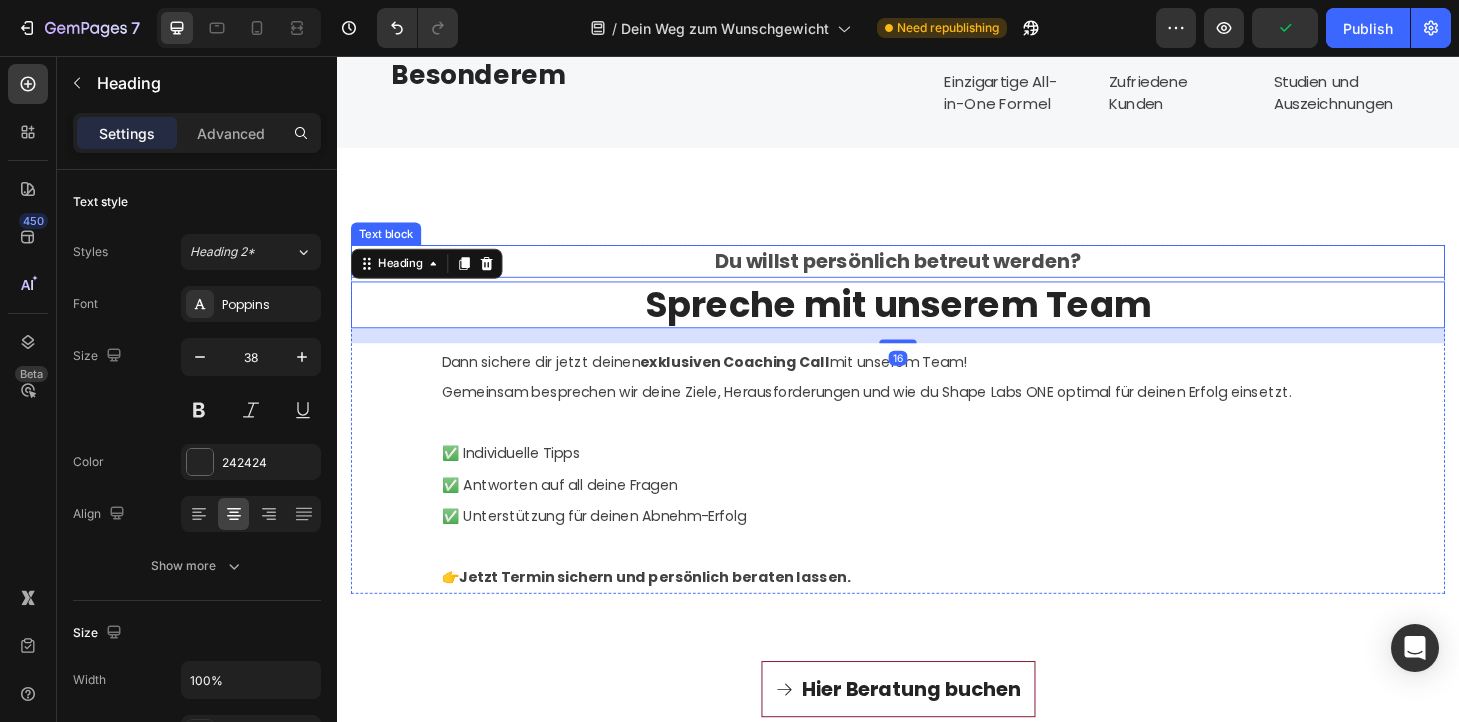 click on "Du willst persönlich betreut werden?" at bounding box center [937, 276] 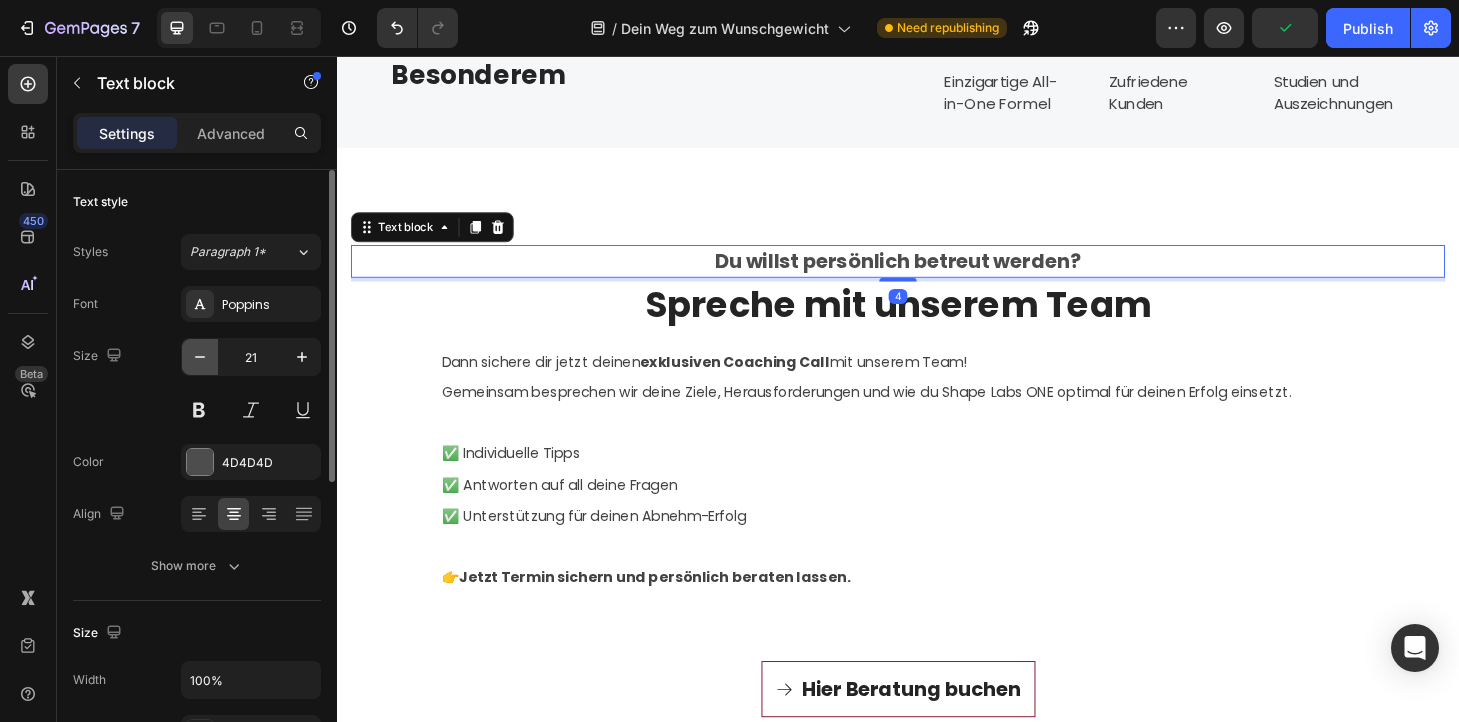 click 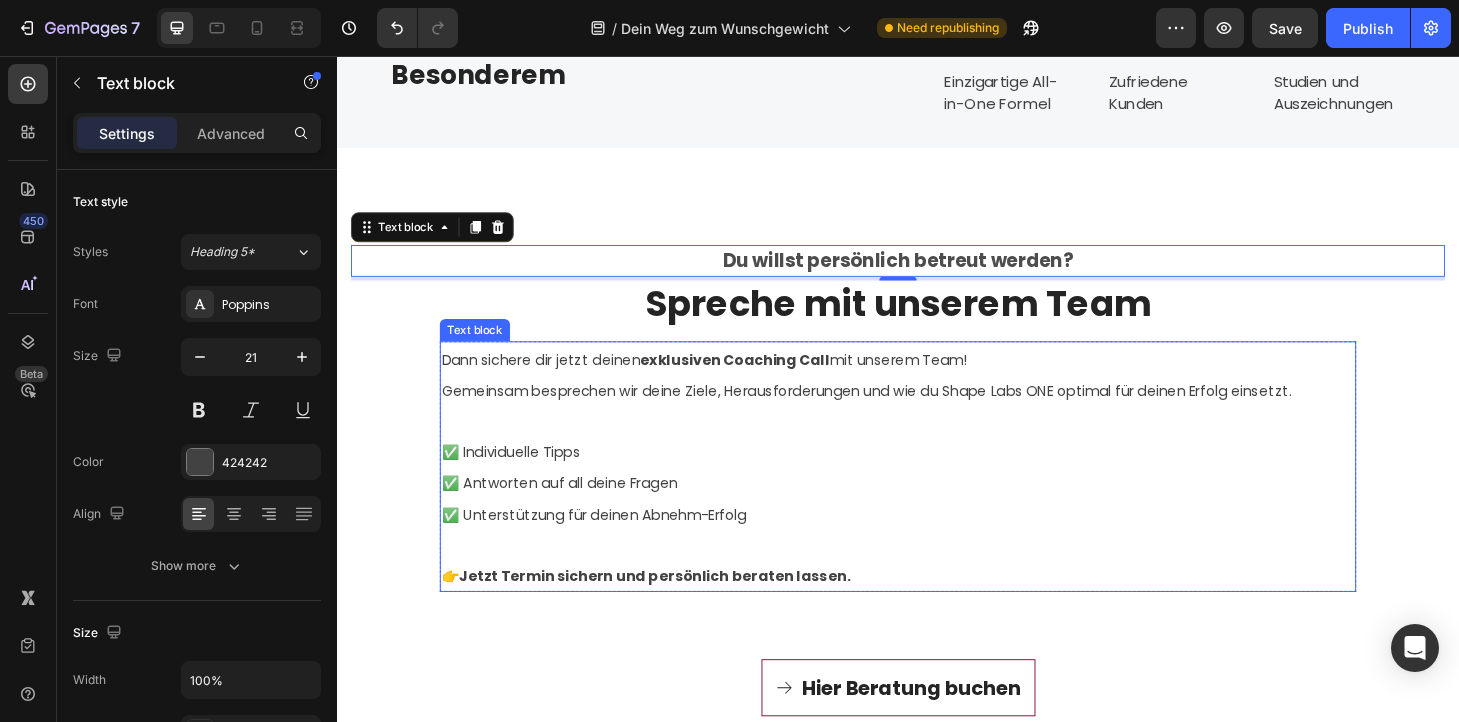 click on "✅ Individuelle Tipps ✅ Antworten auf all deine Fragen ✅ Unterstützung für deinen Abnehm-Erfolg" at bounding box center [937, 512] 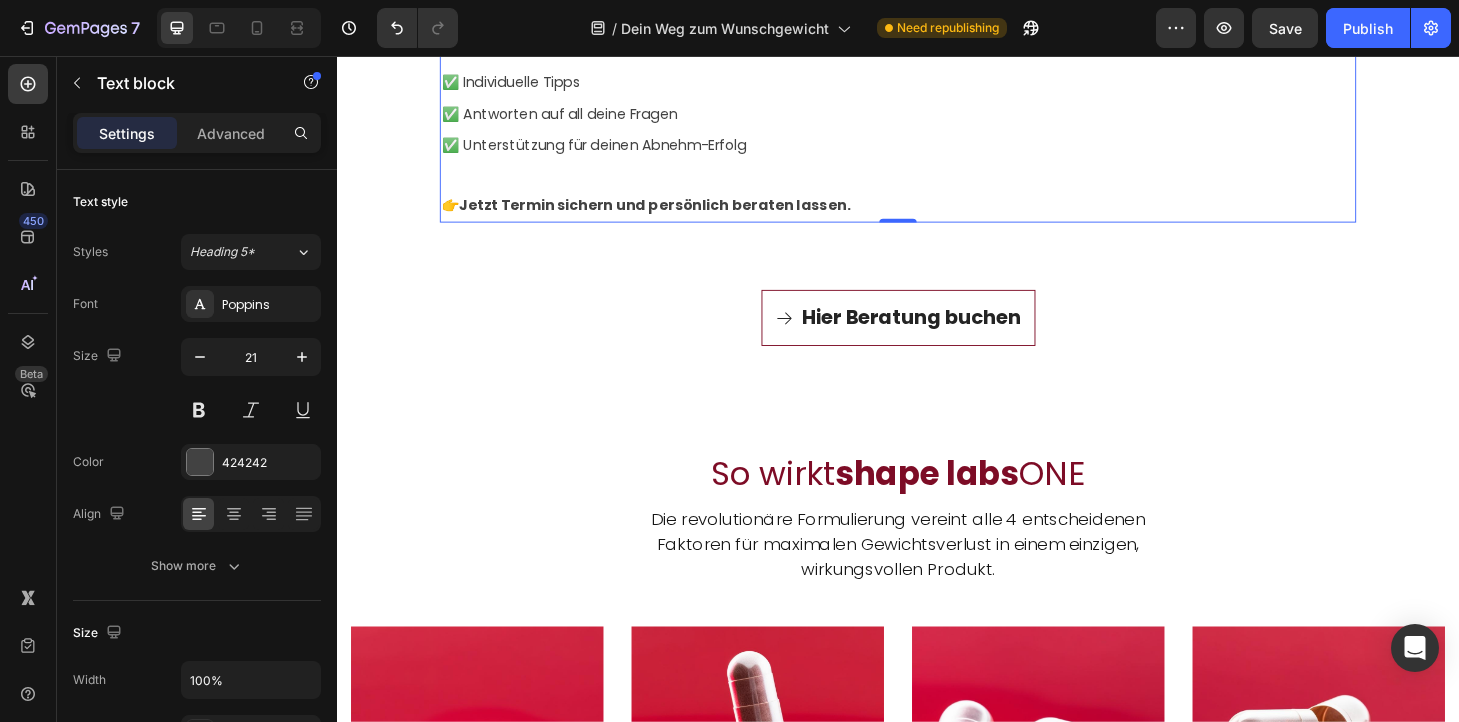 scroll, scrollTop: 2900, scrollLeft: 0, axis: vertical 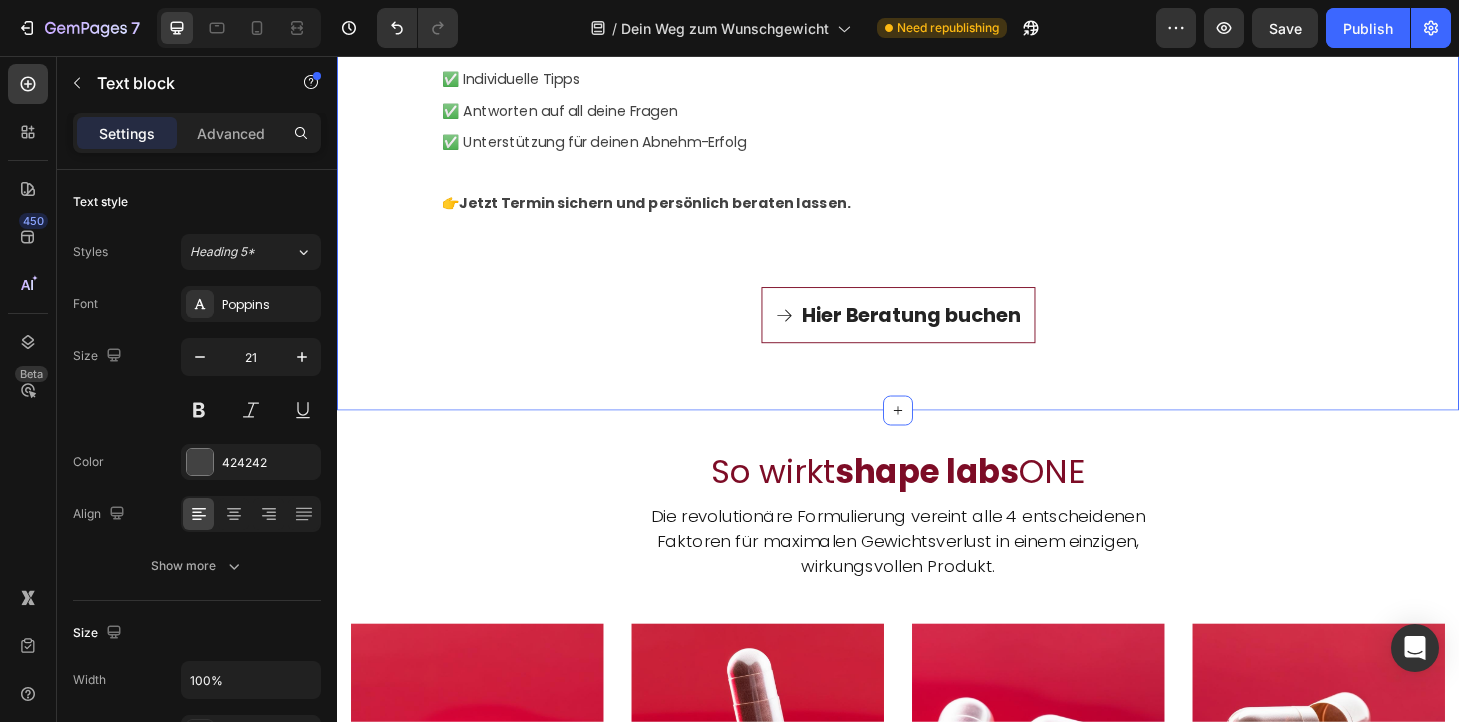 click on "Du willst persönlich betreut werden? Text block Spreche mit unserem Team Heading Dann sichere dir jetzt deinen  exklusiven Coaching Call  mit unserem Team! Gemeinsam besprechen wir deine Ziele, Herausforderungen und wie du Shape Labs ONE optimal für deinen Erfolg einsetzt.   ✅ Individuelle Tipps ✅ Antworten auf all deine Fragen ✅ Unterstützung für deinen Abnehm-Erfolg   👉  Jetzt Termin sichern und persönlich beraten lassen. Text block   0 Row Row
Hier Beratung buchen Button" at bounding box center [937, 111] 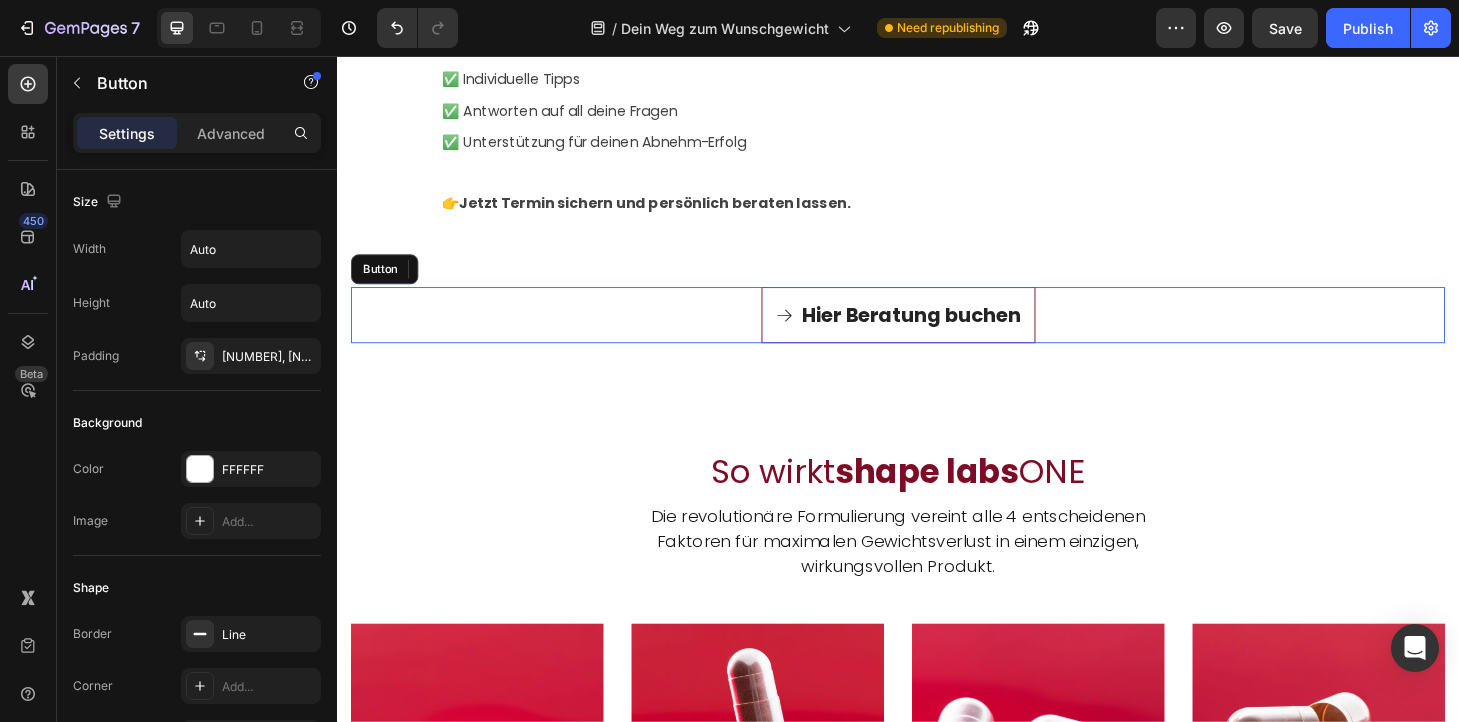 click on "Hier Beratung buchen Button" at bounding box center (937, 333) 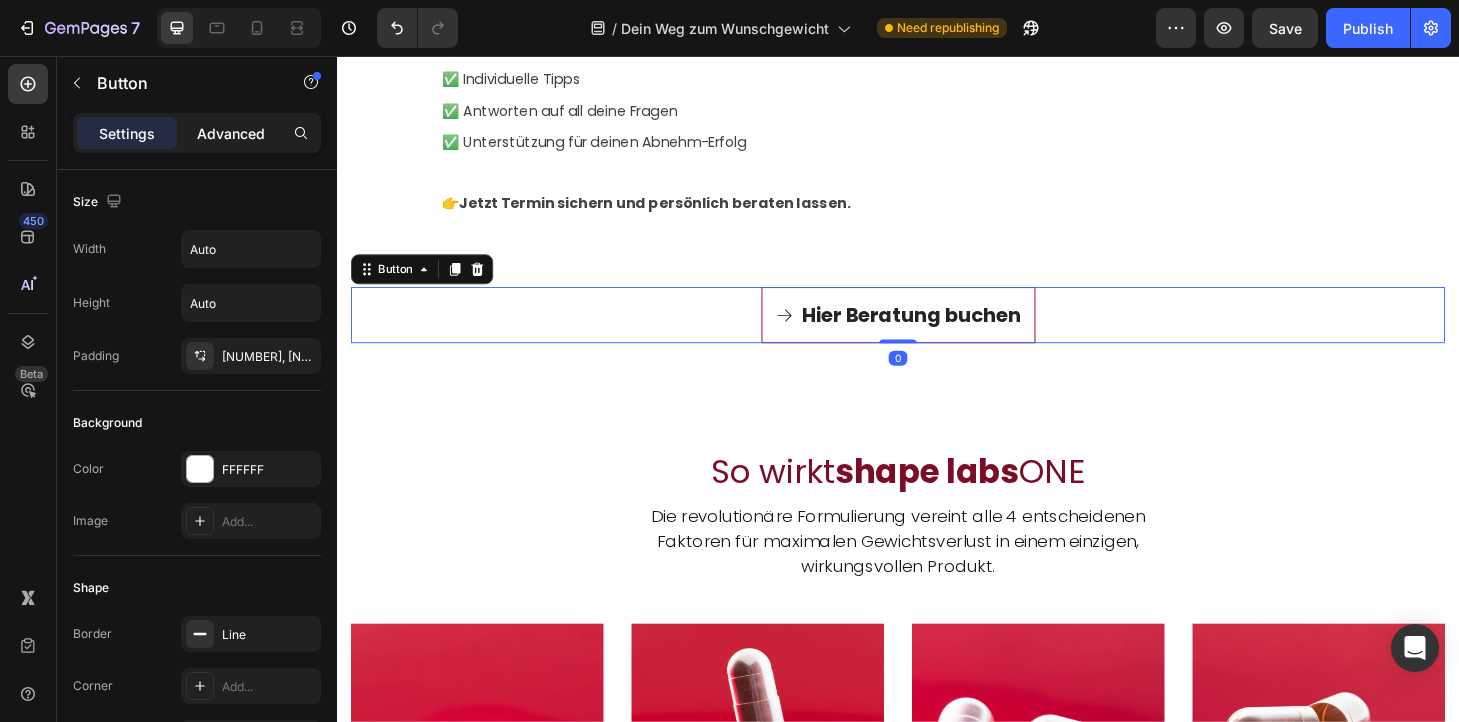 click on "Advanced" at bounding box center (231, 133) 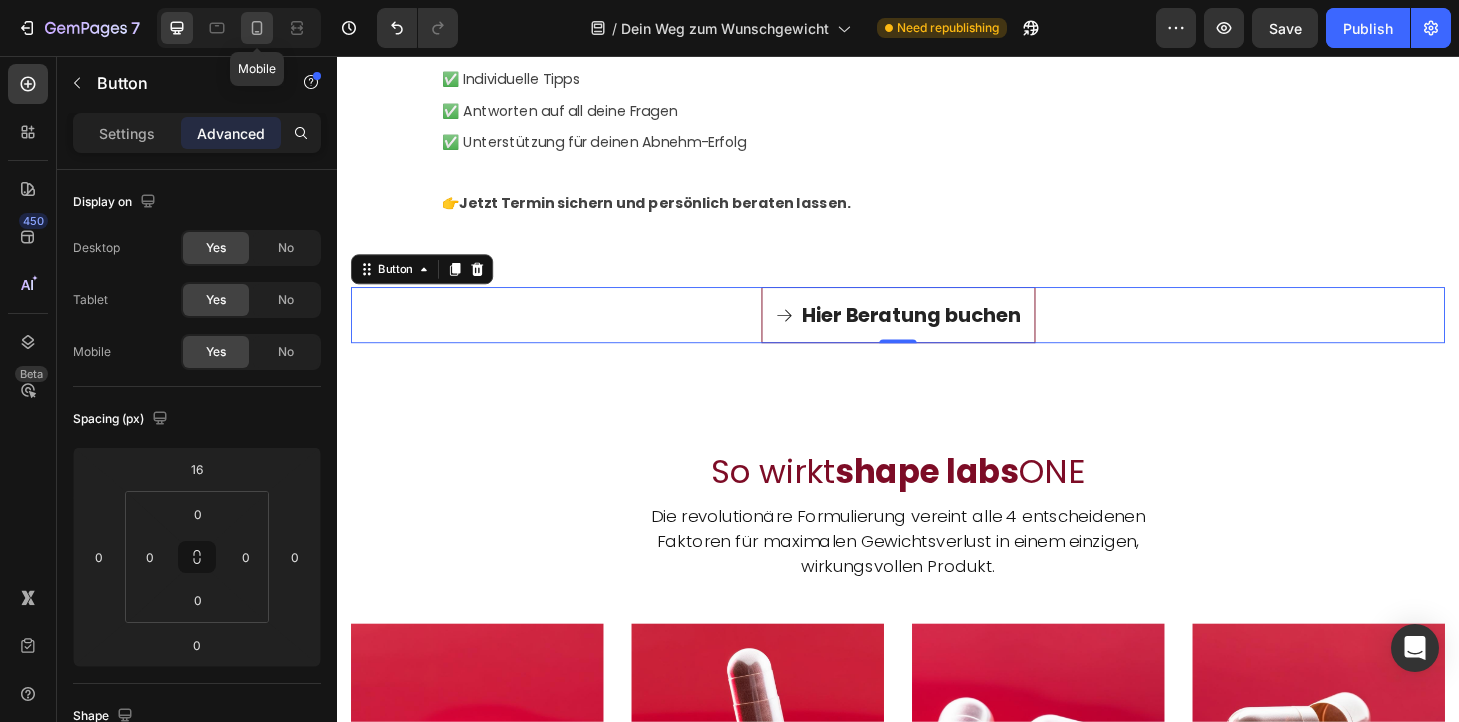 click 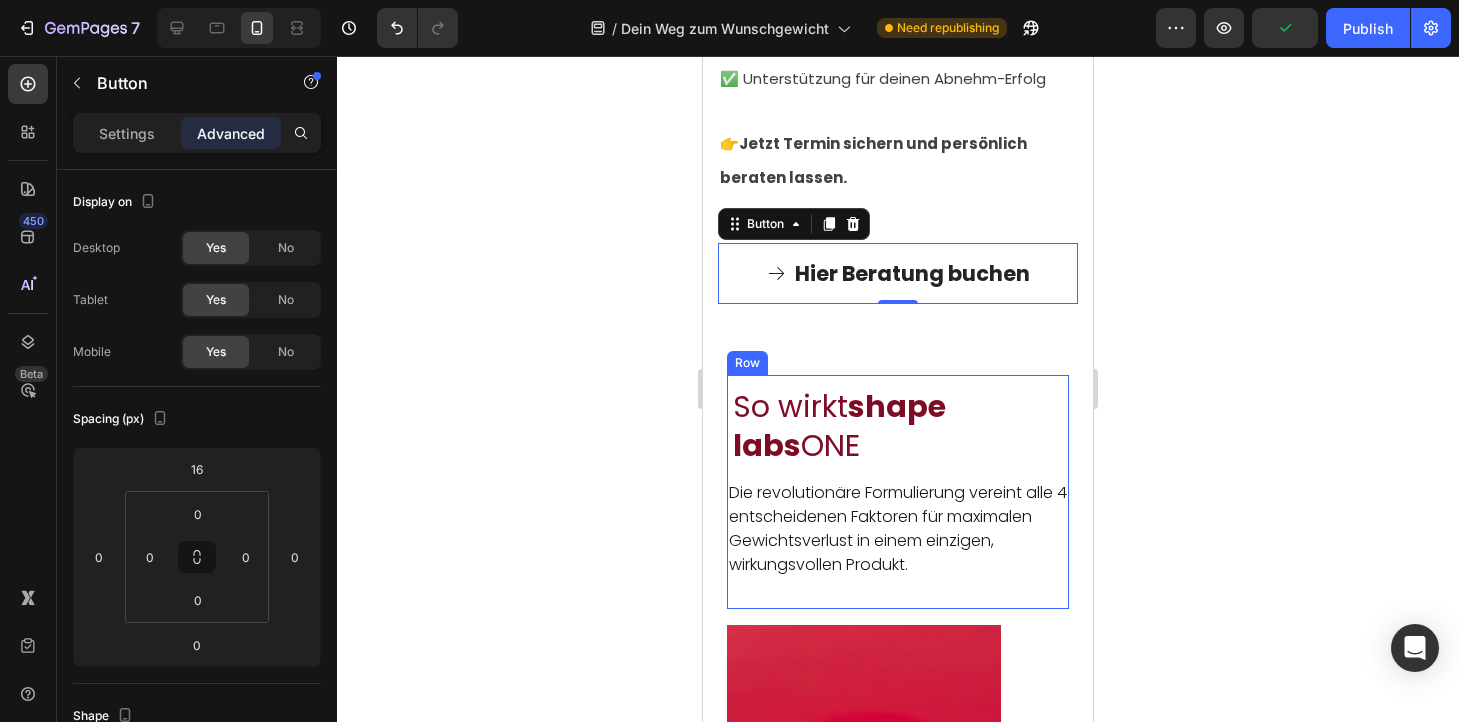 scroll, scrollTop: 3056, scrollLeft: 0, axis: vertical 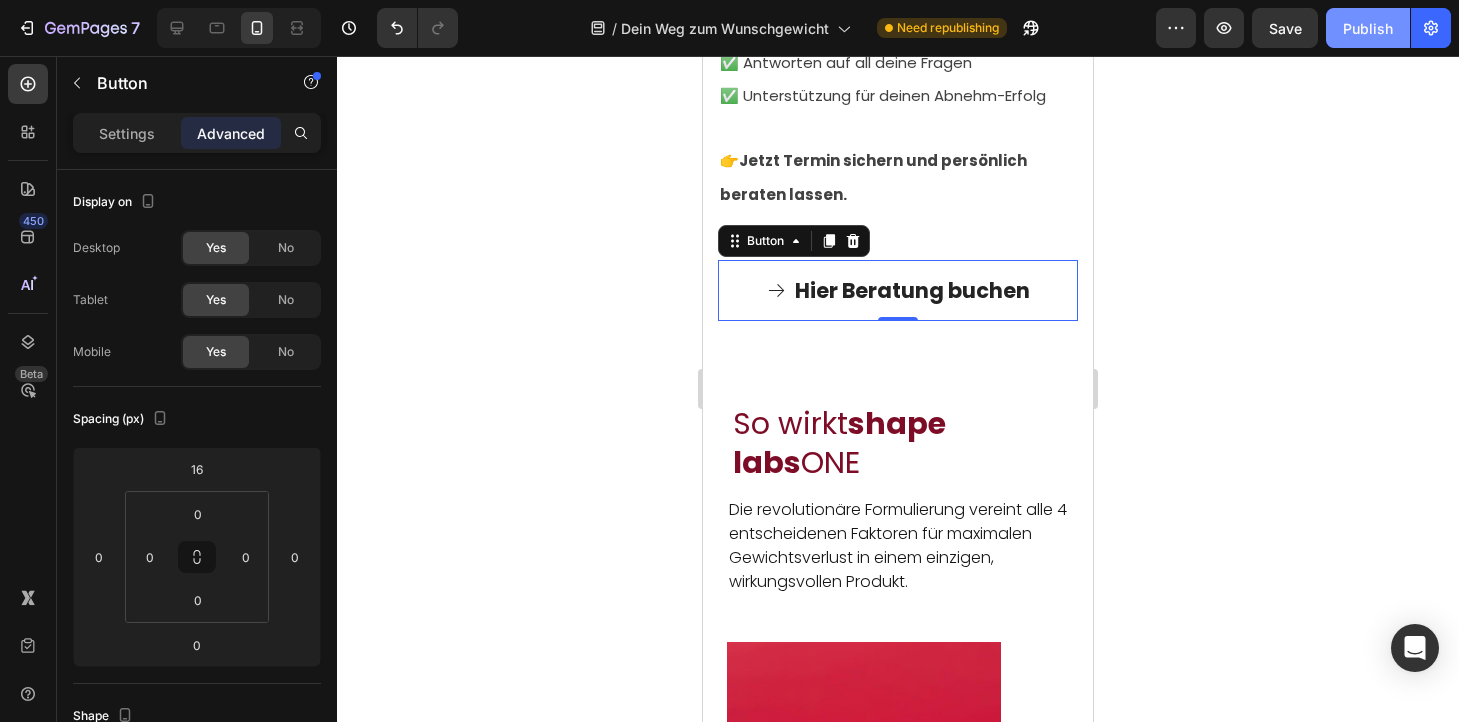 click on "Publish" at bounding box center (1368, 28) 